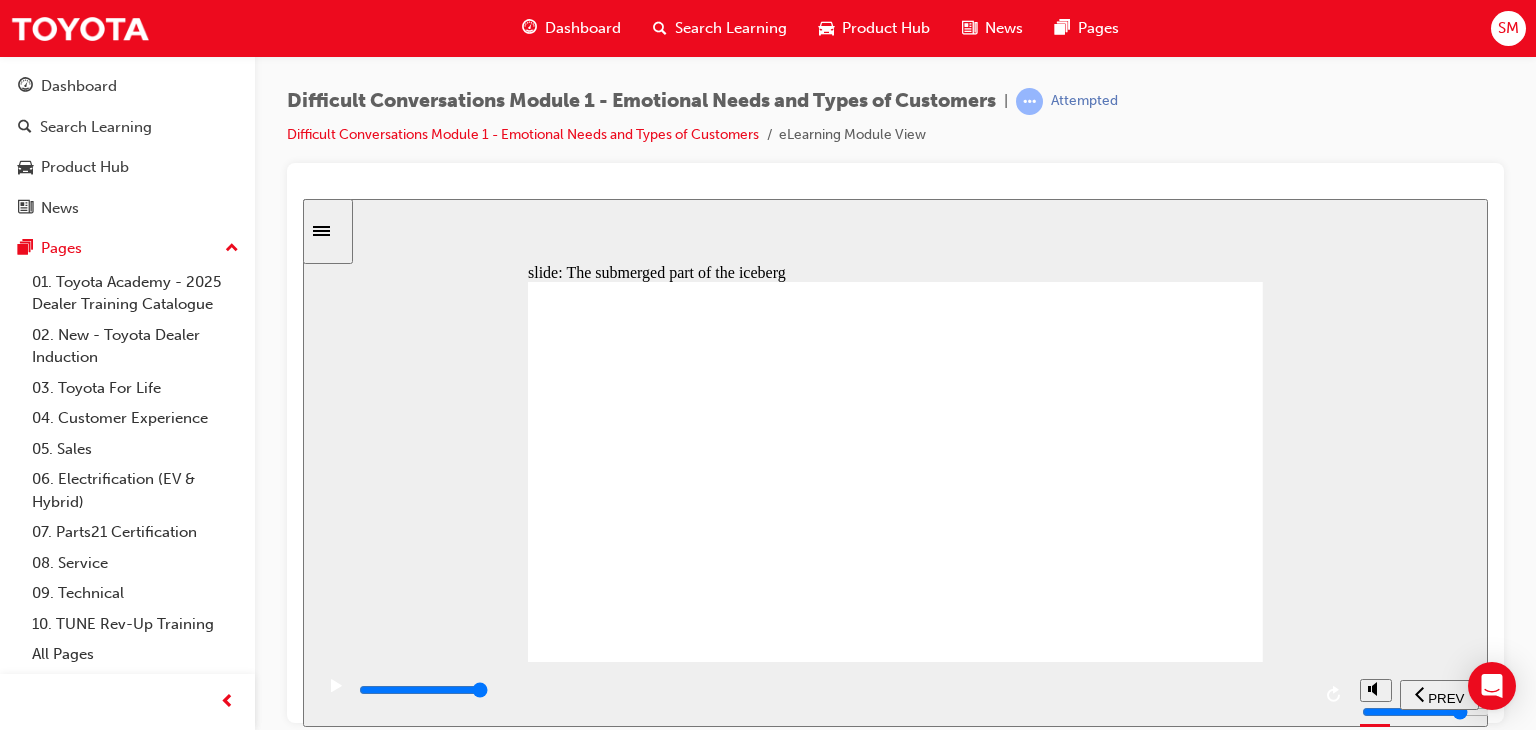 scroll, scrollTop: 0, scrollLeft: 0, axis: both 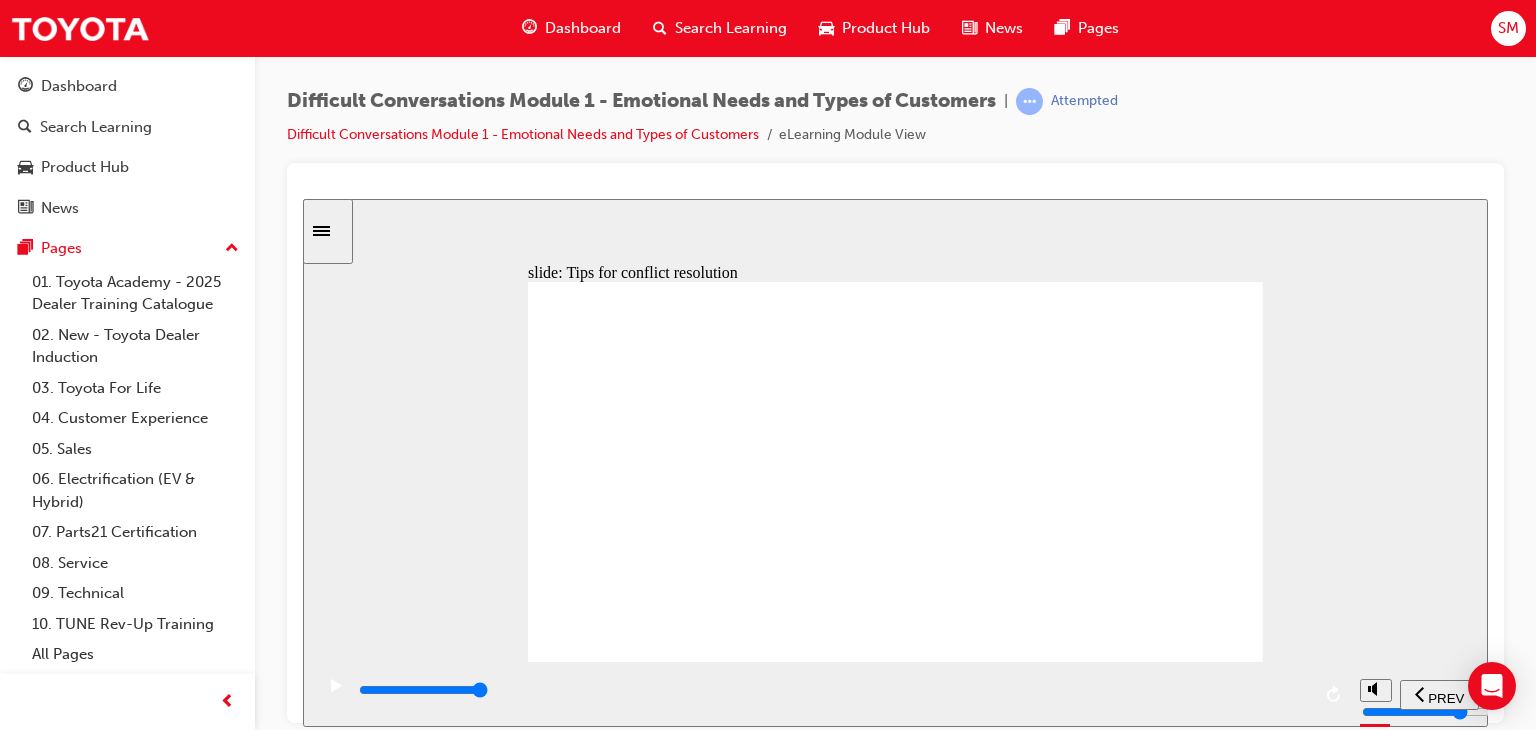 click 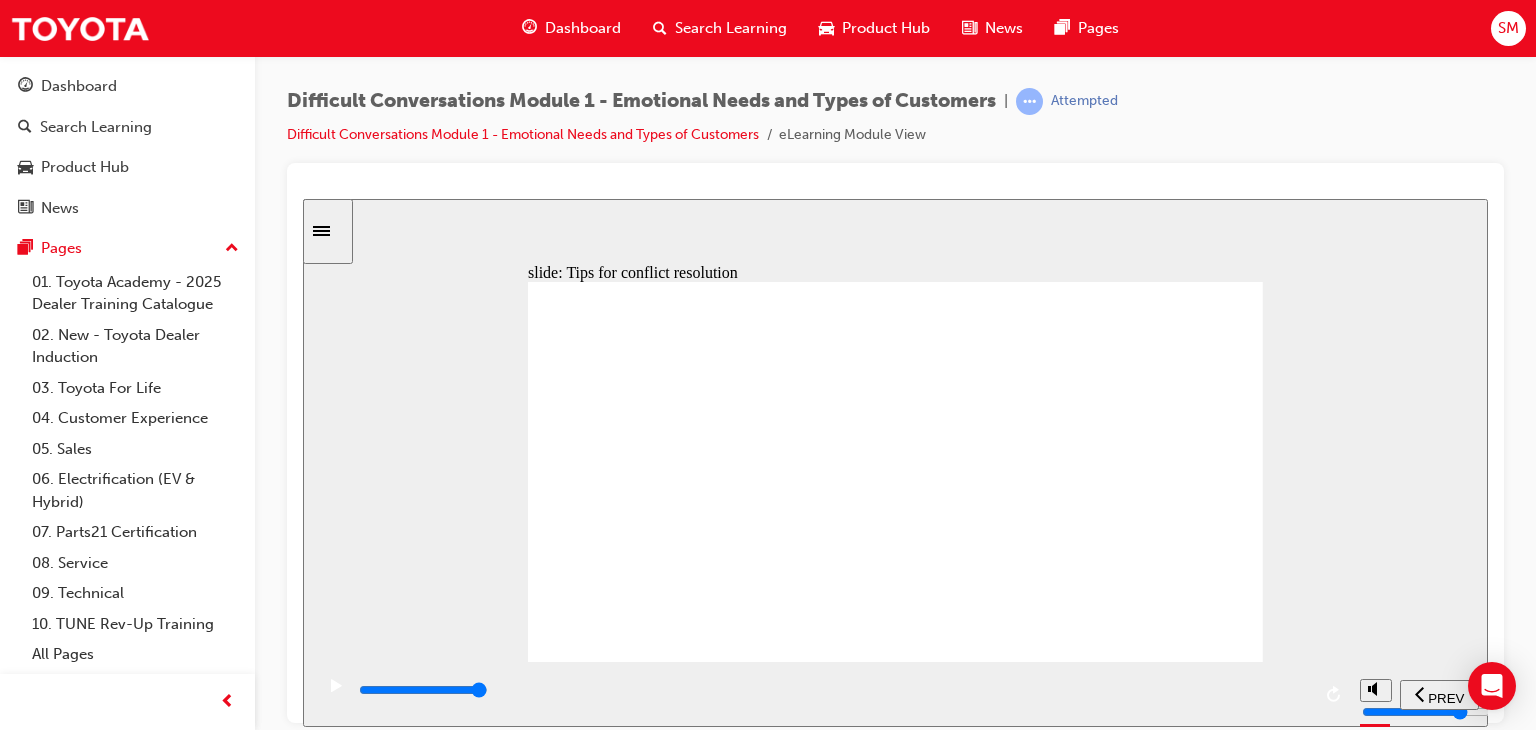 click 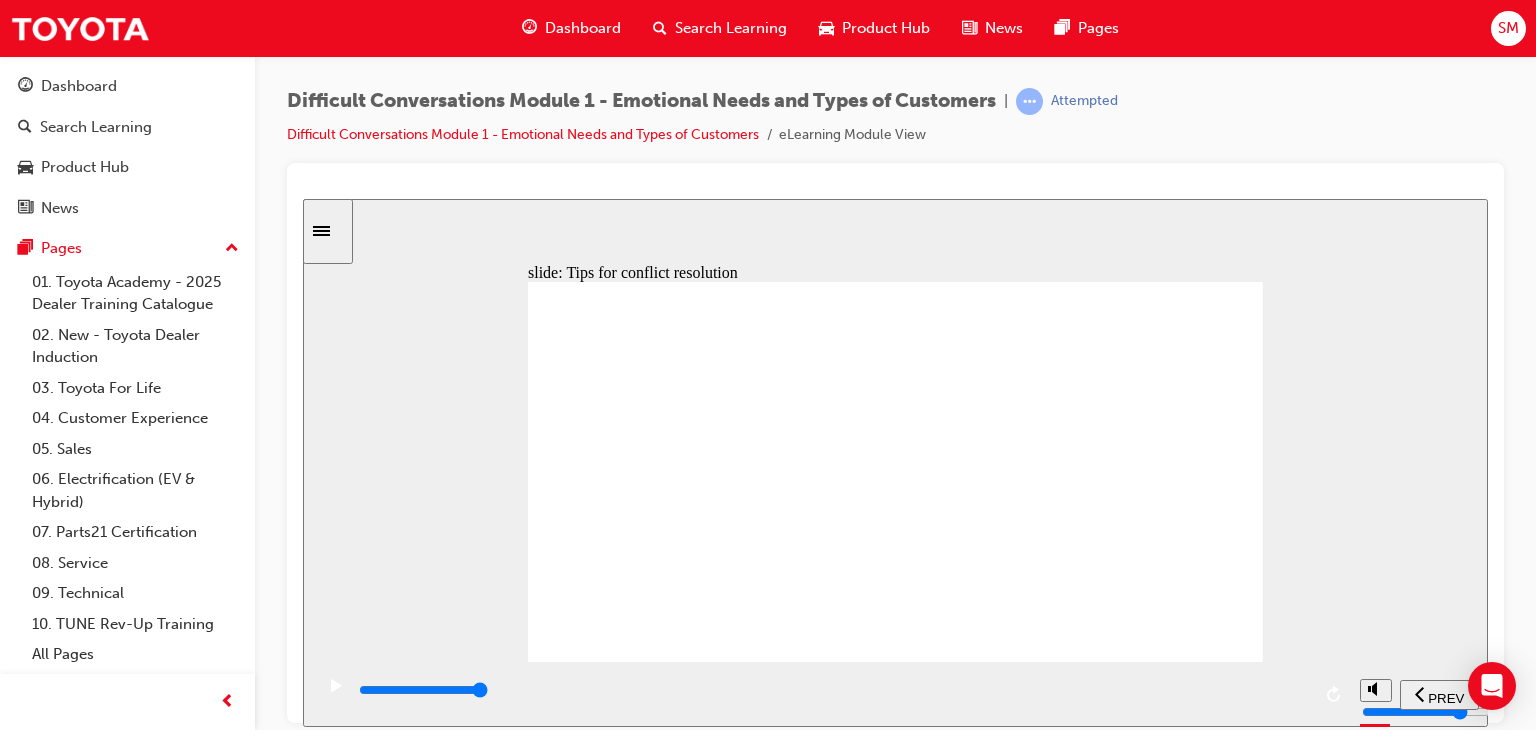 click 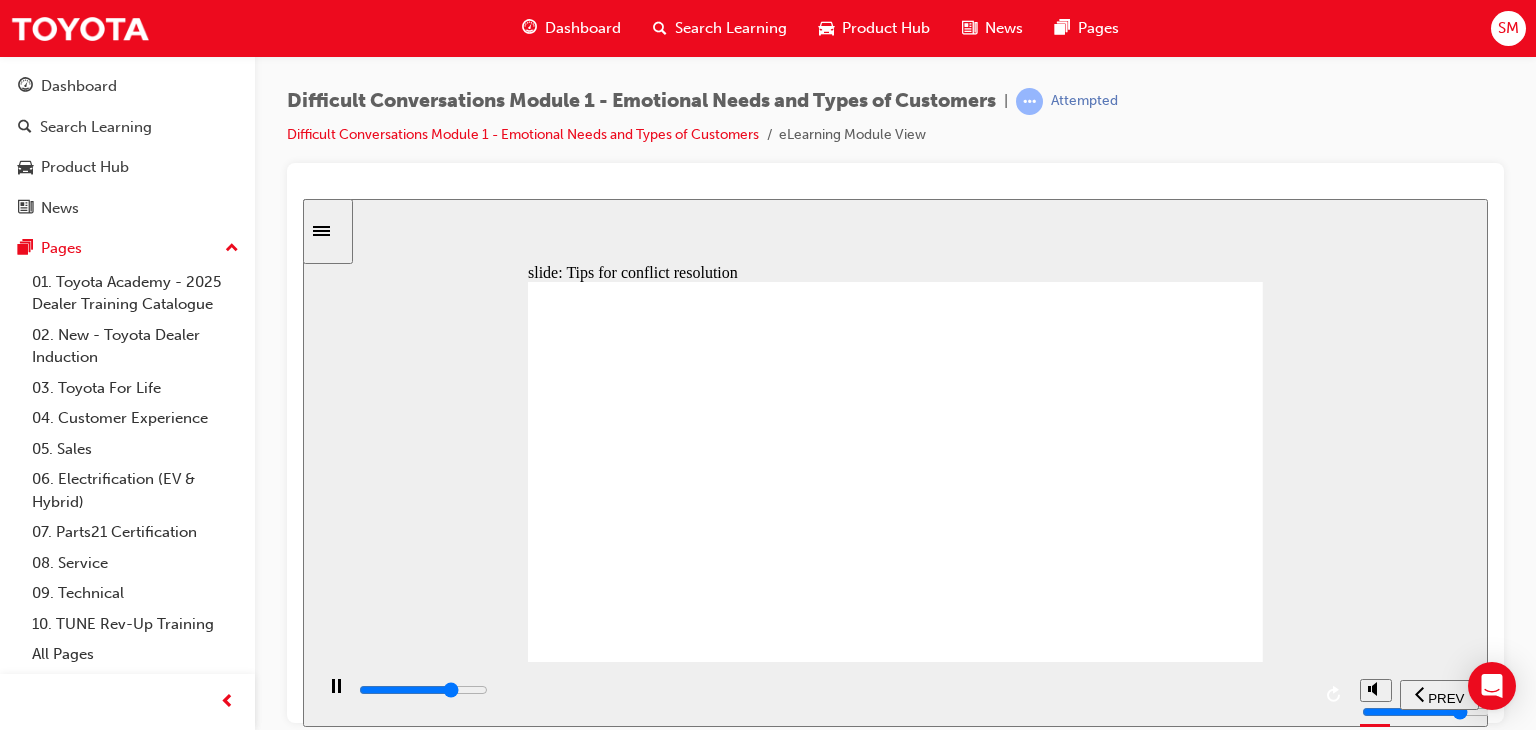 click 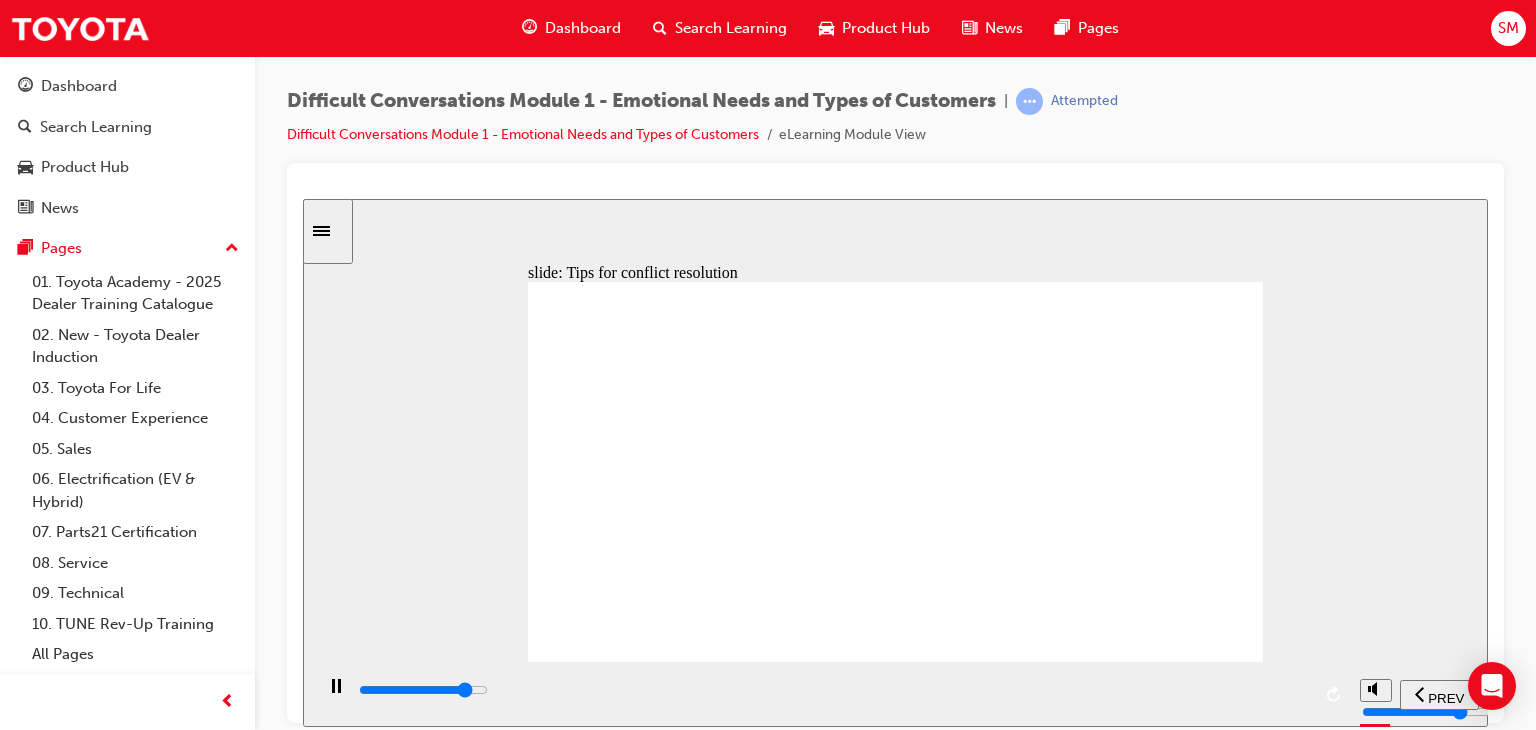 click 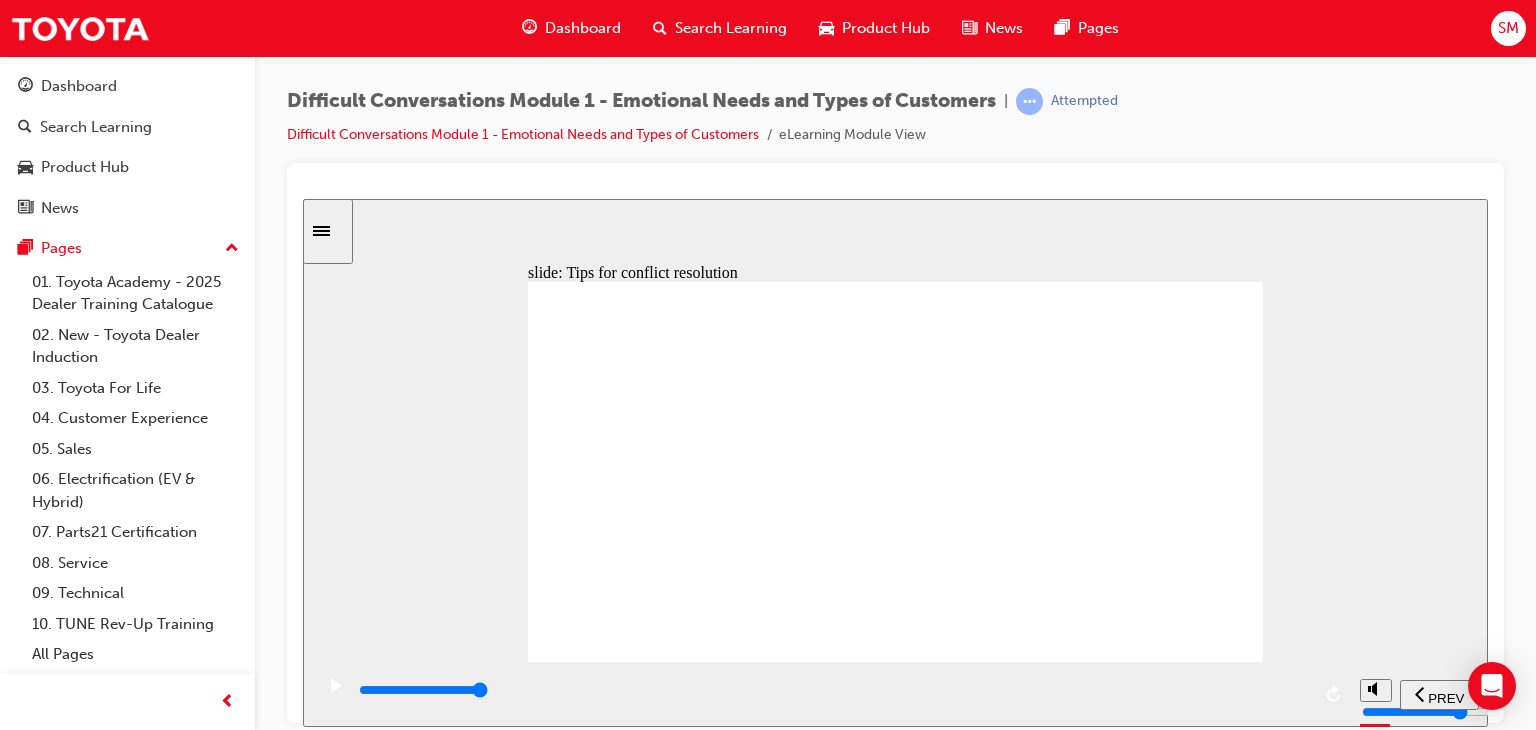 click 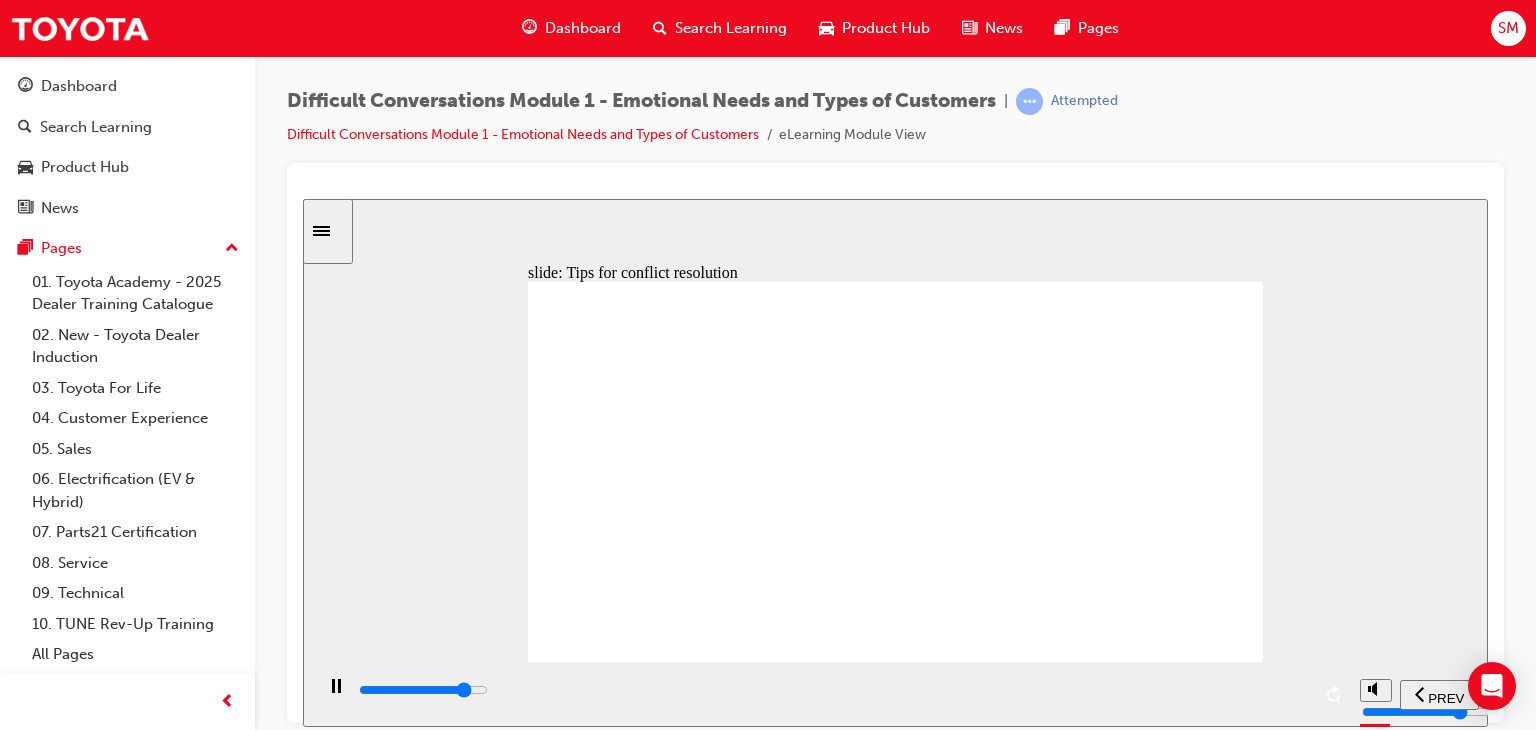 click 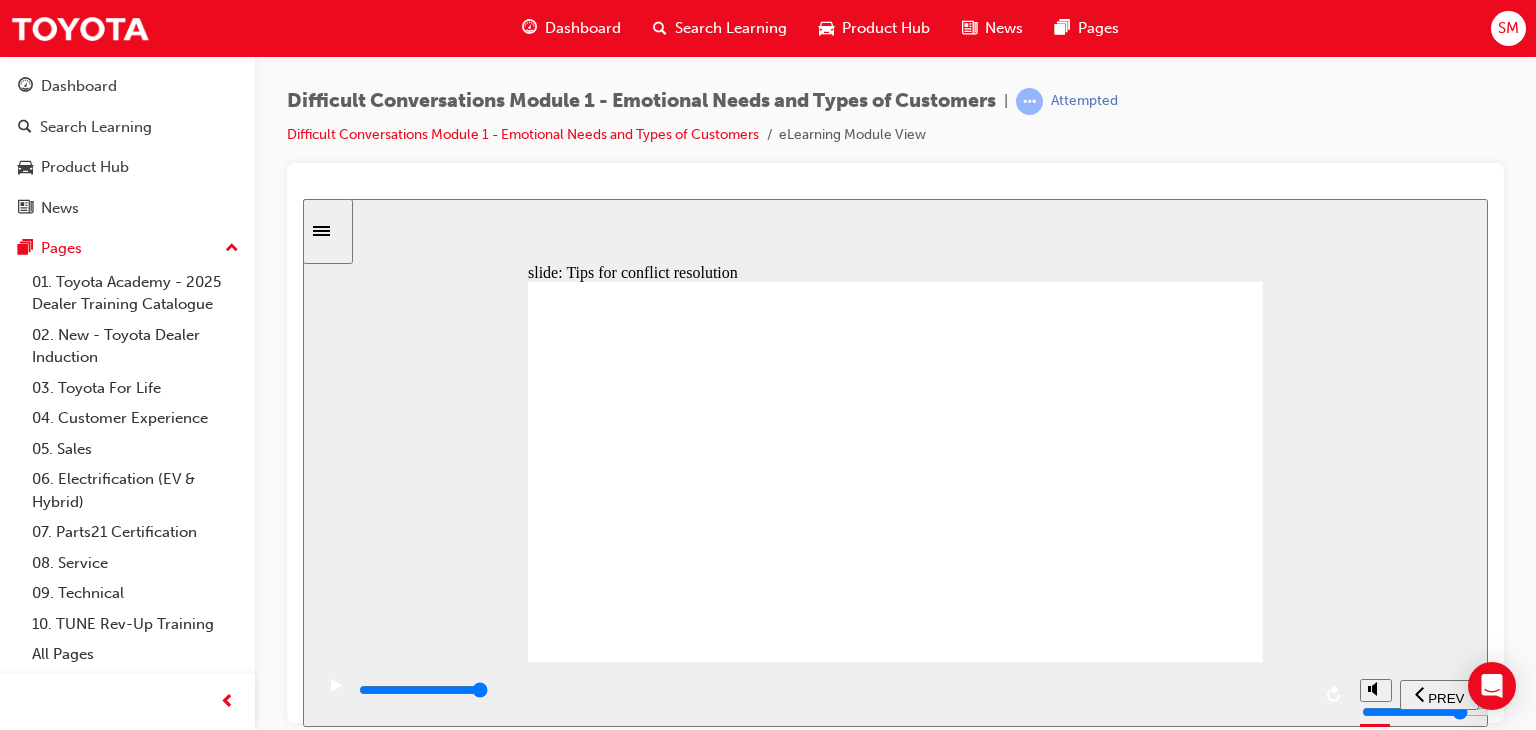 click 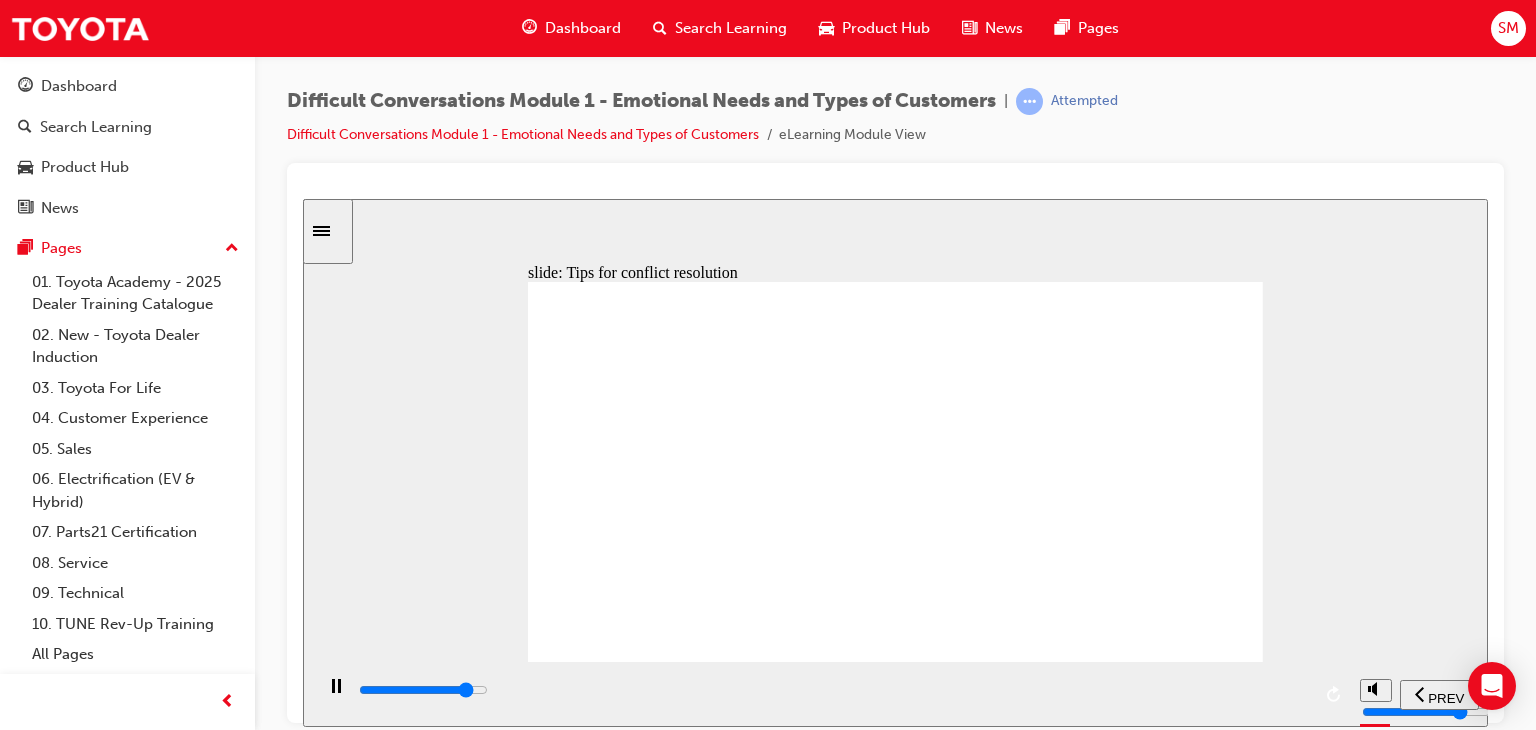 click 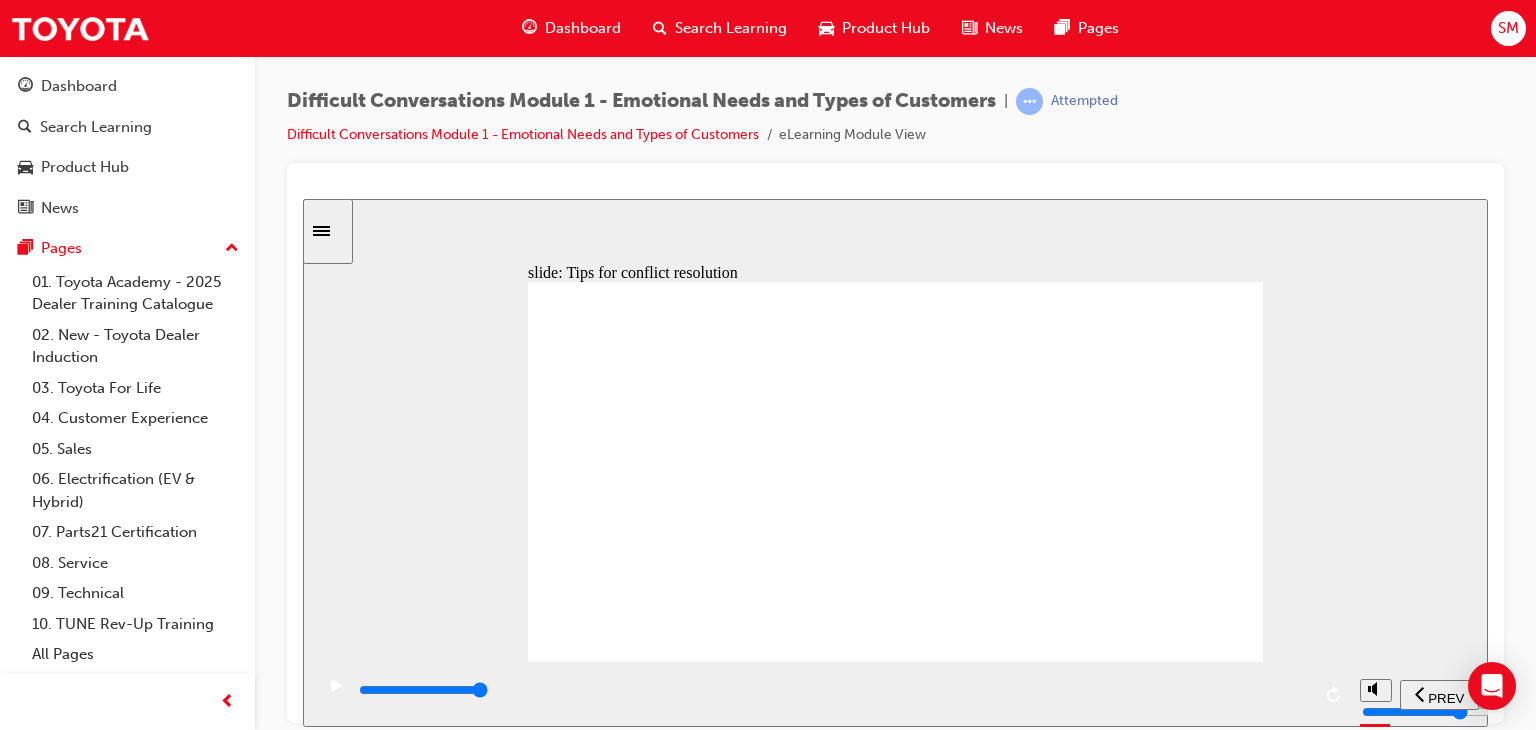 click 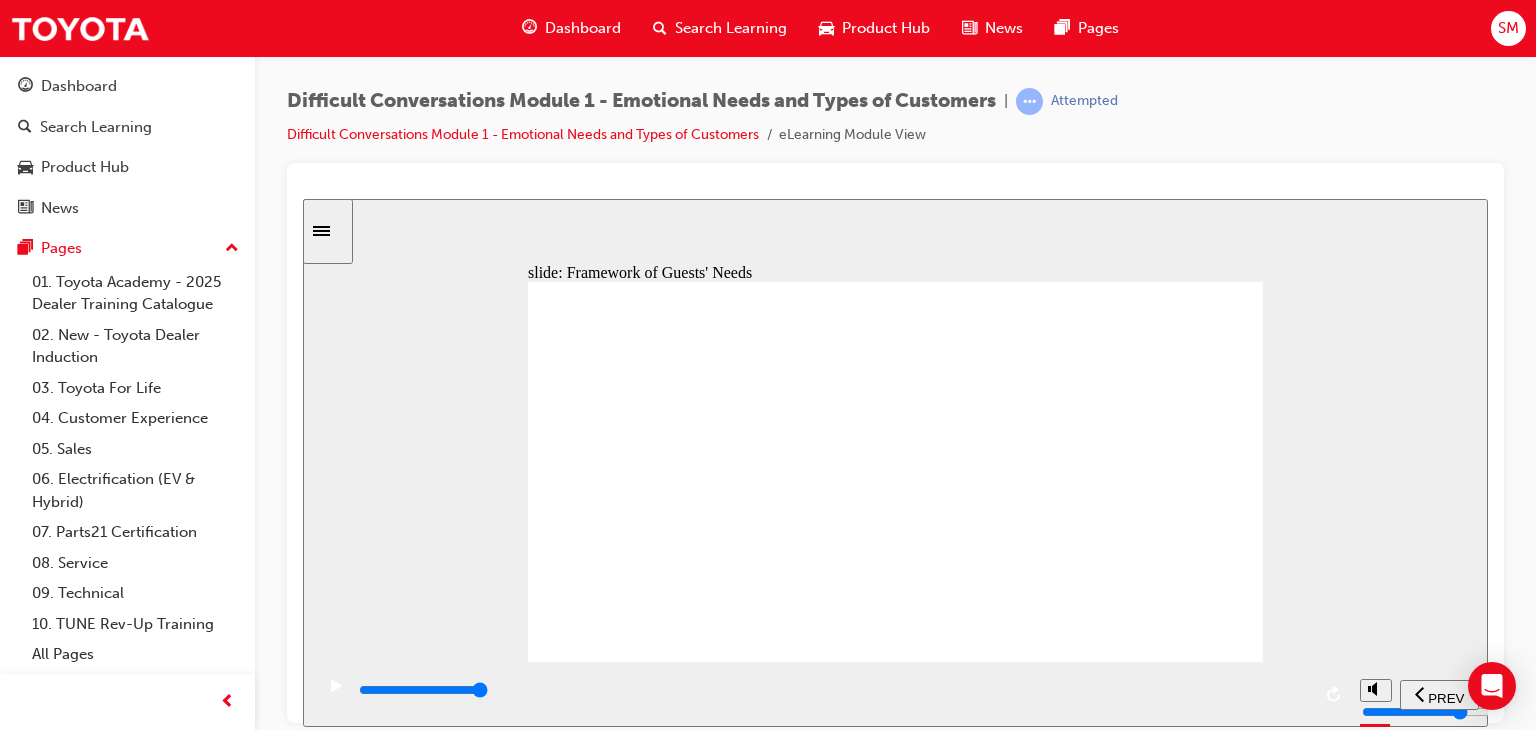 click 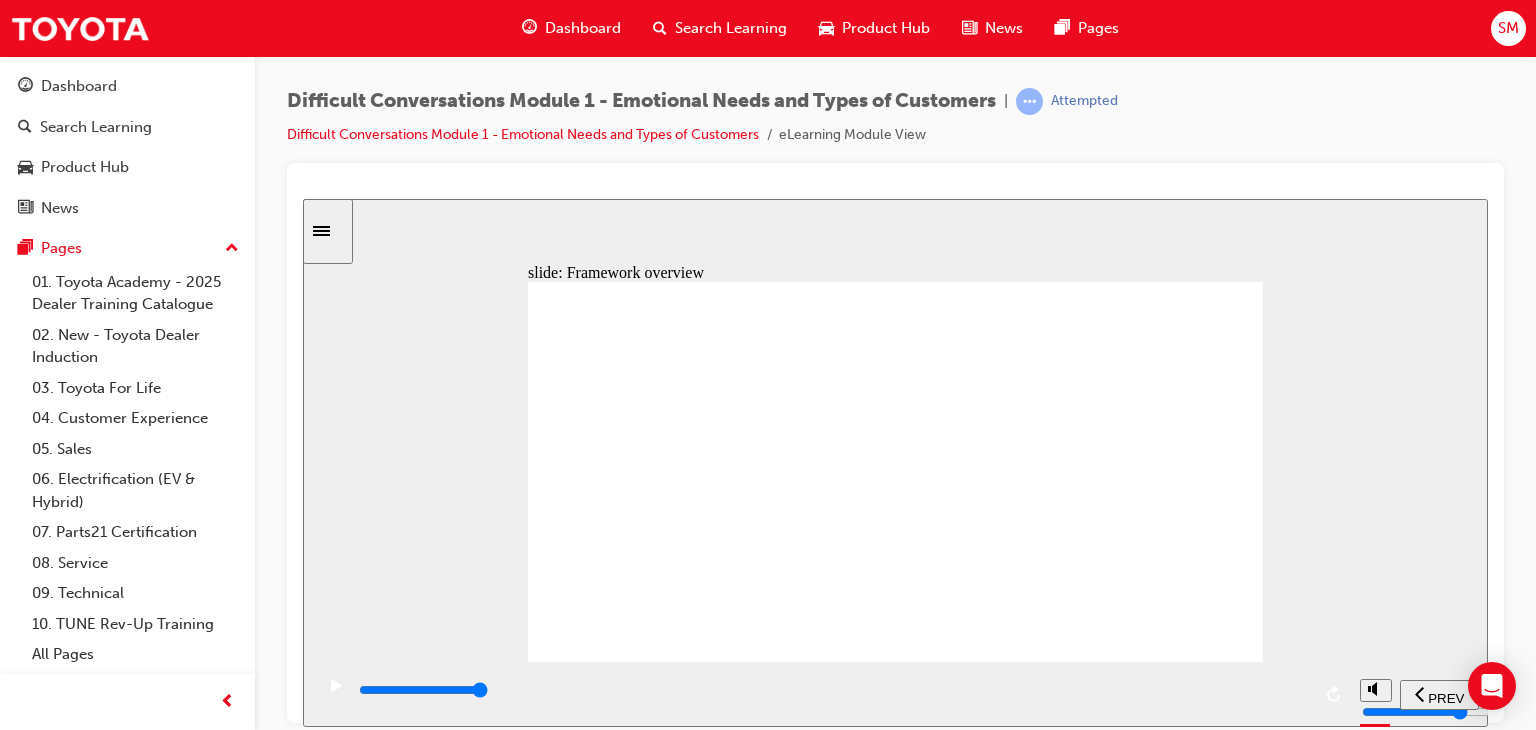 click 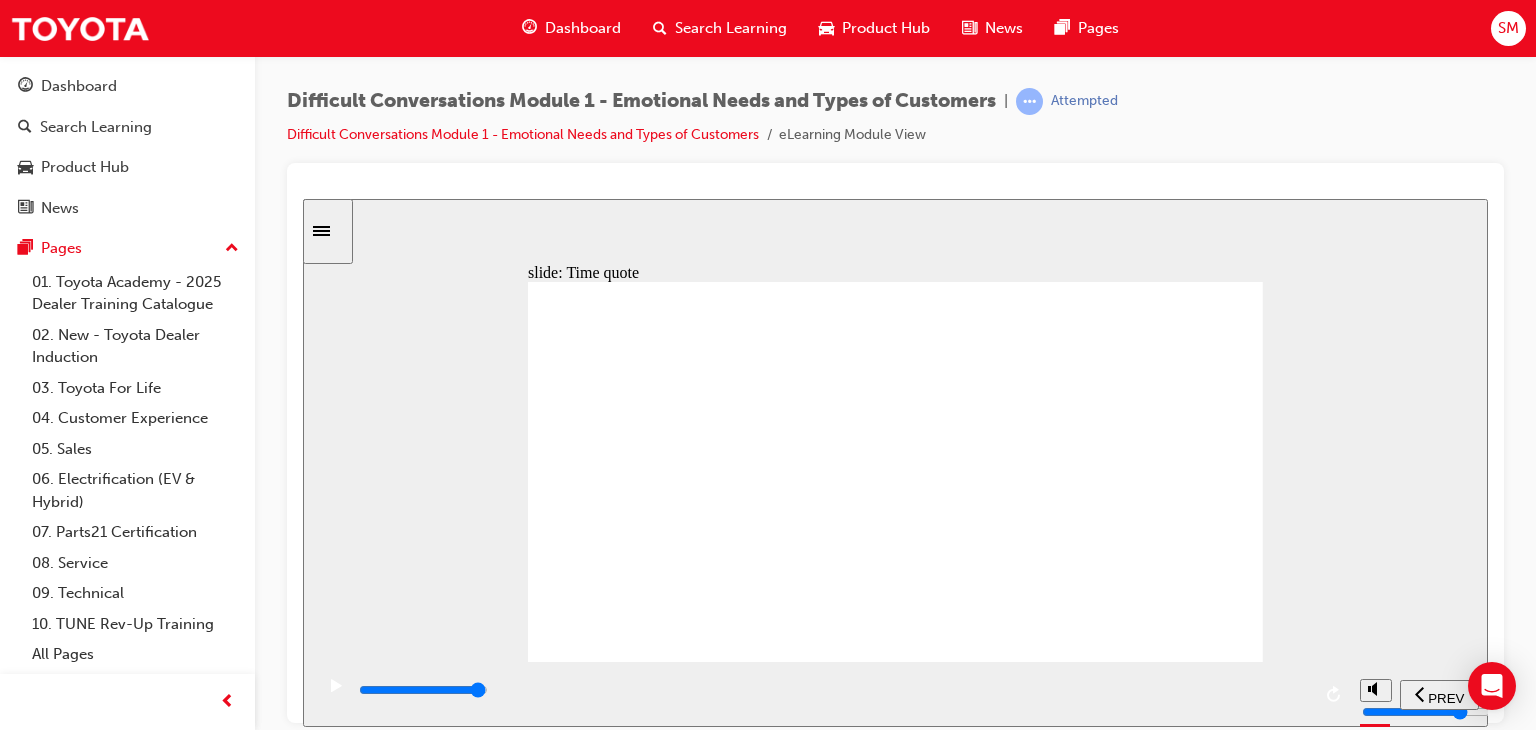 click 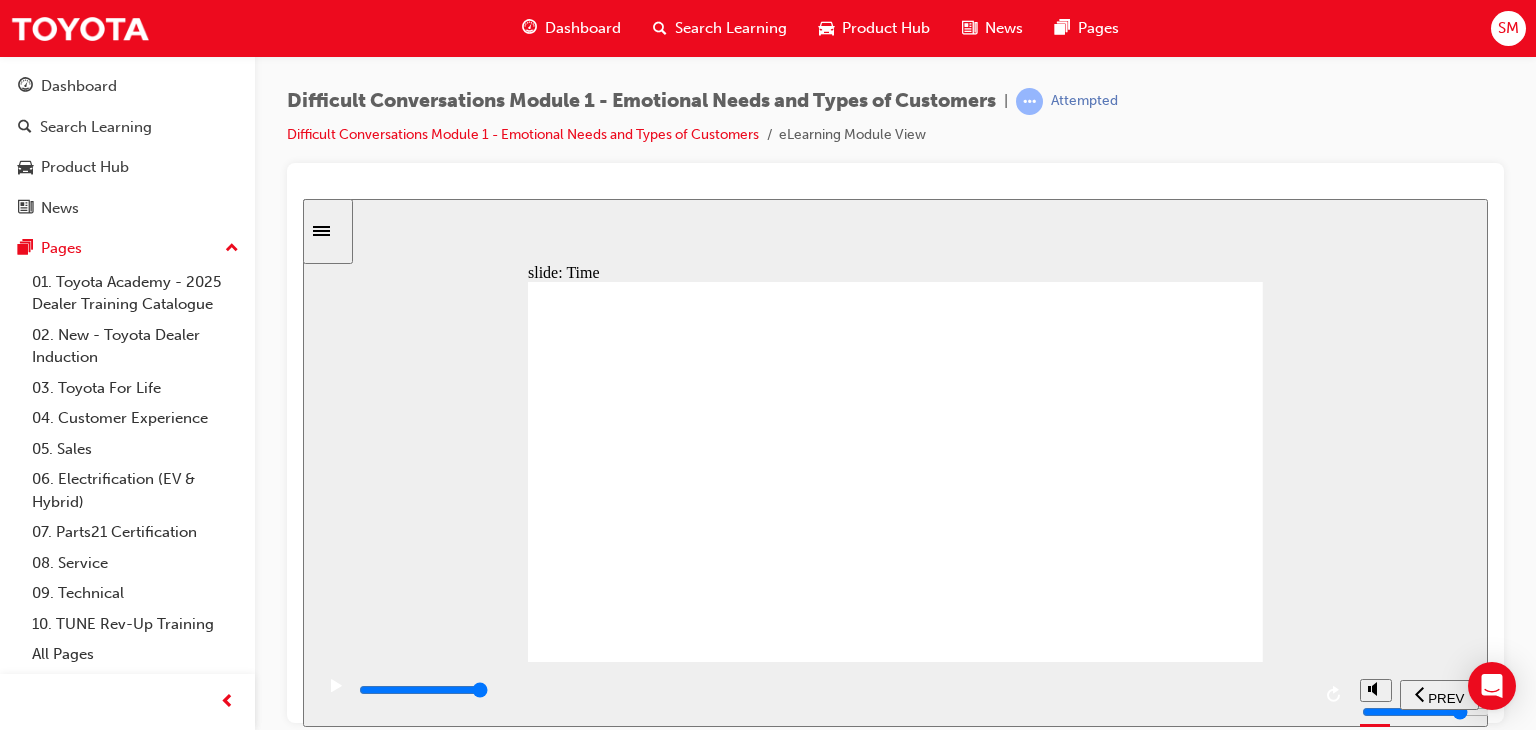 click 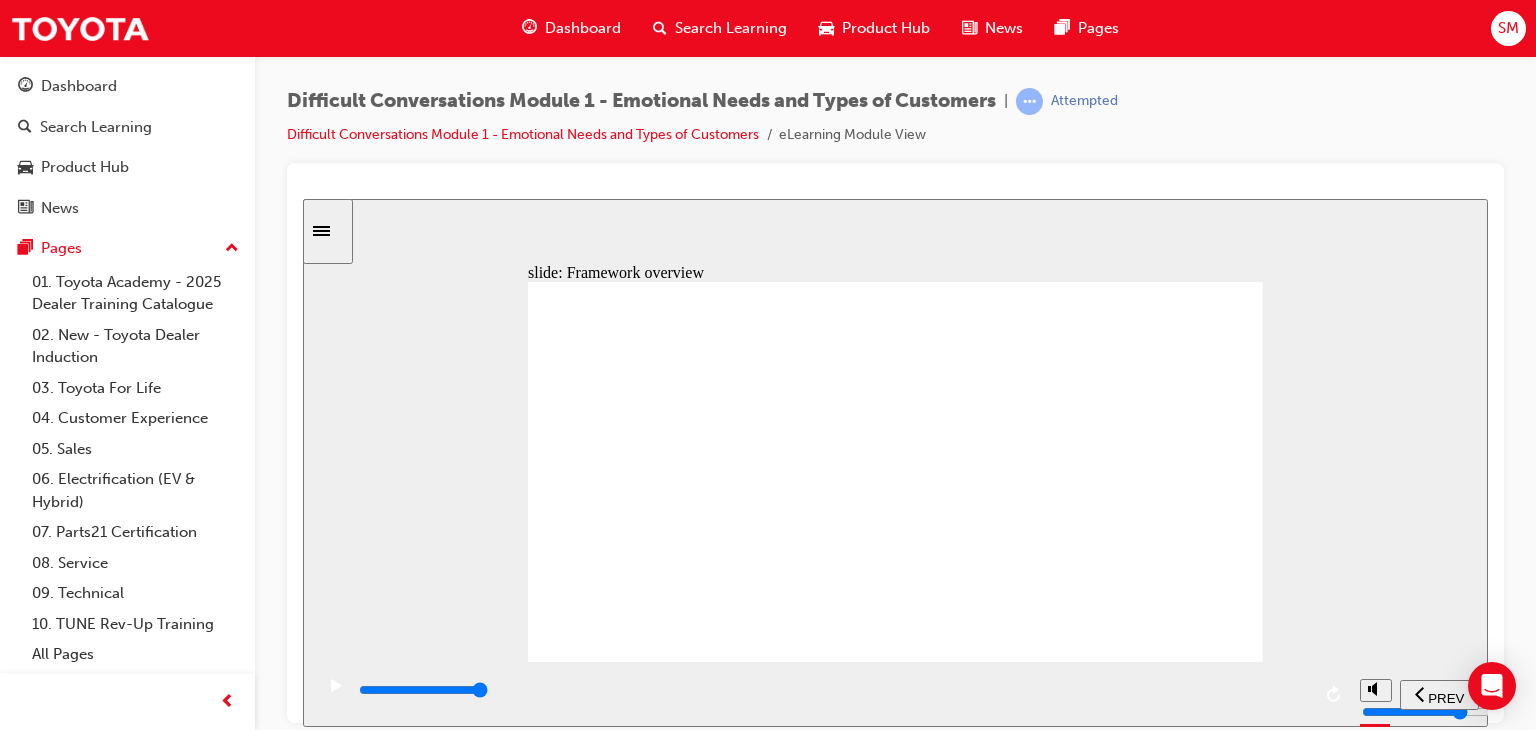 click 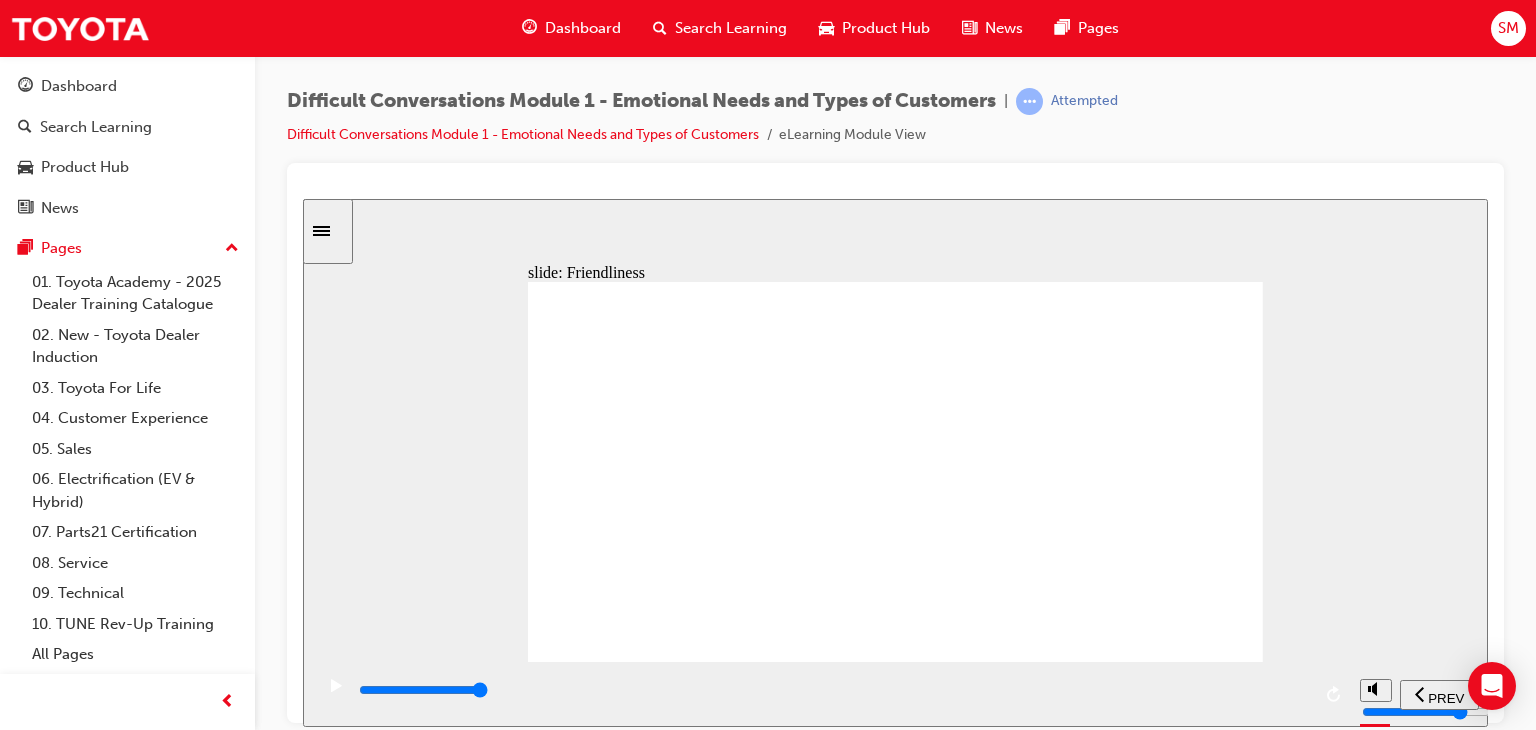 click 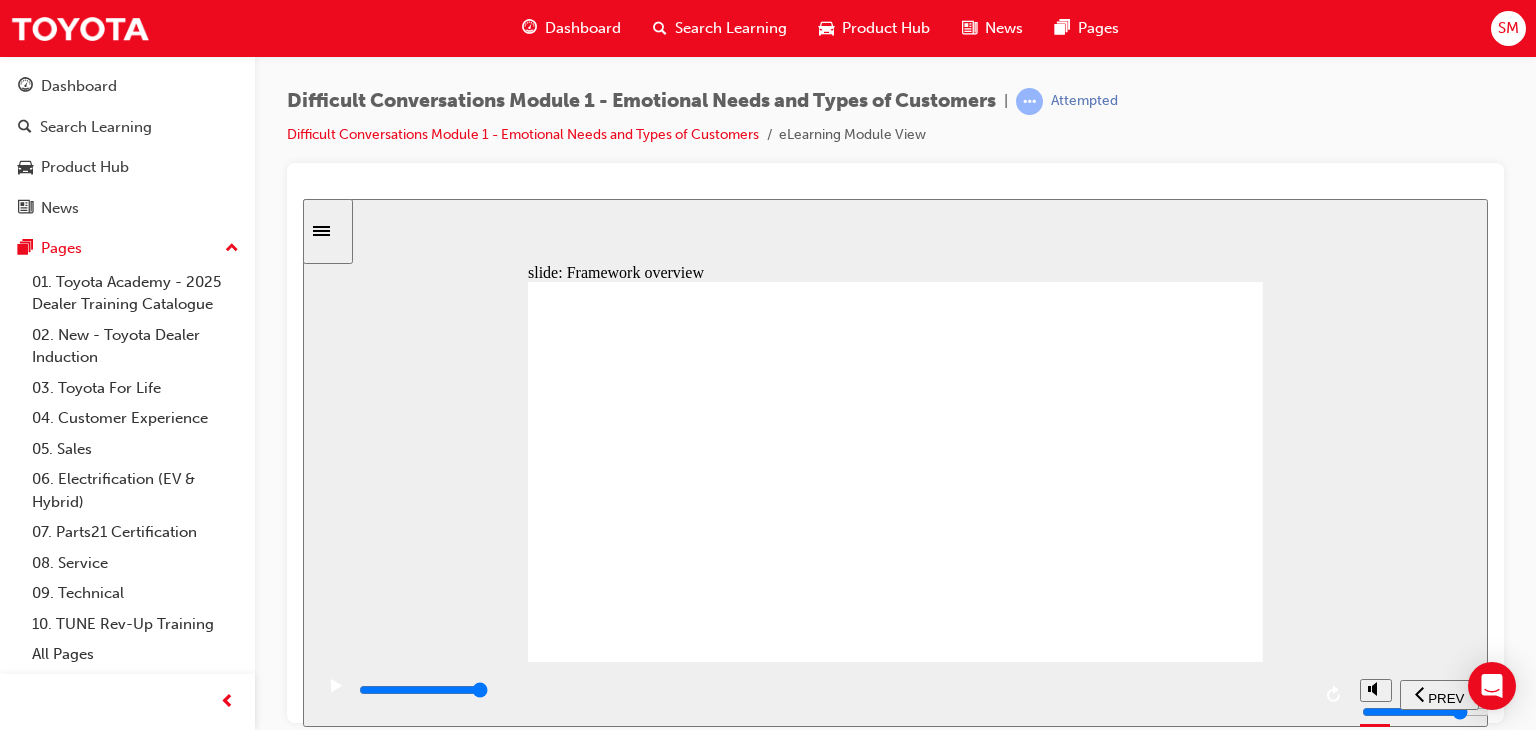 click 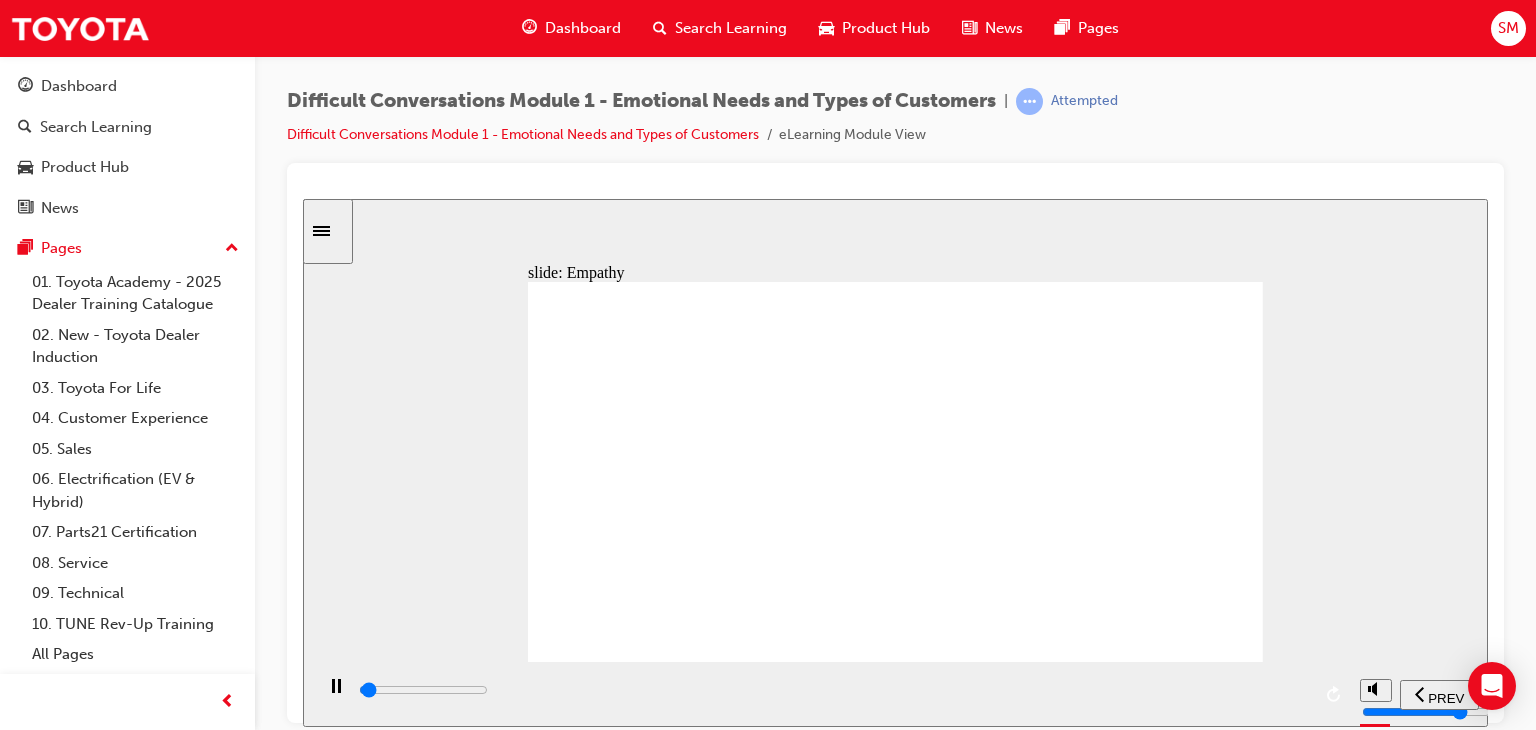 click 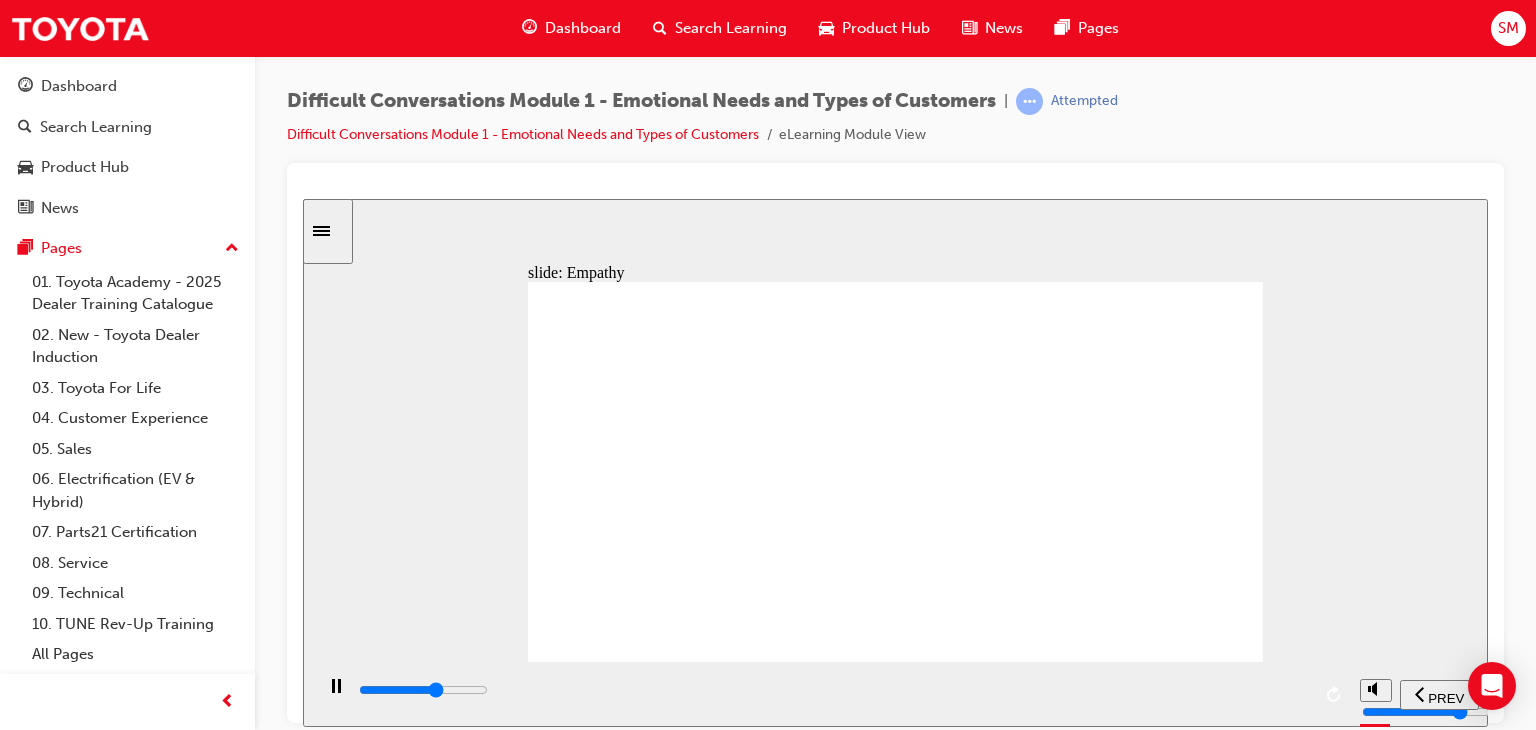 click 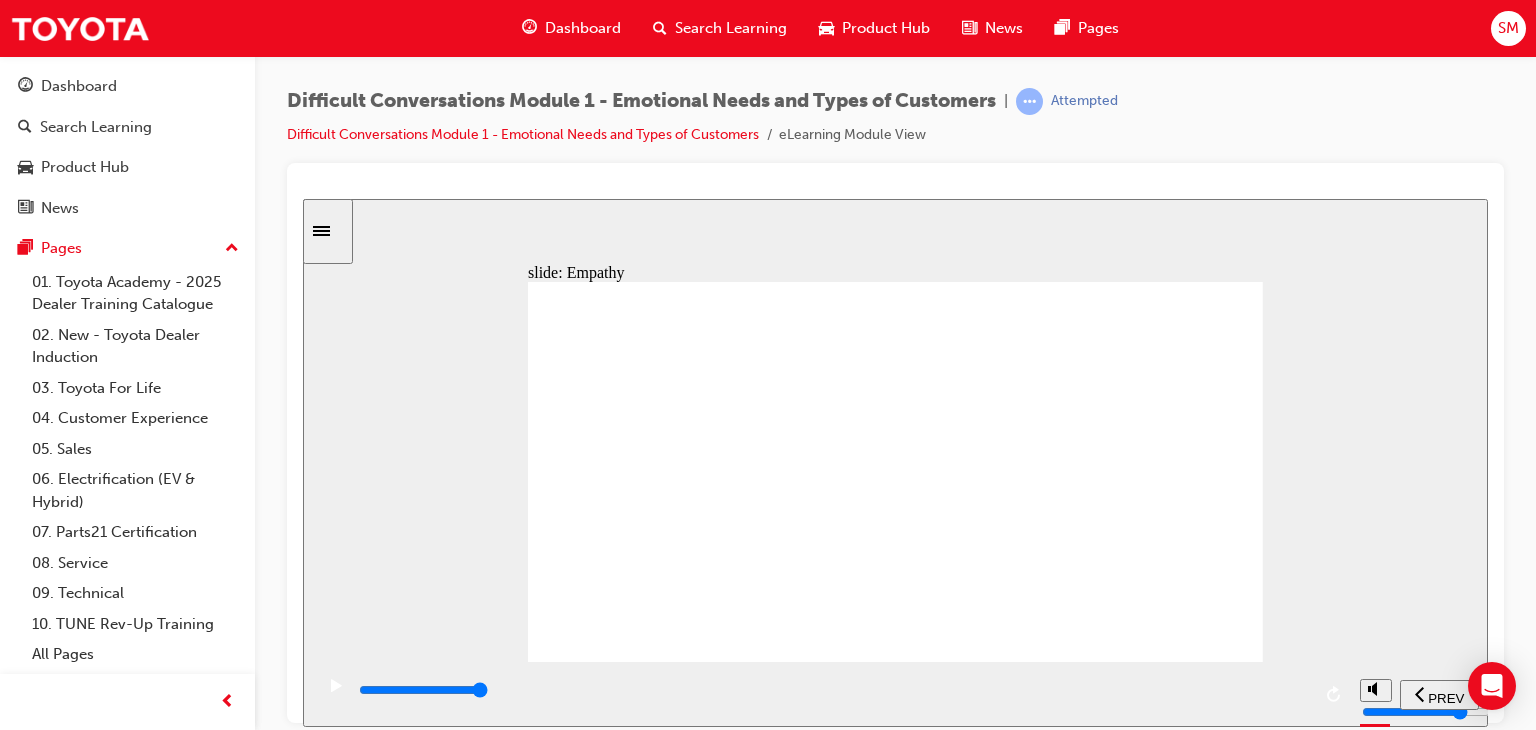 click 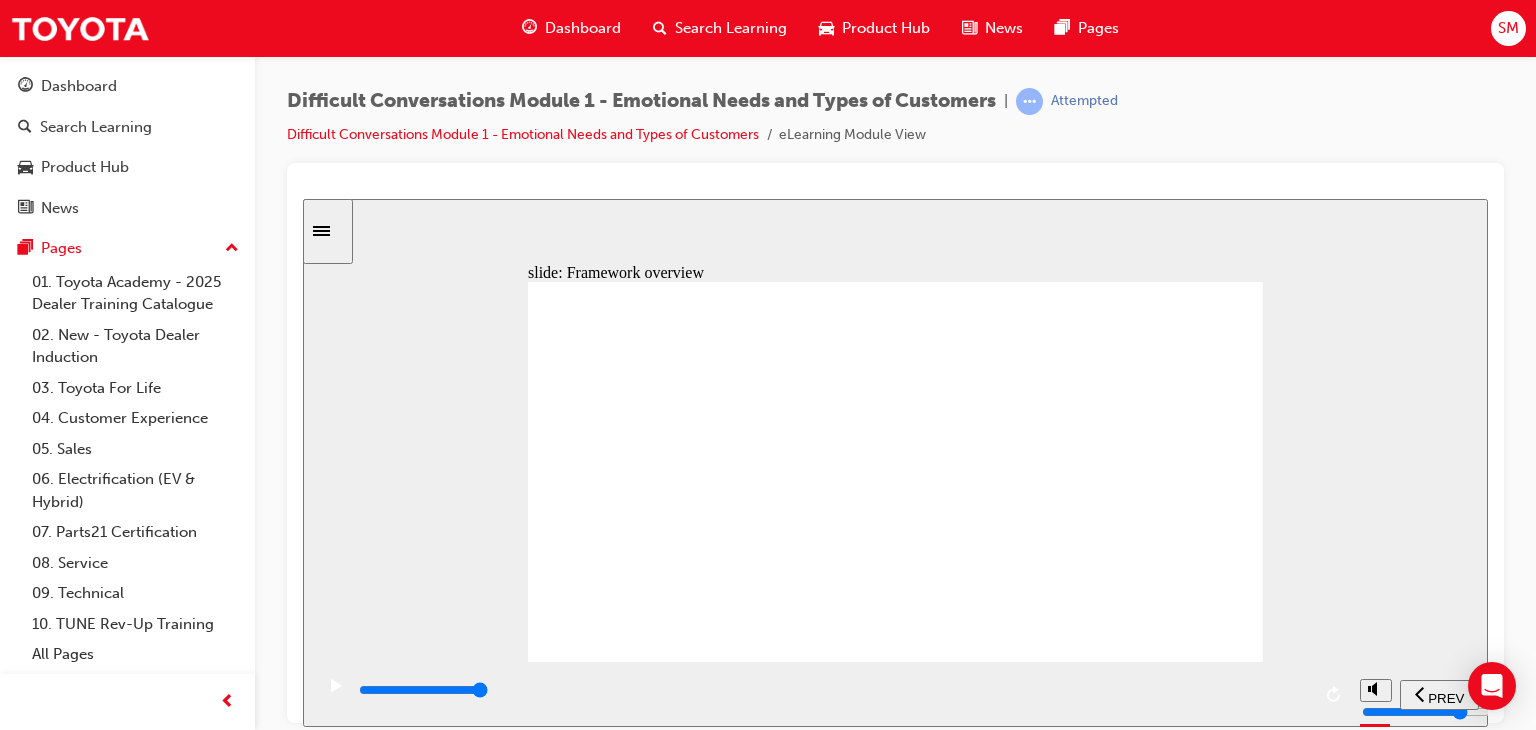 click 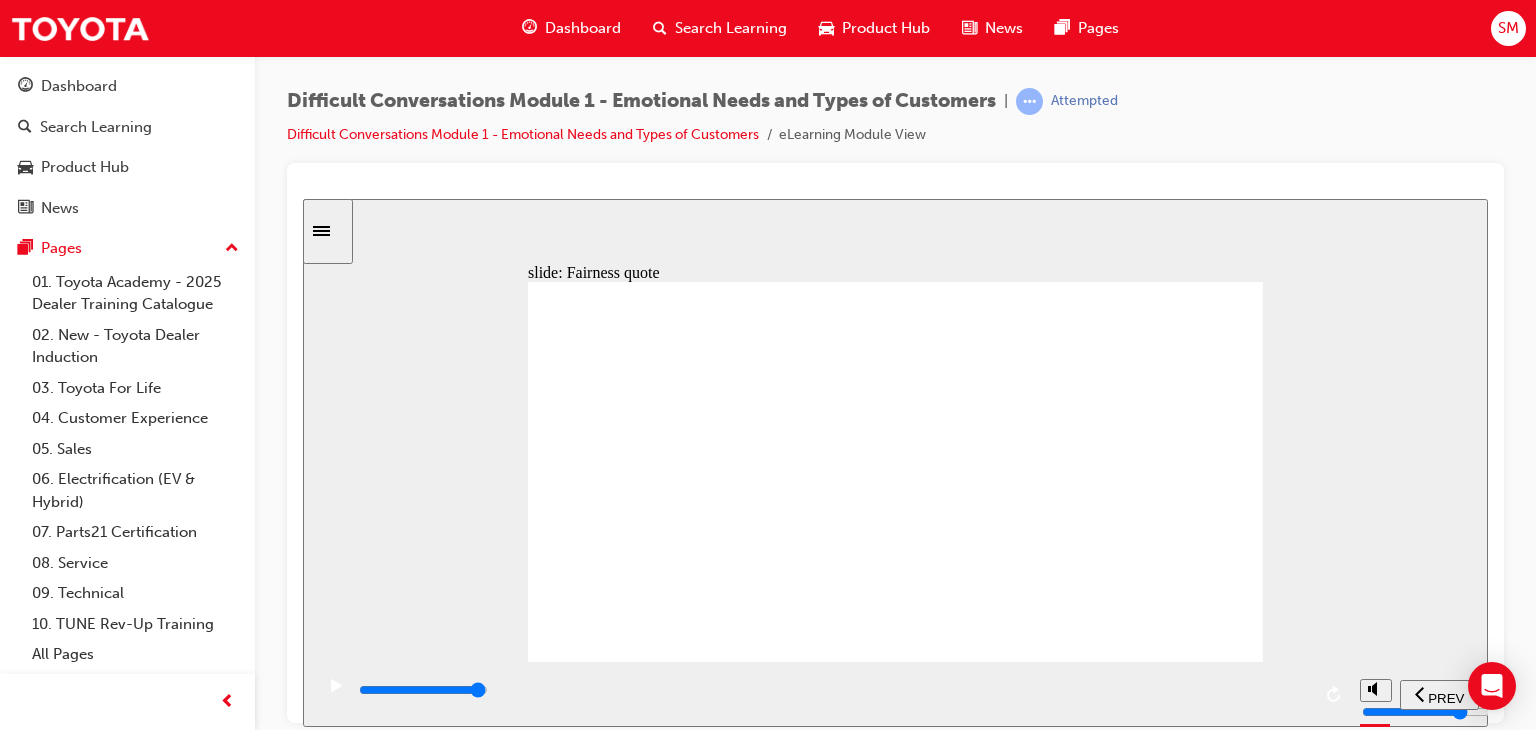 click 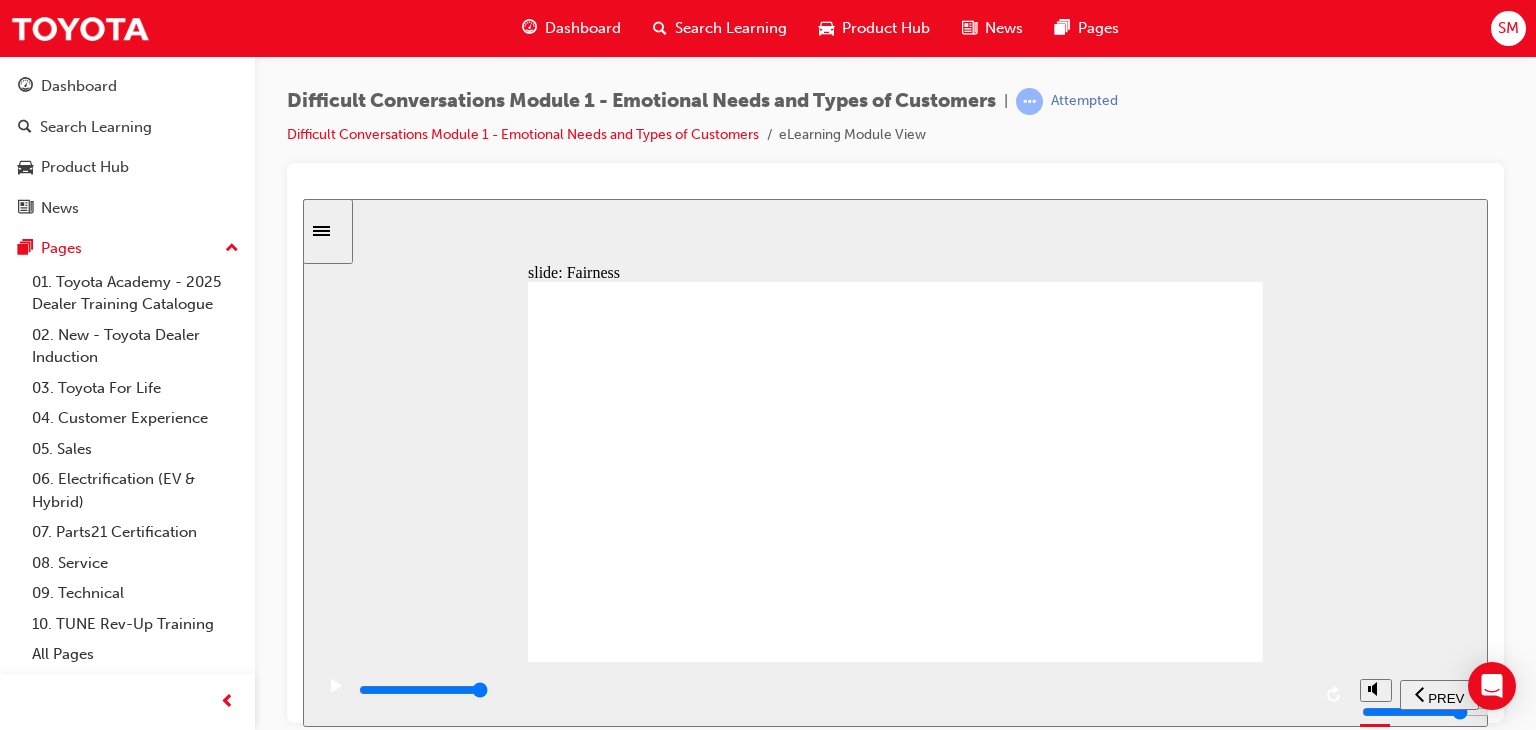 click 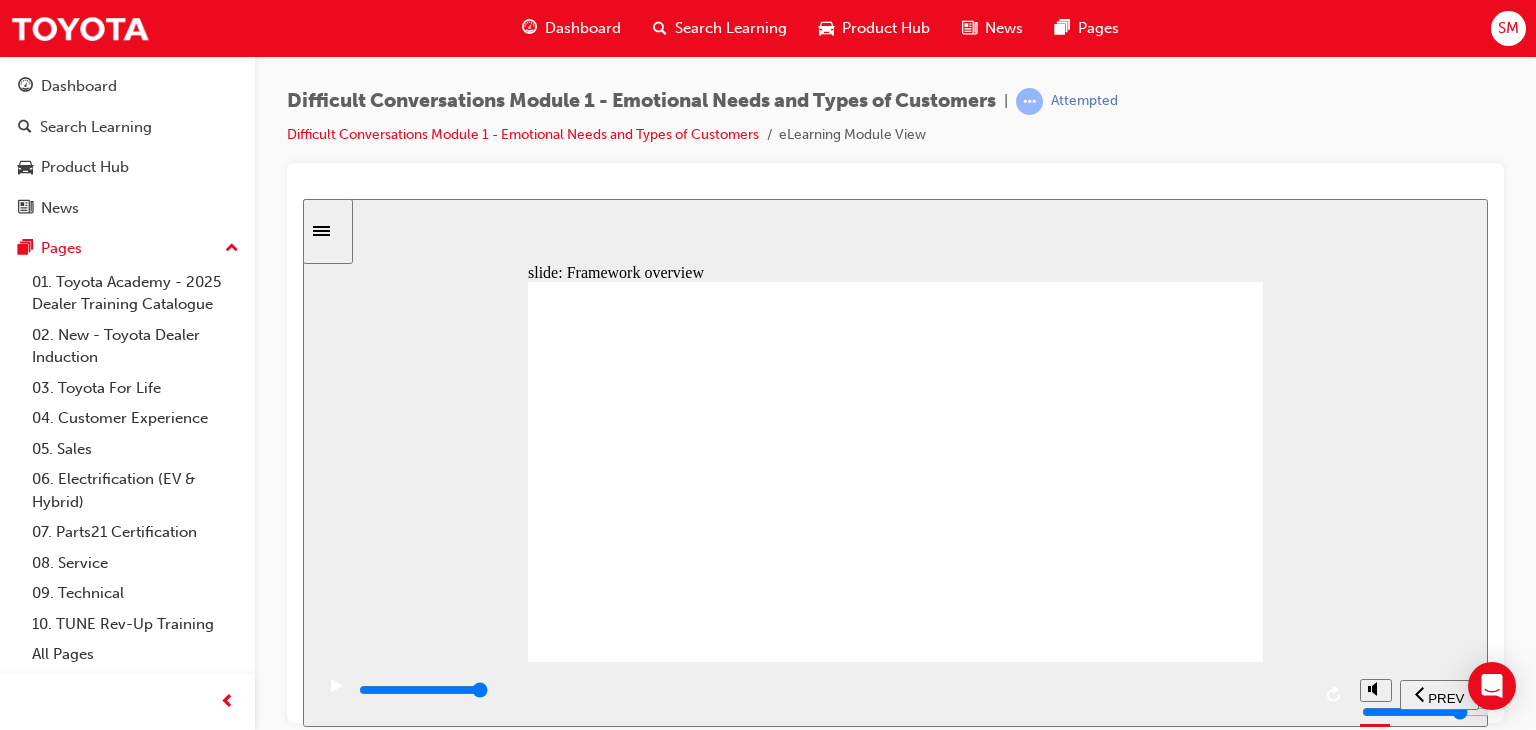 click 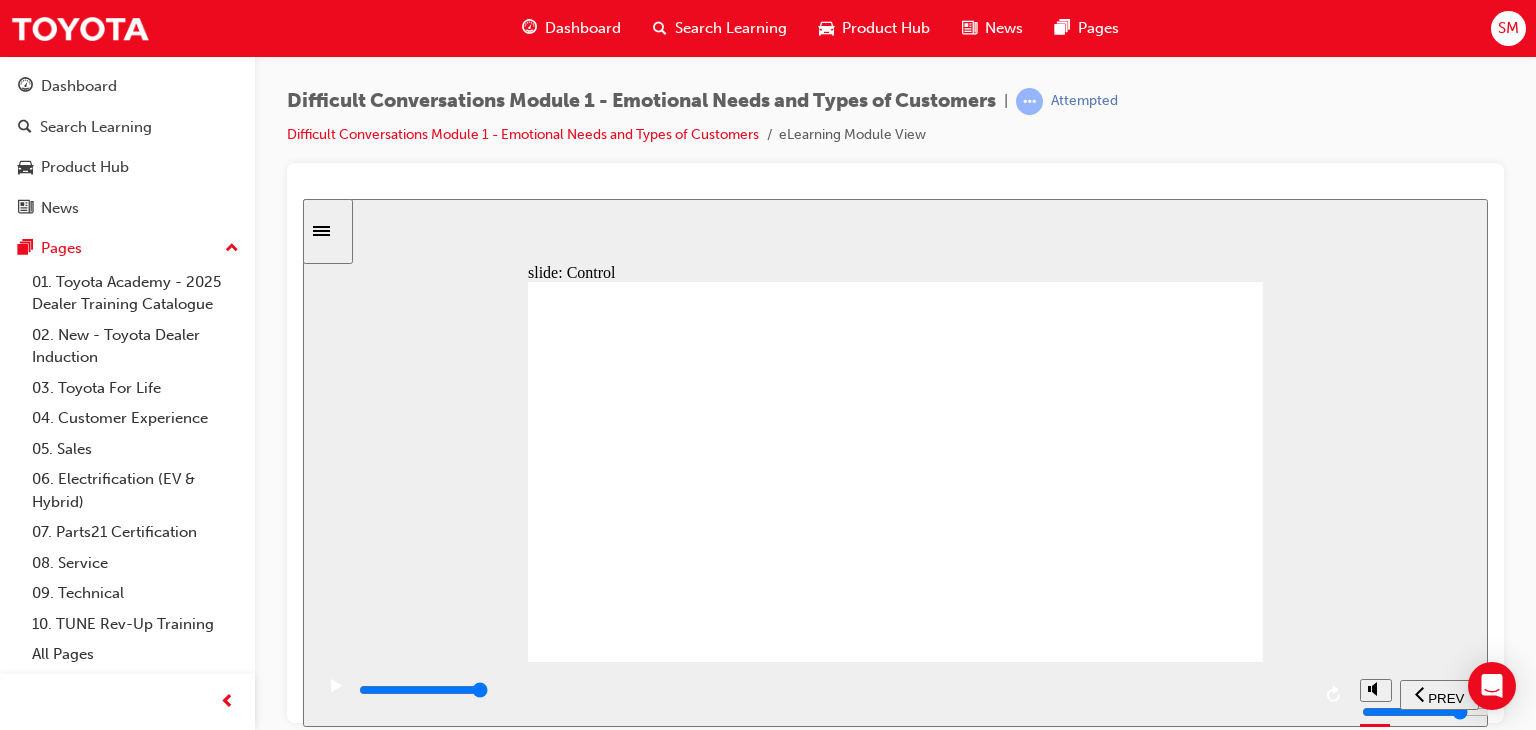 click 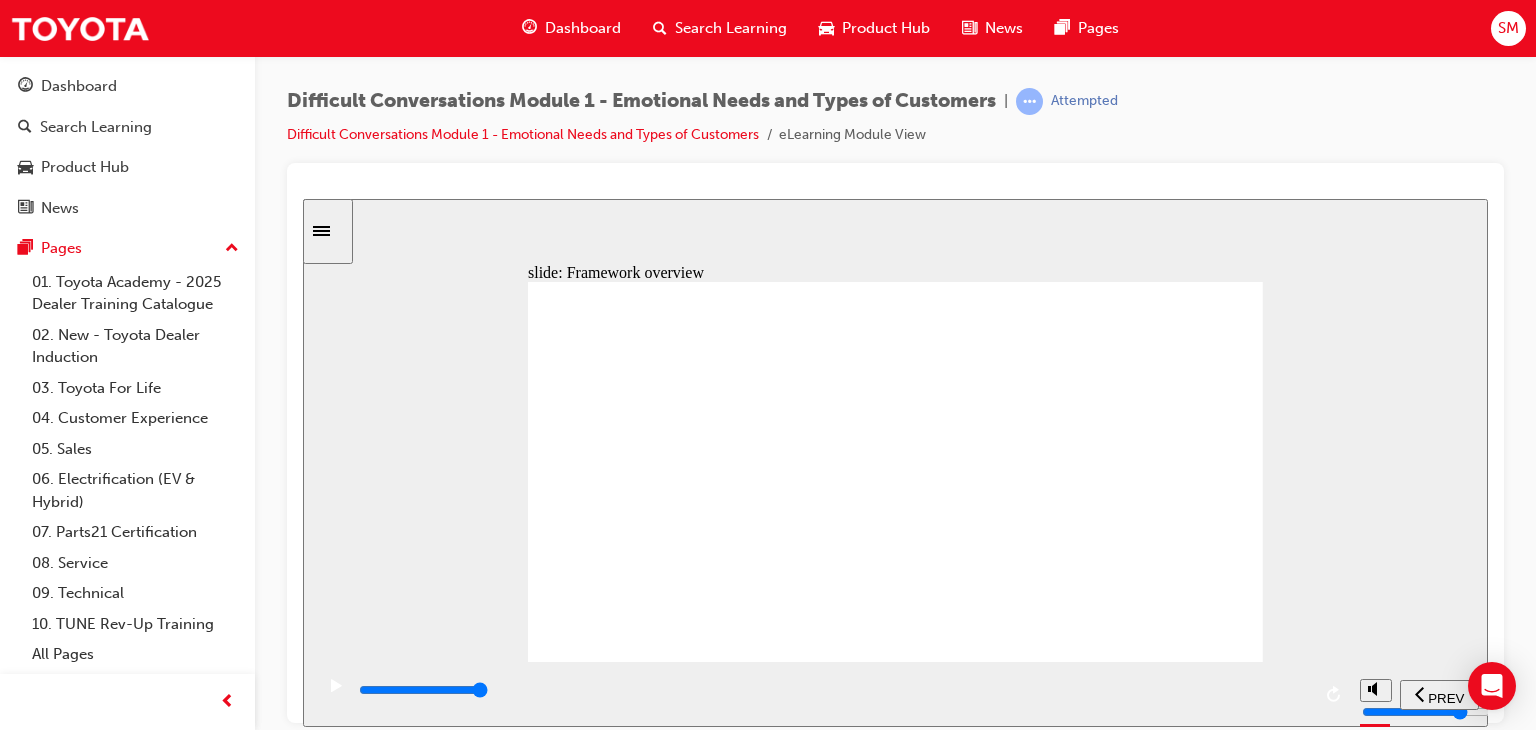click 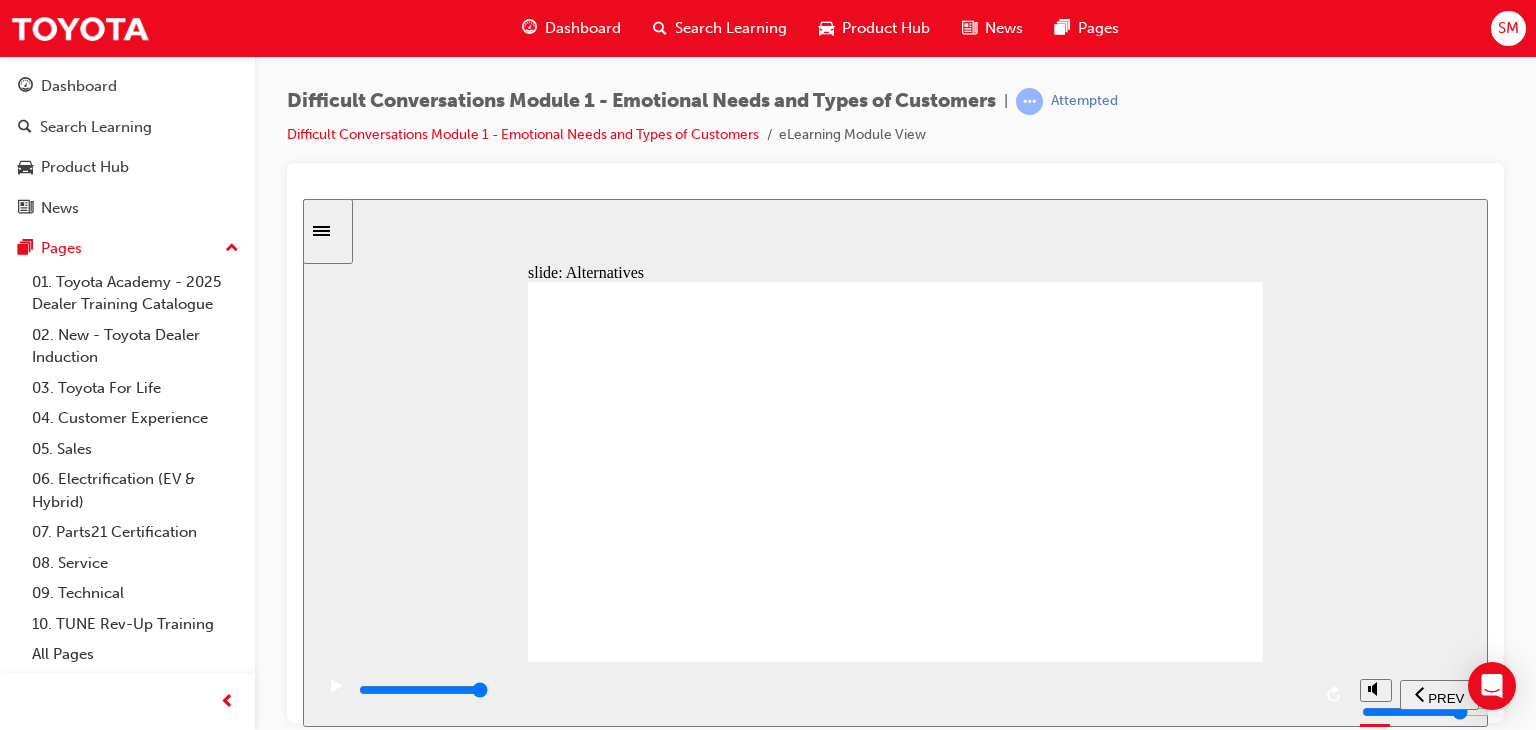 click 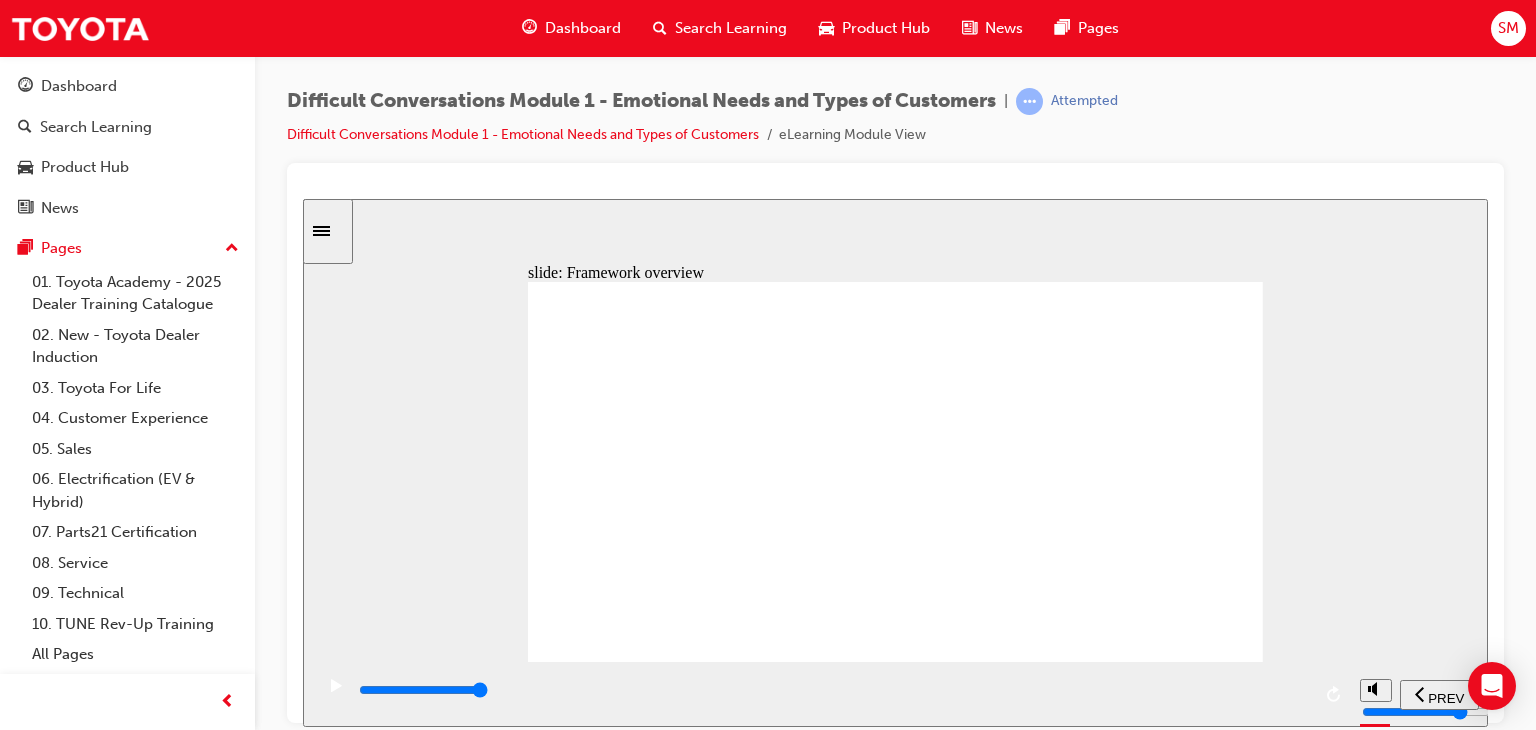 click 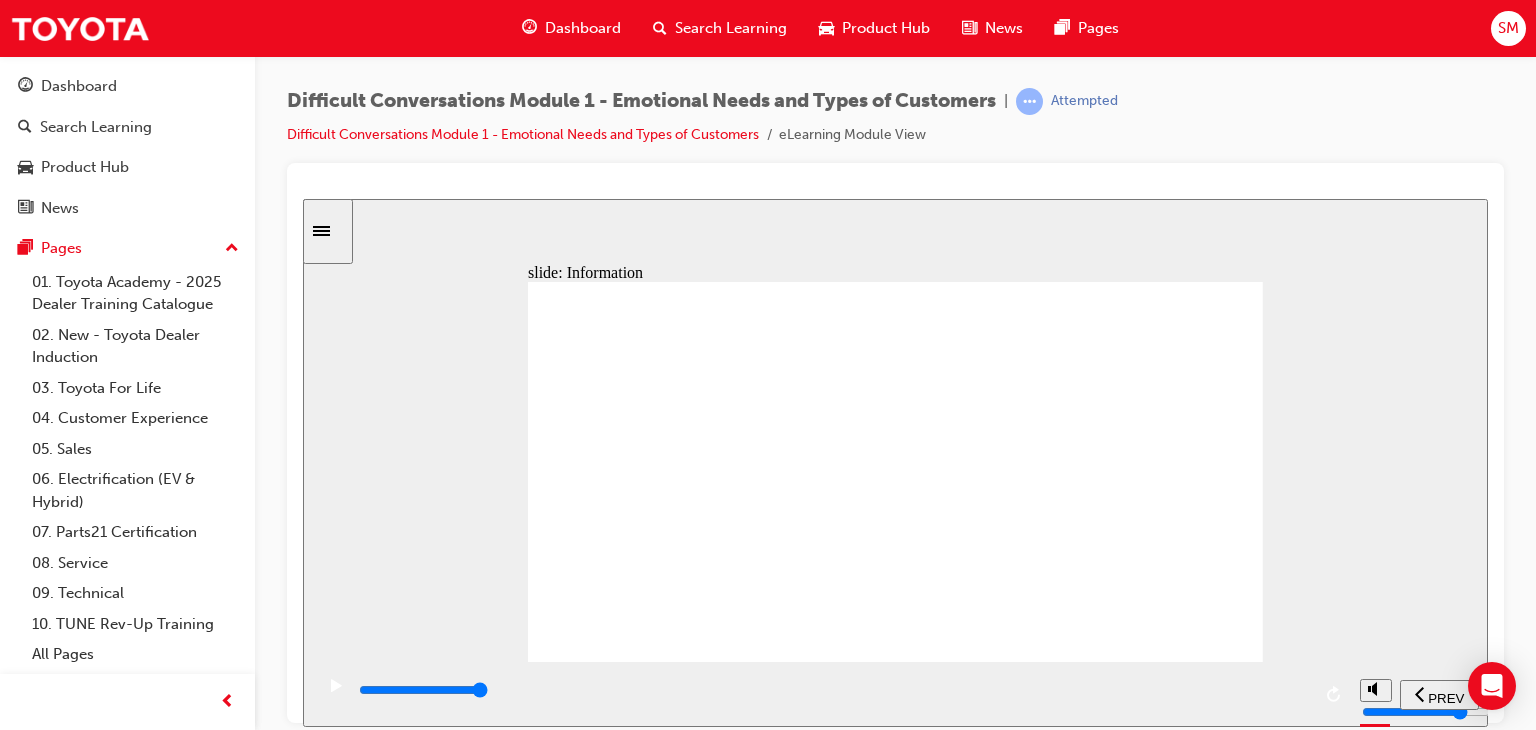 click 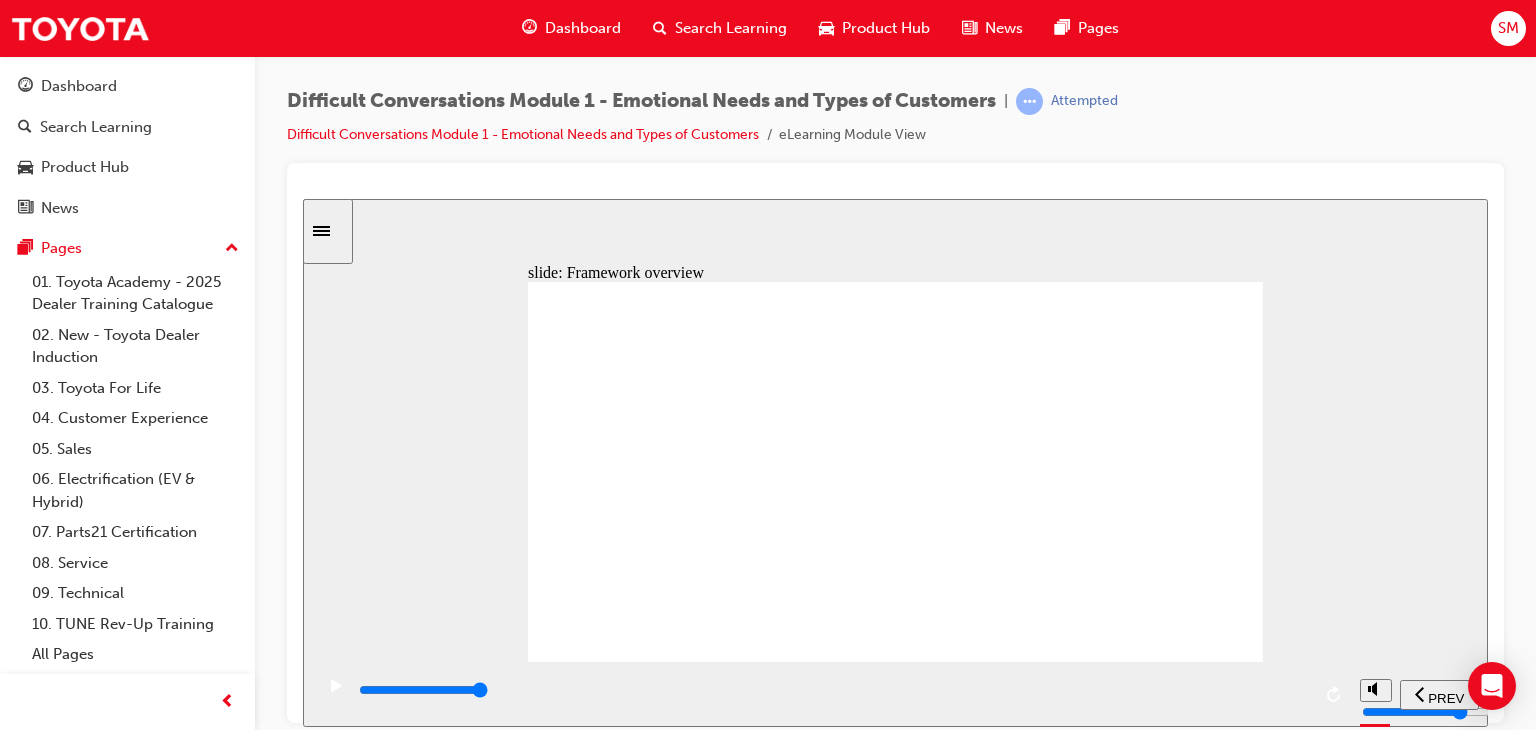 click 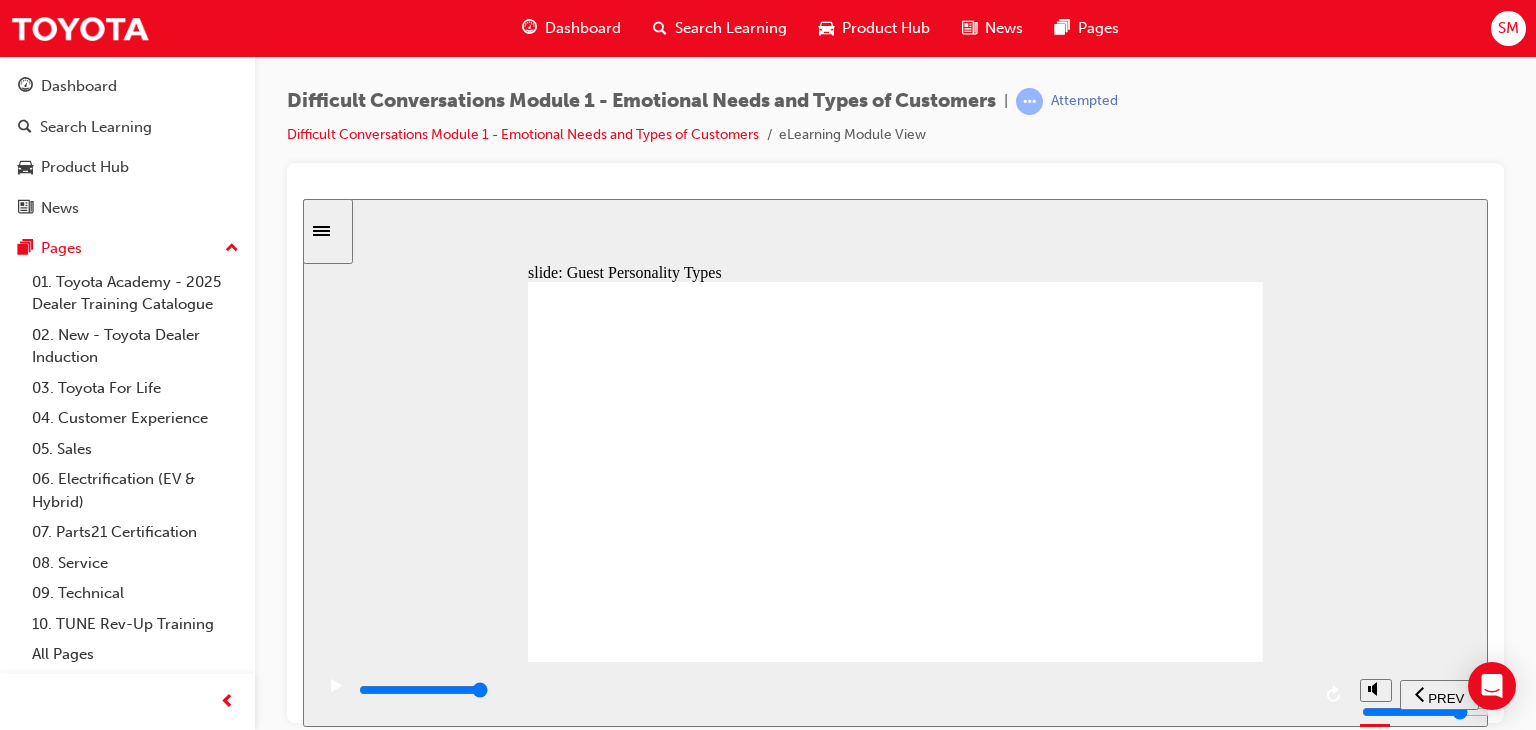 click 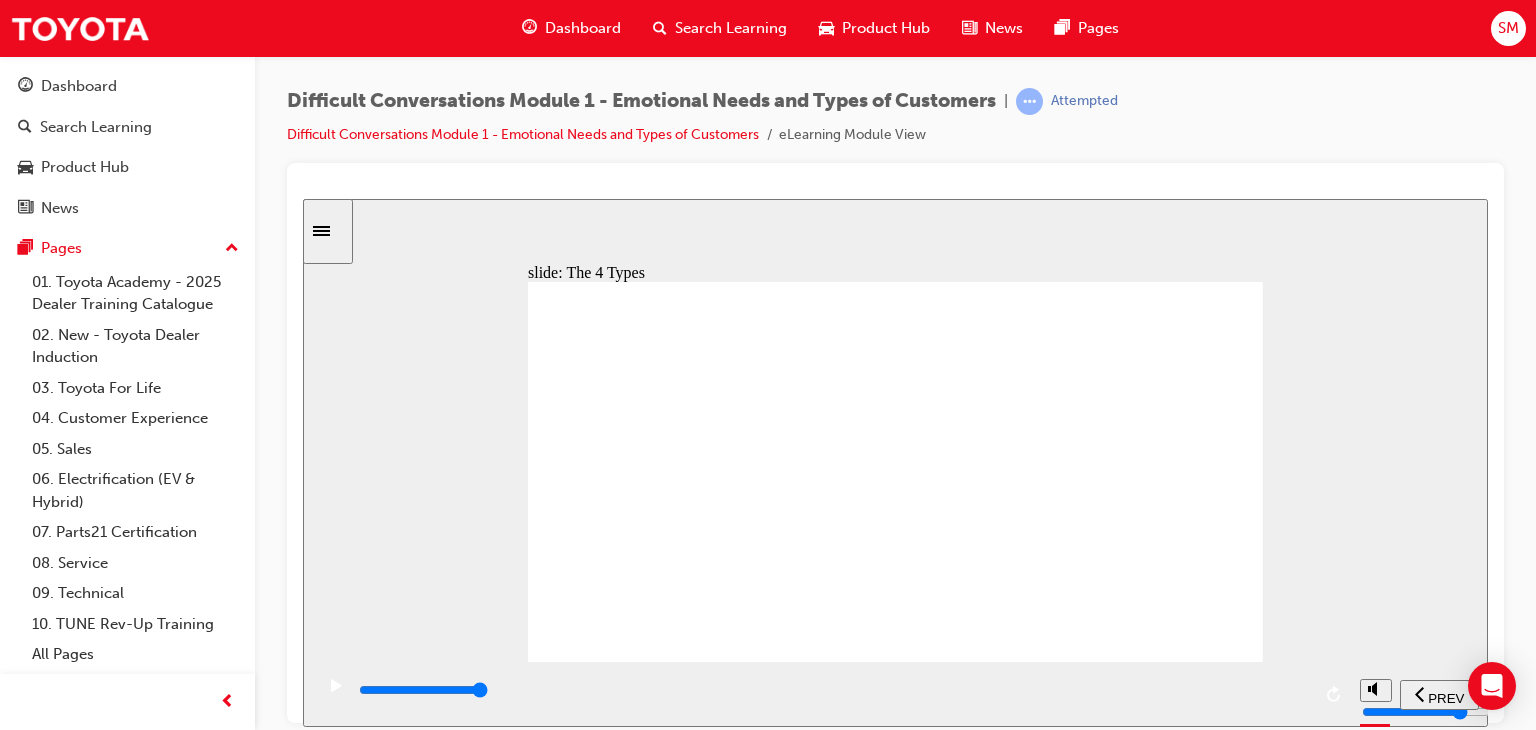 click 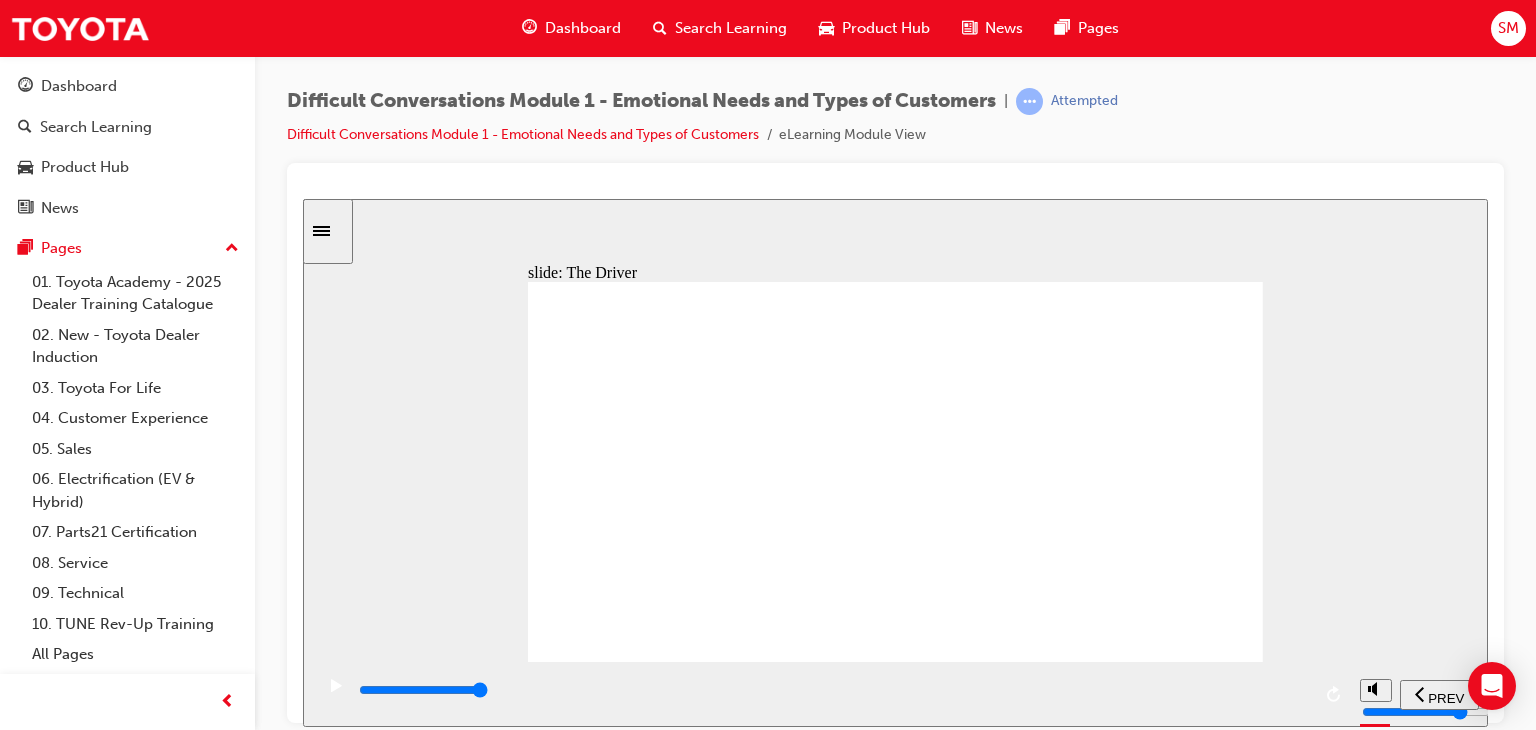 click 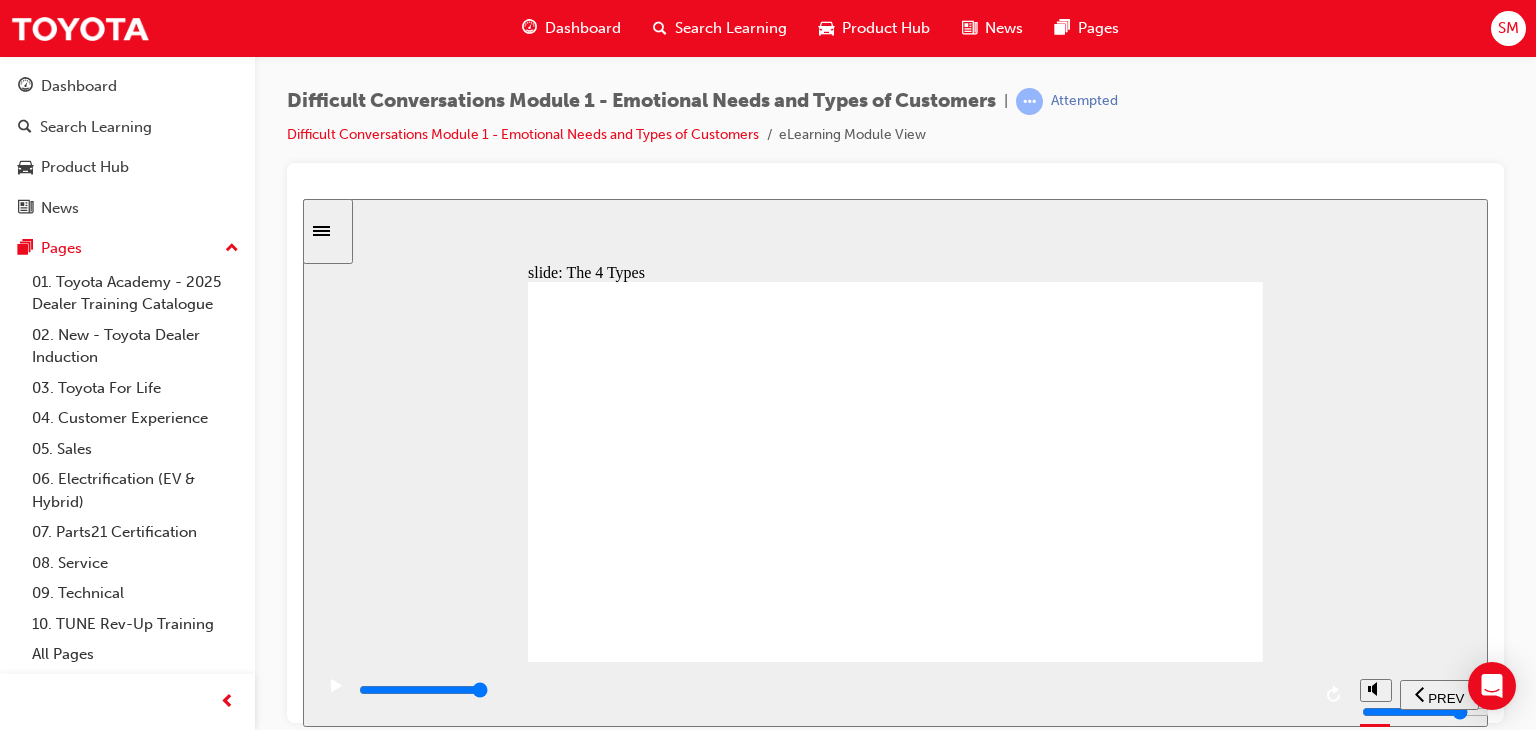 click 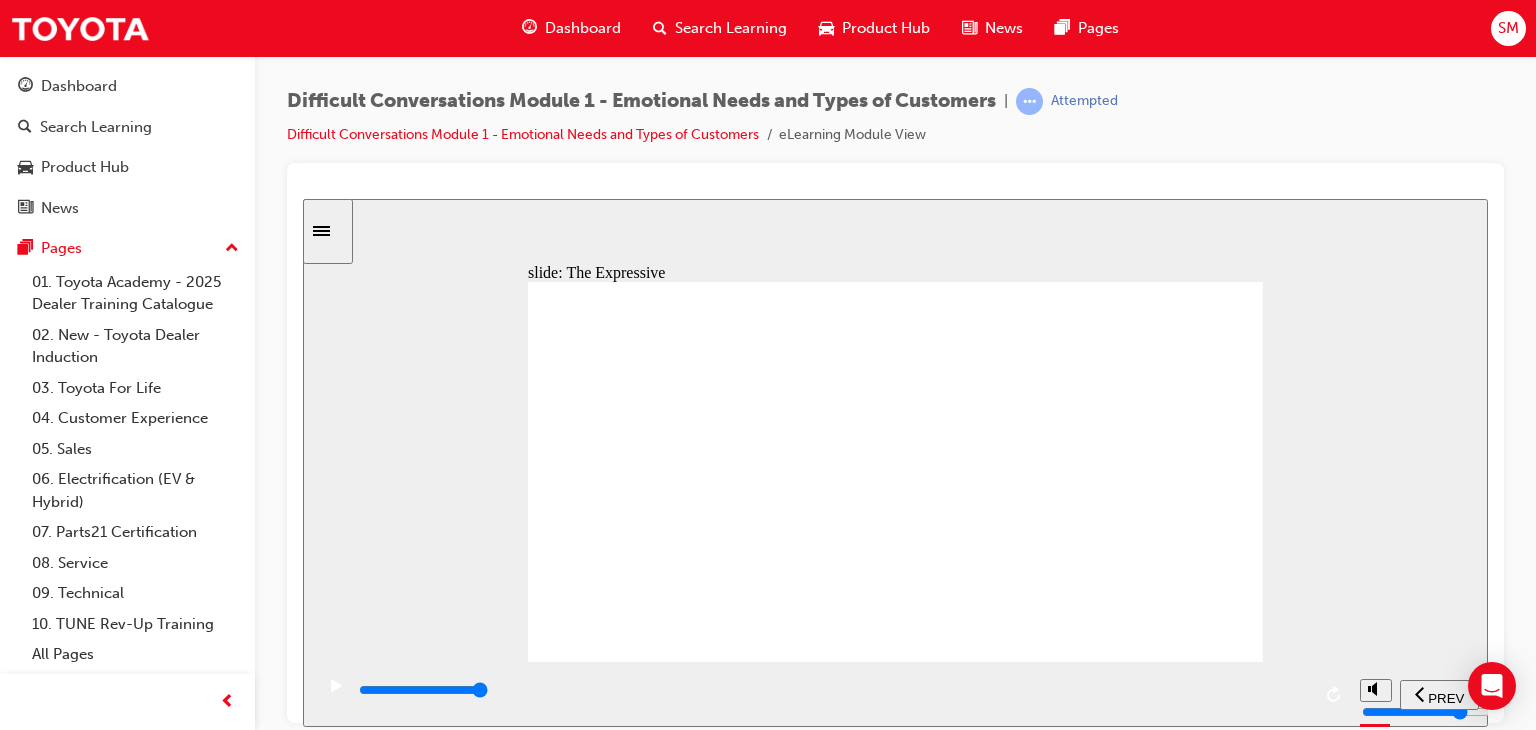 click 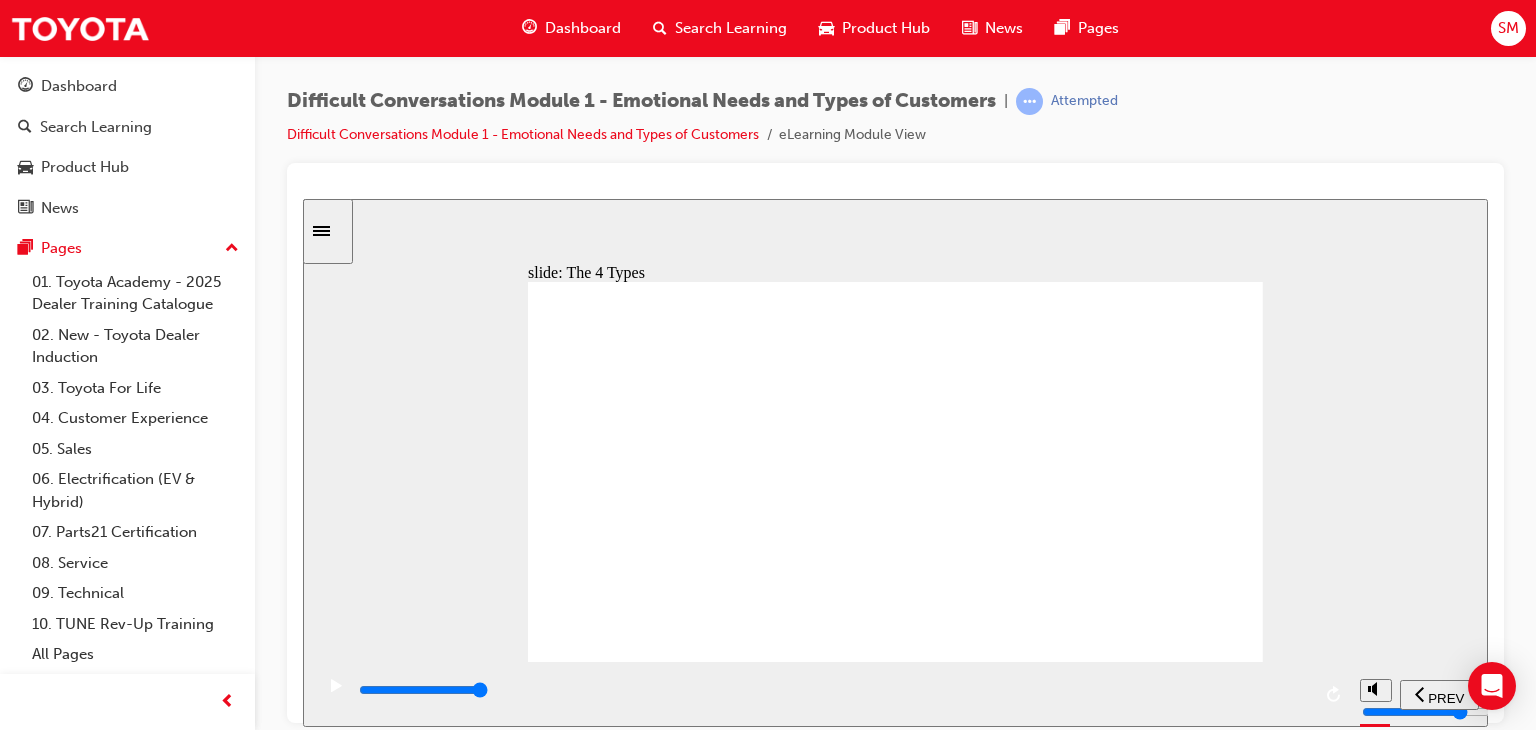 click 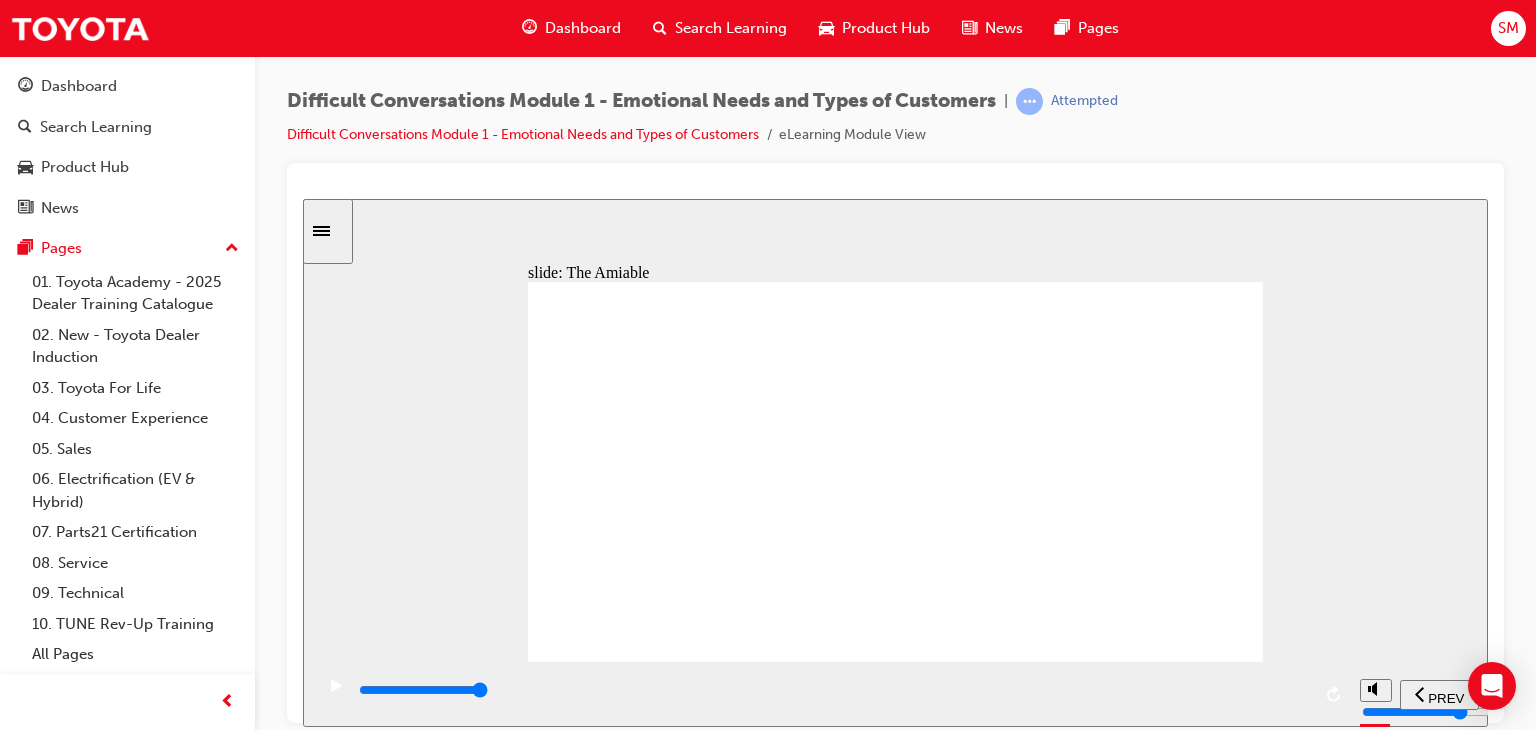 click 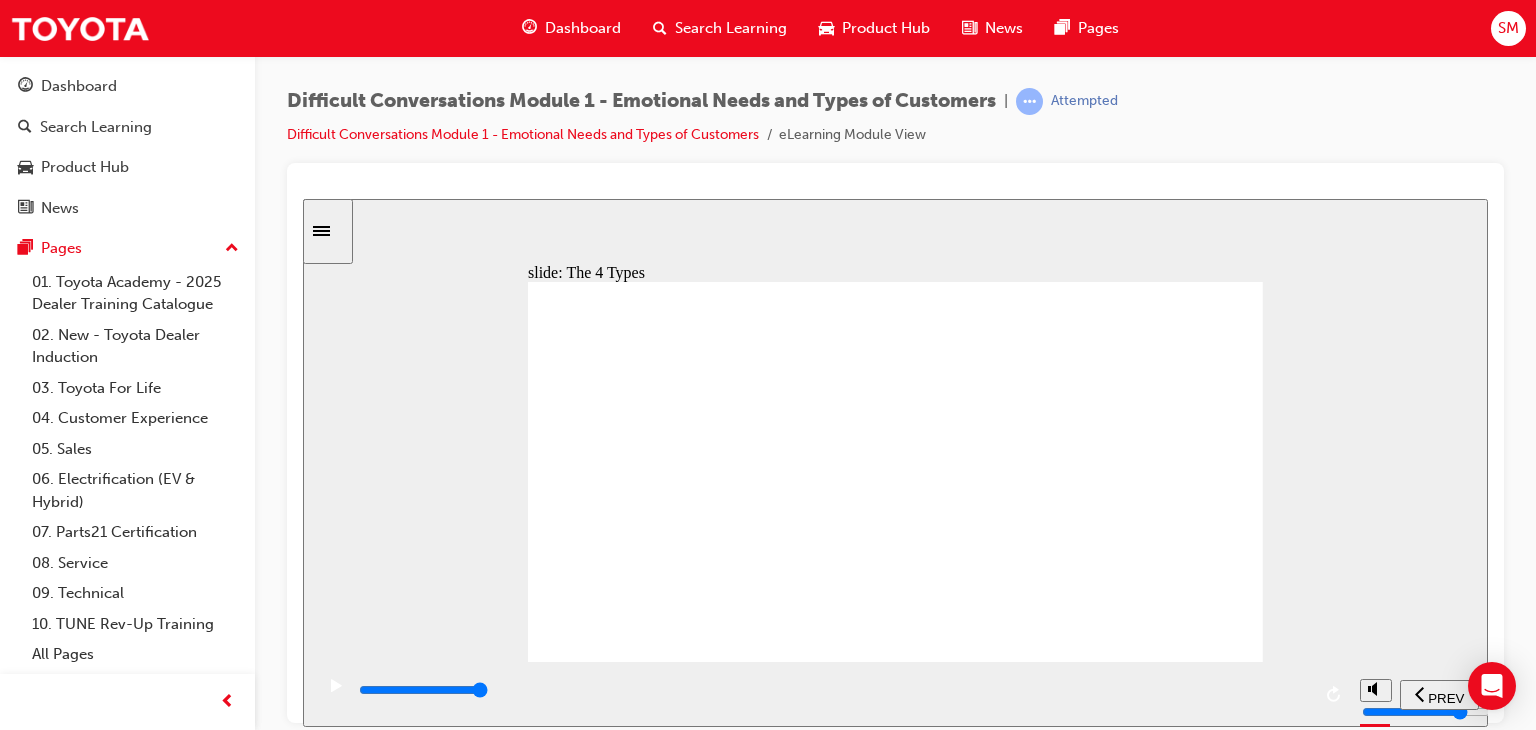 click 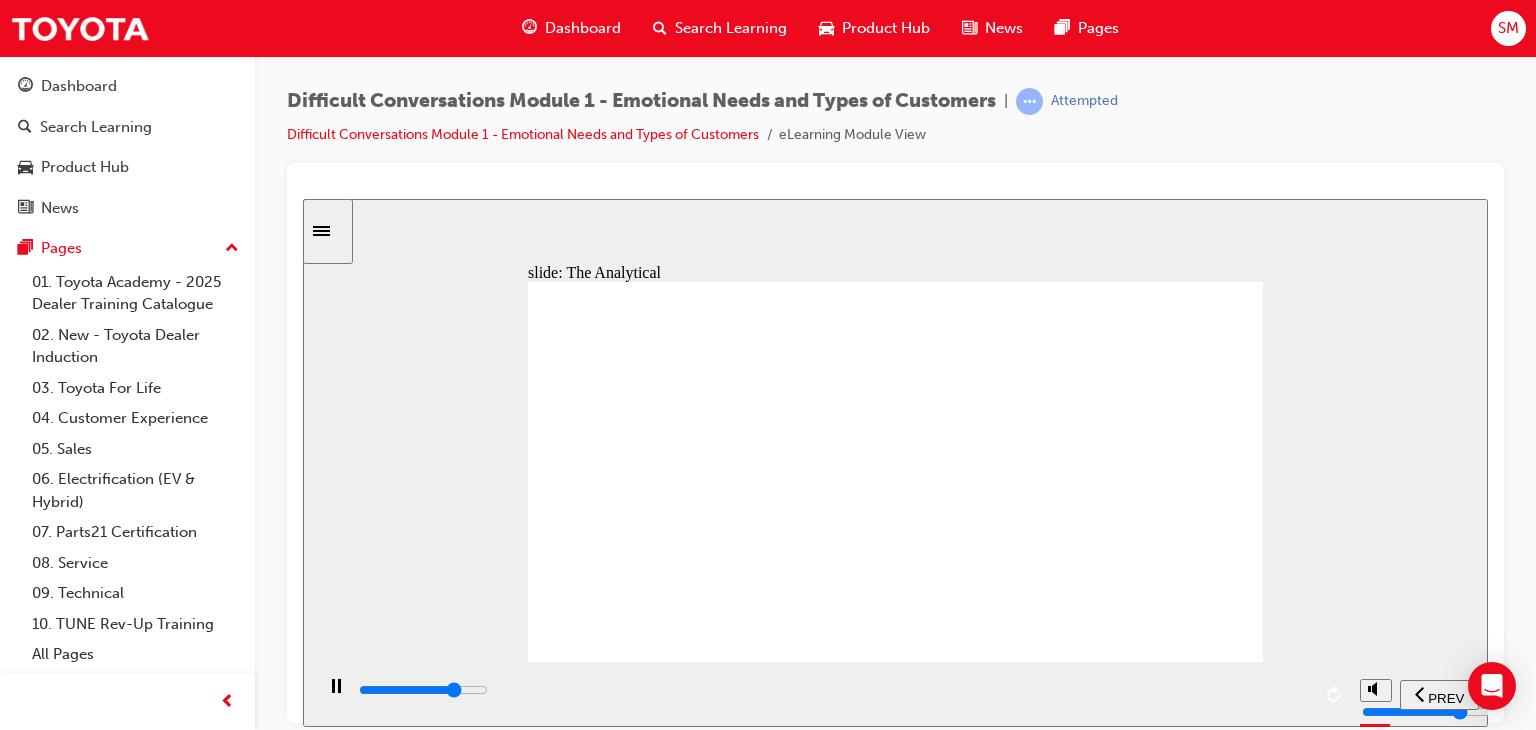 click 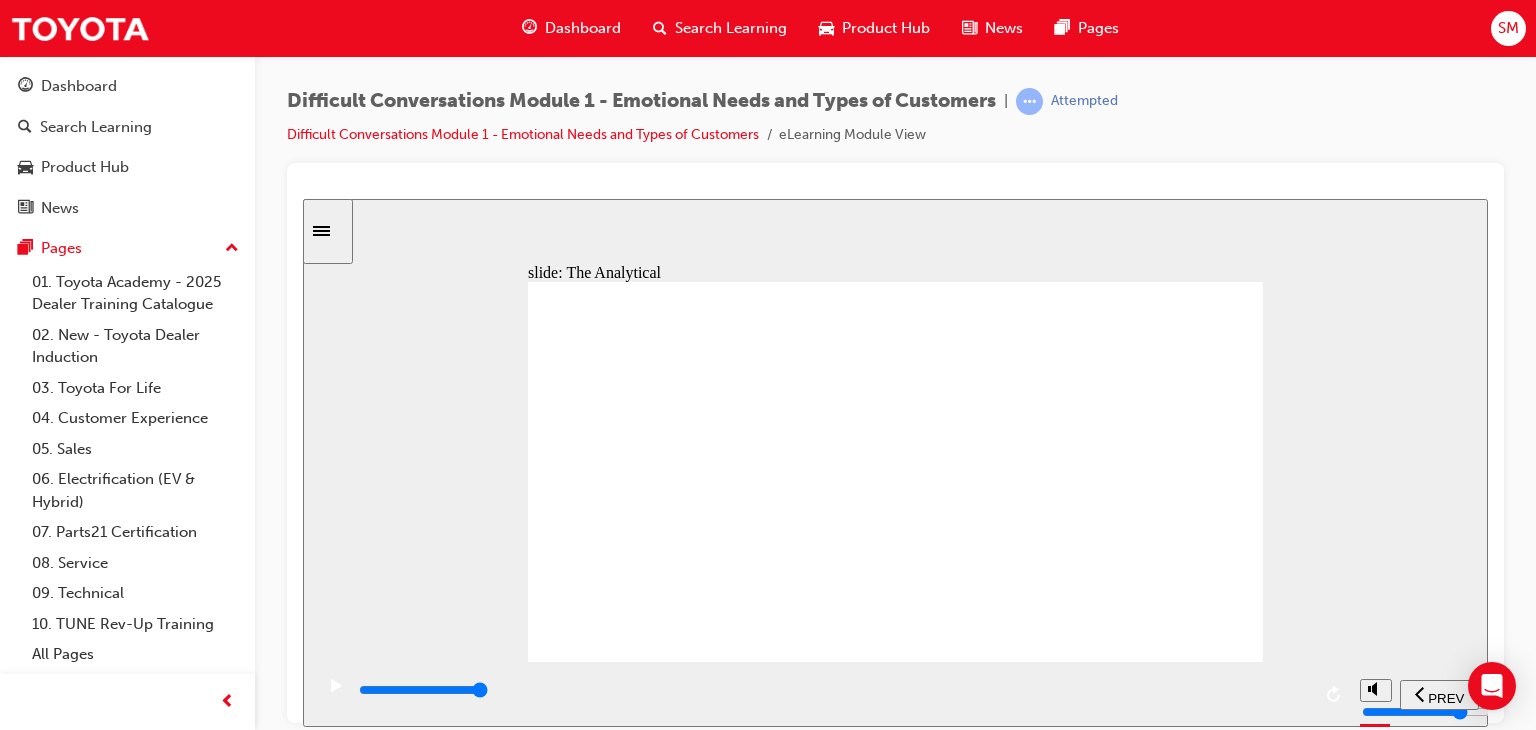 click 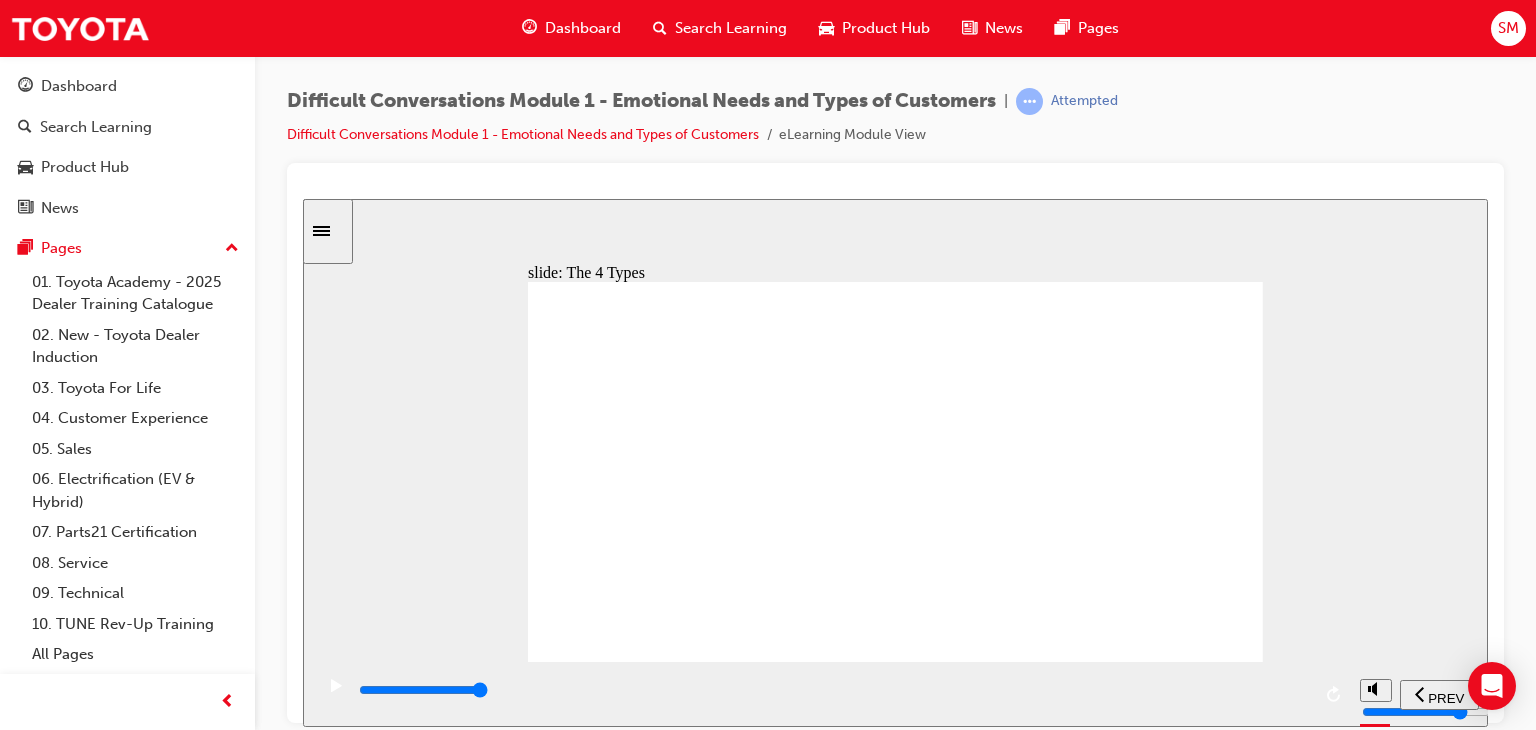 click 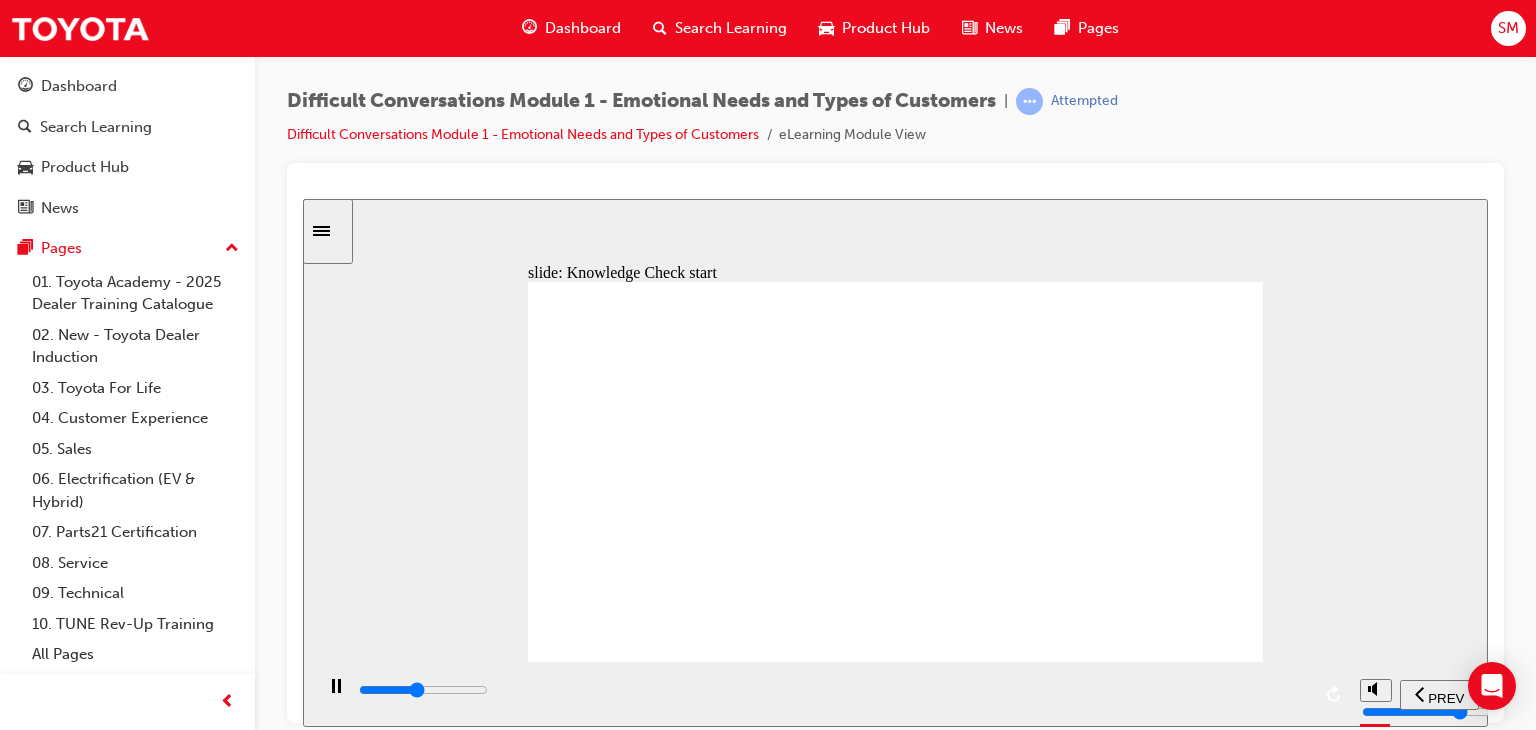 drag, startPoint x: 1212, startPoint y: 301, endPoint x: 1284, endPoint y: 375, distance: 103.24728 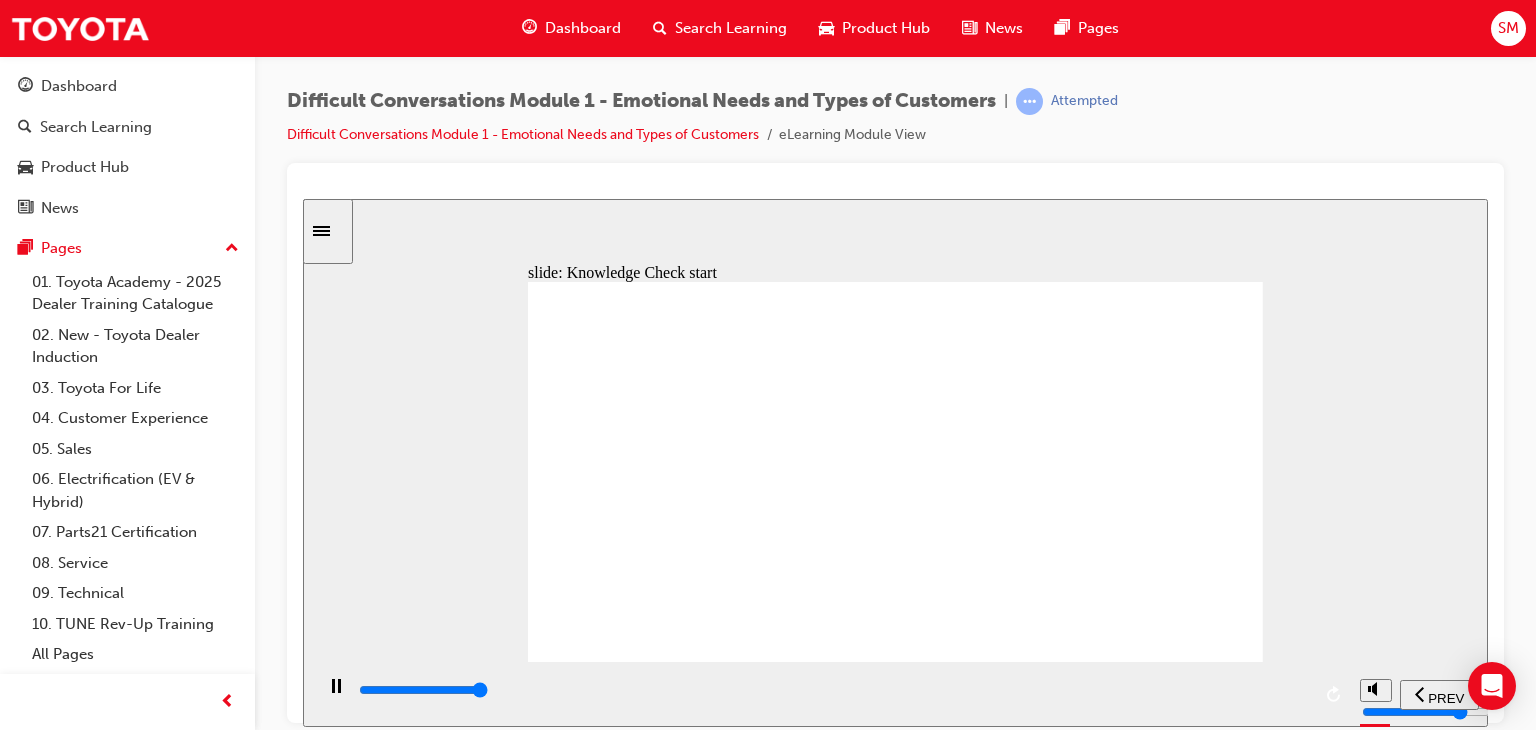 type on "11600" 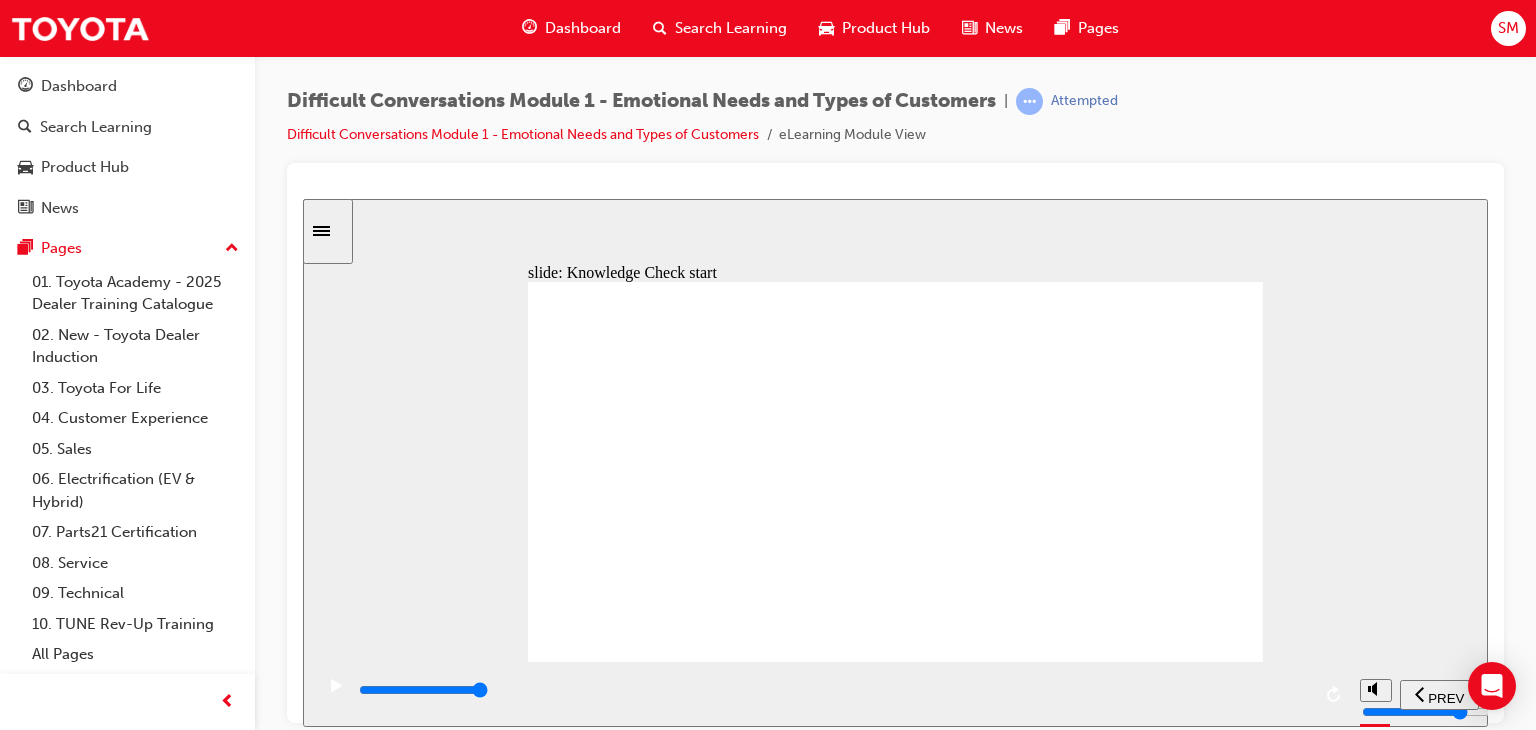 click 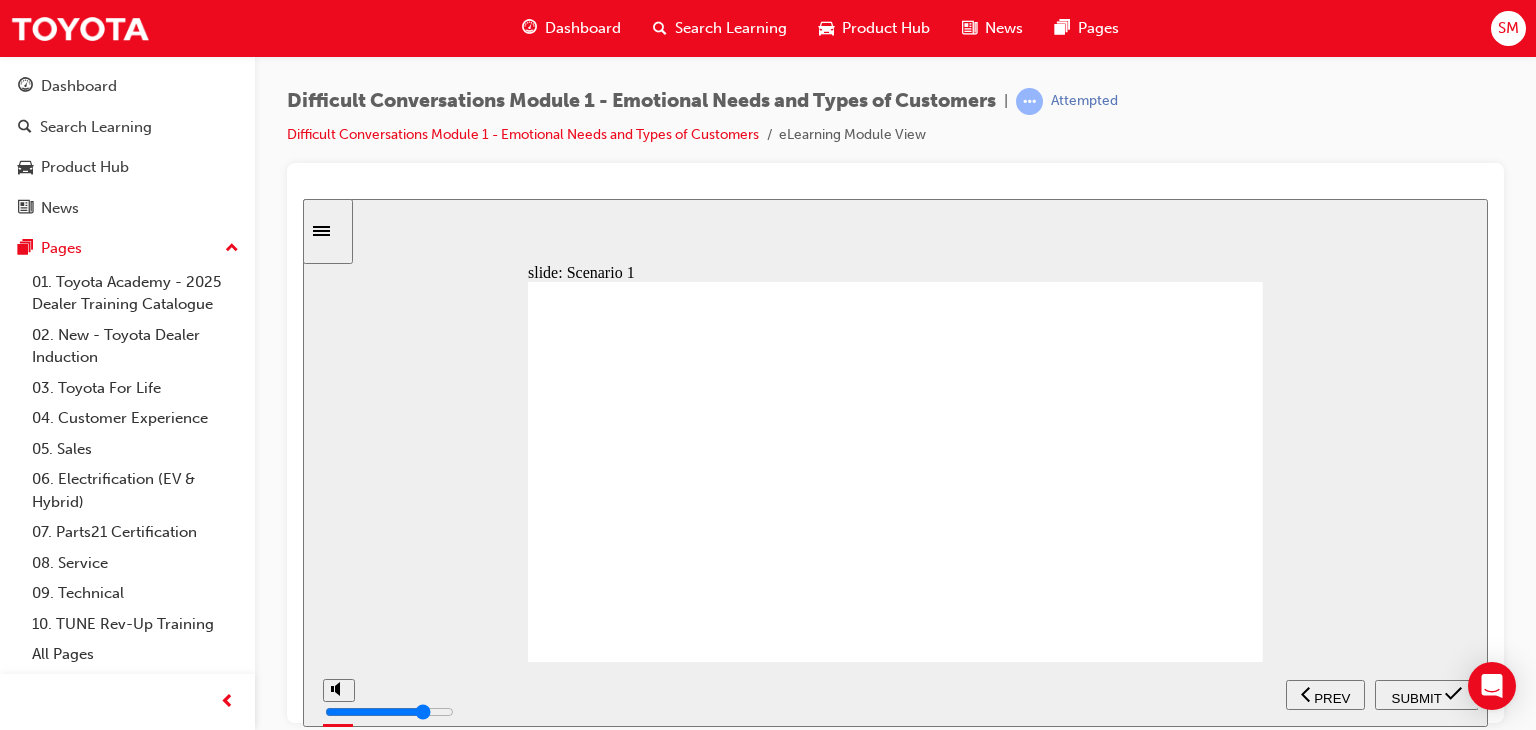 click on "The Expressive The Amiable The Driver The Analytical" at bounding box center (814, 2718) 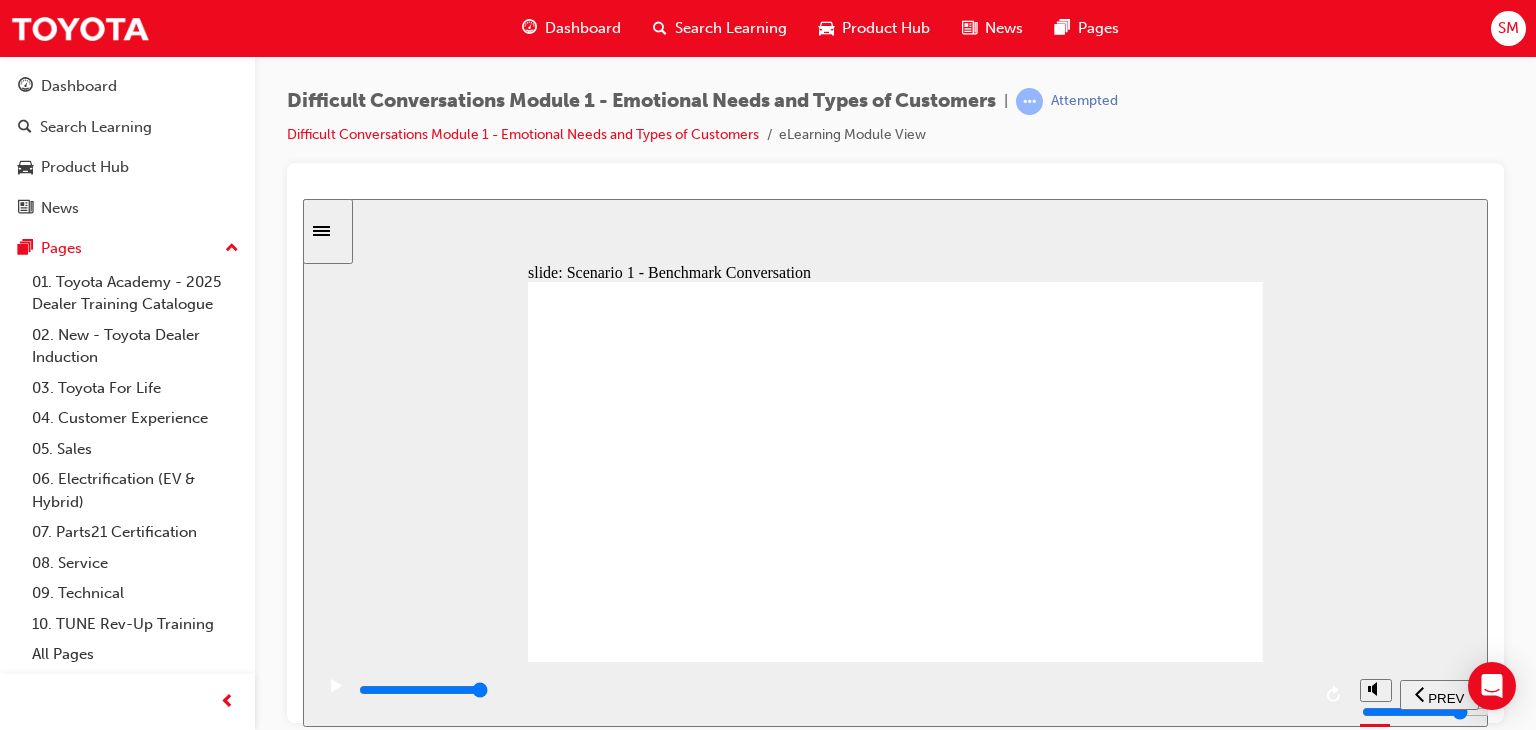 click 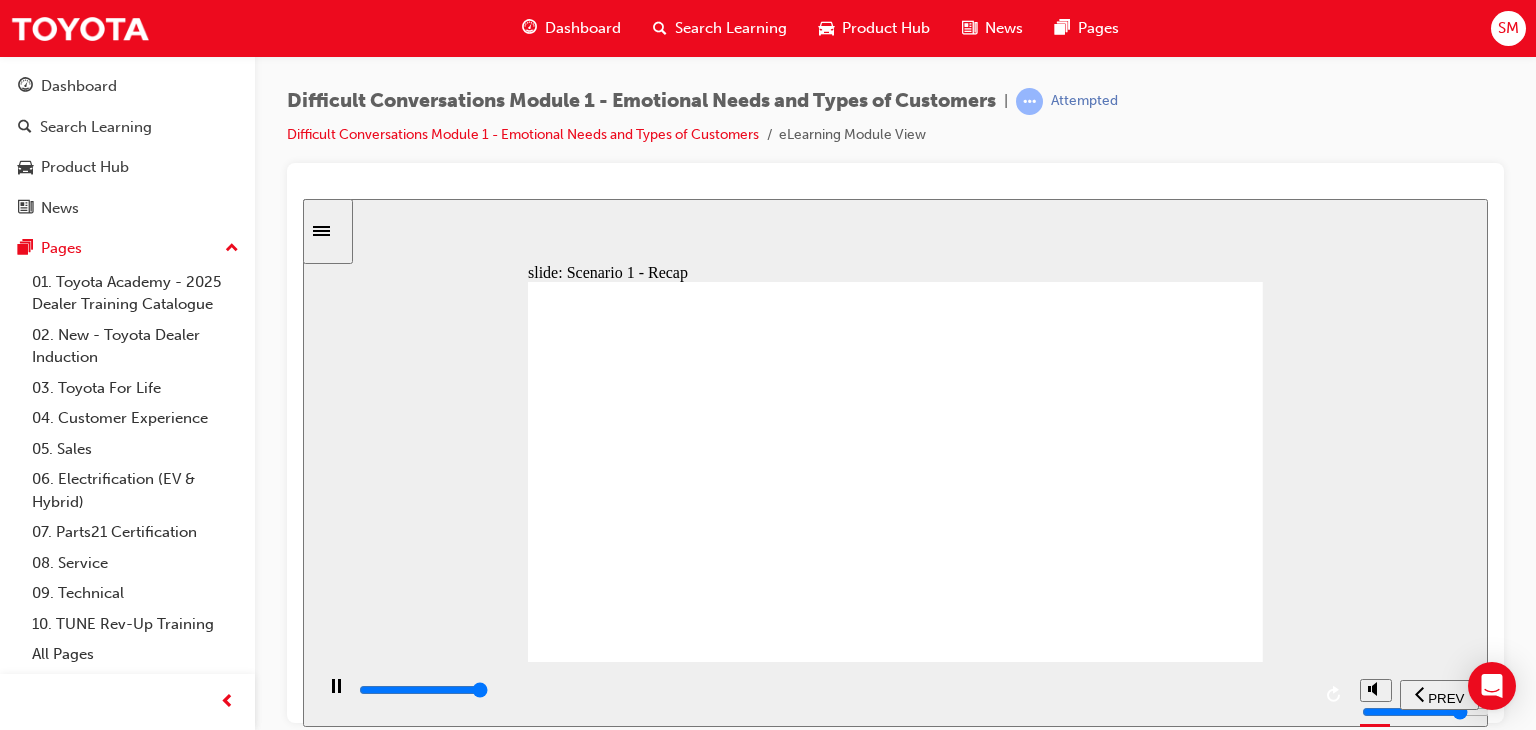 type on "41500" 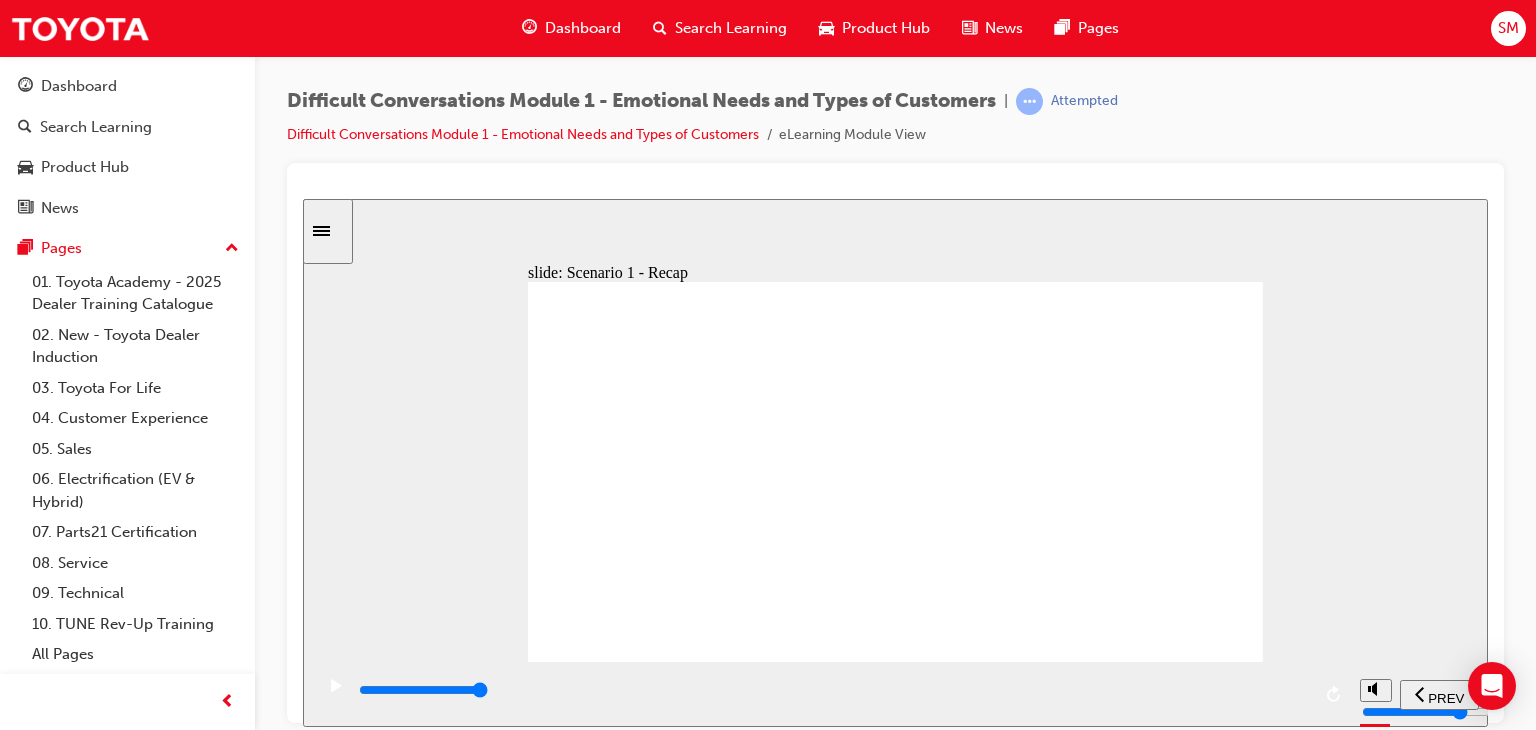 click 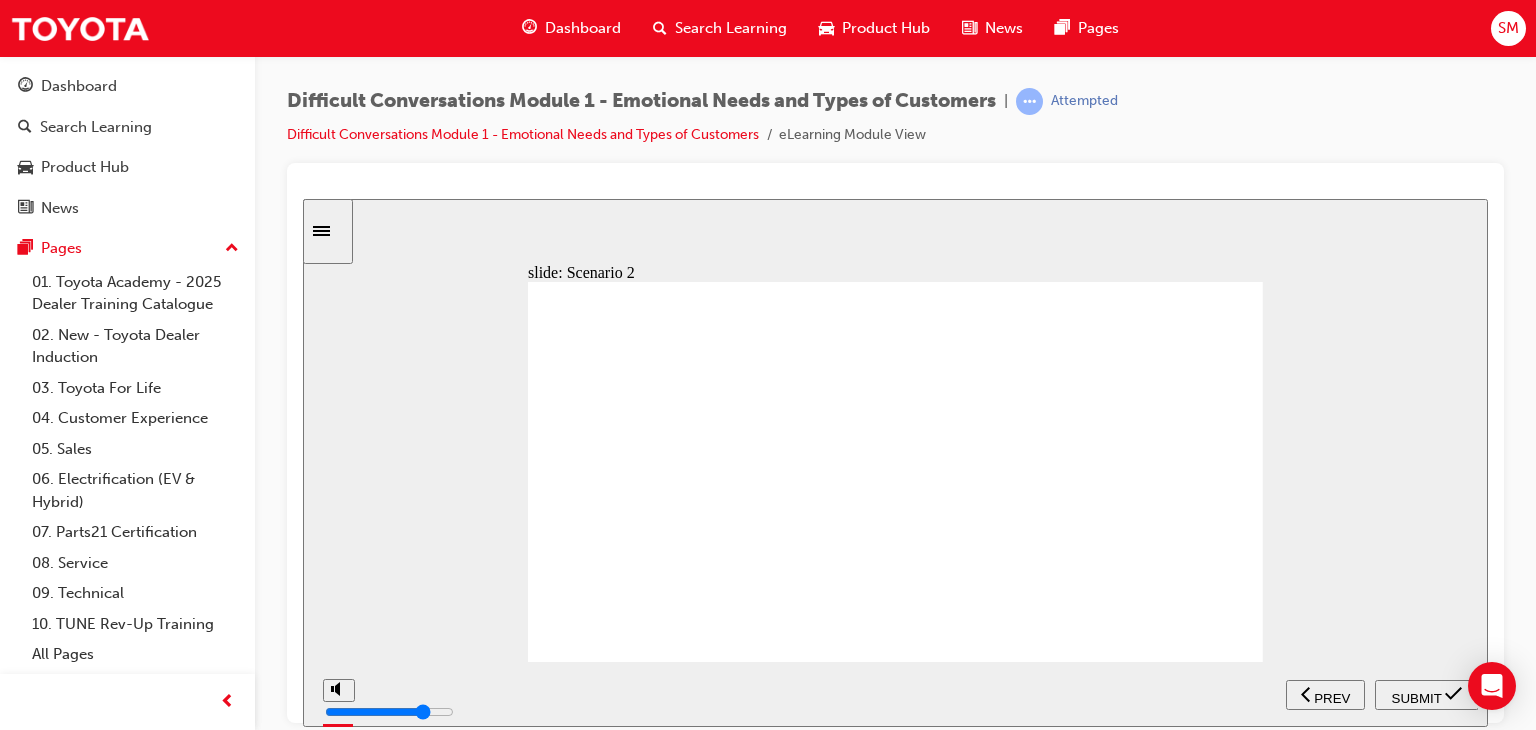 click 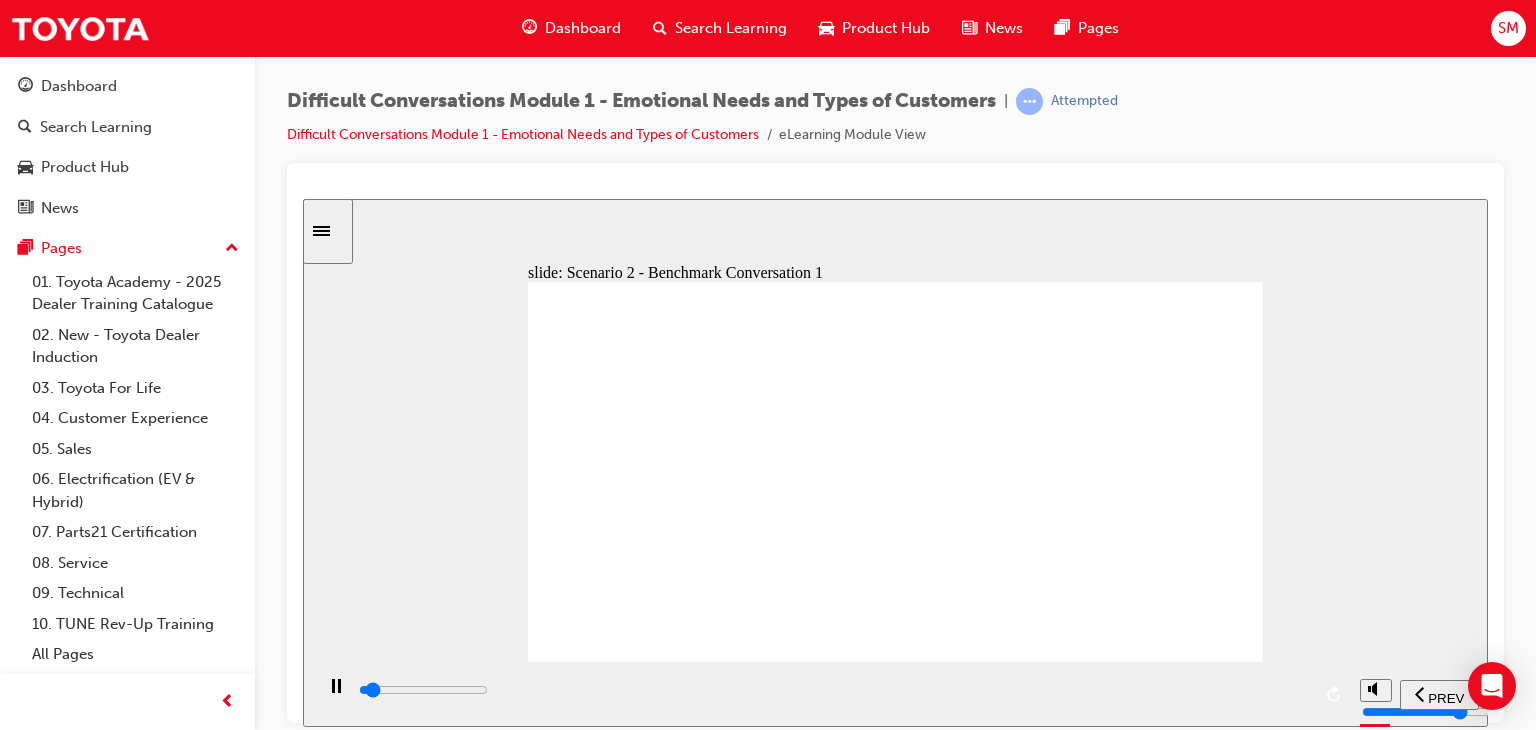type on "2000" 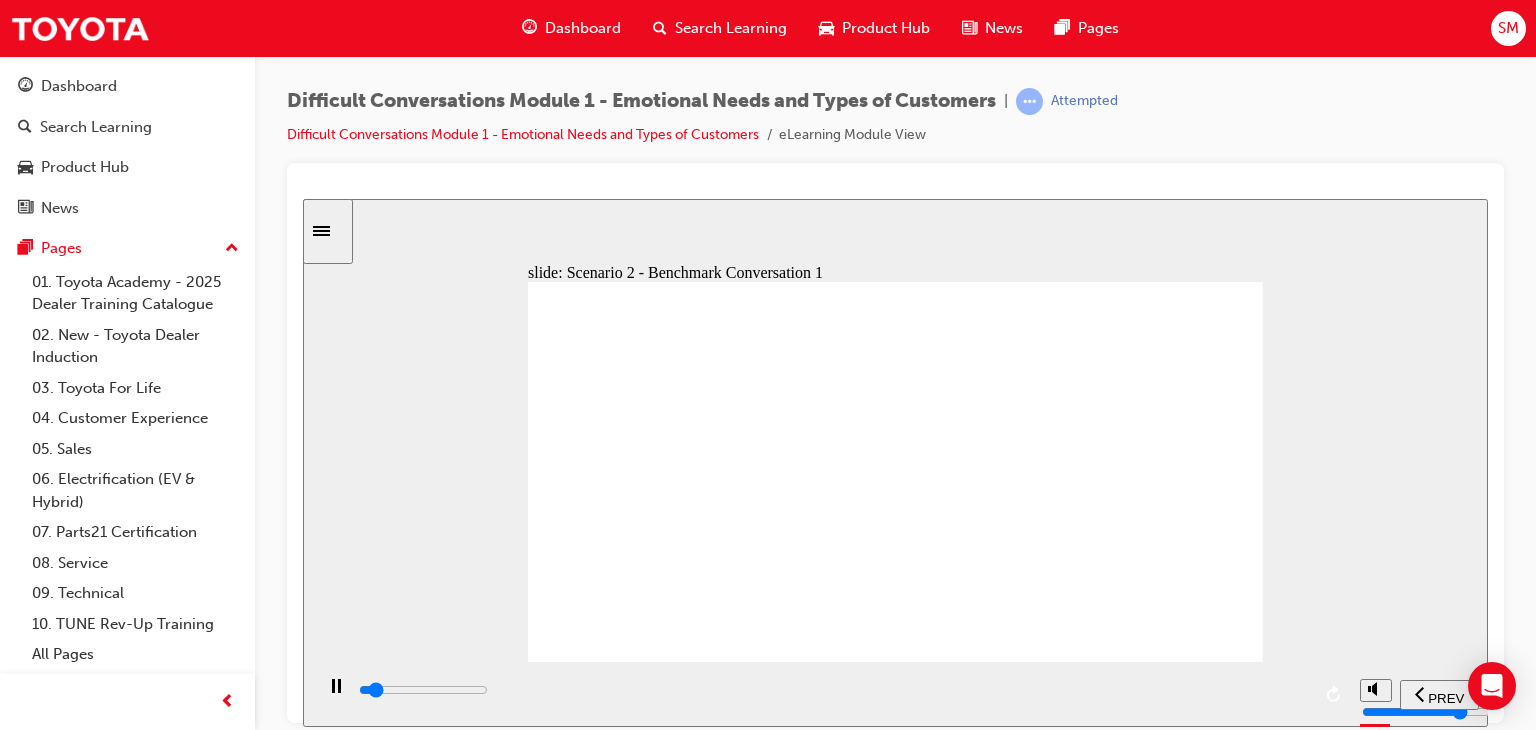 scroll, scrollTop: 0, scrollLeft: 0, axis: both 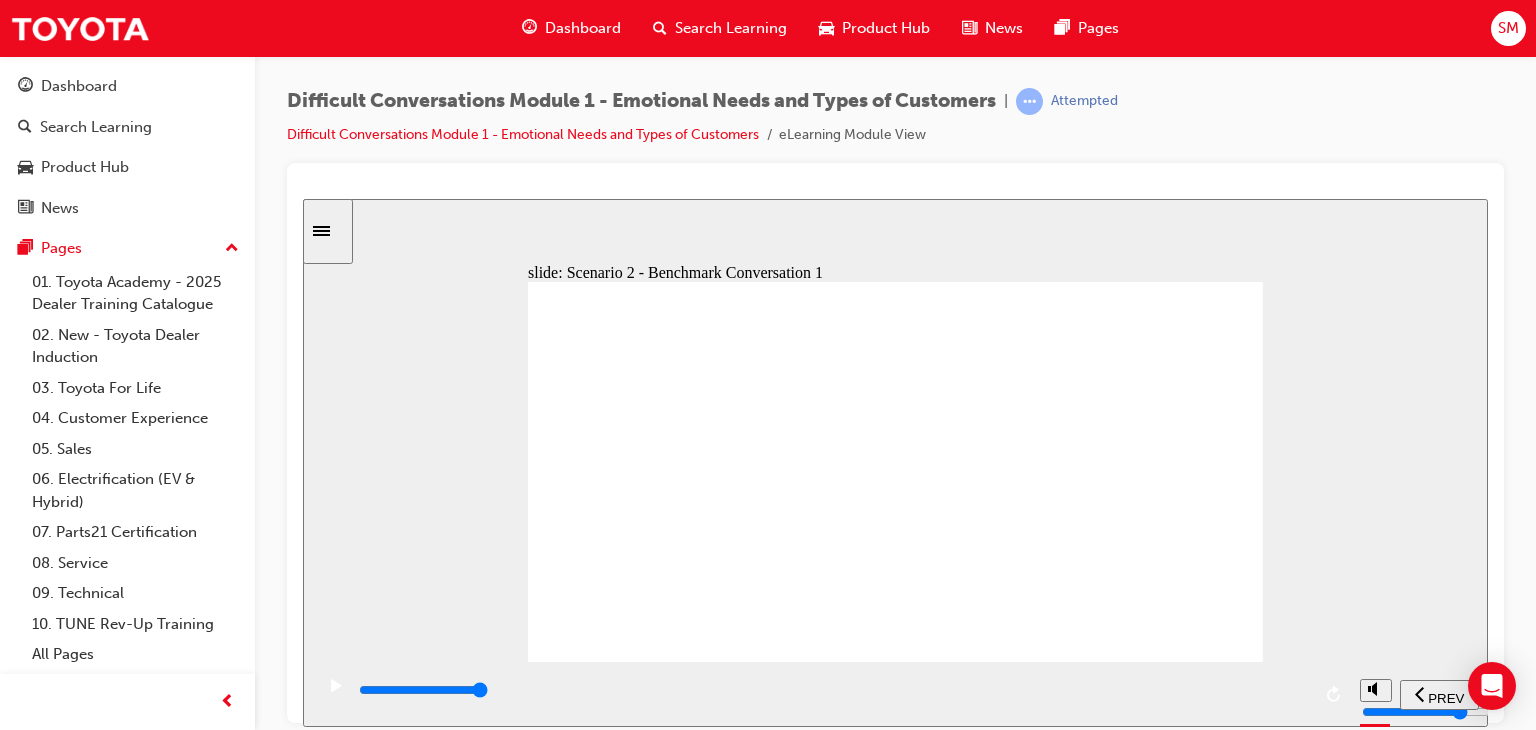 click 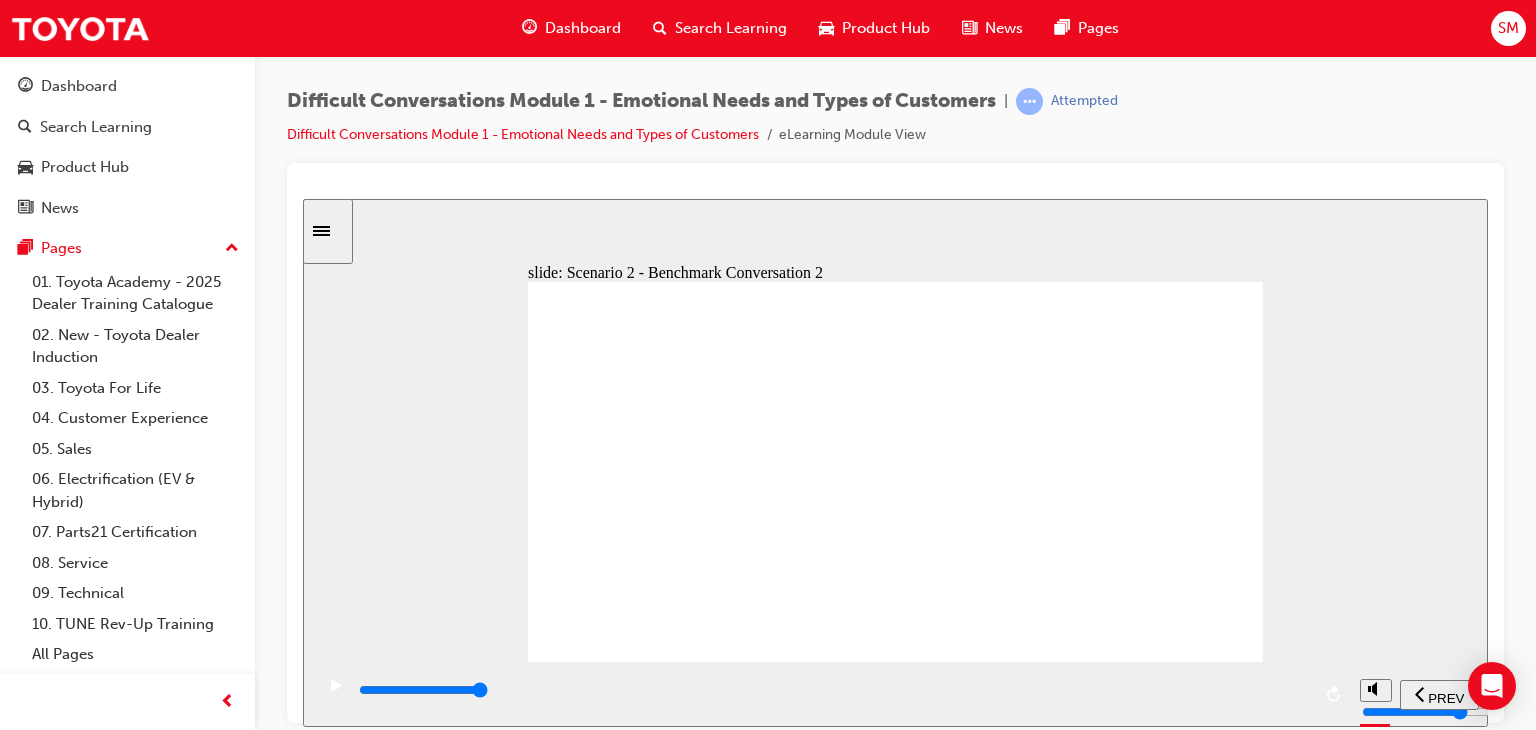 click 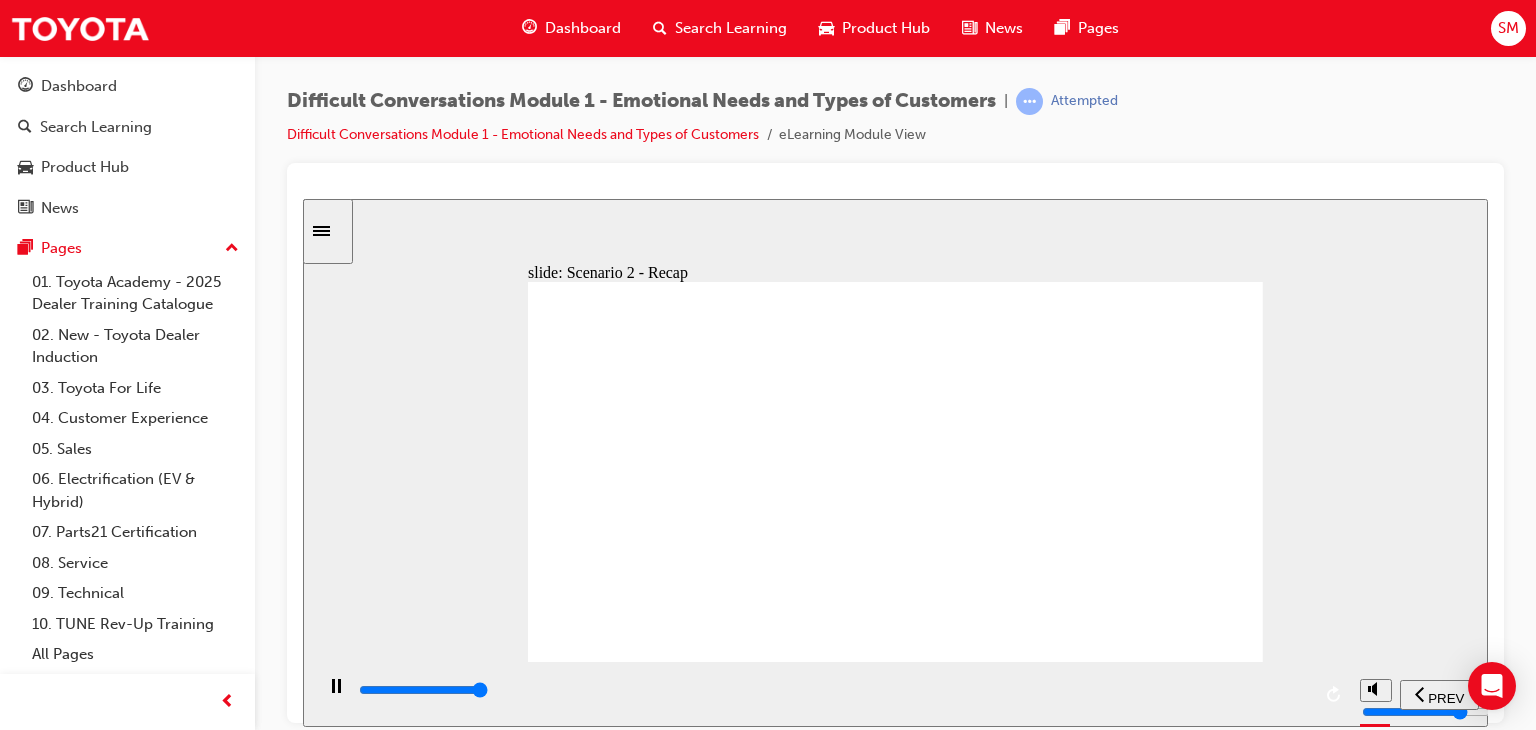 type on "56000" 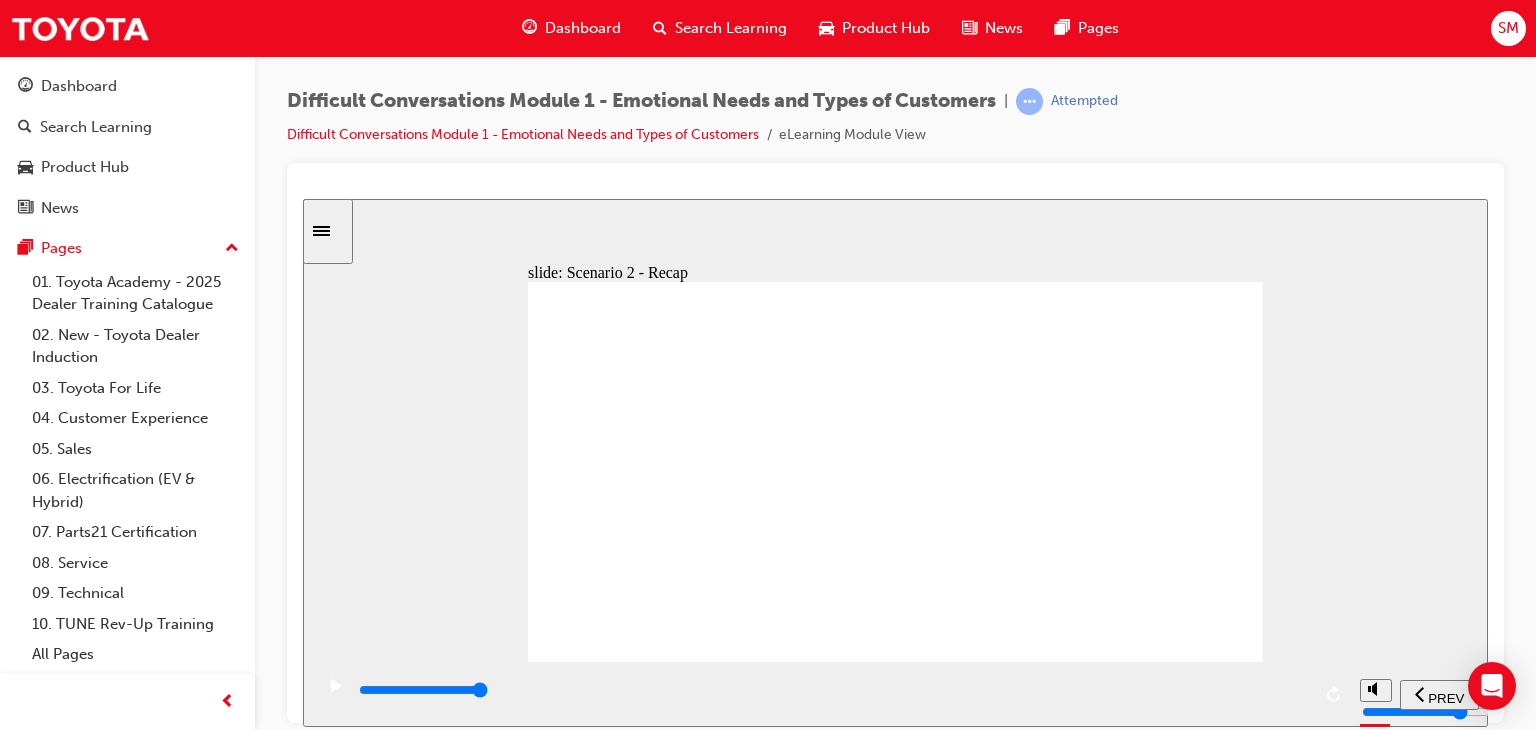 click 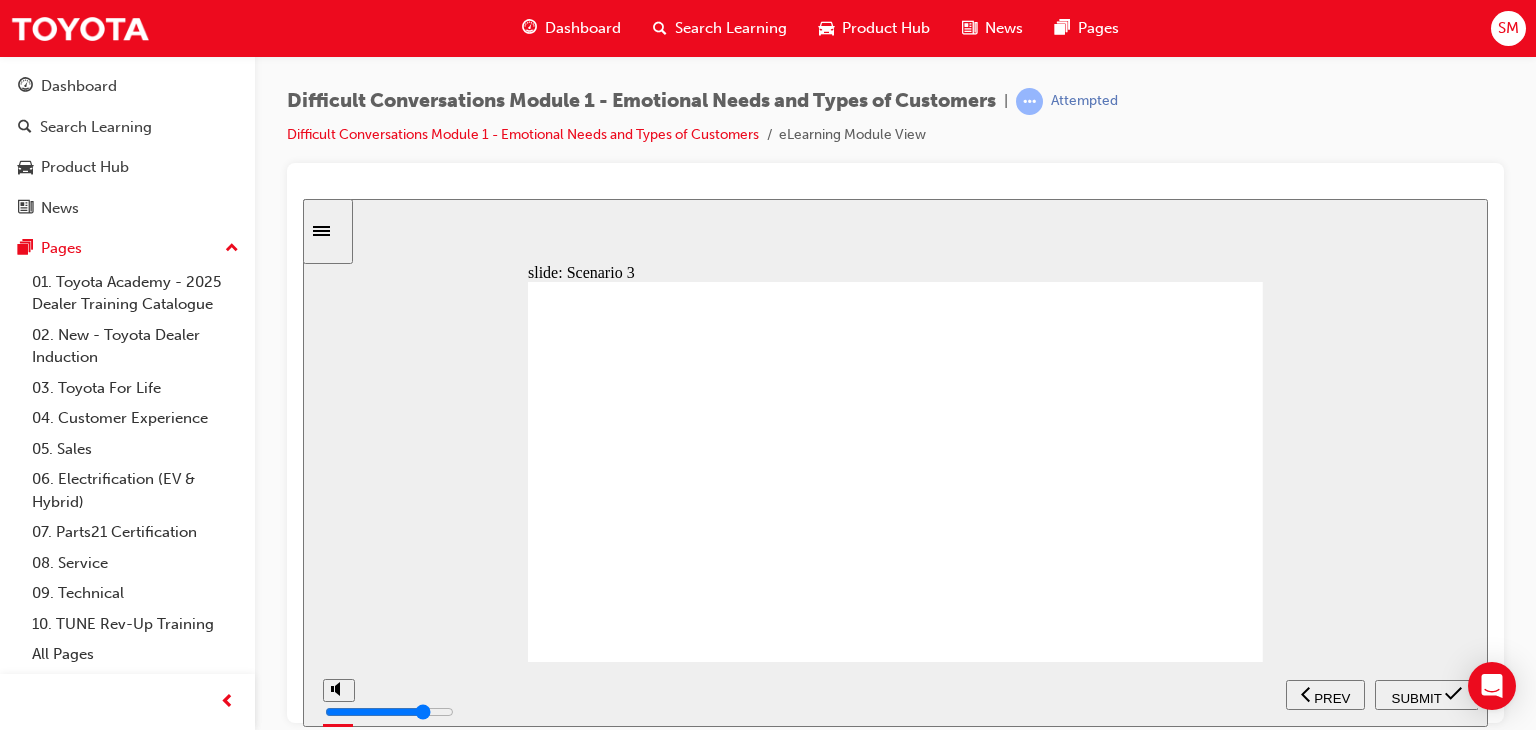 click 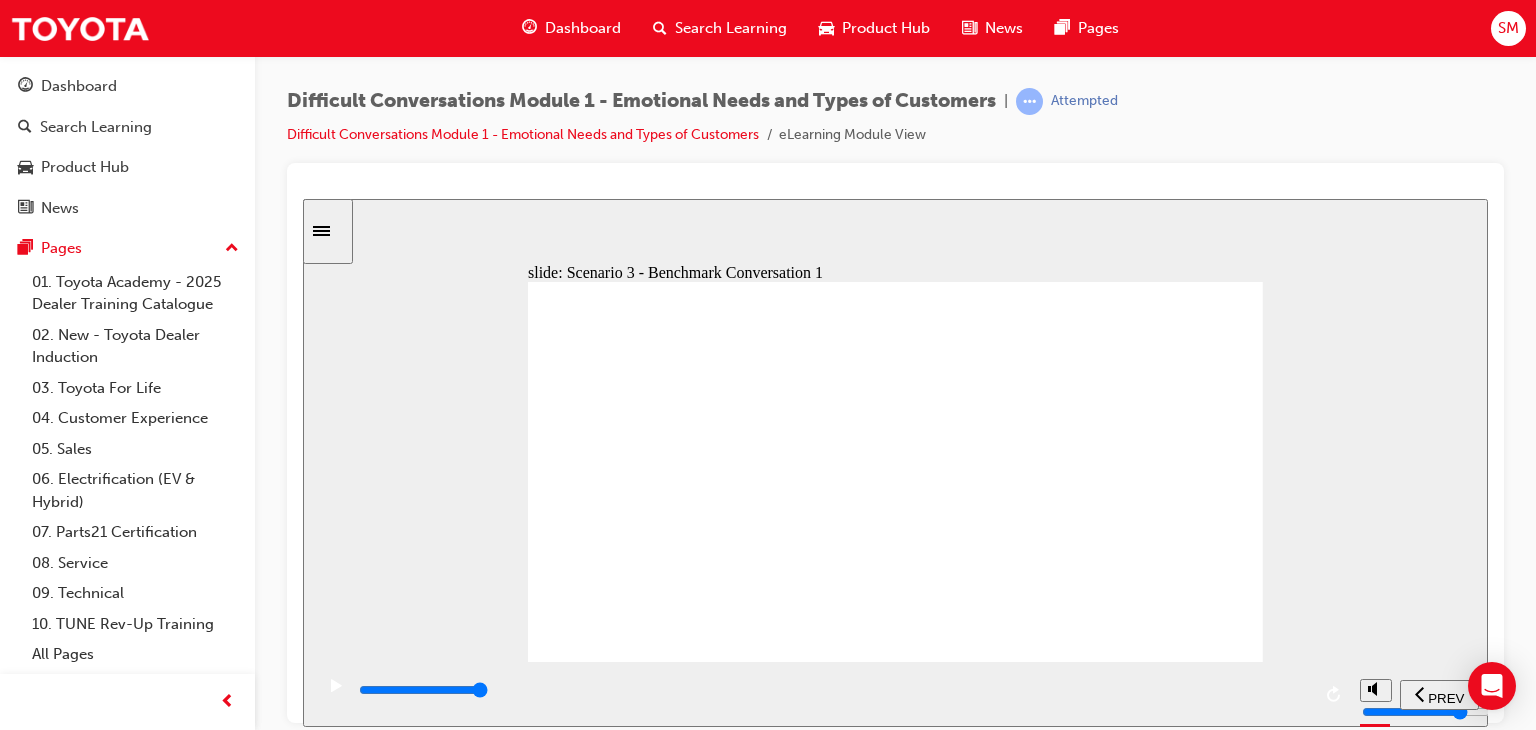 click 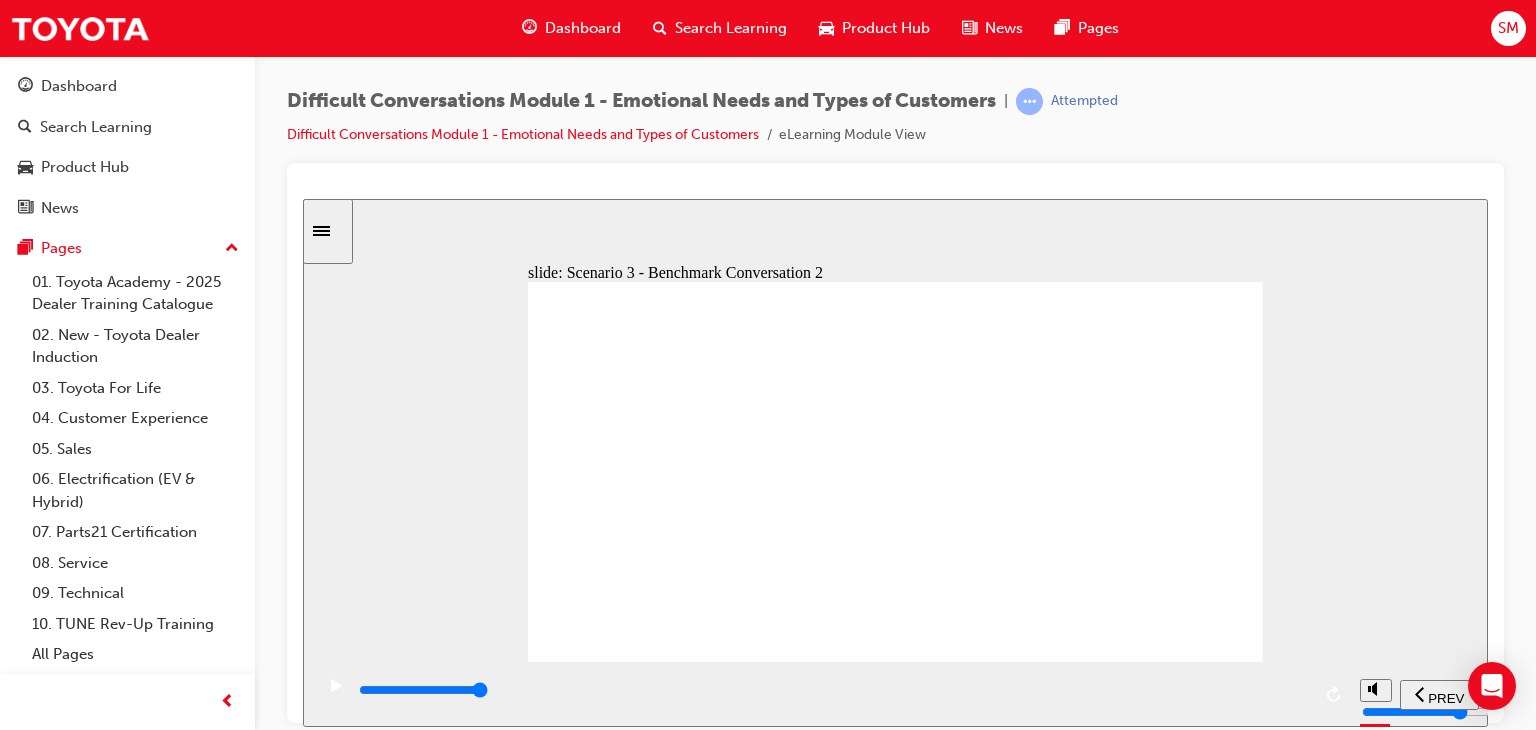click 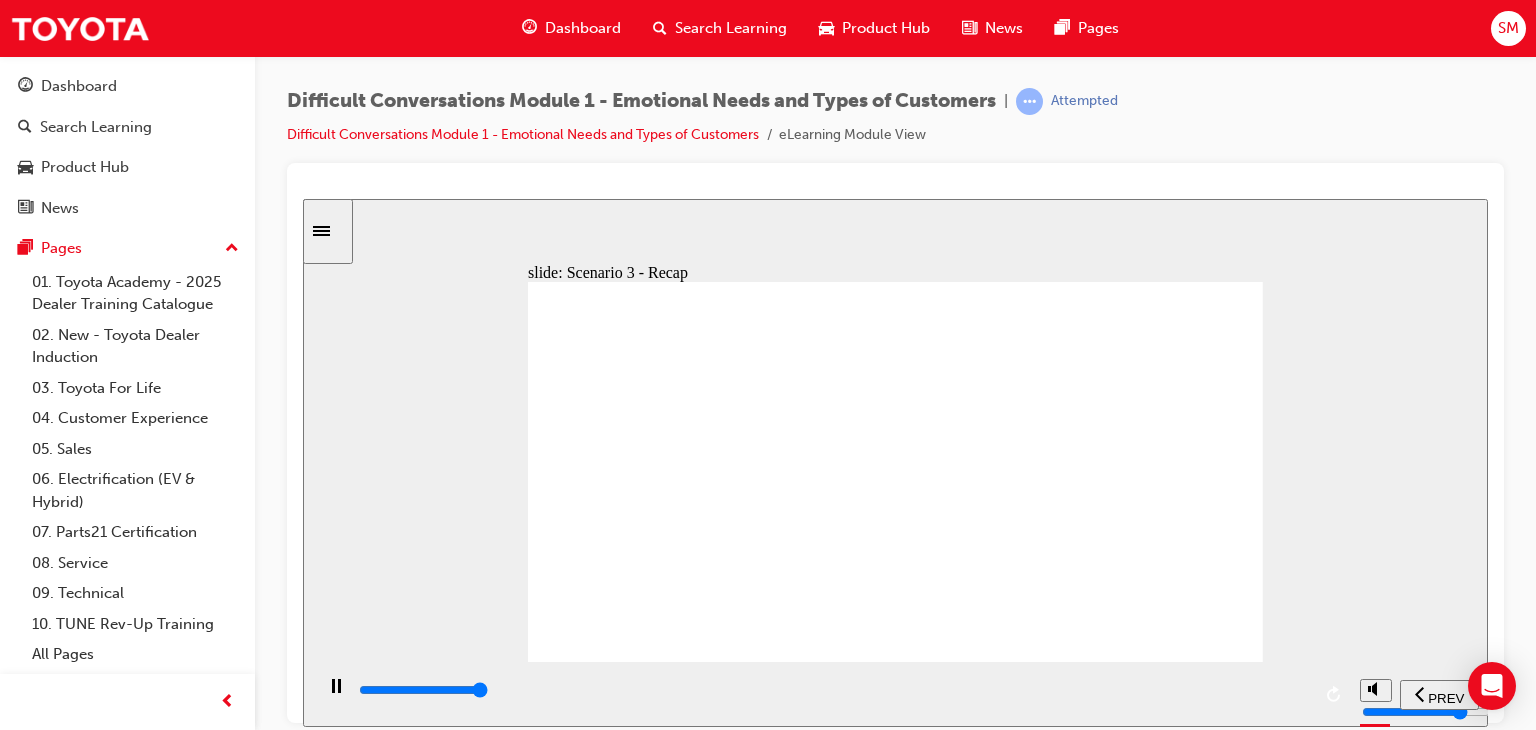 type on "44000" 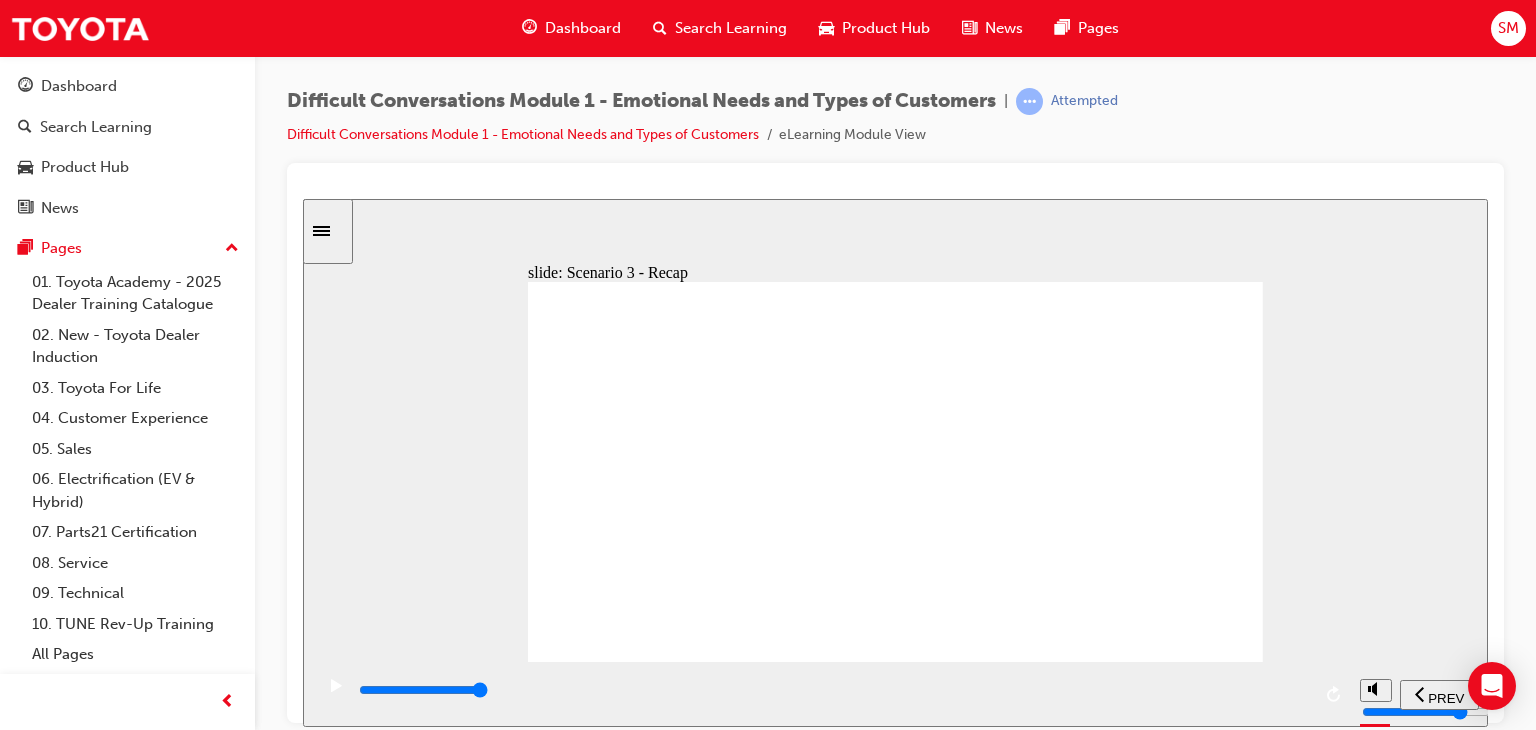 click 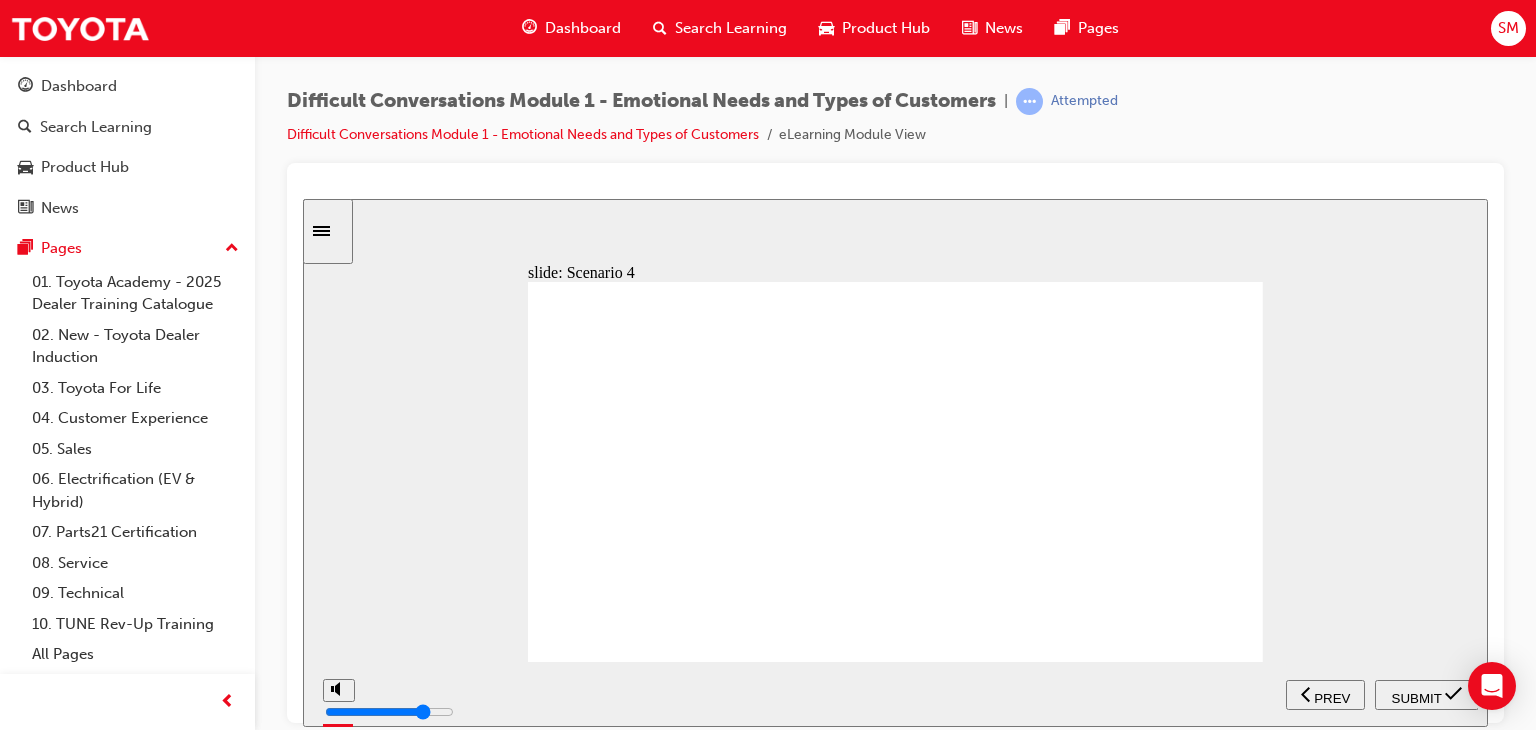 click 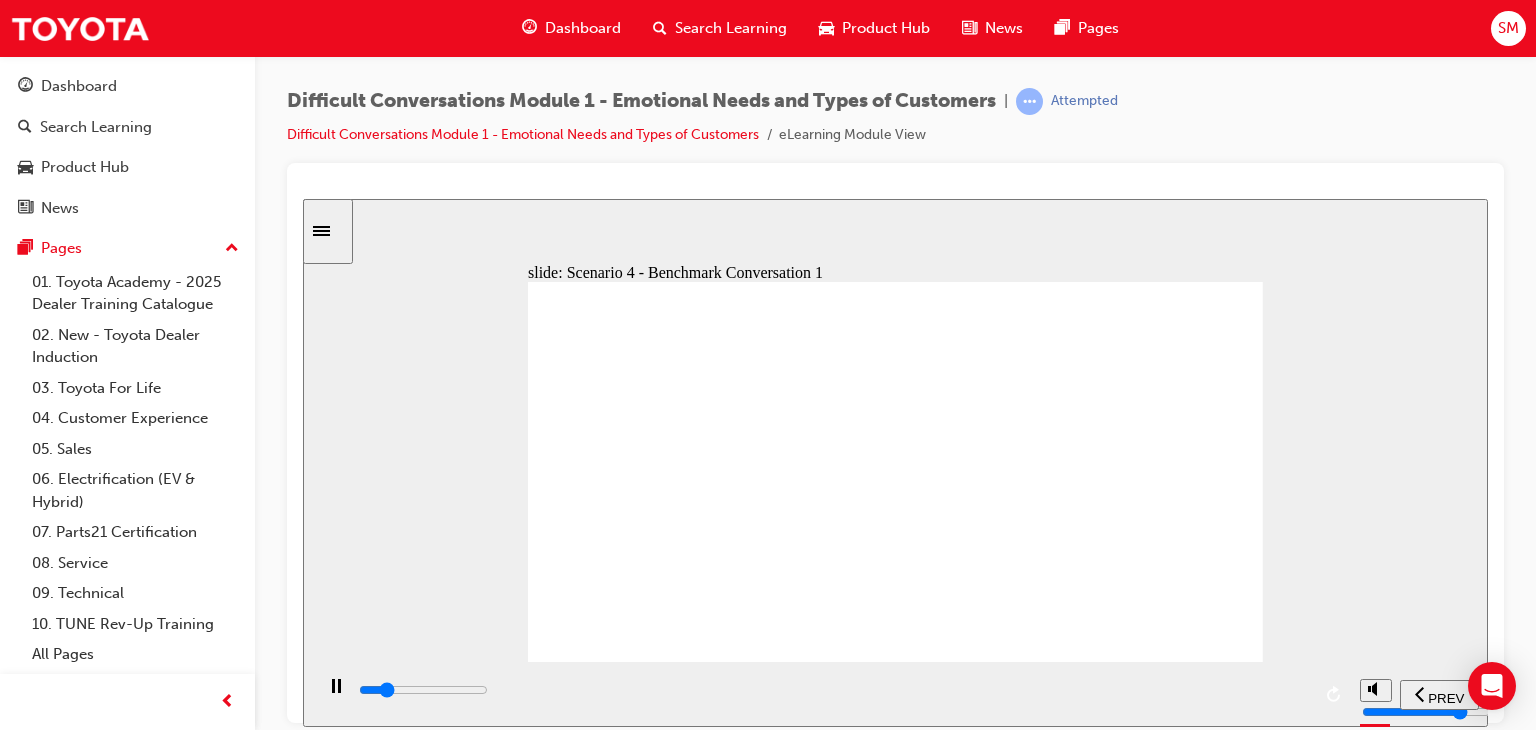 click 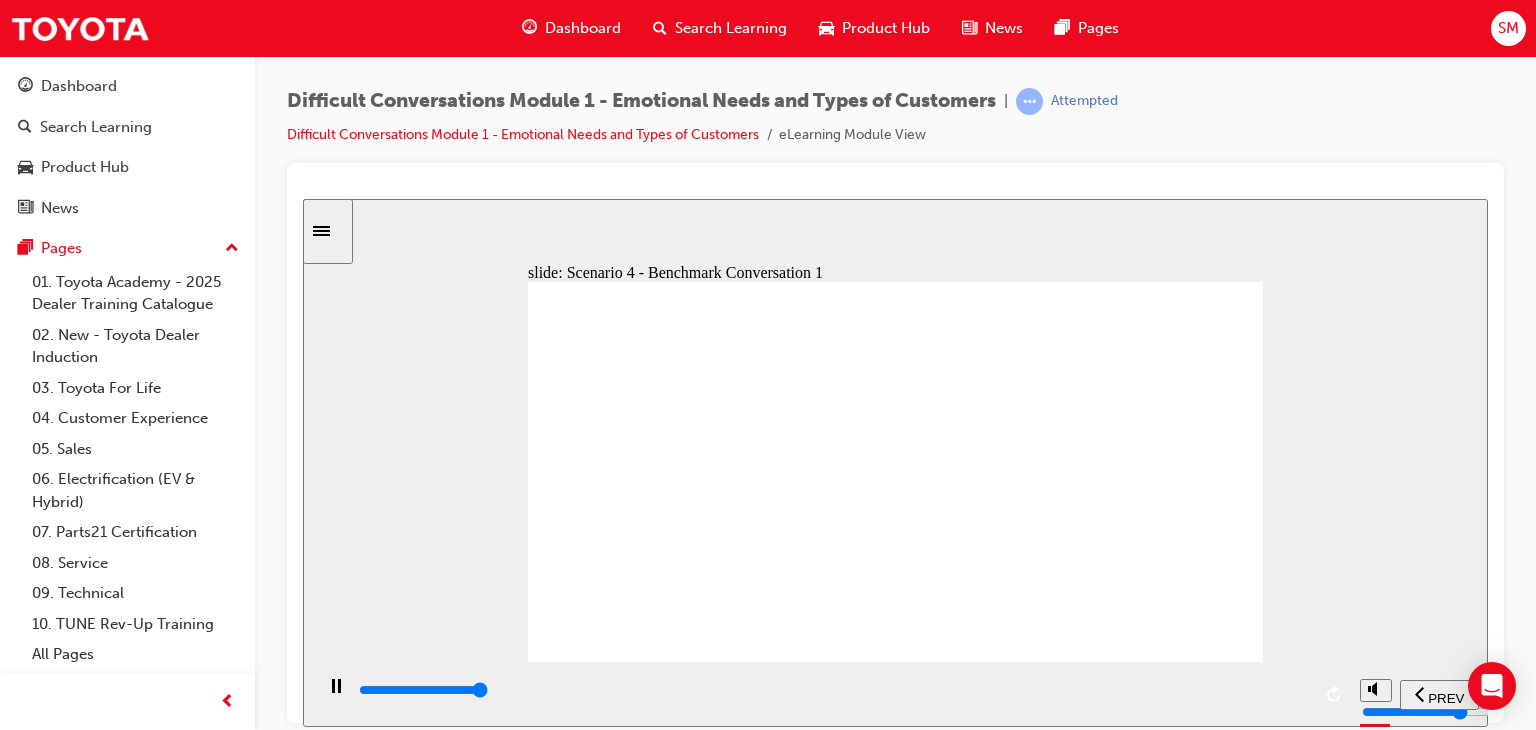 click 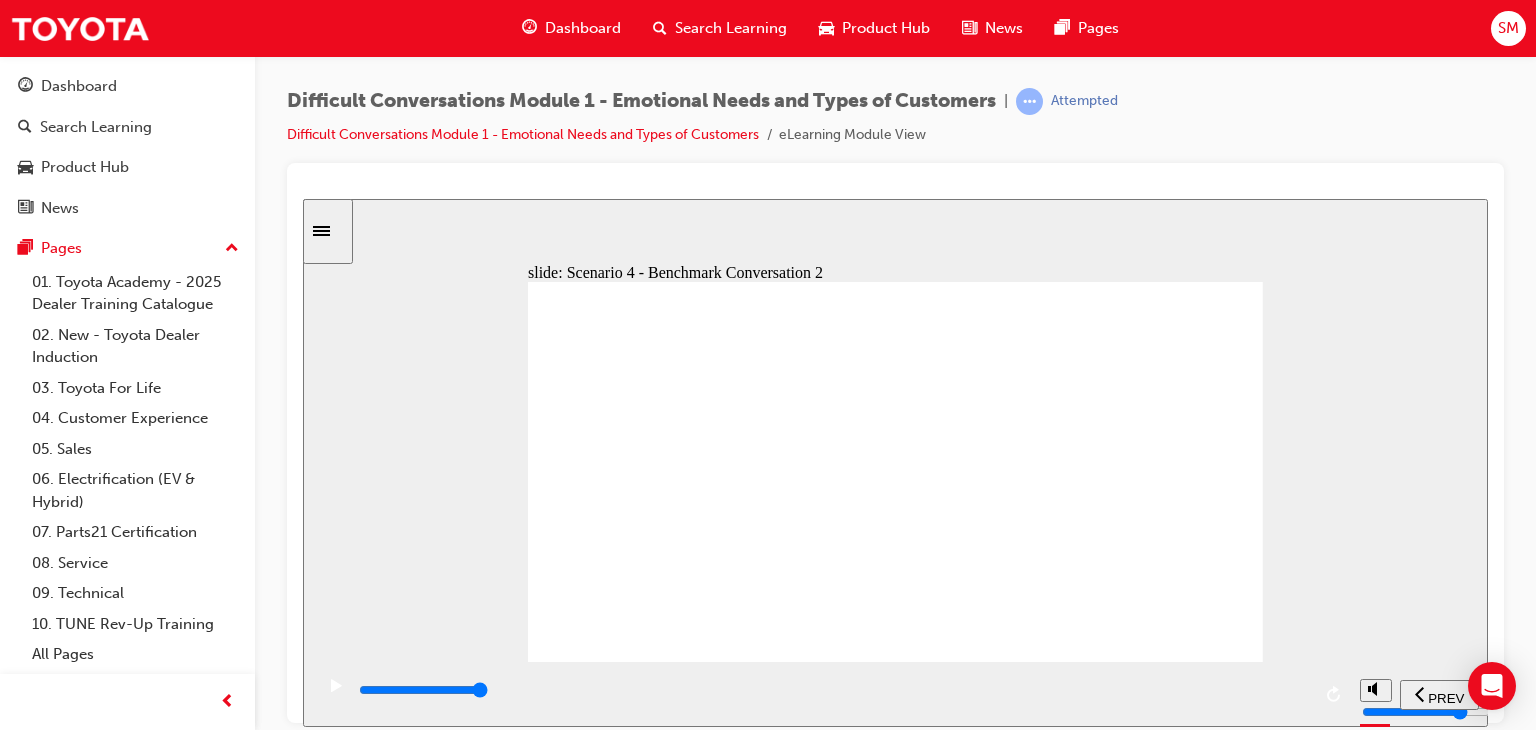 click 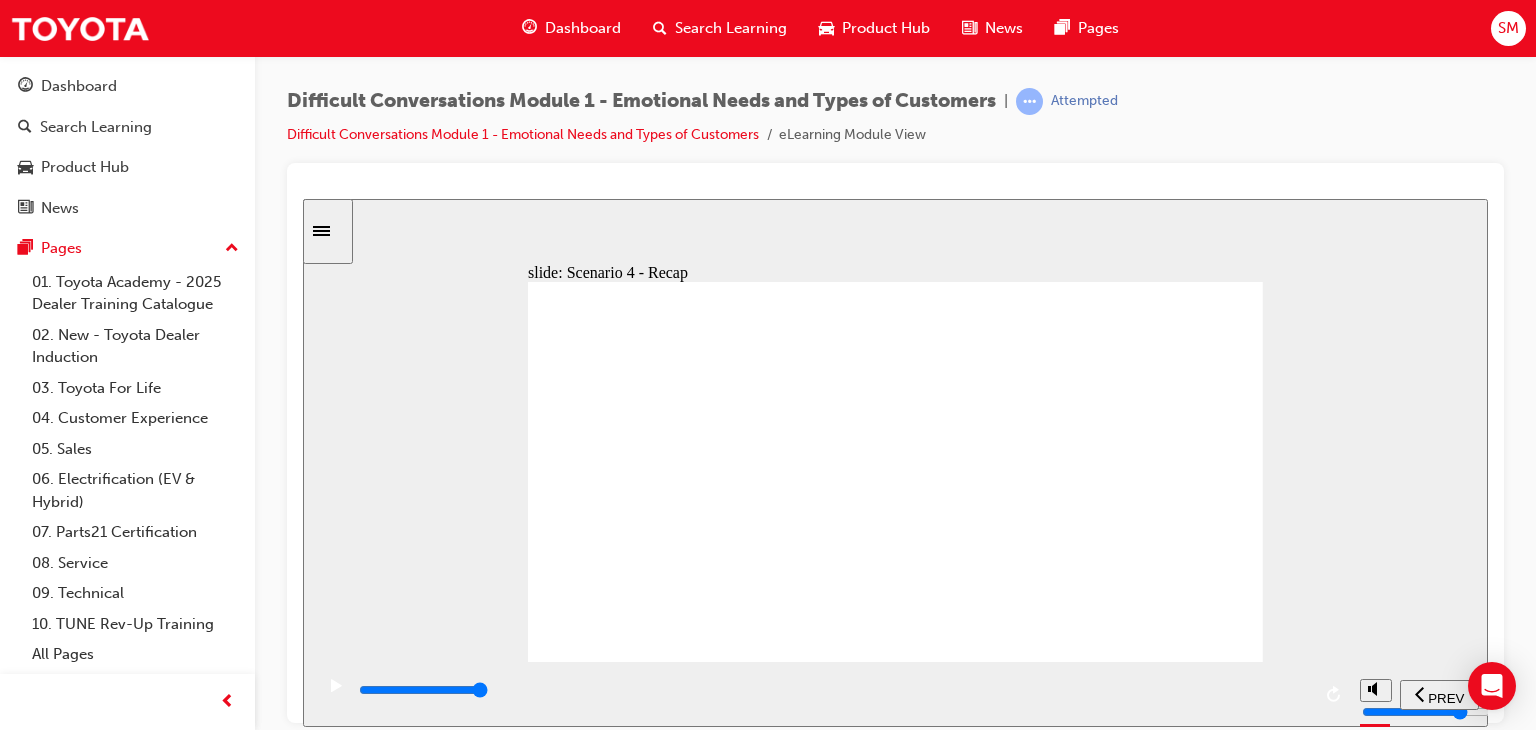 click 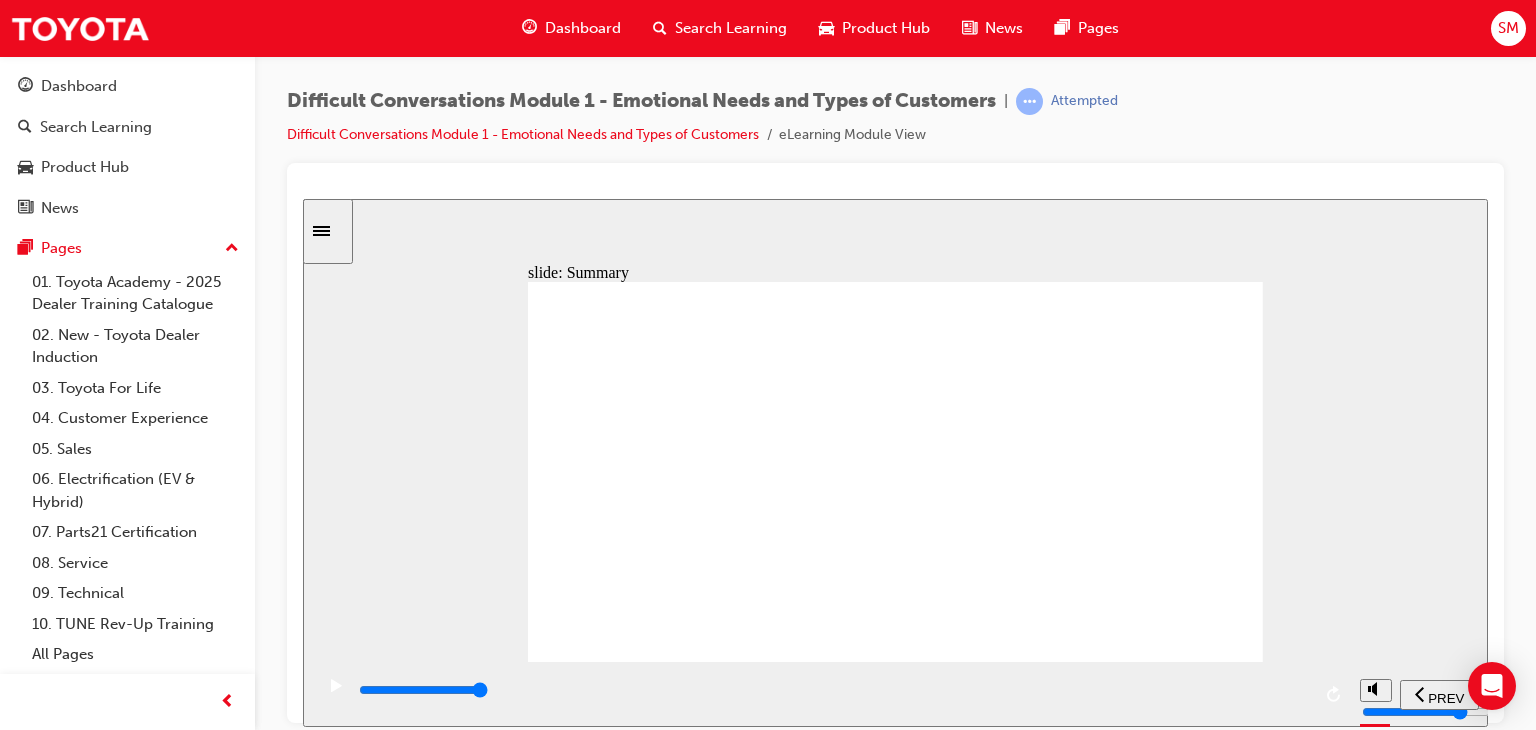 click 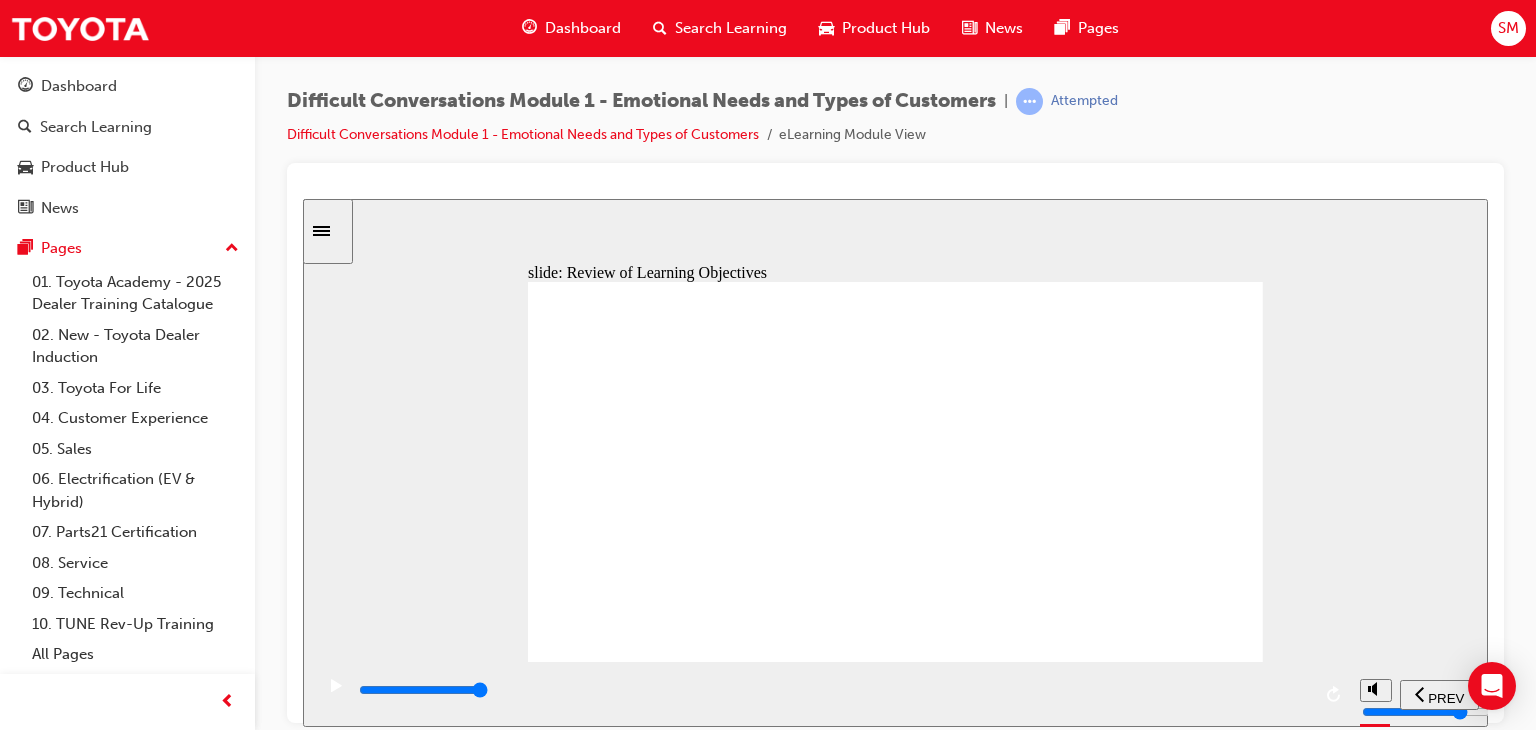 click 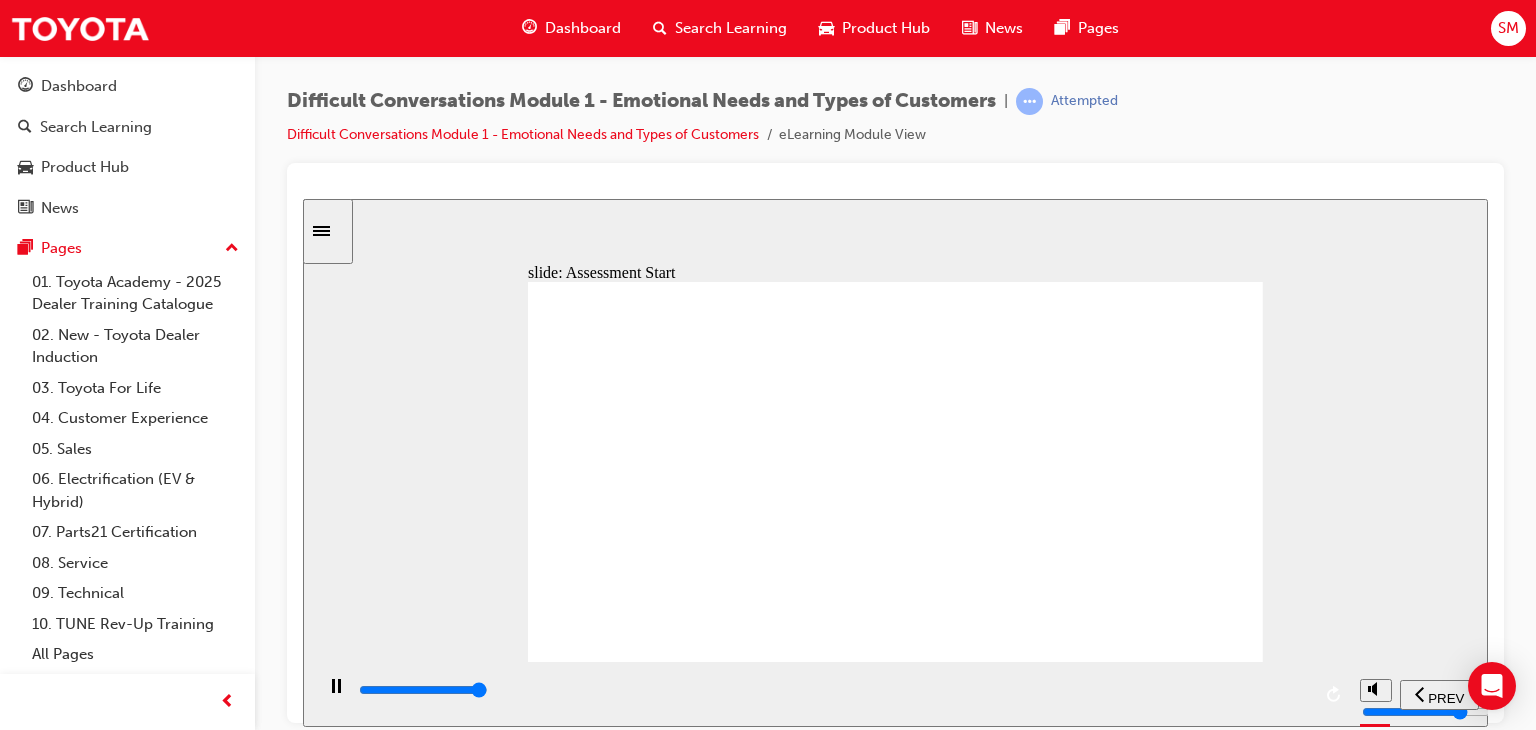 type on "9900" 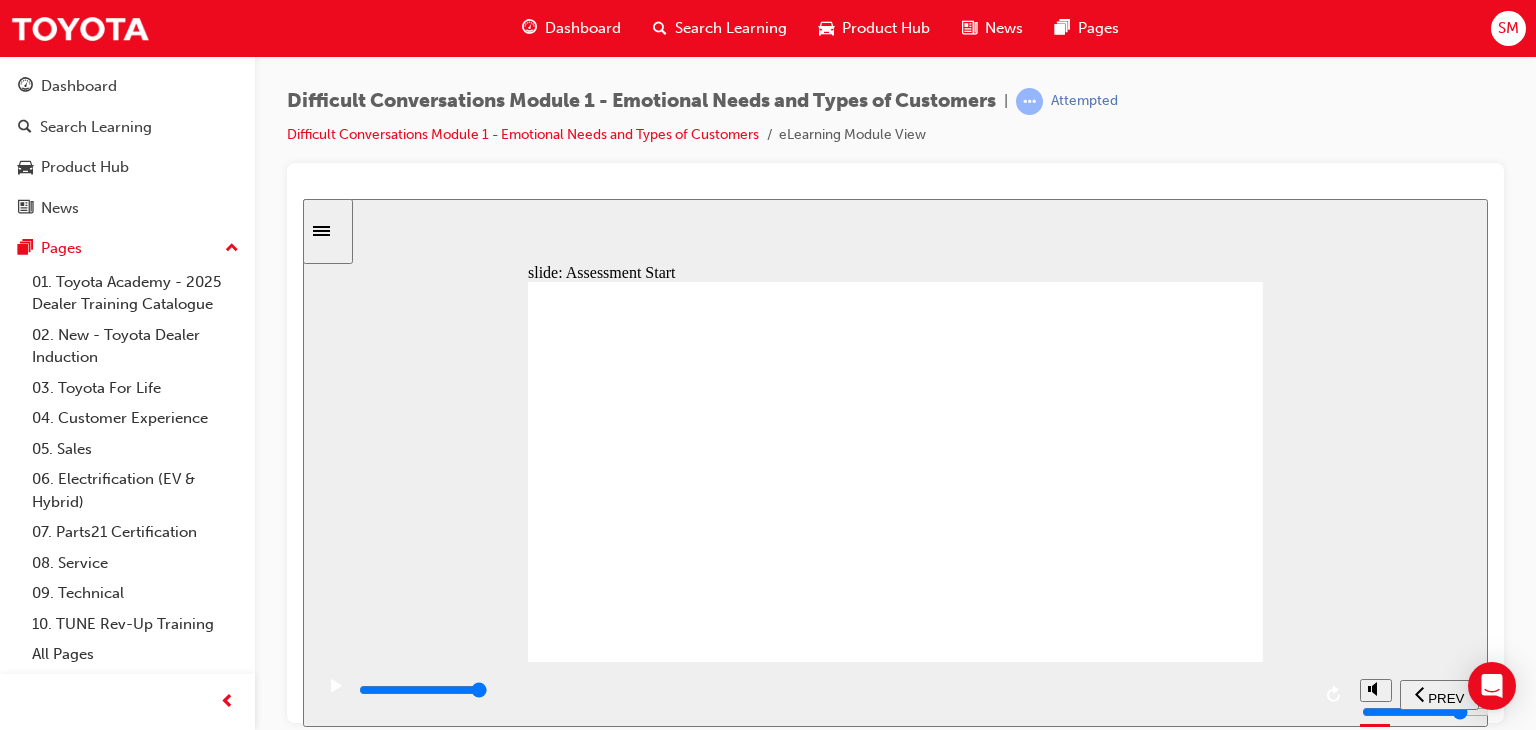 click 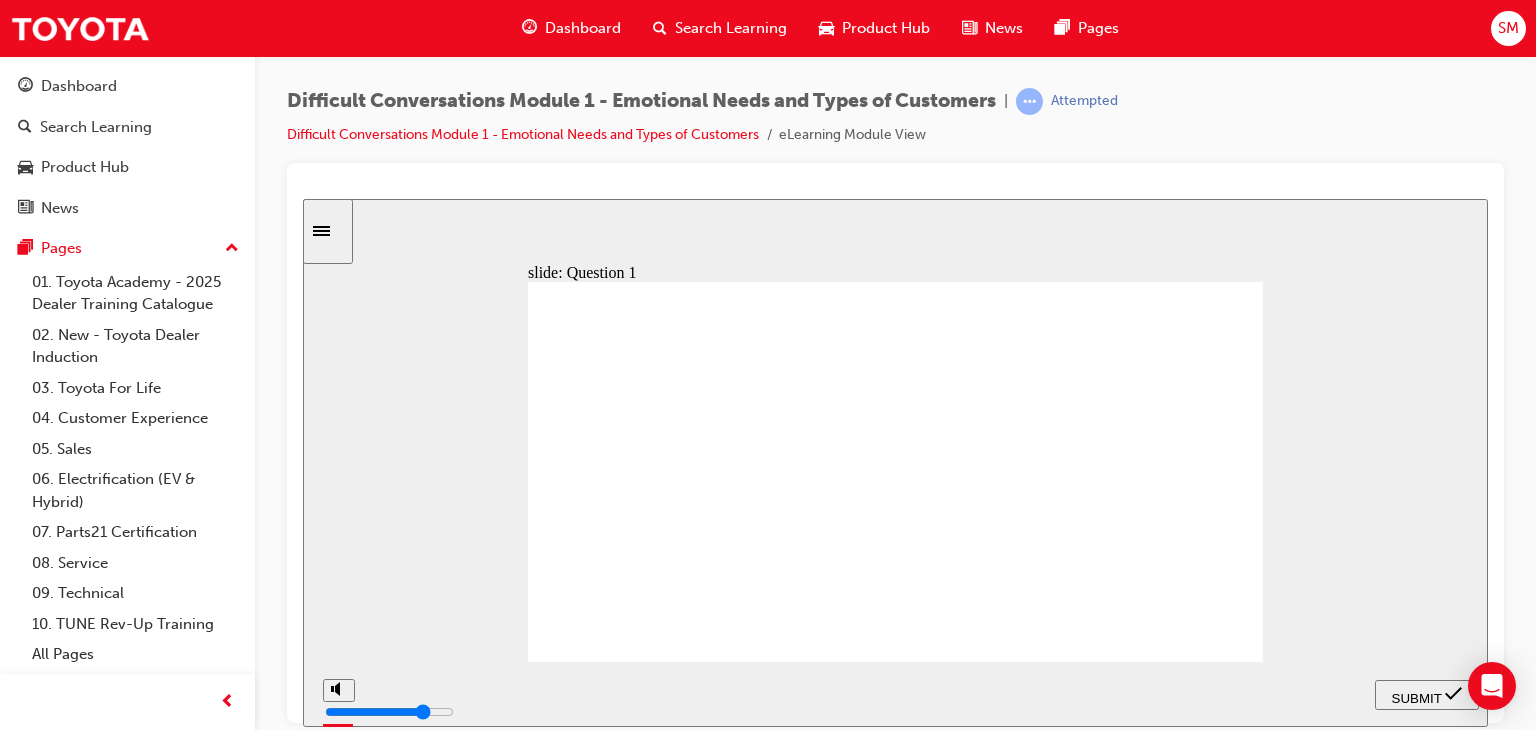 click 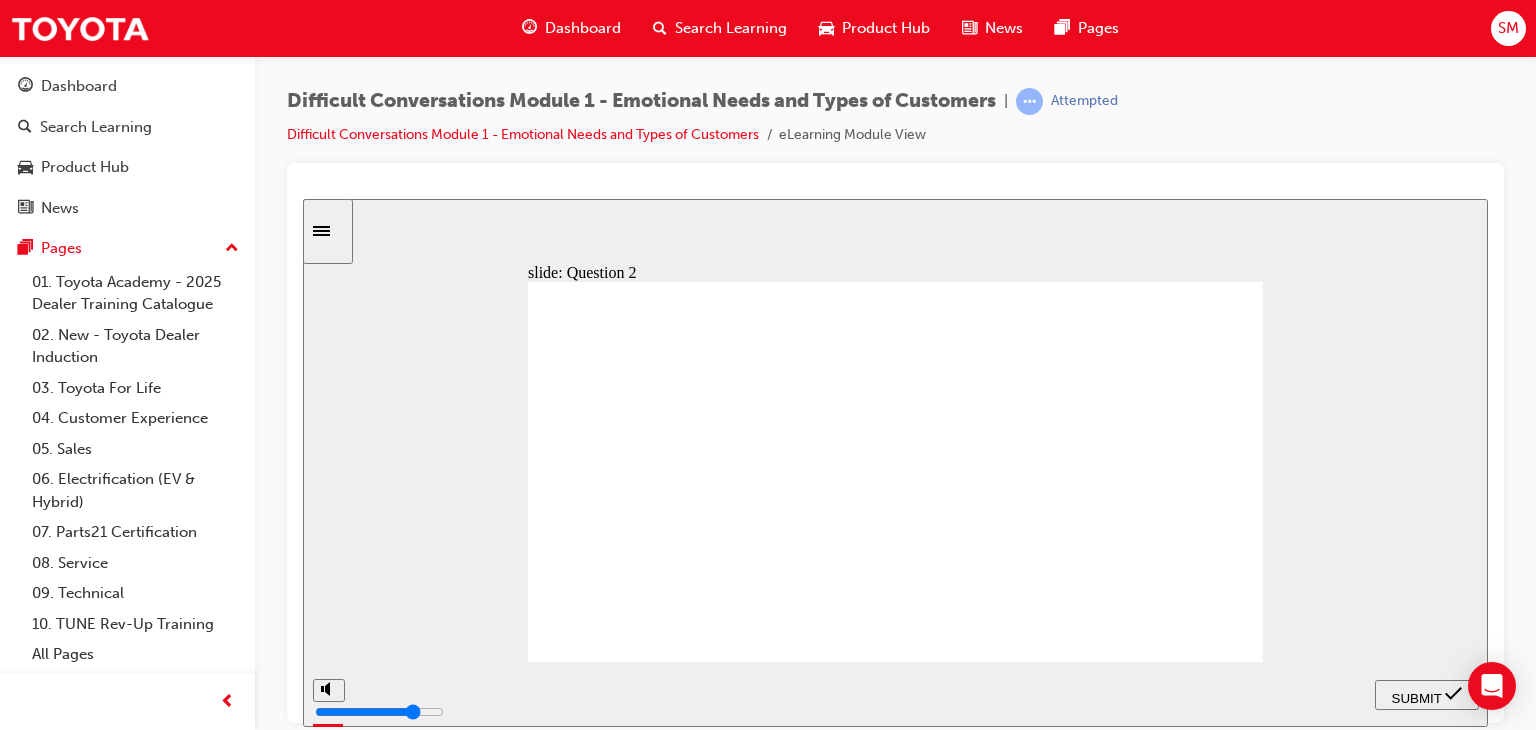 click 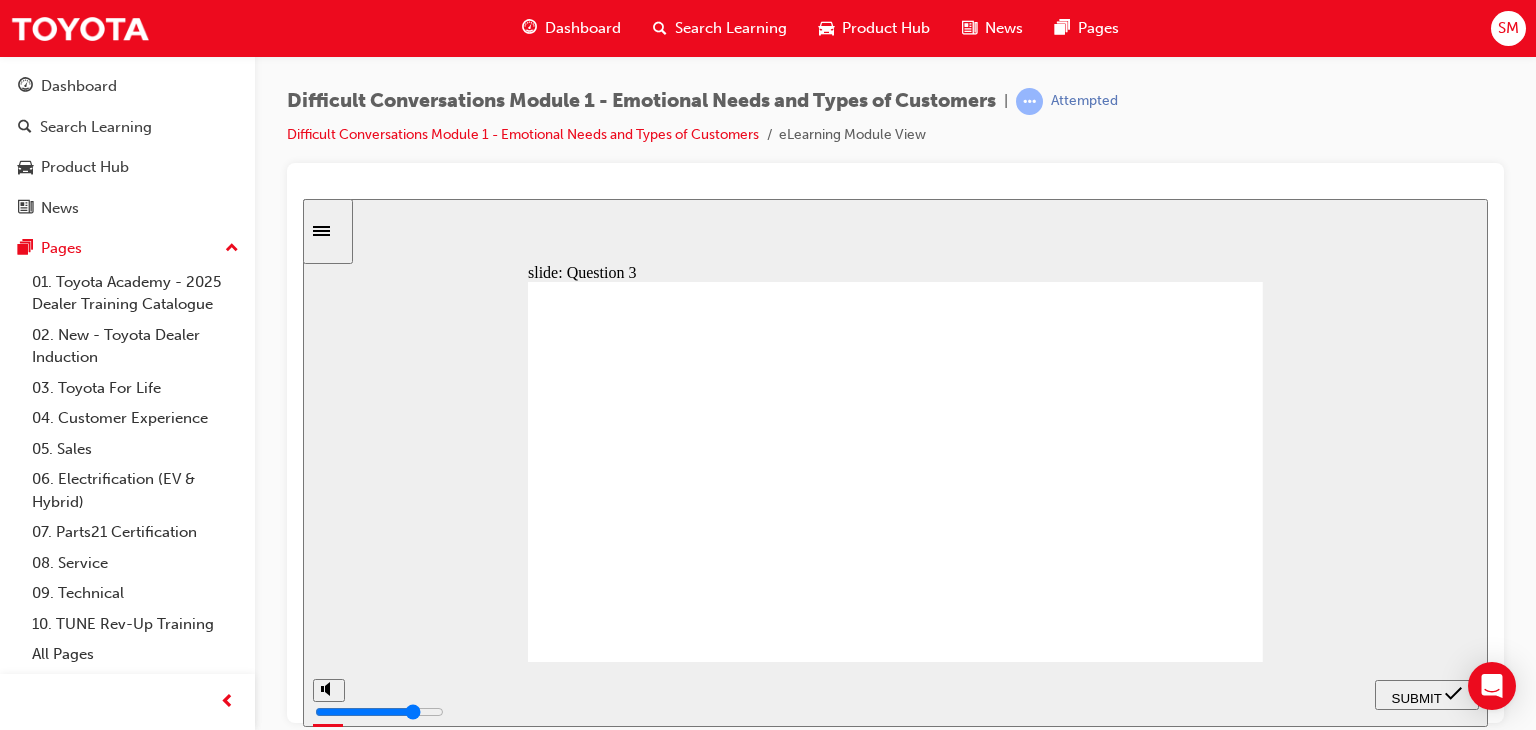 click 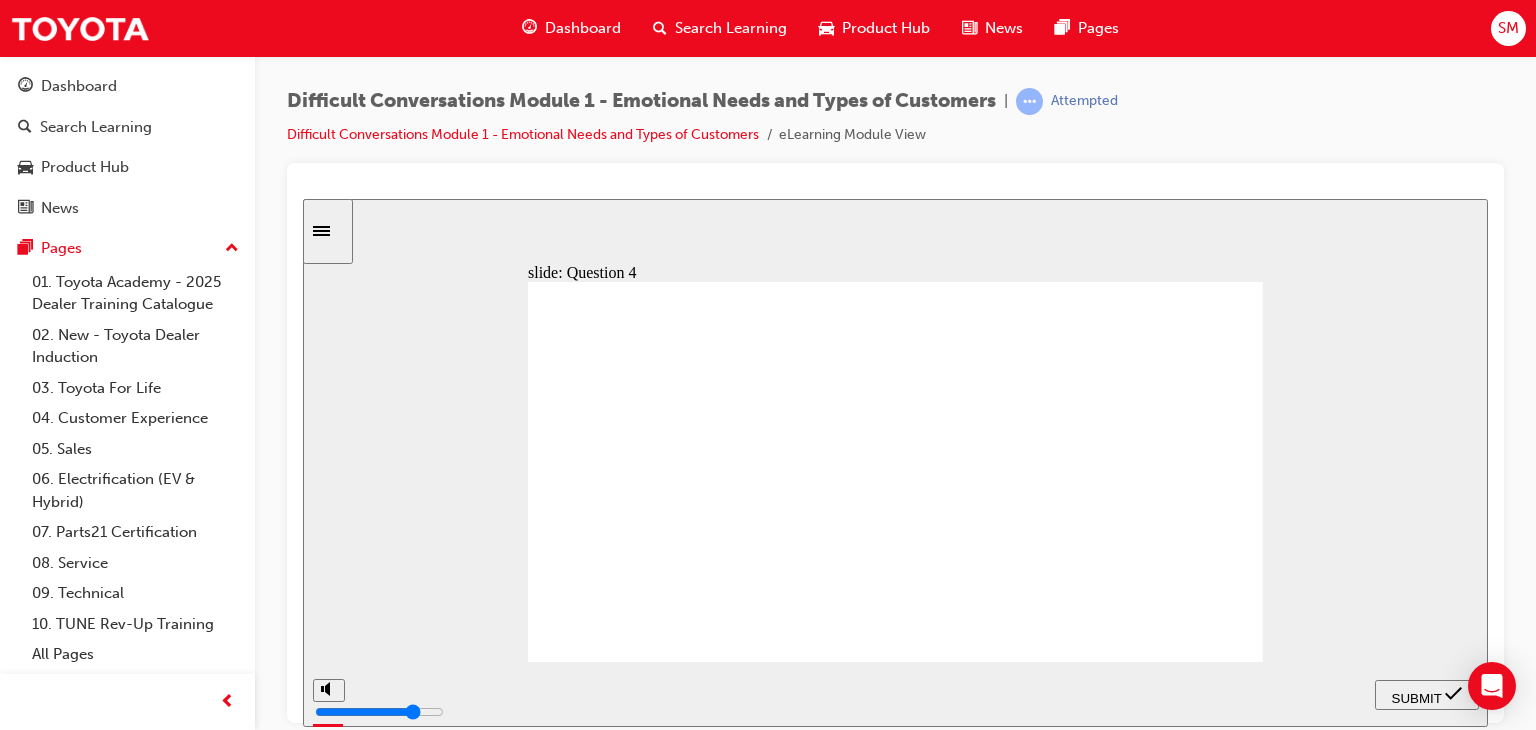 click 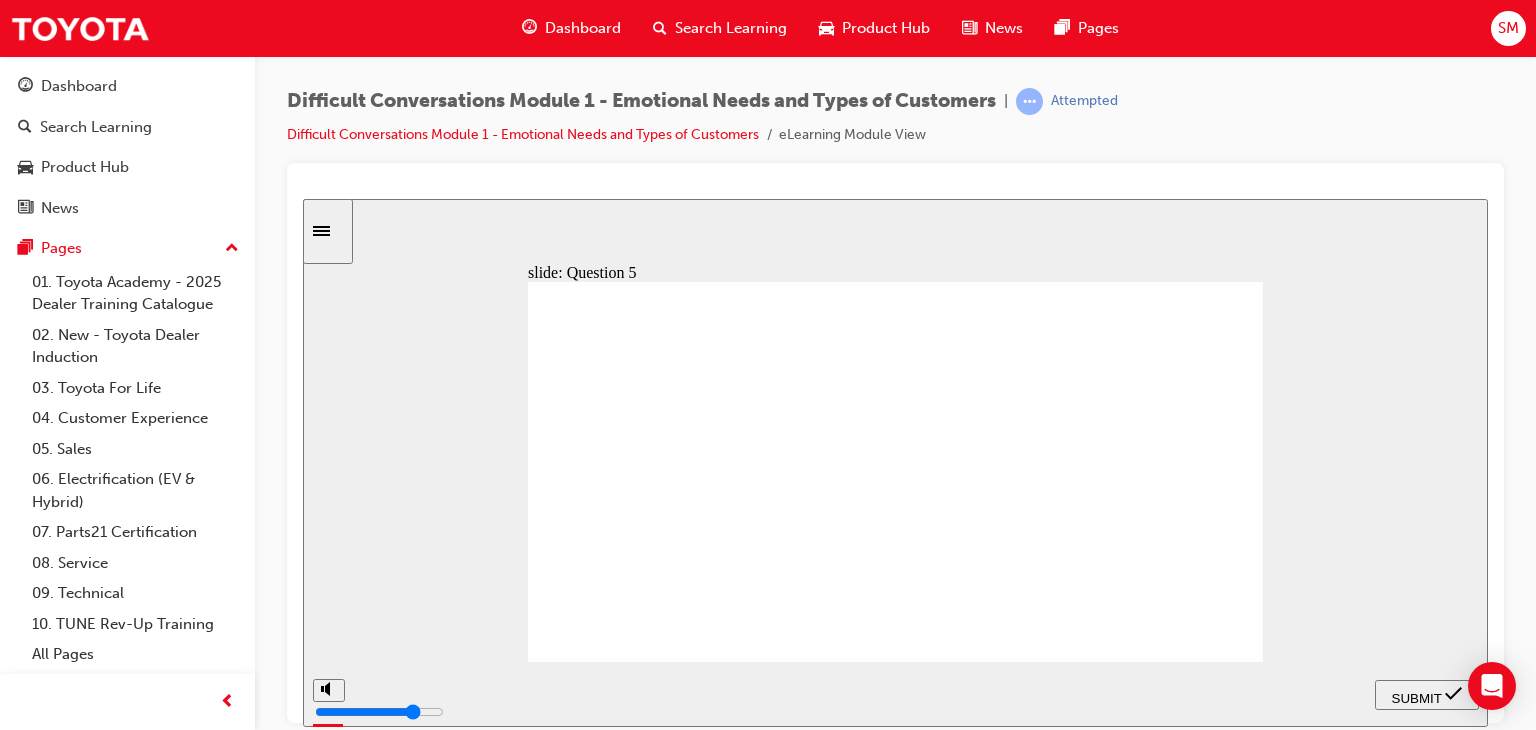 click 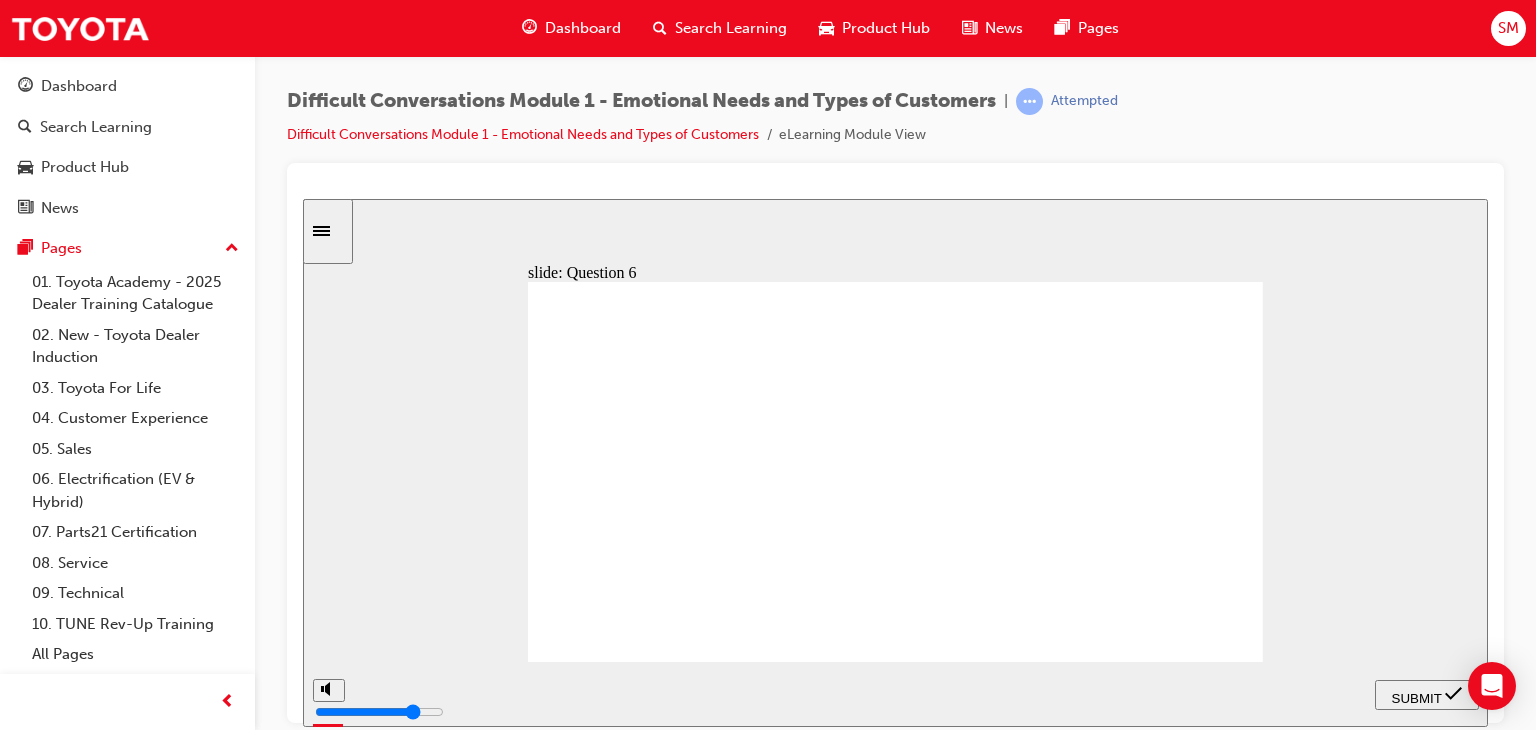 click 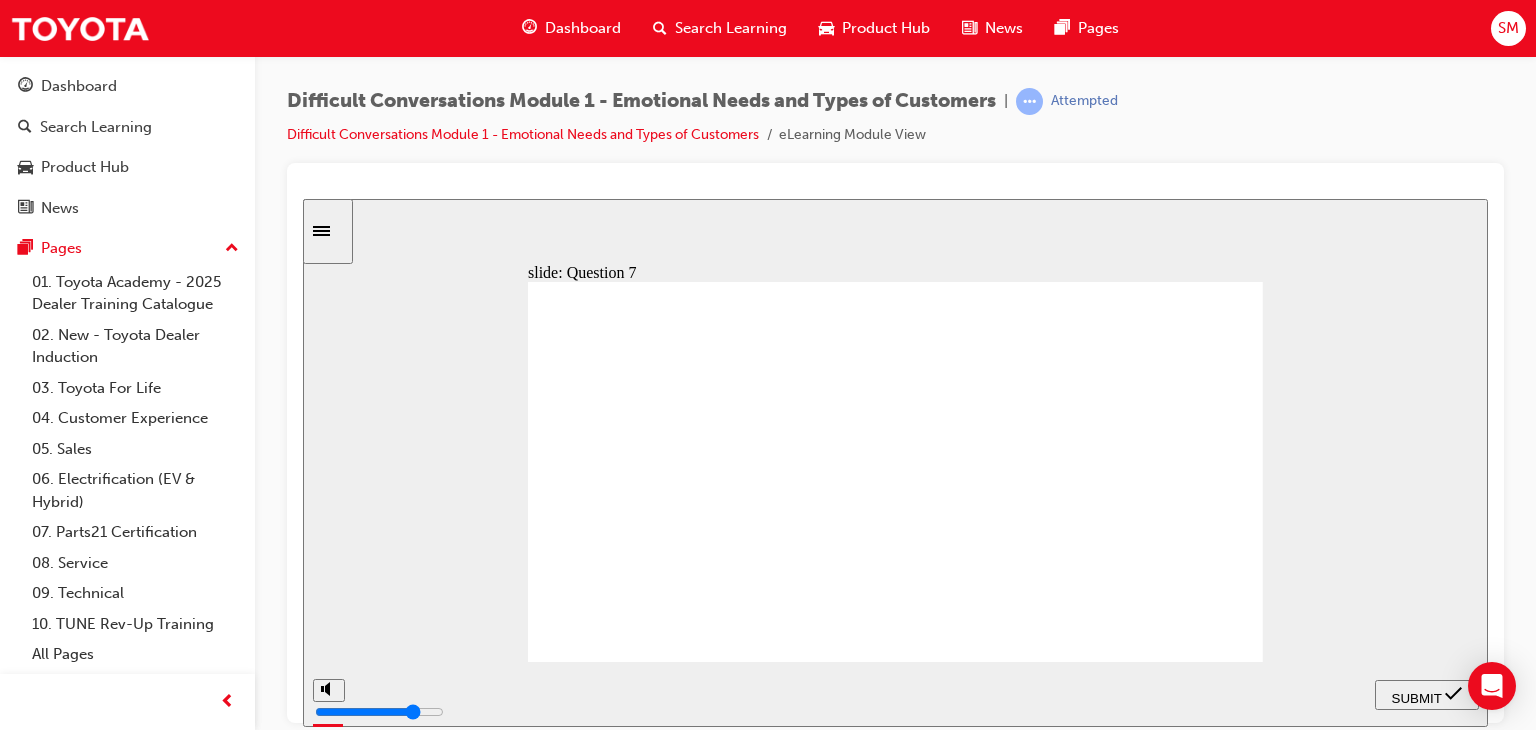 click 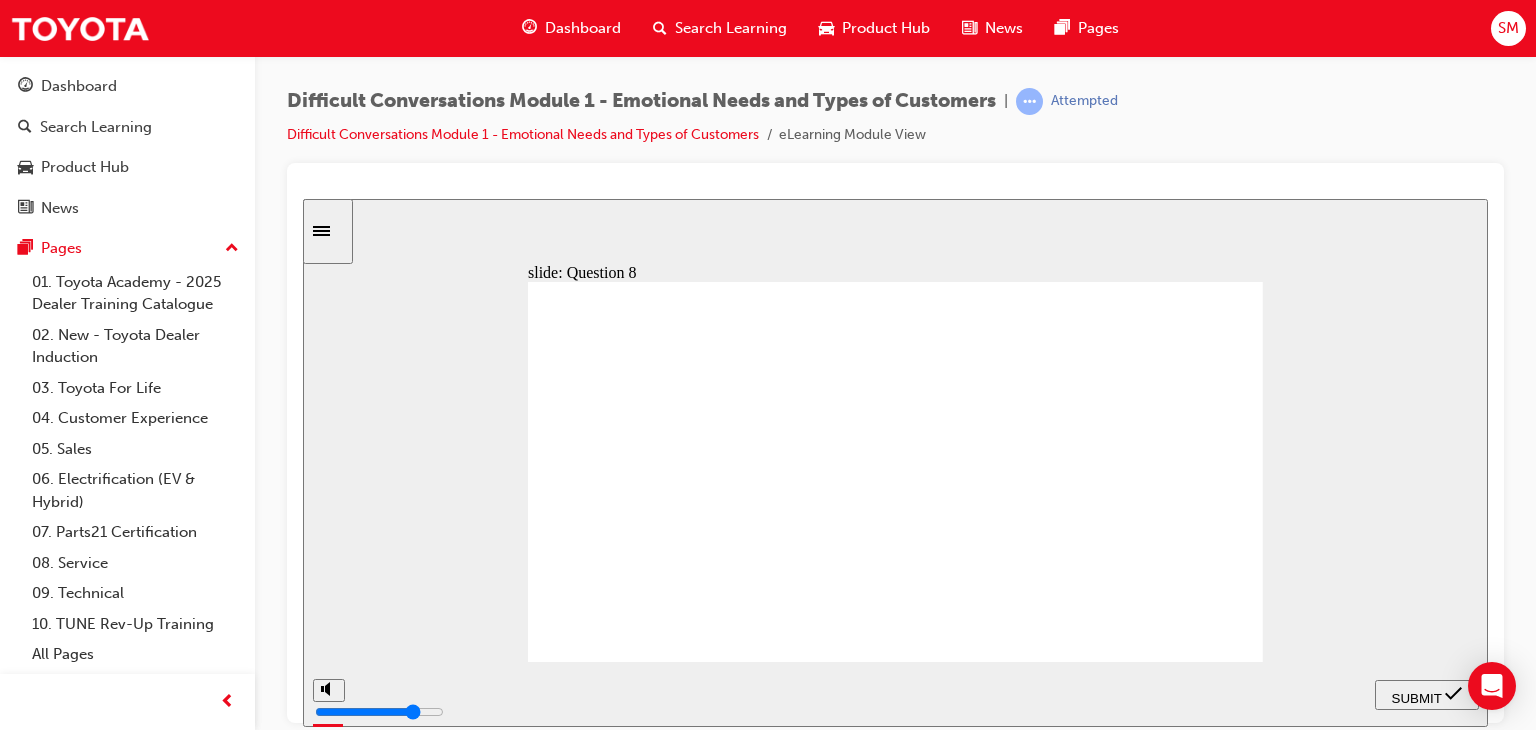 click 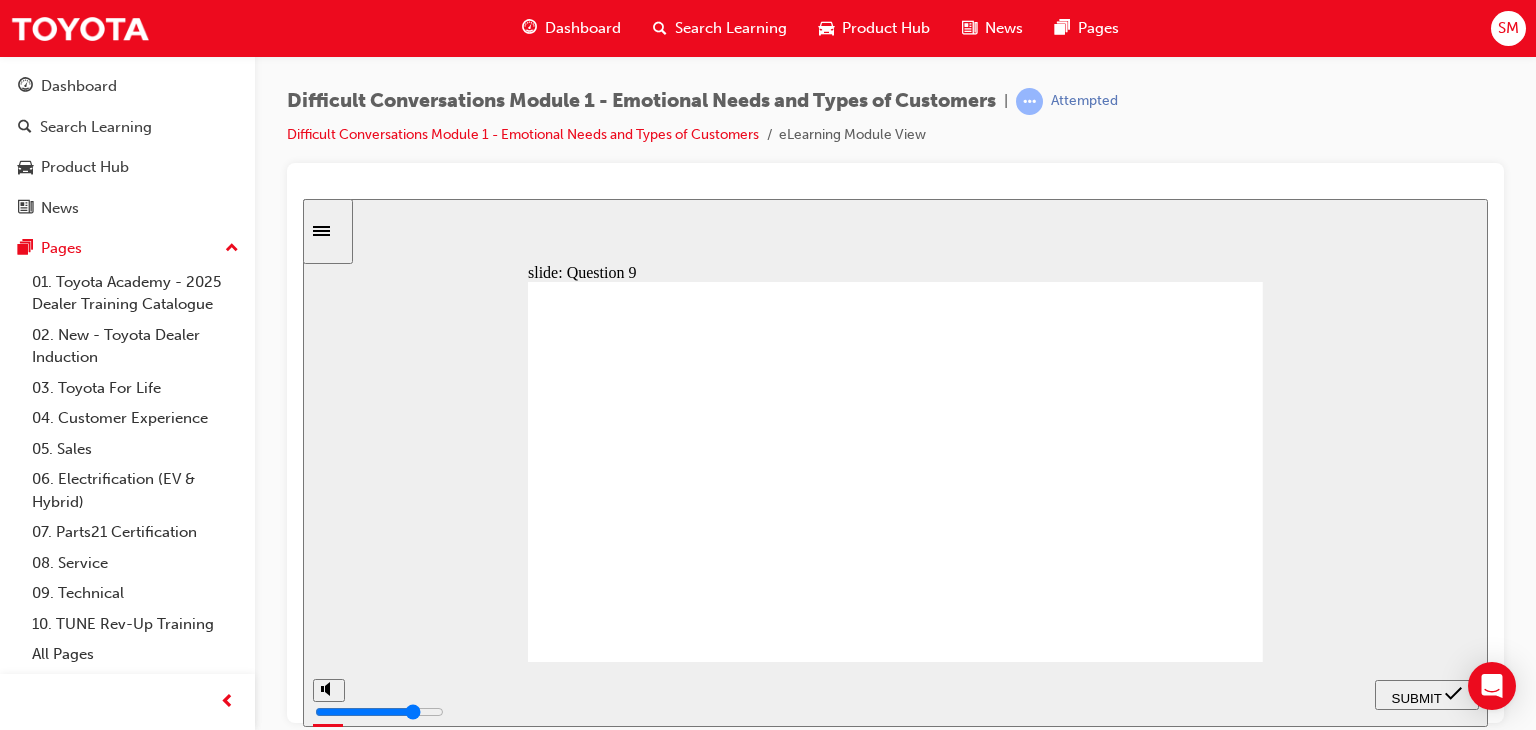 click 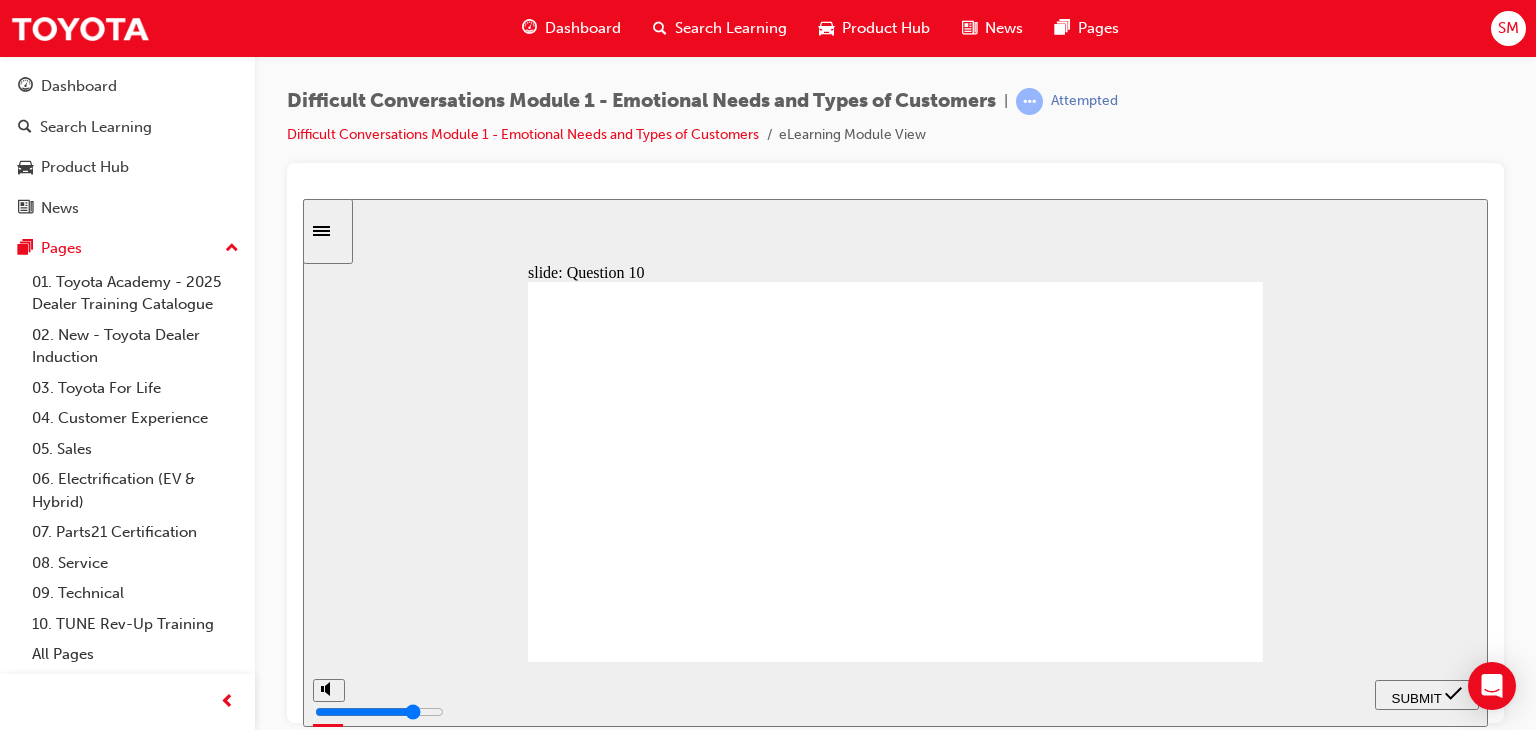 click 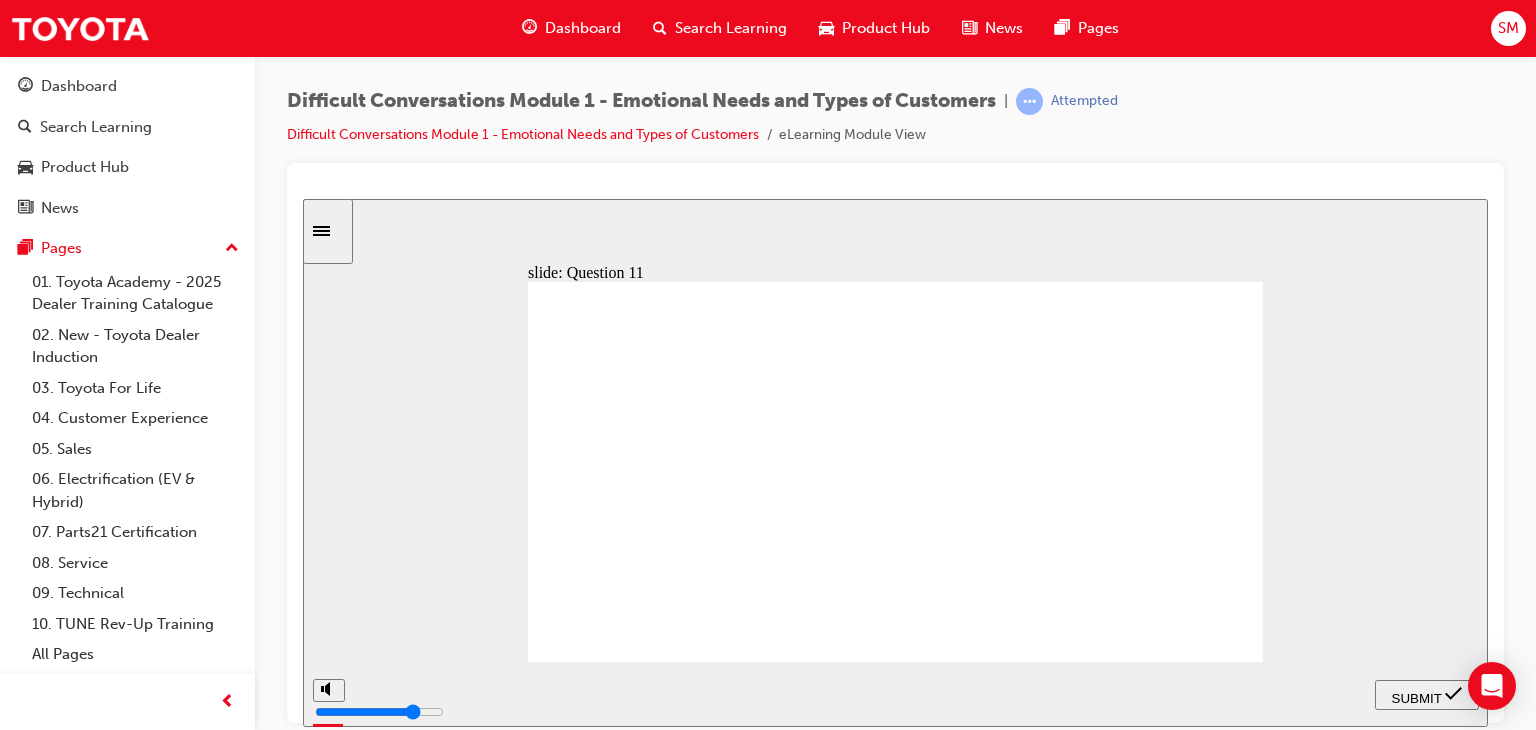 click 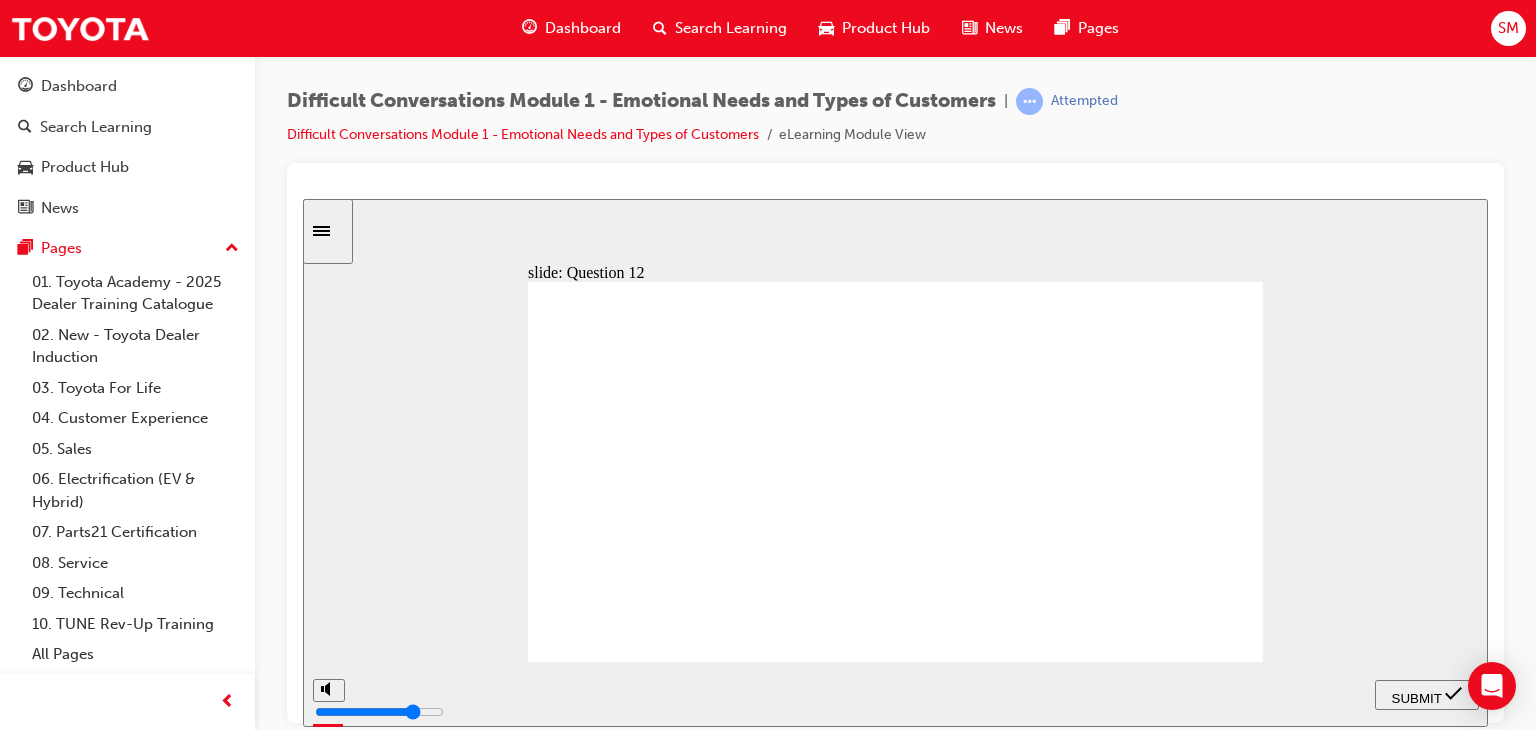 click 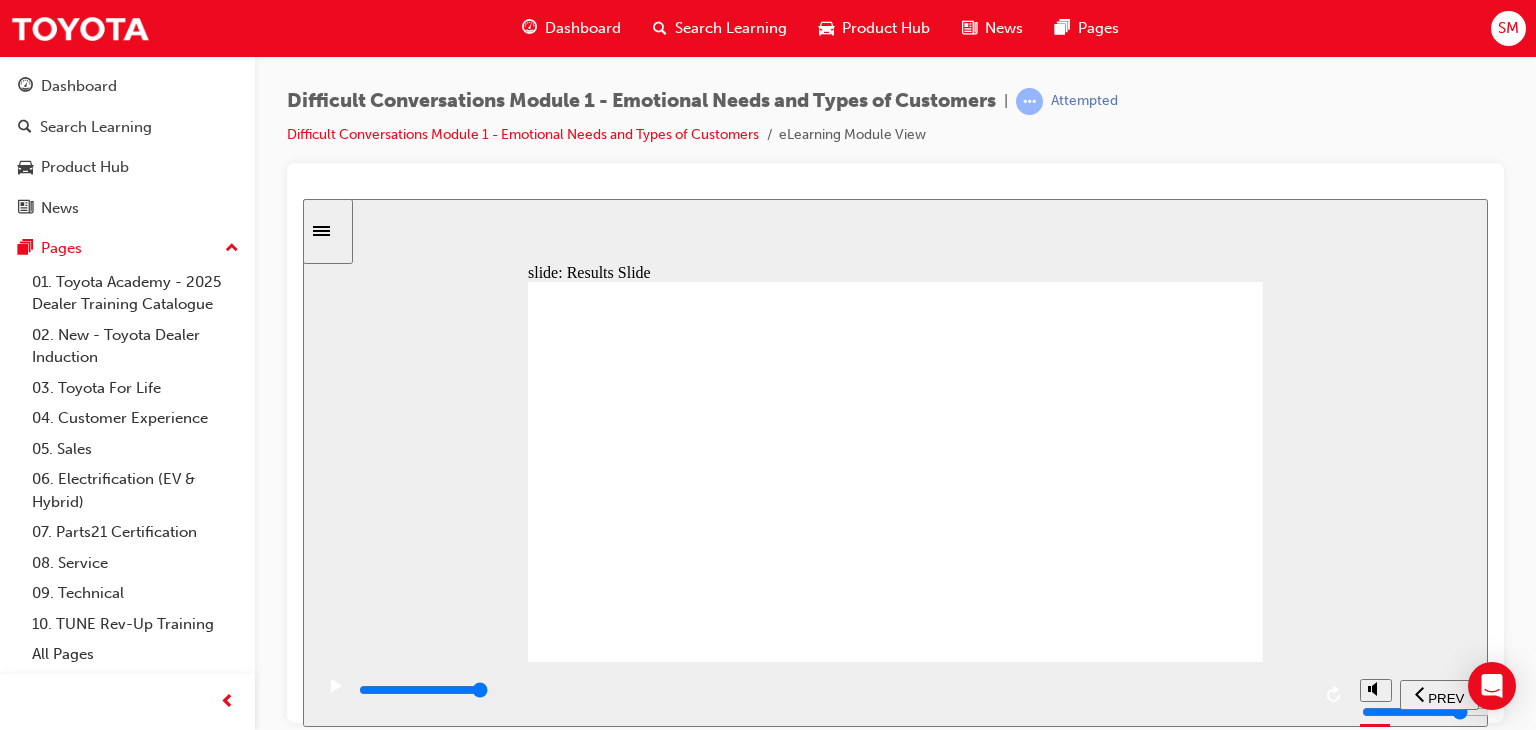 click 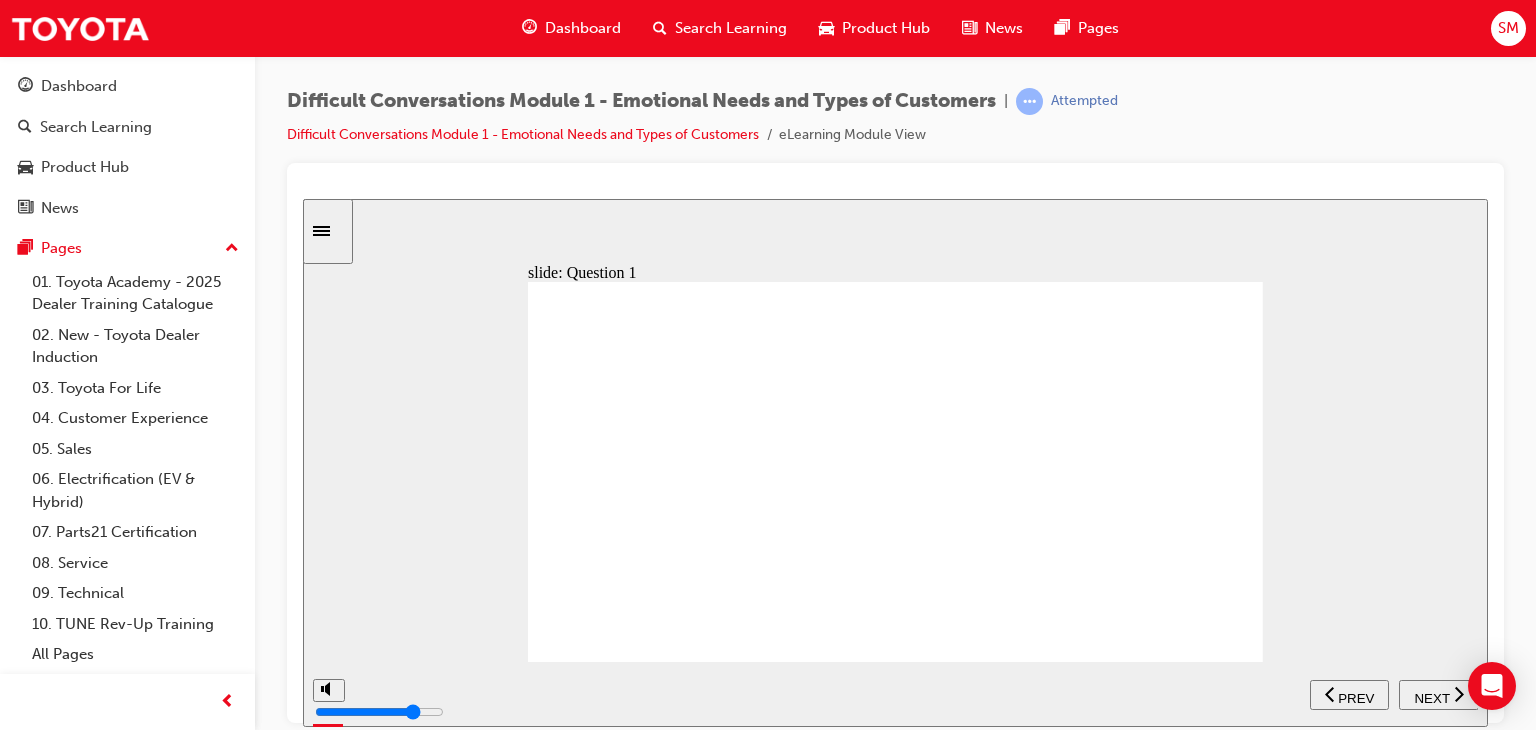 drag, startPoint x: 756, startPoint y: 579, endPoint x: 693, endPoint y: 467, distance: 128.50291 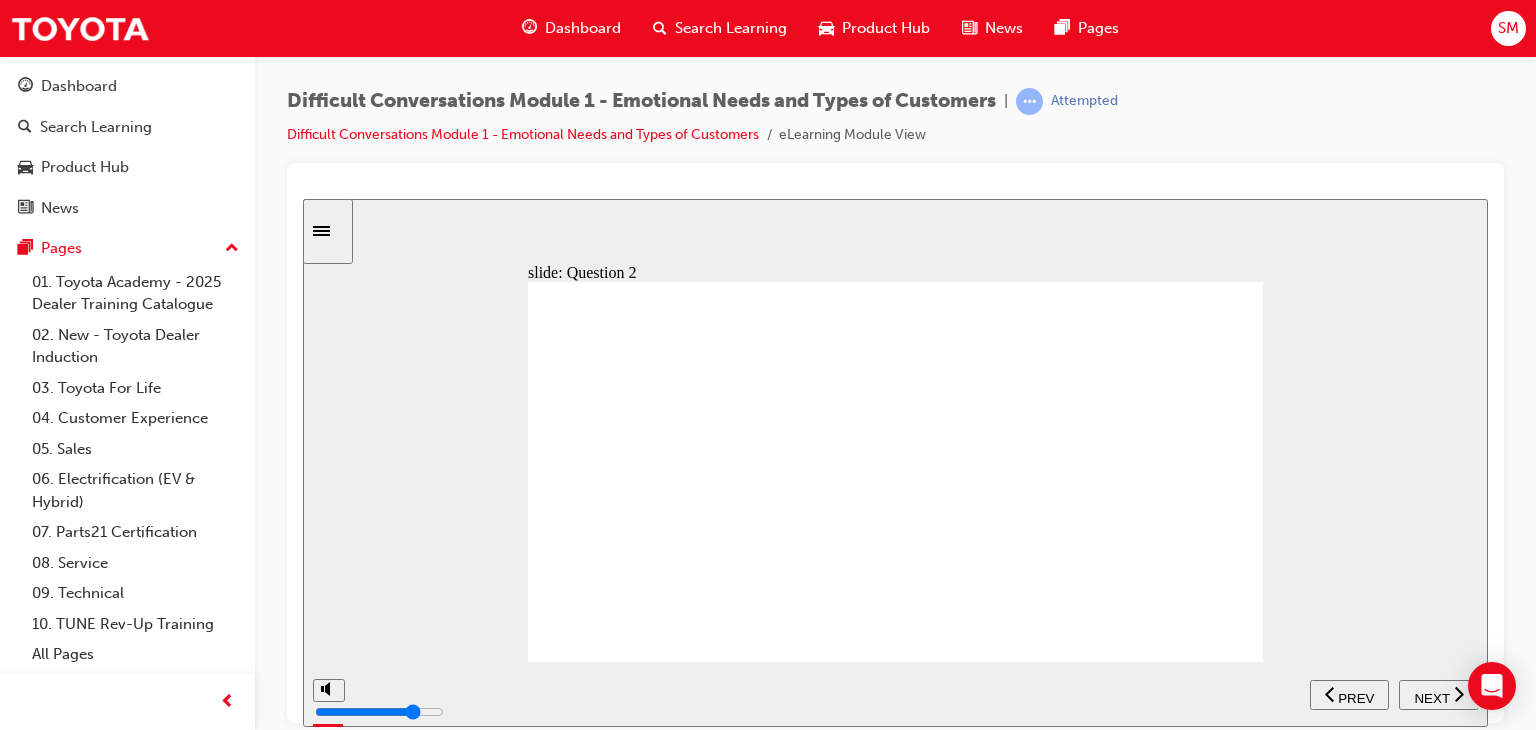 click on "NEXT" at bounding box center [1431, 697] 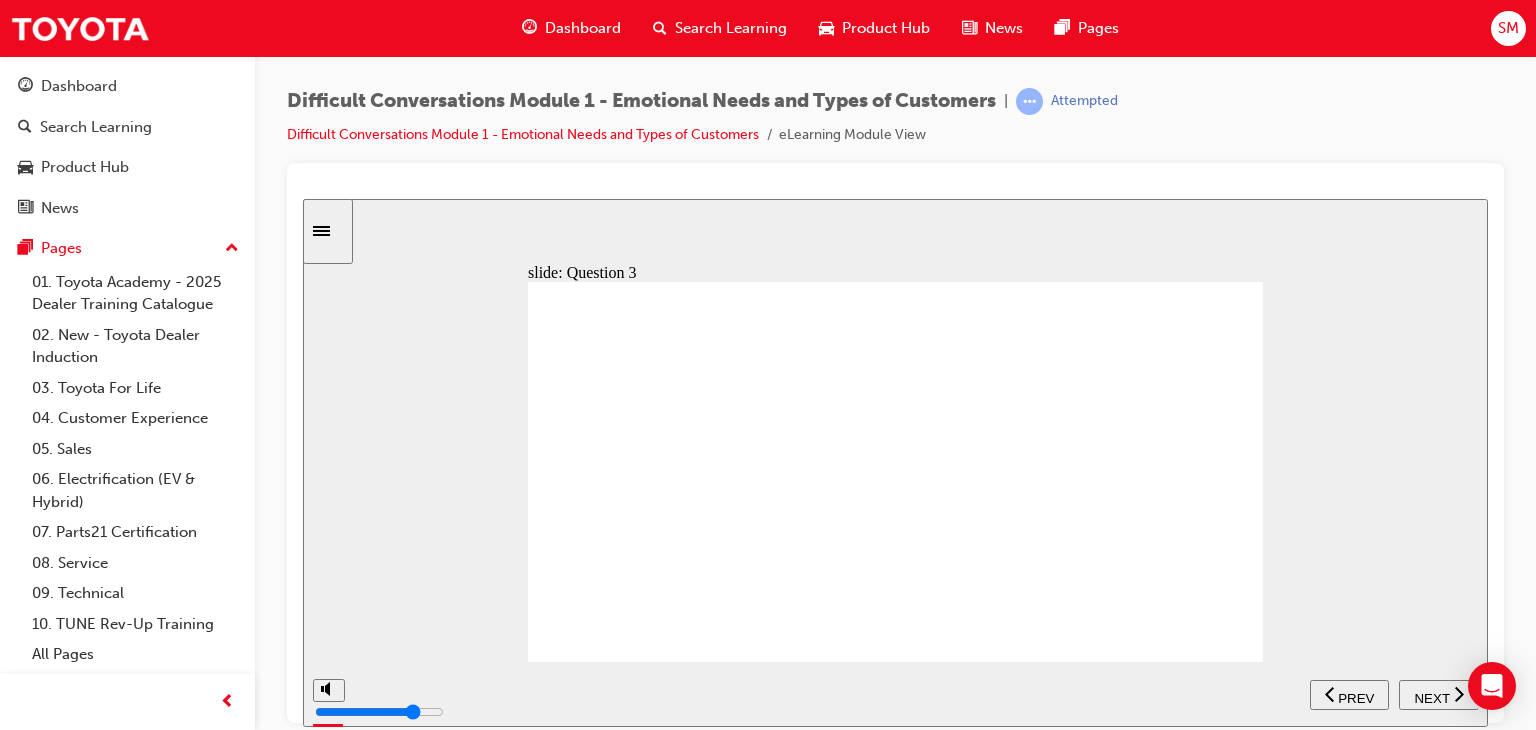 click on "NEXT" at bounding box center [1431, 697] 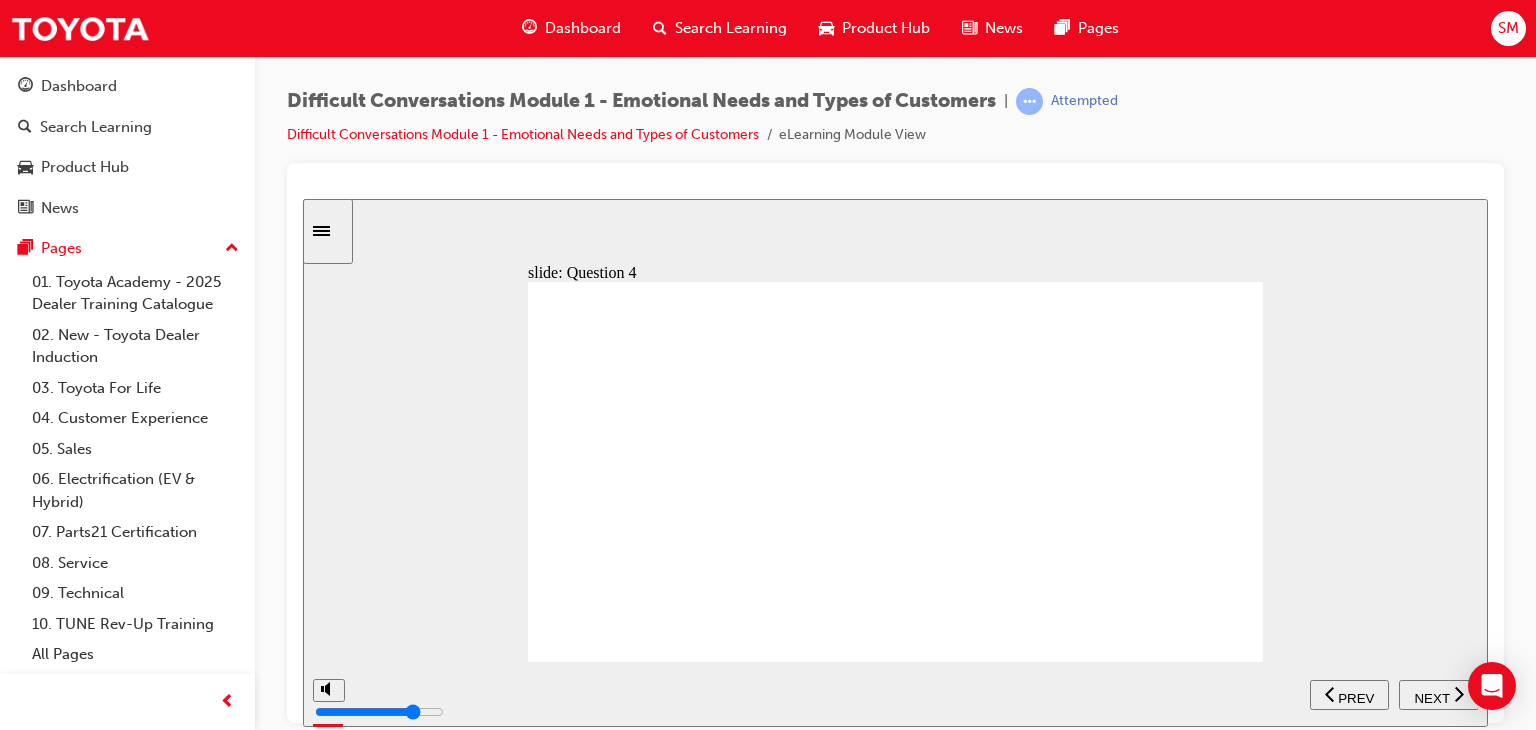 click on "NEXT" at bounding box center (1431, 697) 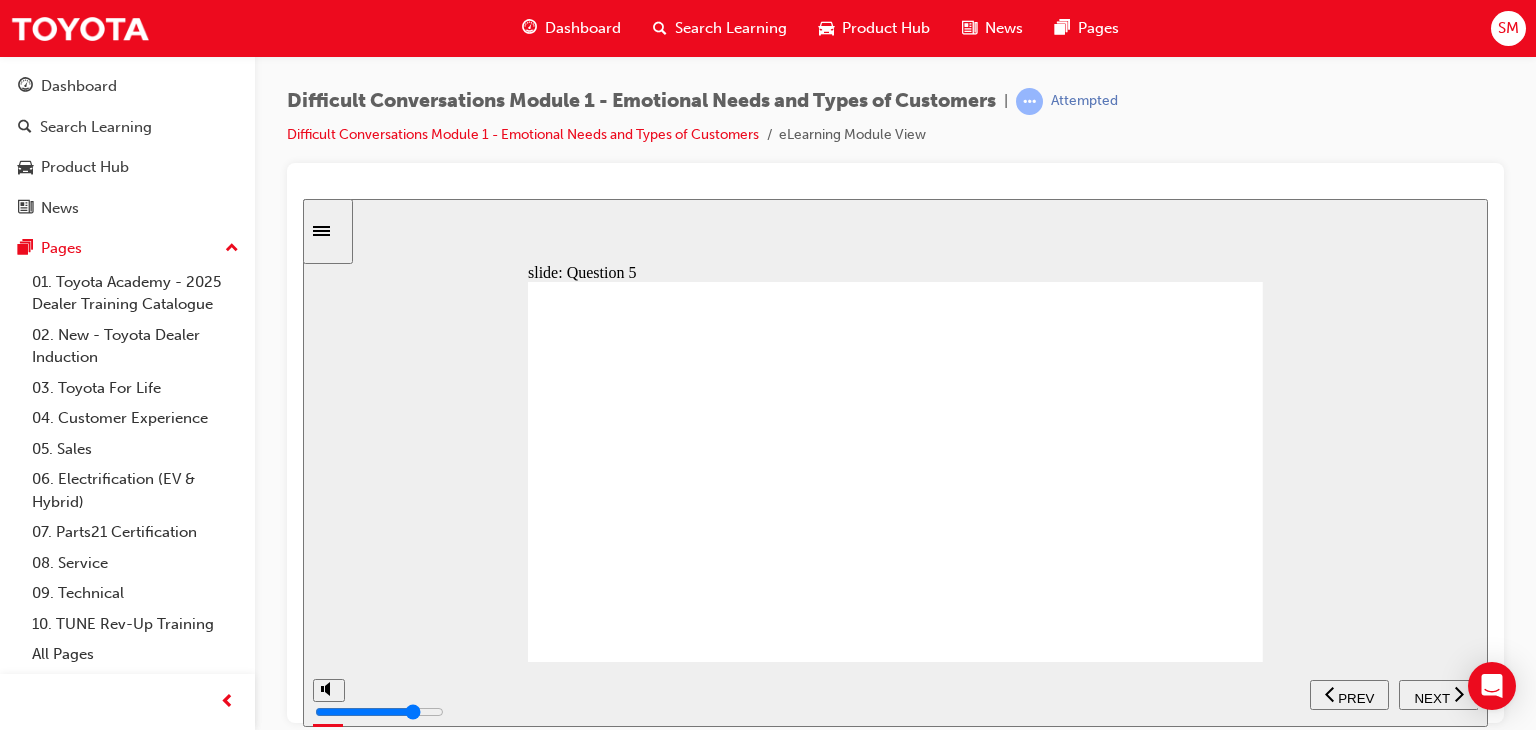 click on "NEXT" at bounding box center [1431, 697] 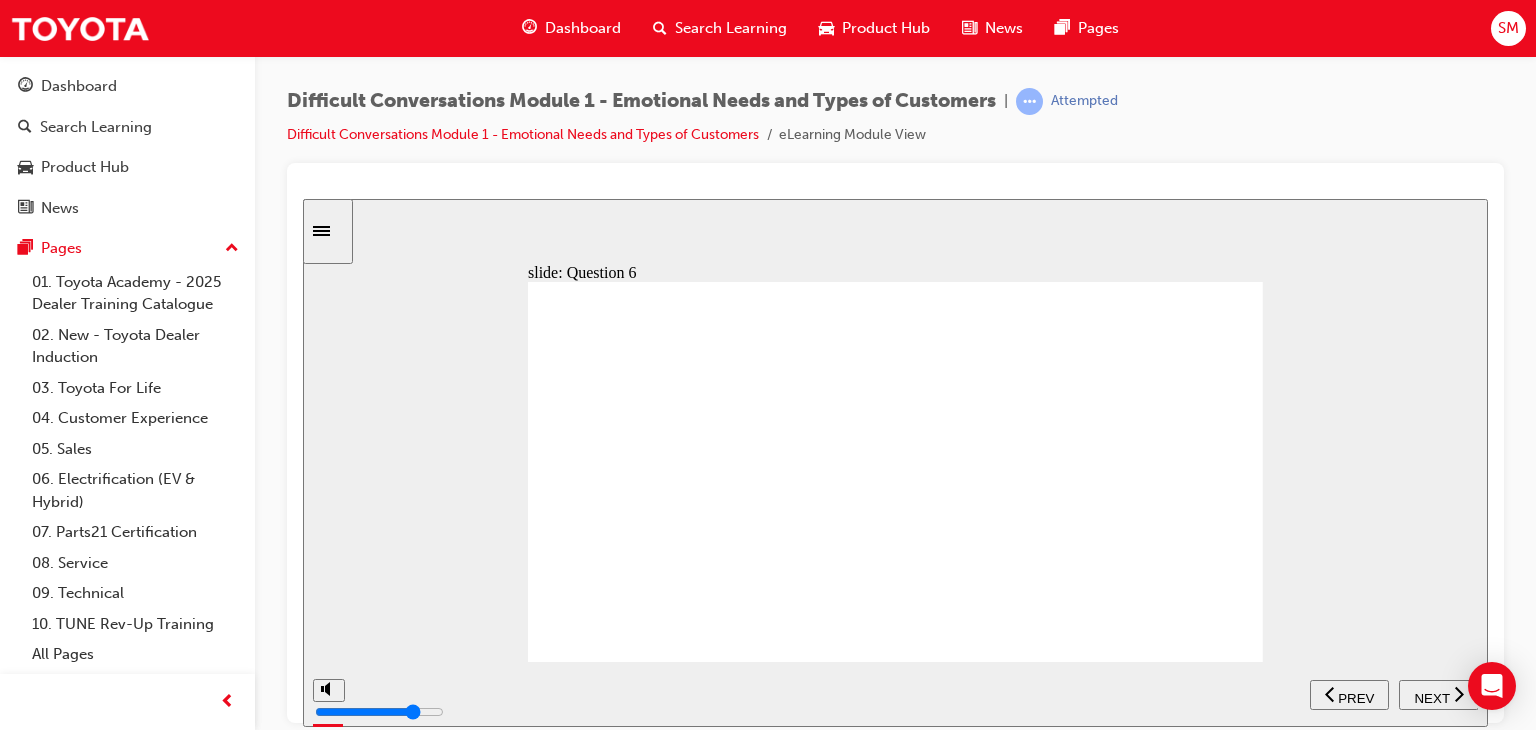 click on "NEXT" at bounding box center [1431, 697] 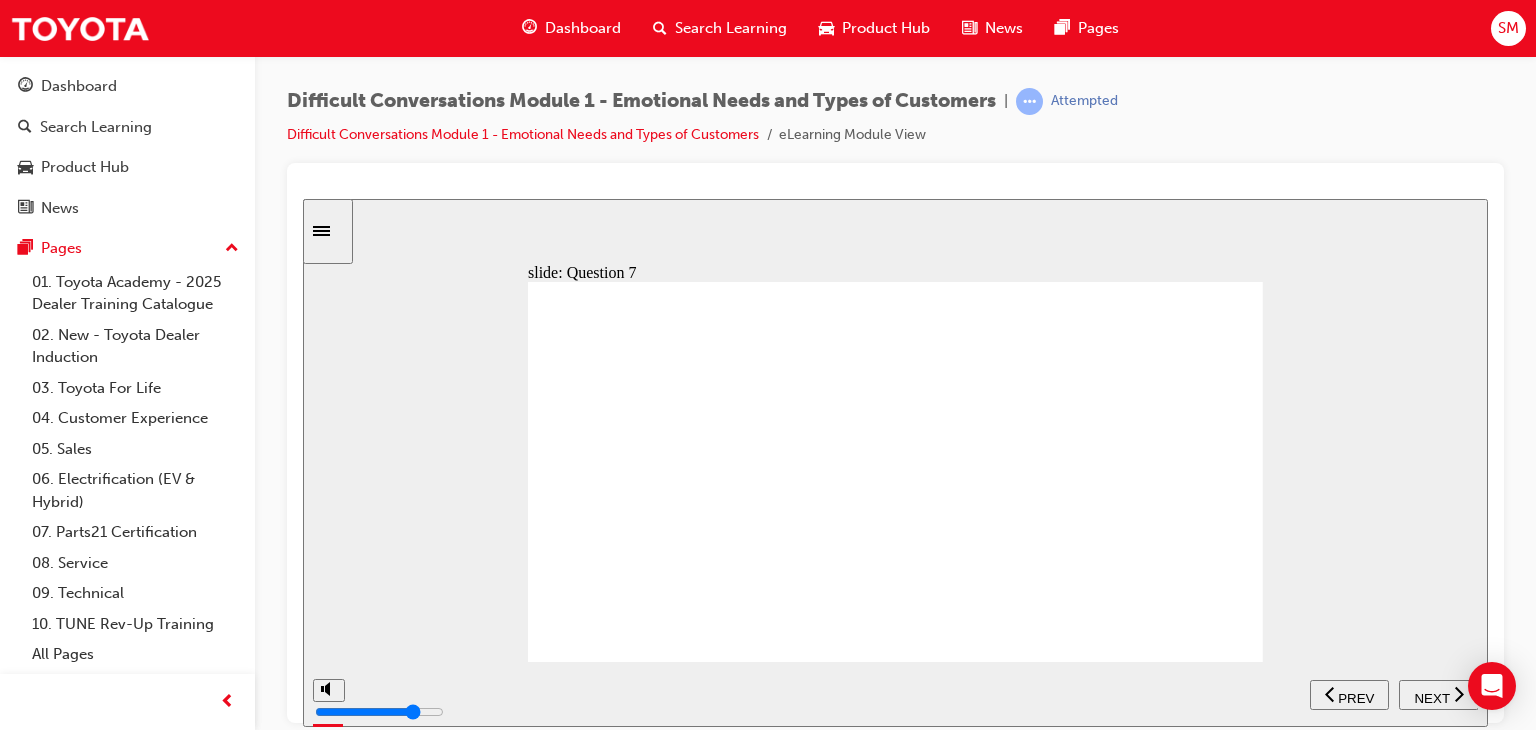click on "NEXT" at bounding box center (1431, 697) 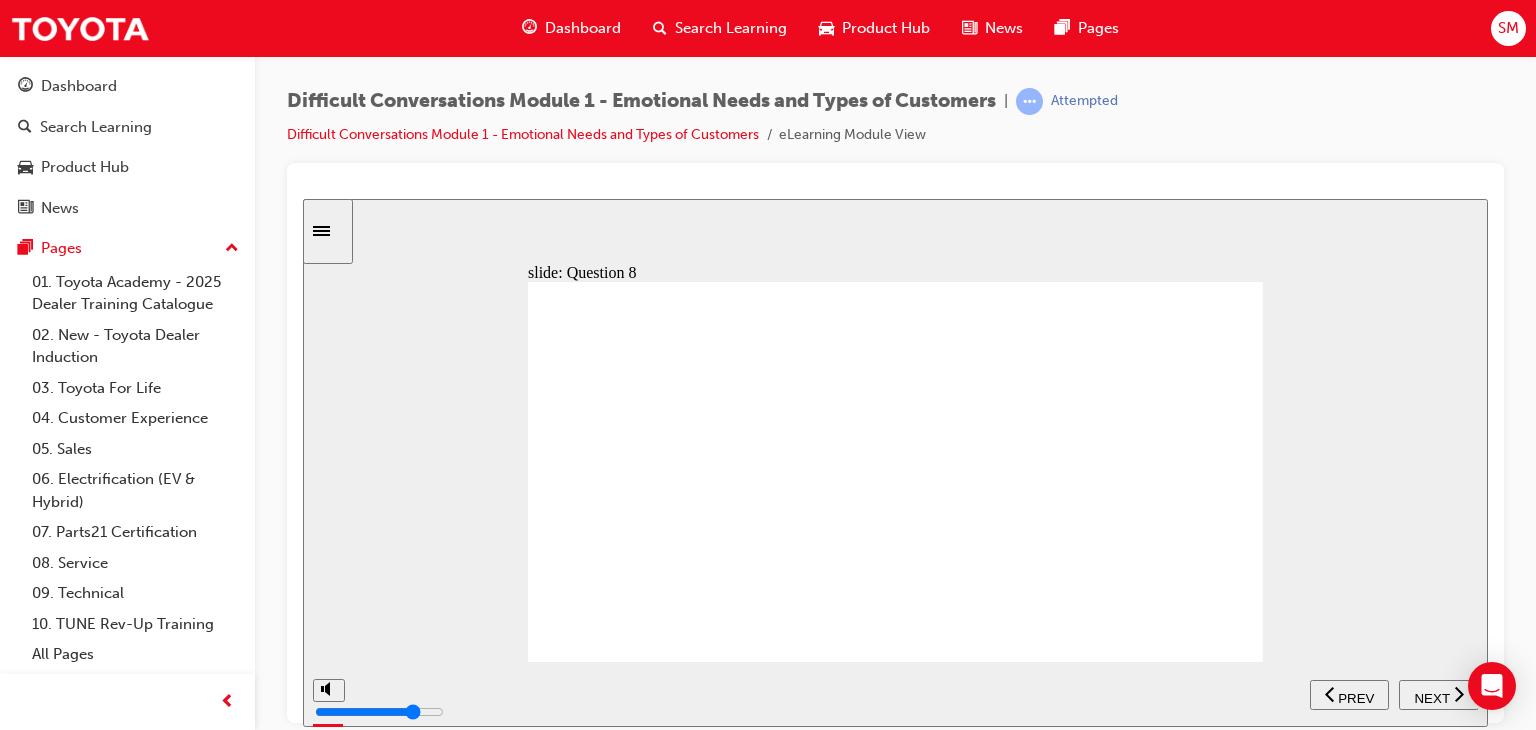 click on "NEXT" at bounding box center [1431, 697] 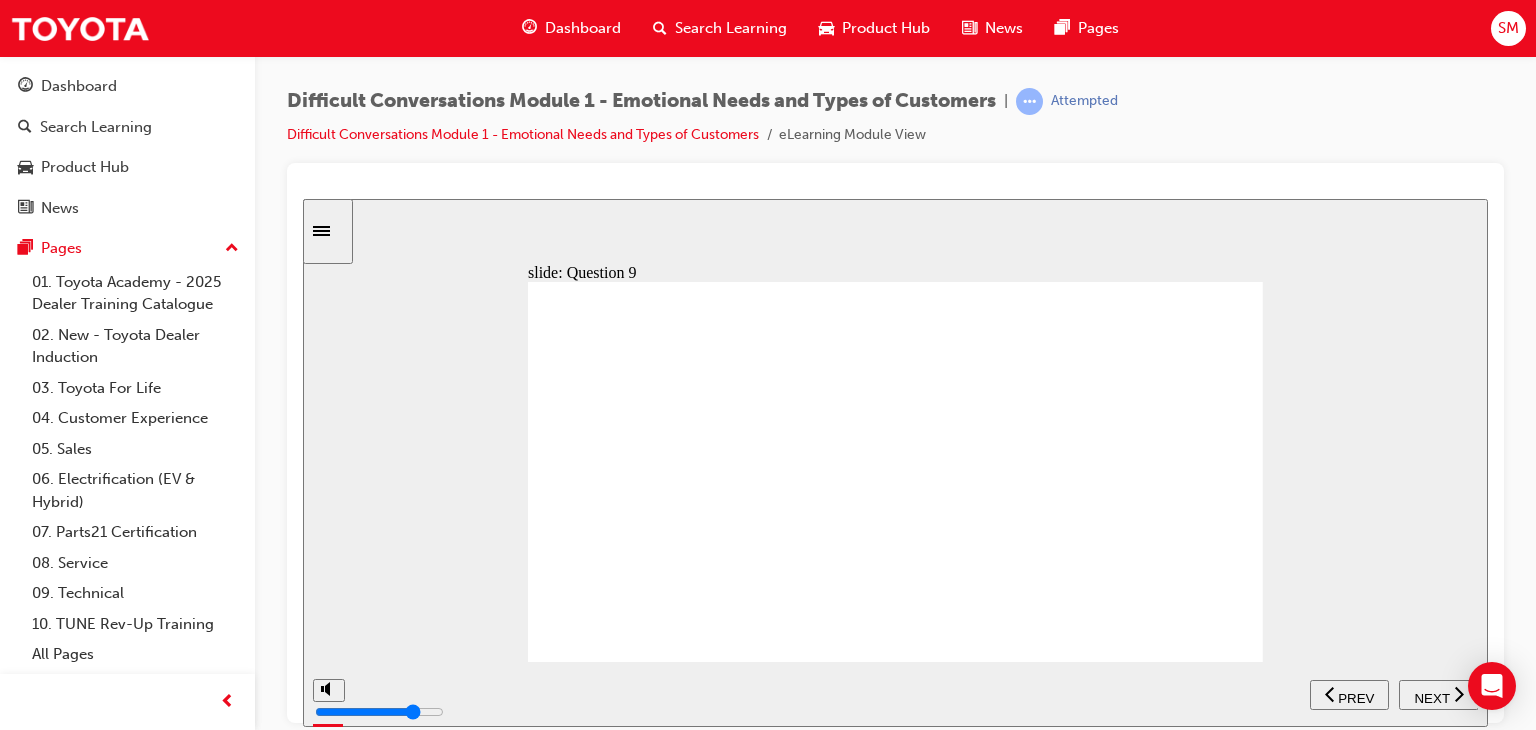 click on "NEXT" at bounding box center [1431, 697] 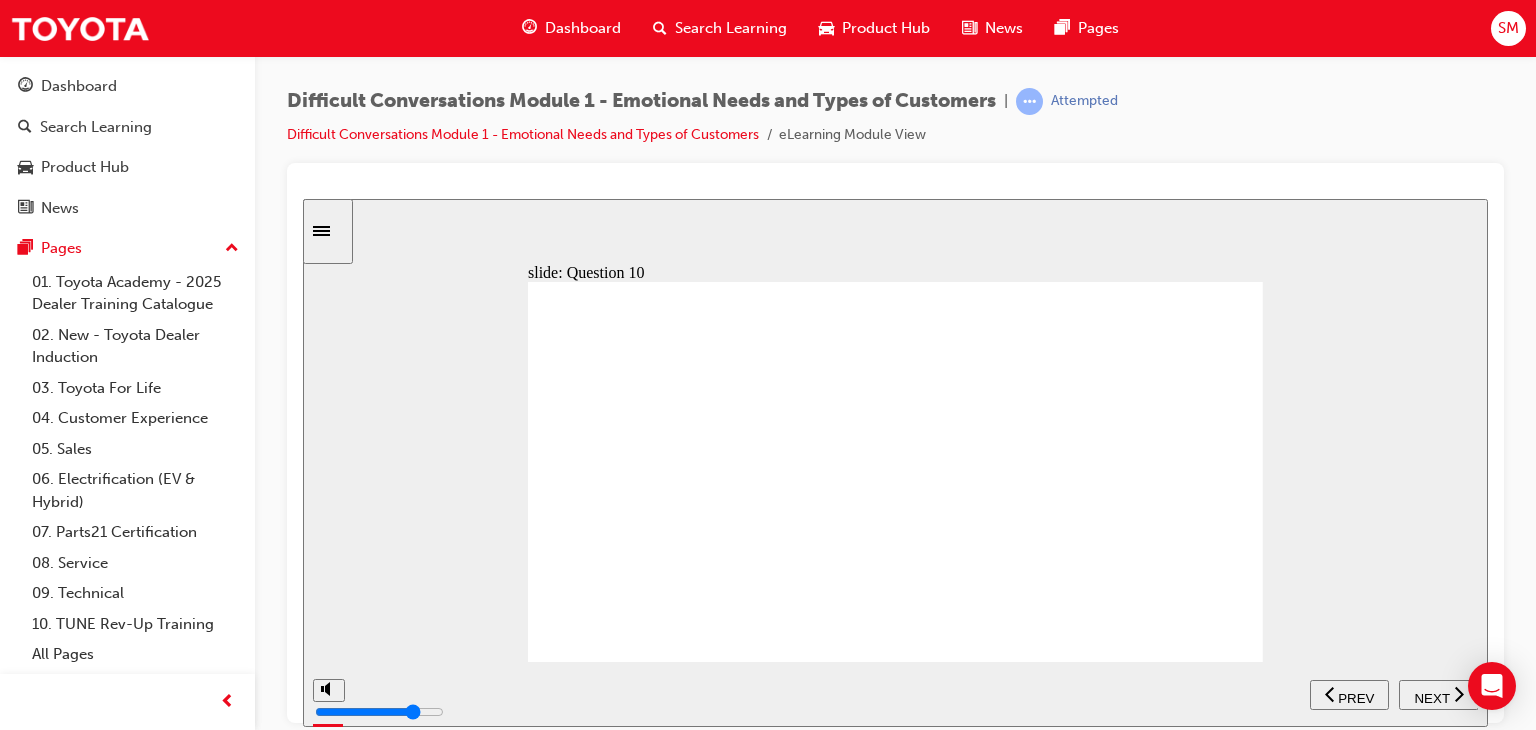 click on "NEXT" at bounding box center [1431, 697] 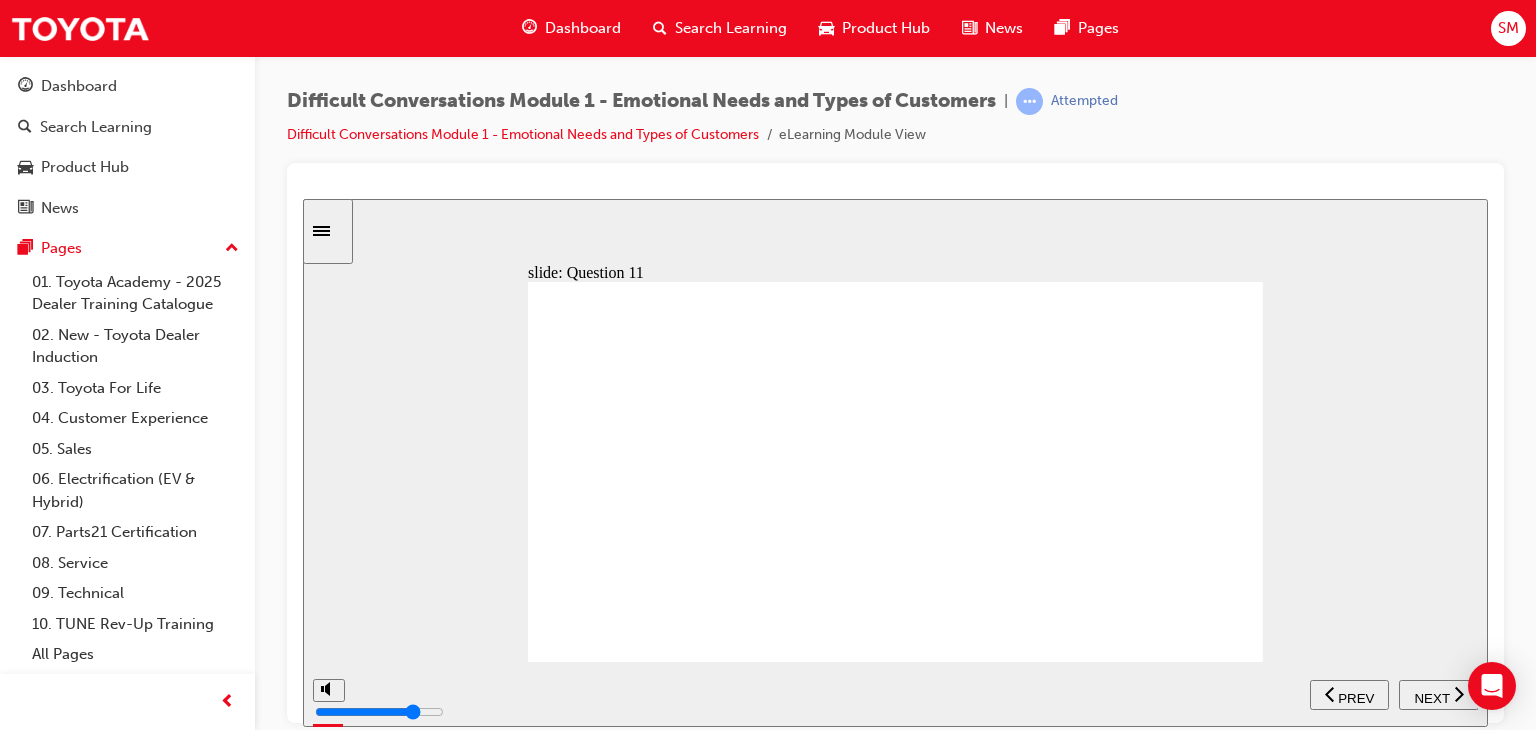 click on "NEXT" at bounding box center (1431, 697) 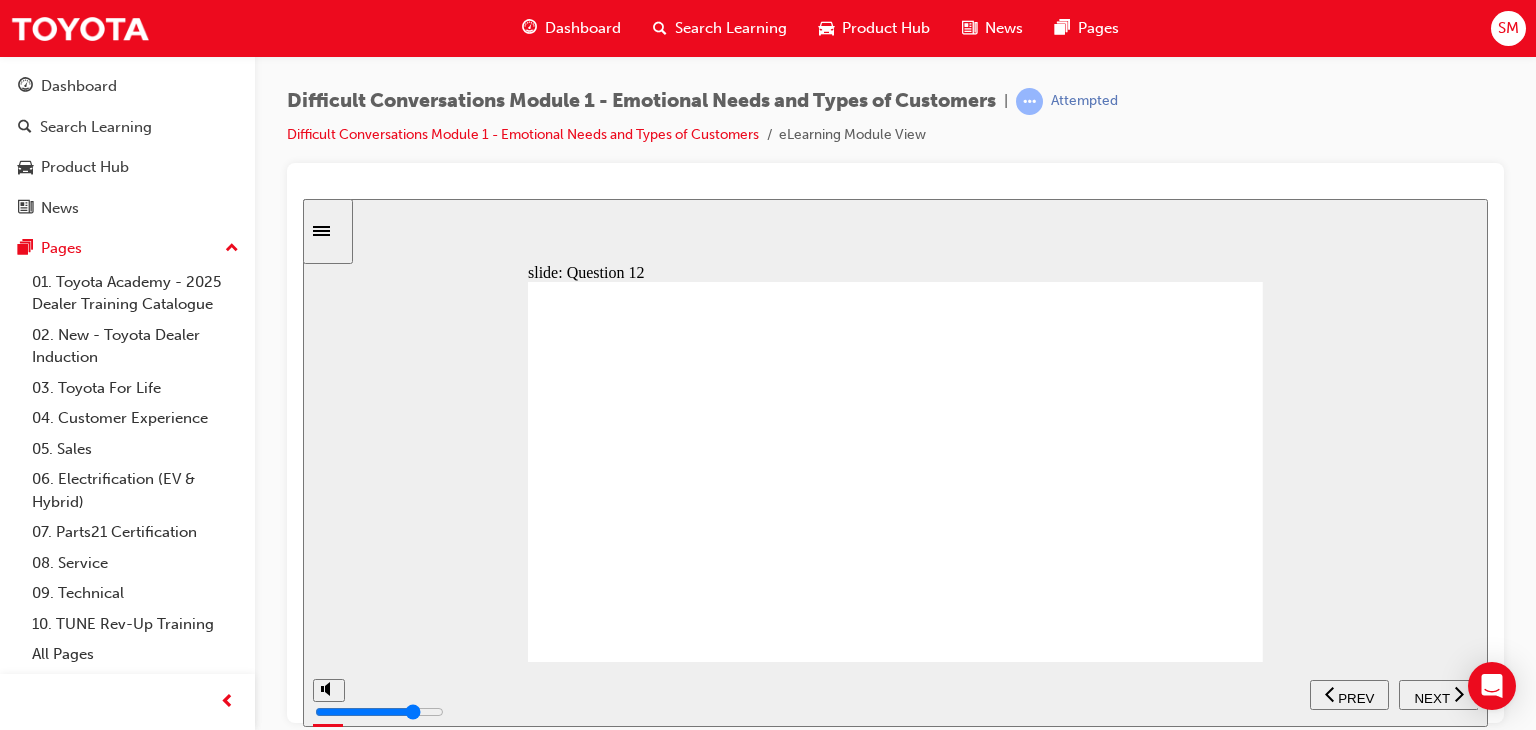 click on "NEXT" at bounding box center [1431, 697] 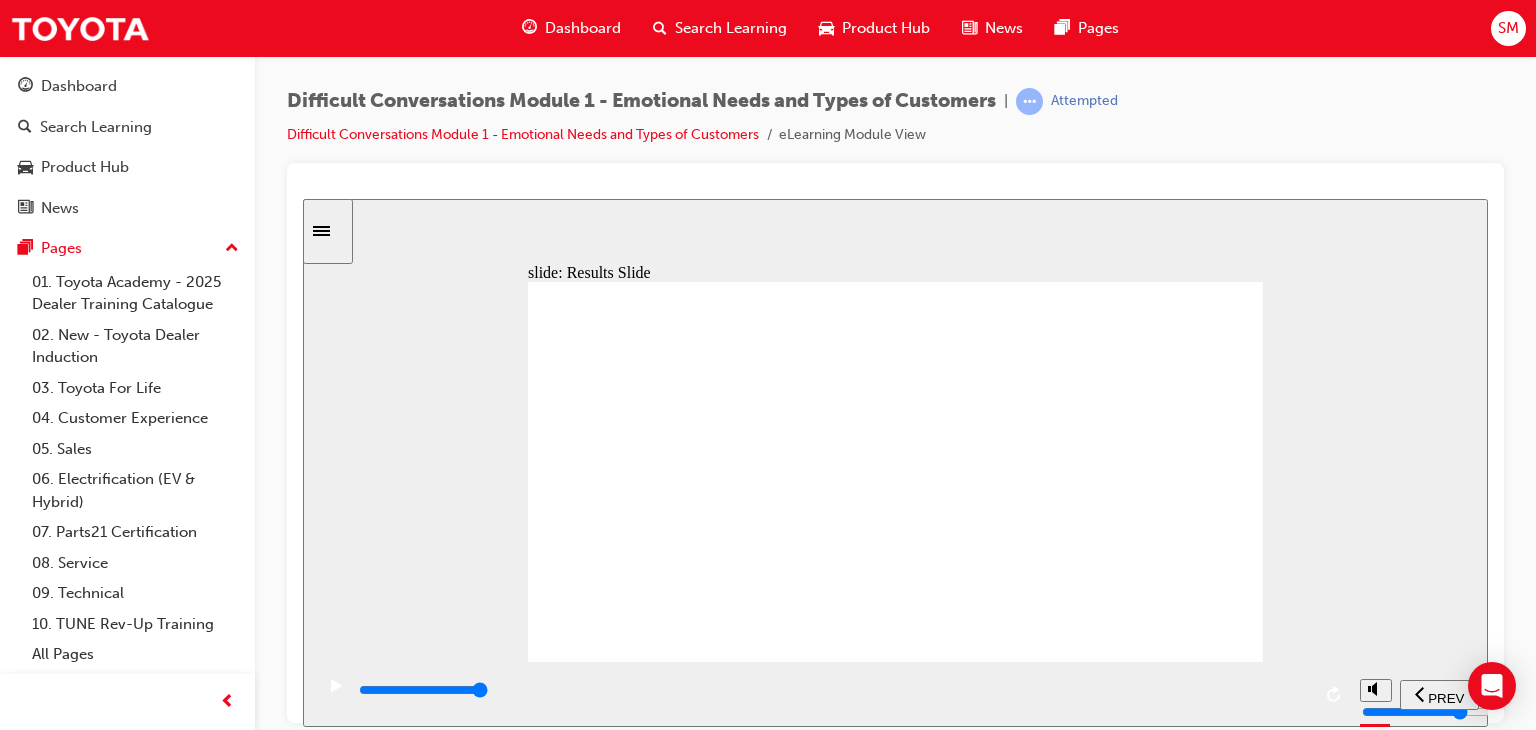 click on "PREV" at bounding box center [1446, 697] 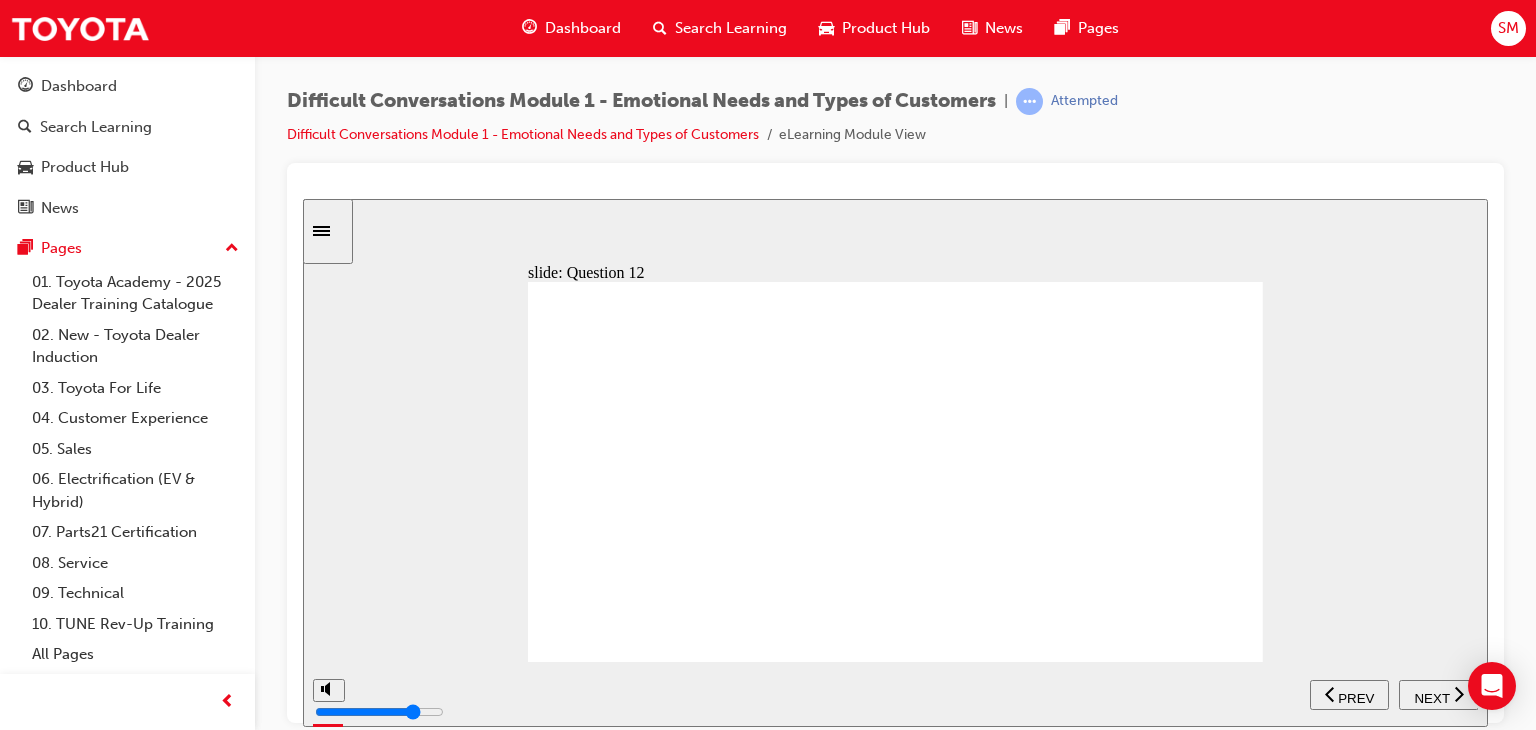 click on "NEXT" at bounding box center [1439, 694] 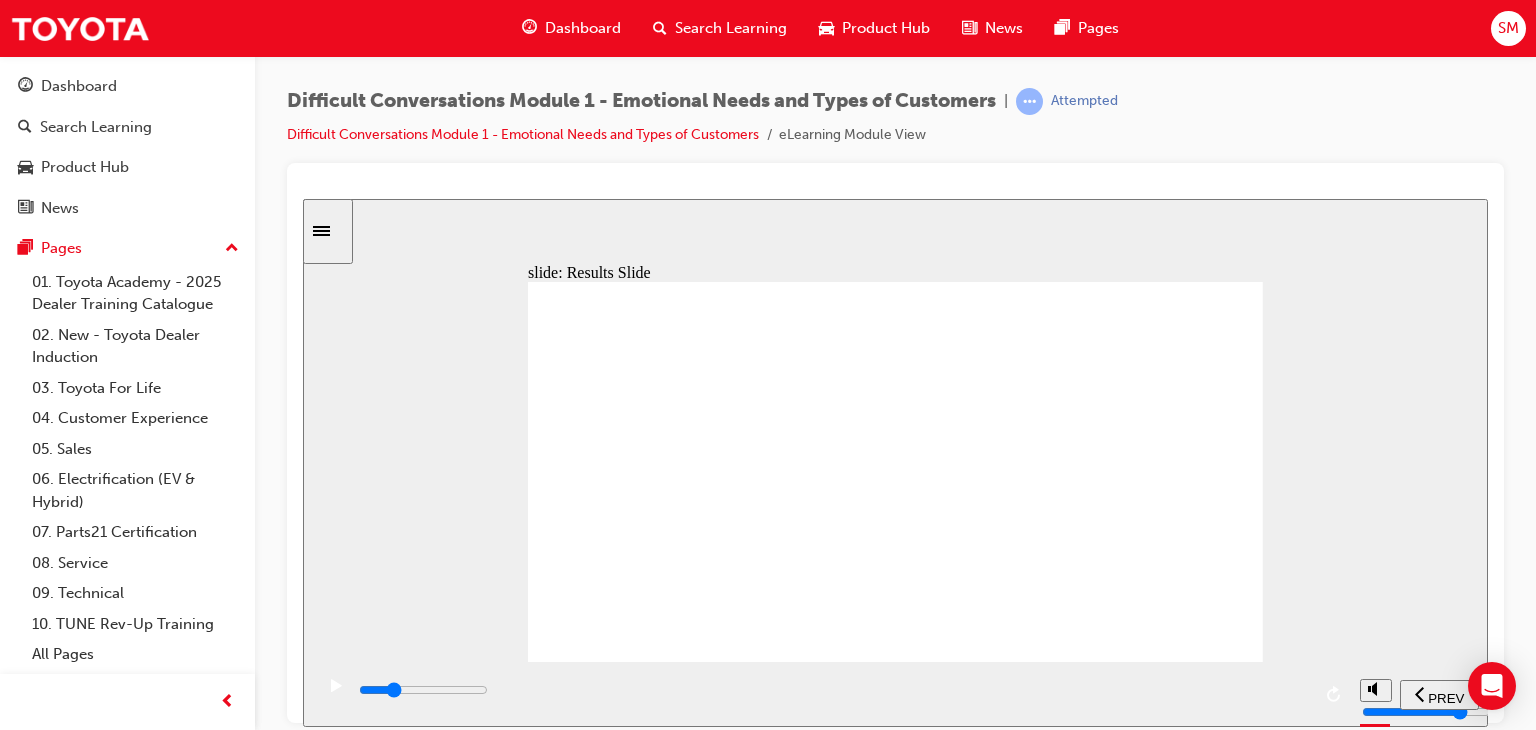 type on "4000" 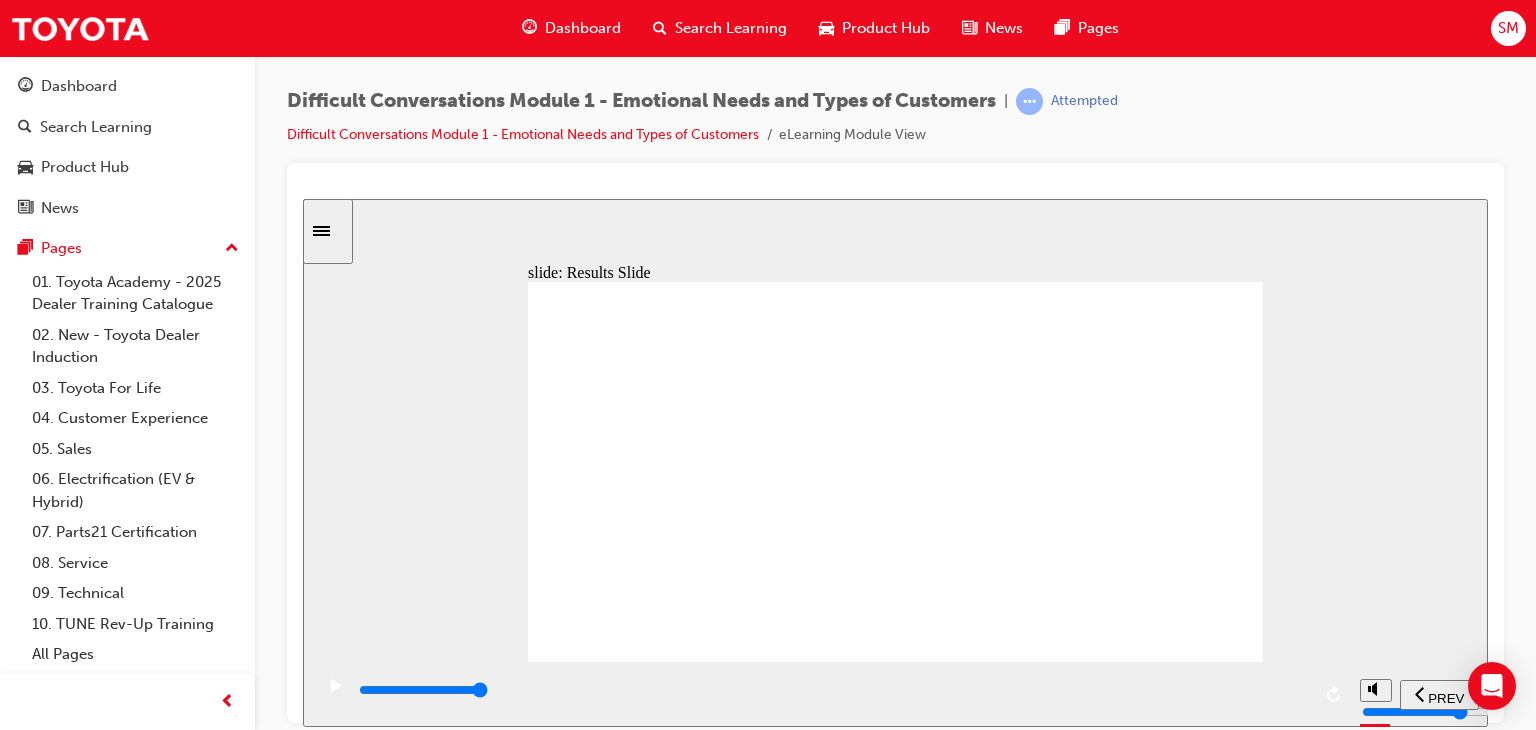 click 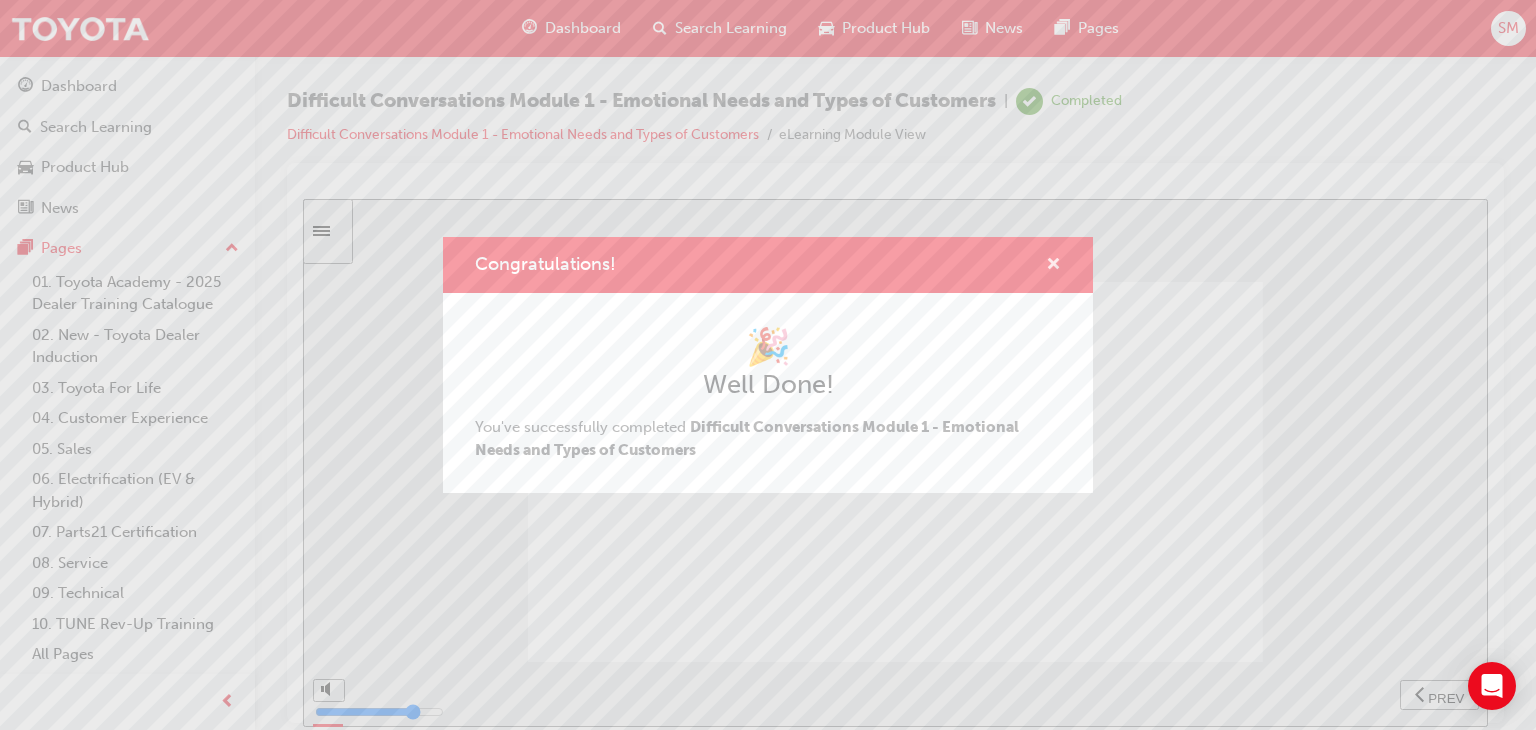 click at bounding box center [1053, 266] 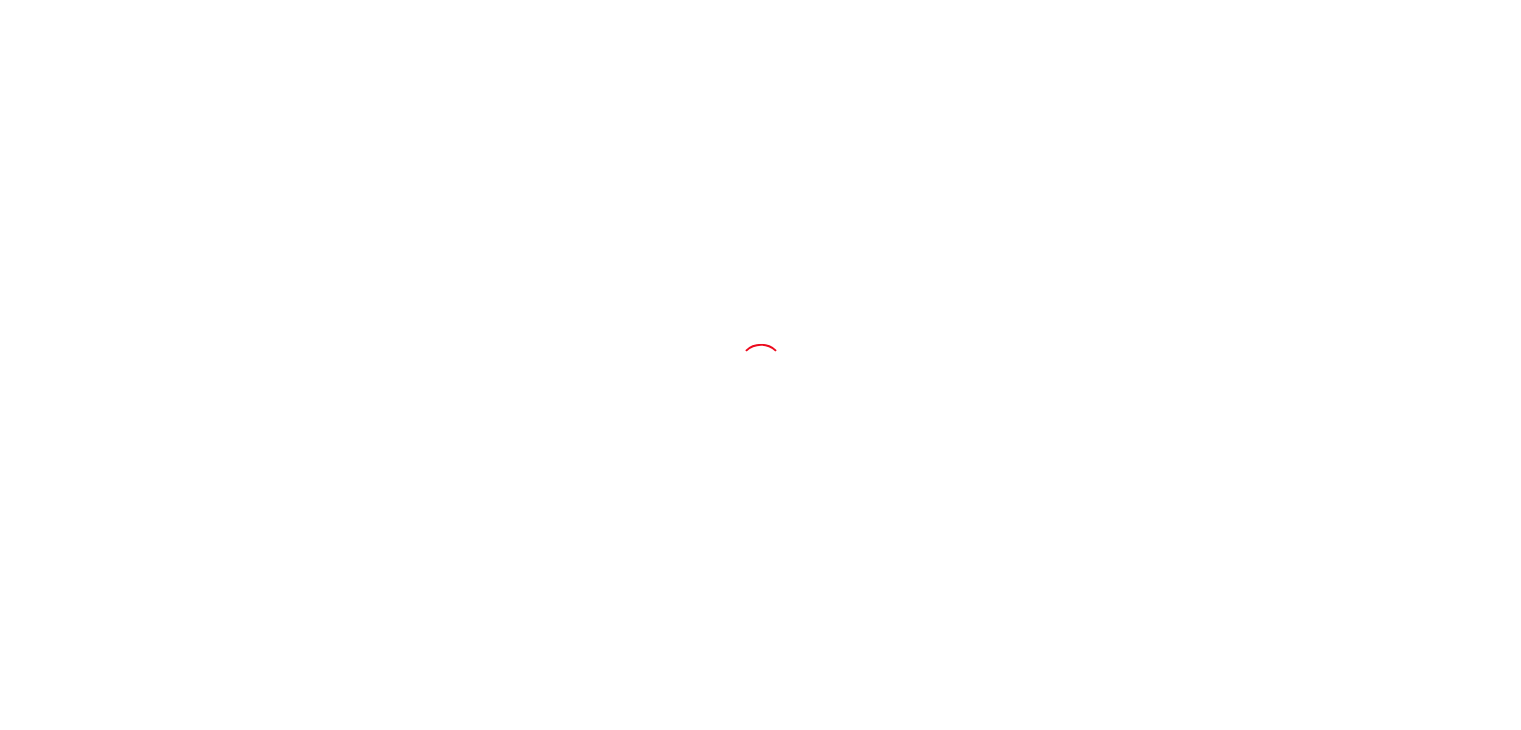 scroll, scrollTop: 0, scrollLeft: 0, axis: both 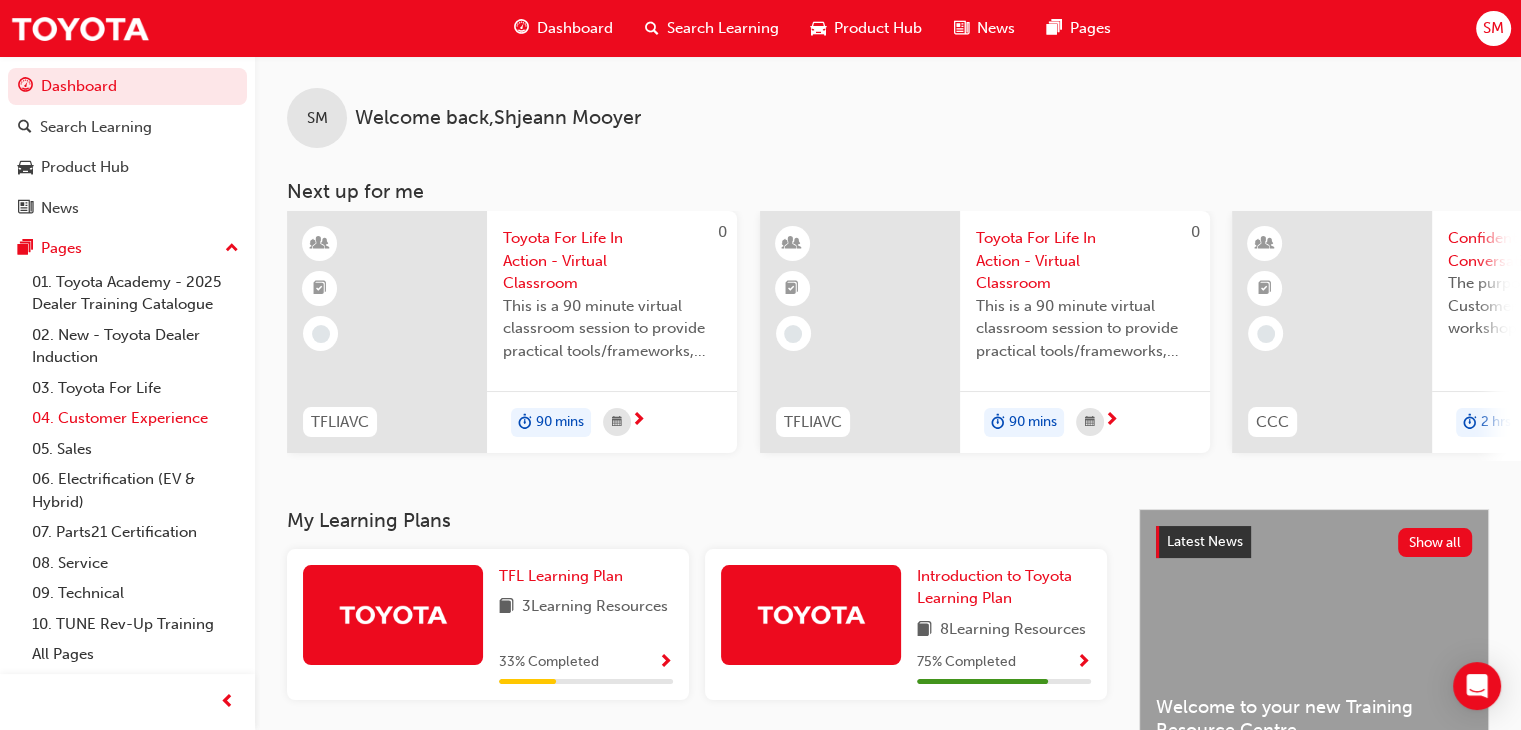 click on "04. Customer Experience" at bounding box center (135, 418) 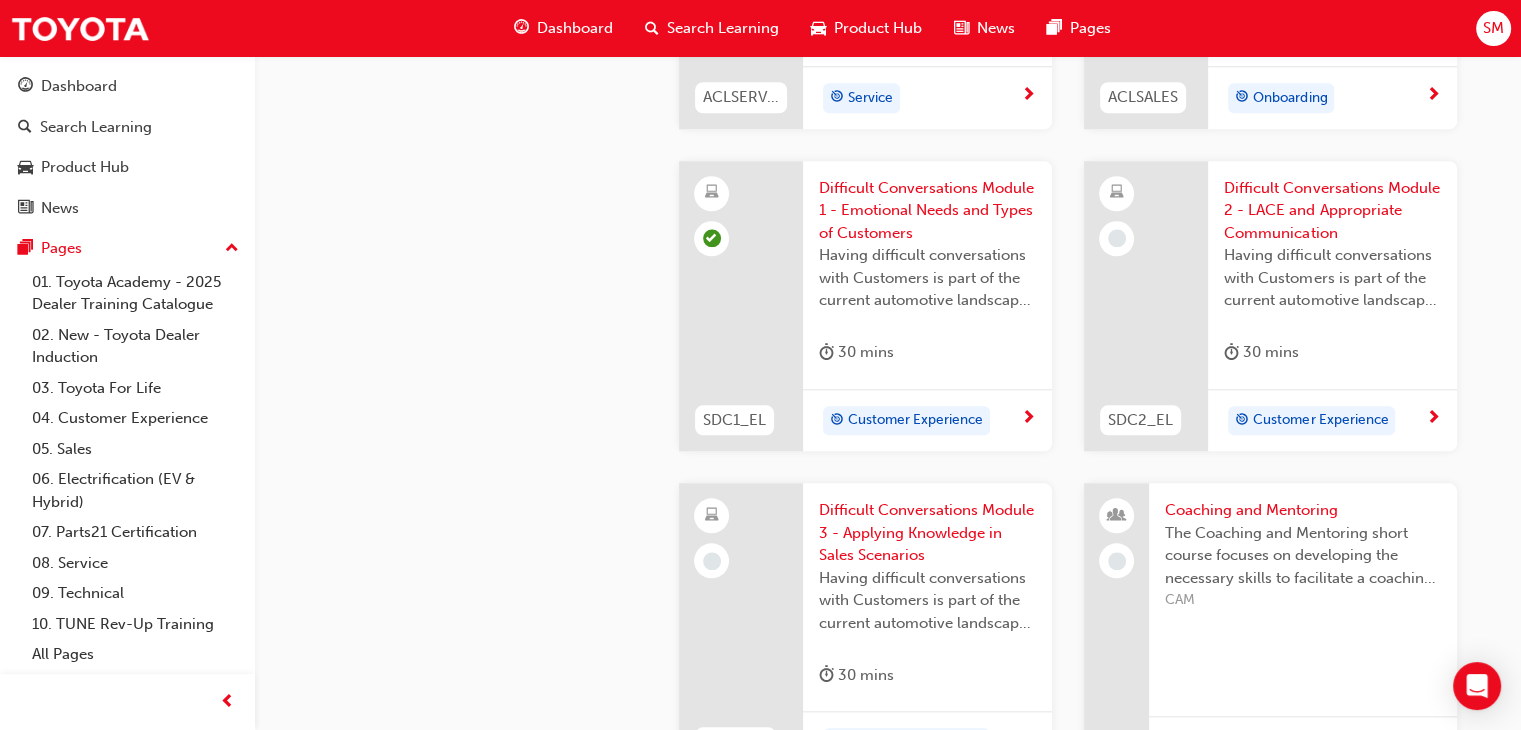 scroll, scrollTop: 1926, scrollLeft: 0, axis: vertical 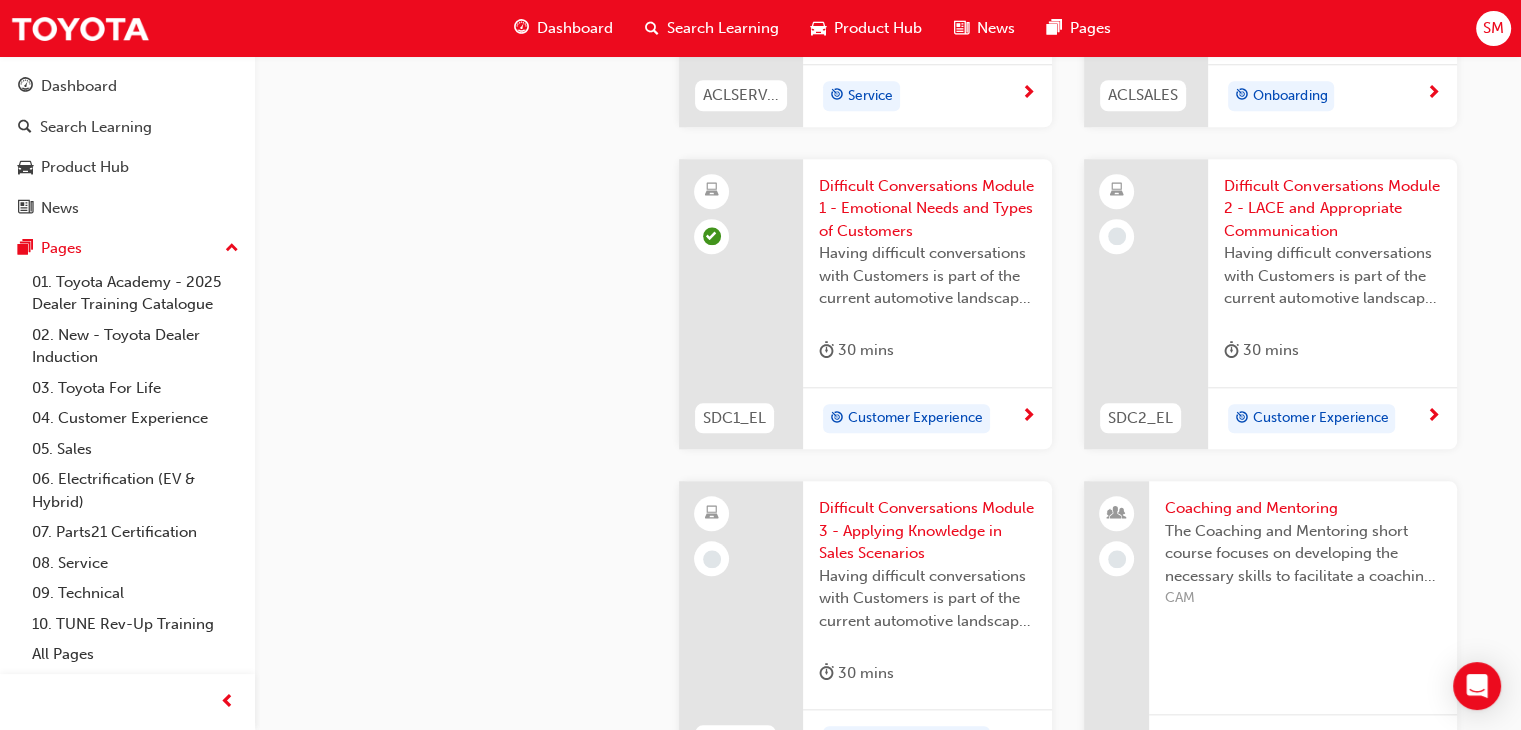 click on "Customer Experience" at bounding box center (1325, 419) 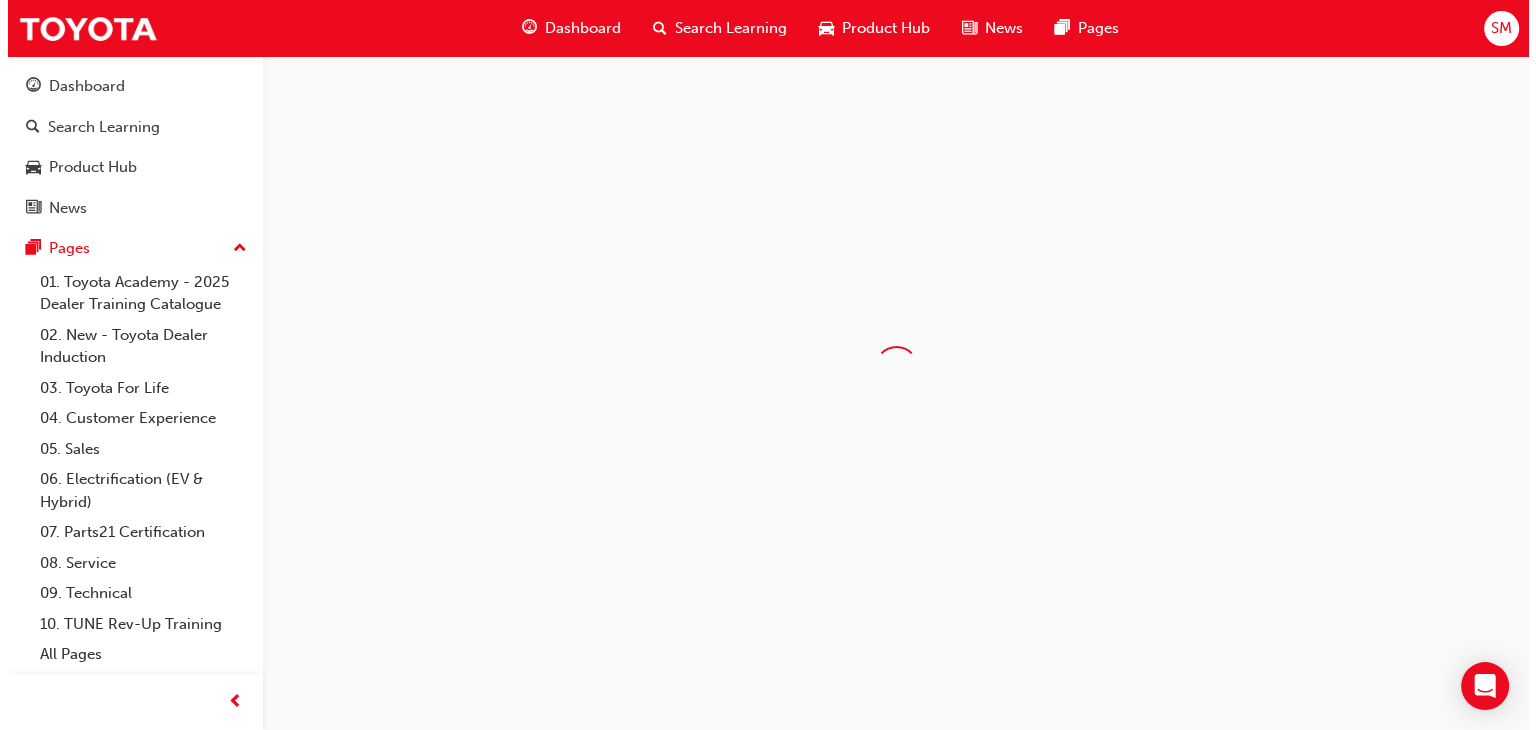 scroll, scrollTop: 0, scrollLeft: 0, axis: both 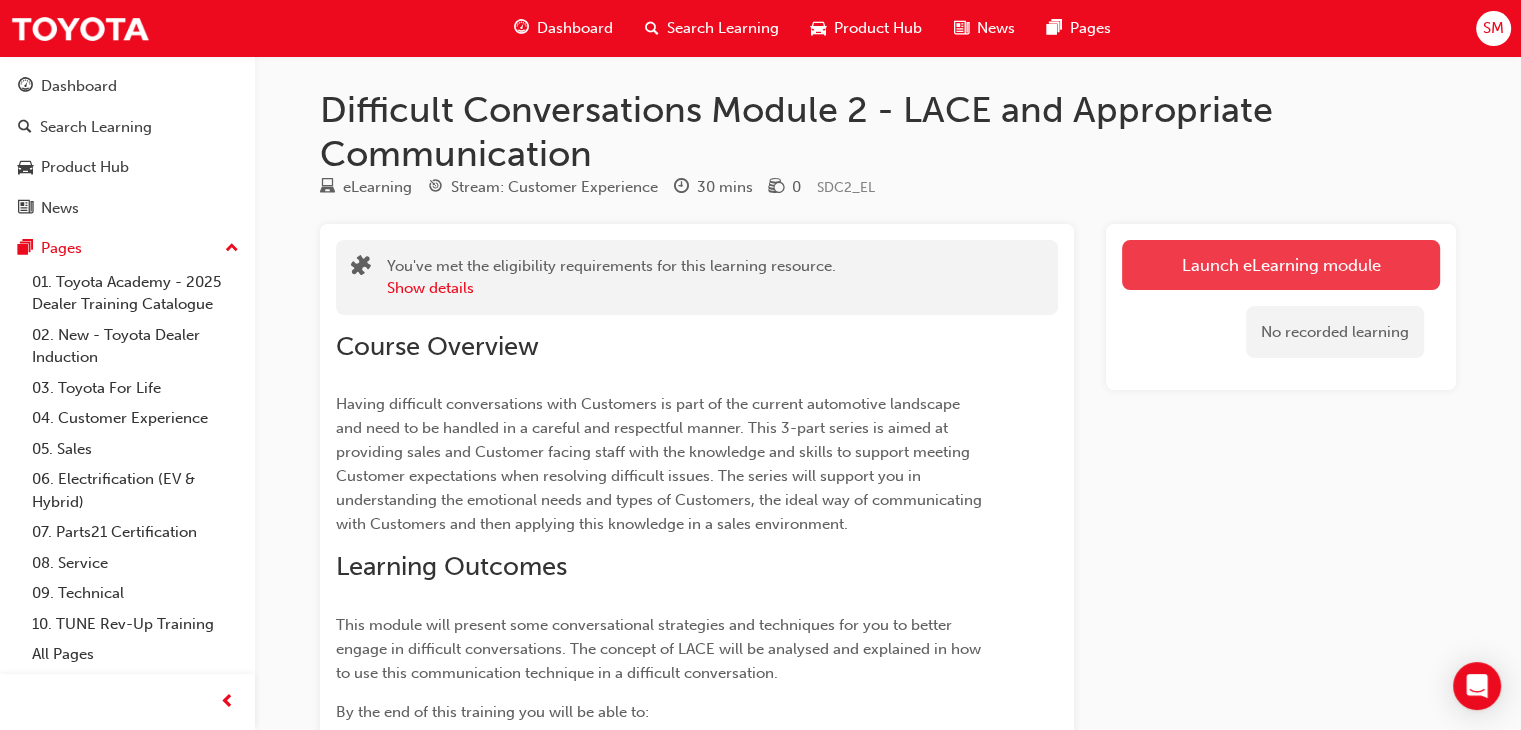 click on "Launch eLearning module" at bounding box center (1281, 265) 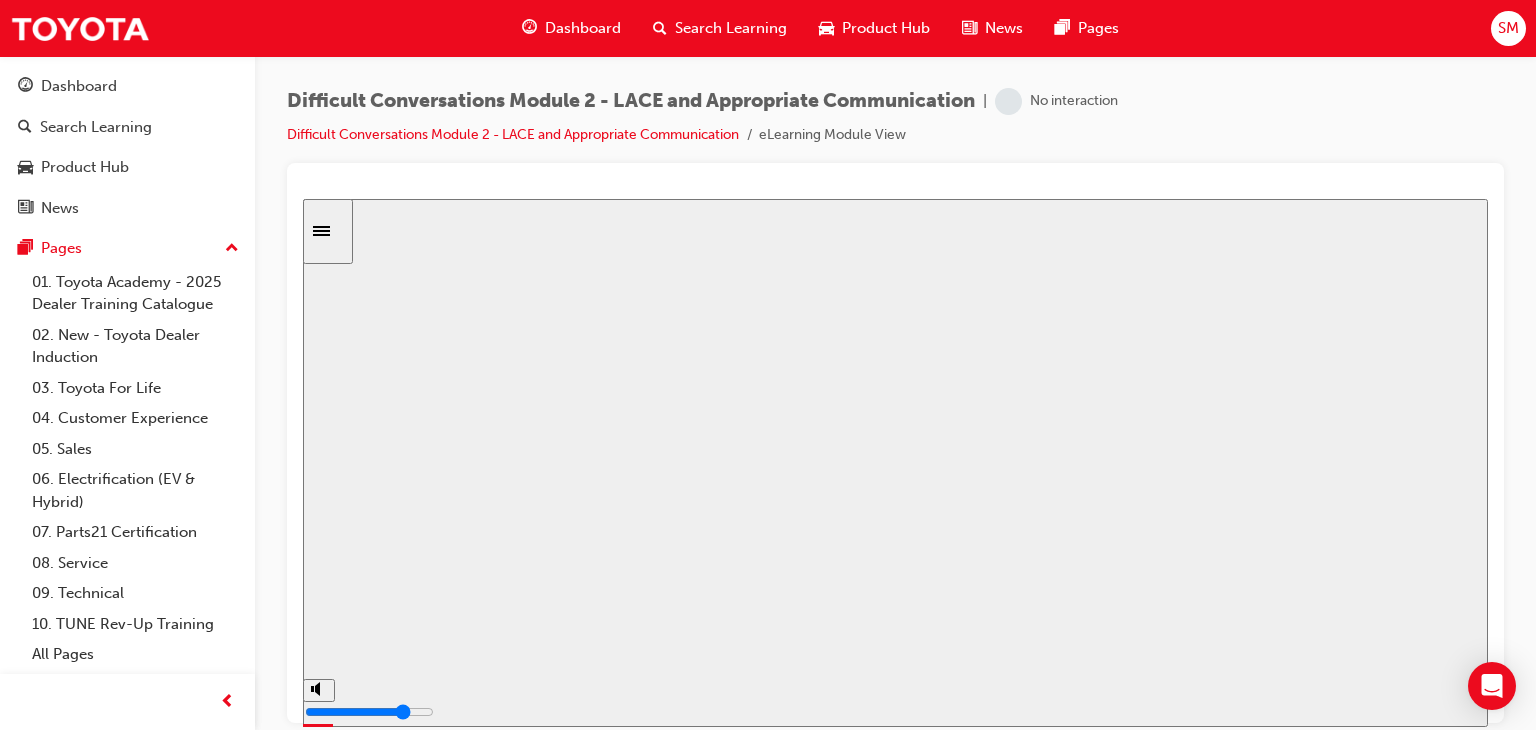 scroll, scrollTop: 0, scrollLeft: 0, axis: both 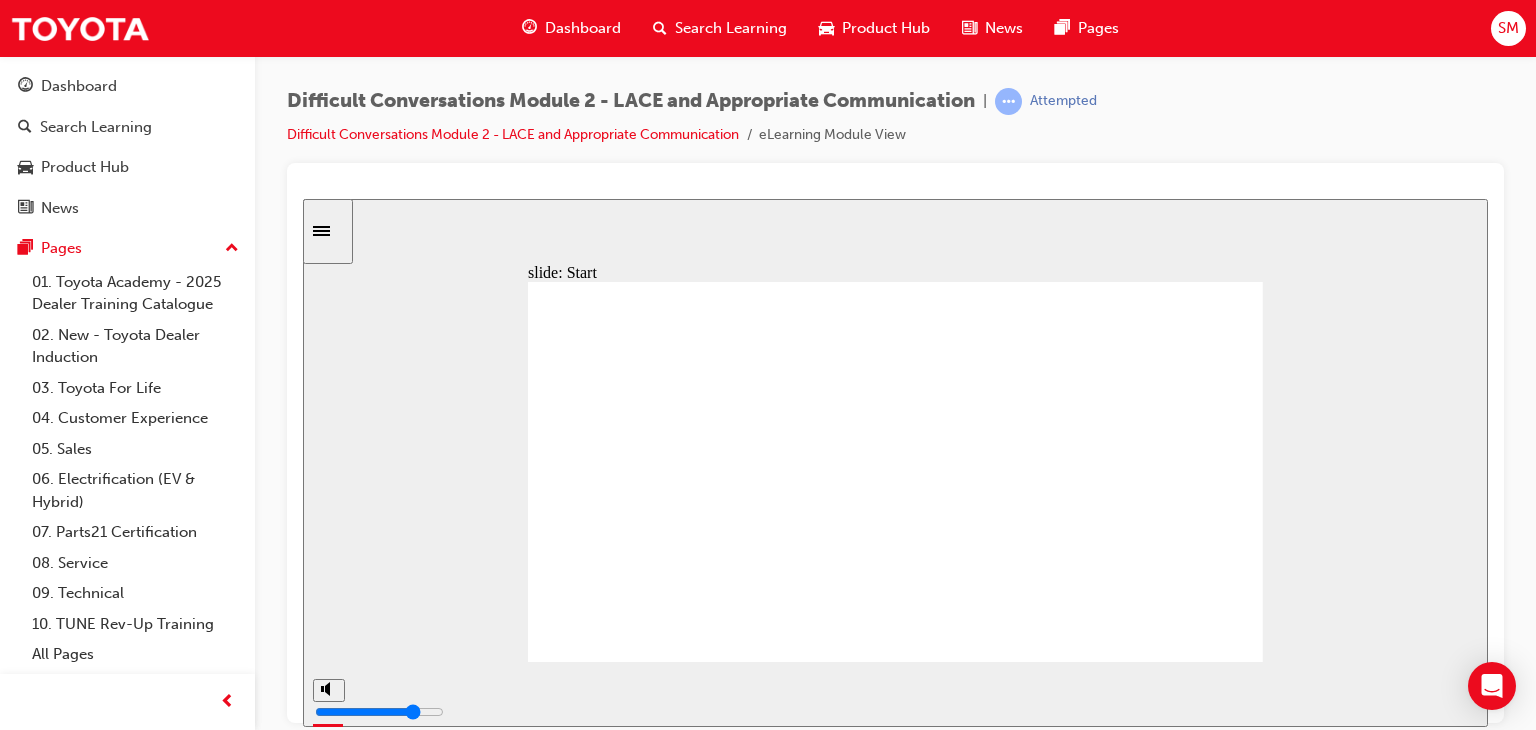click 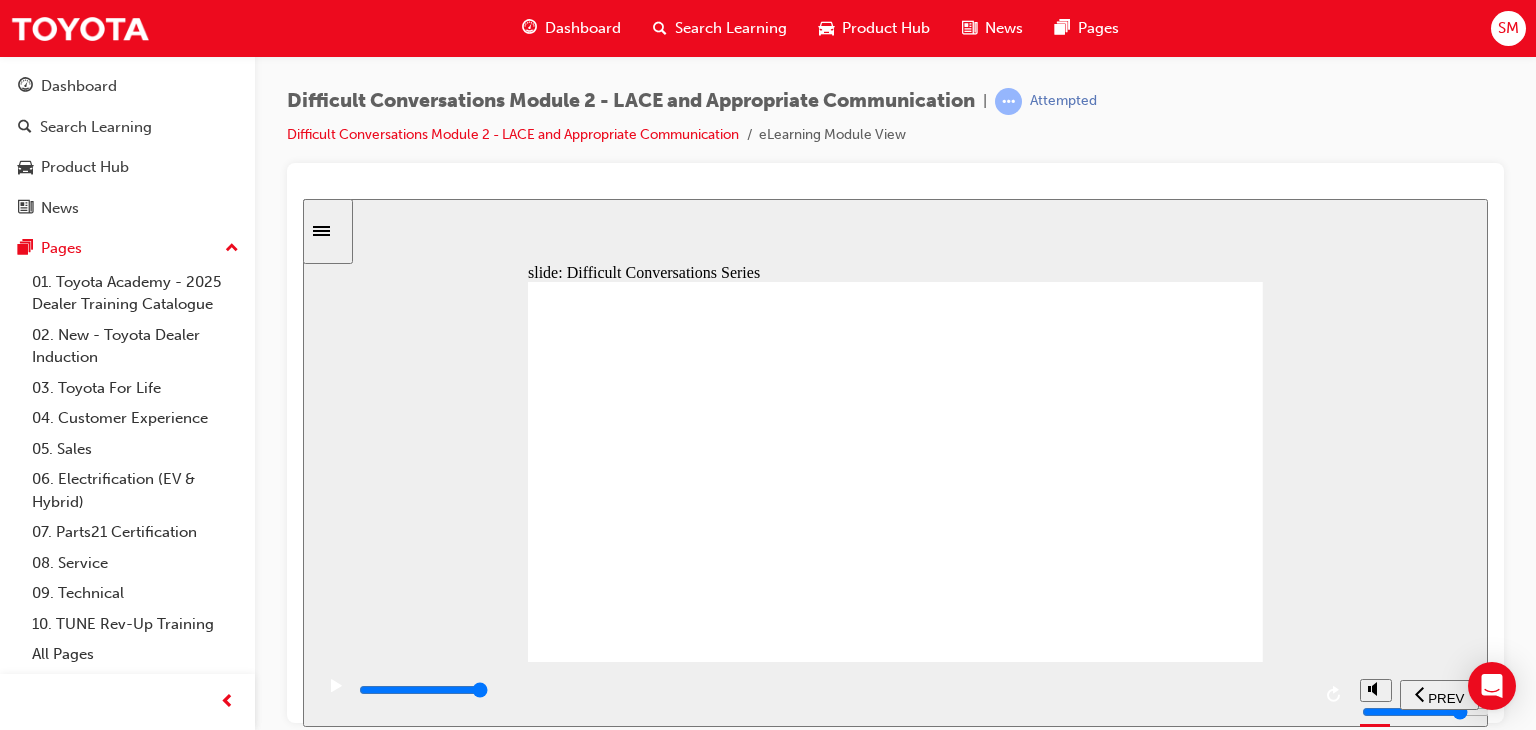 click 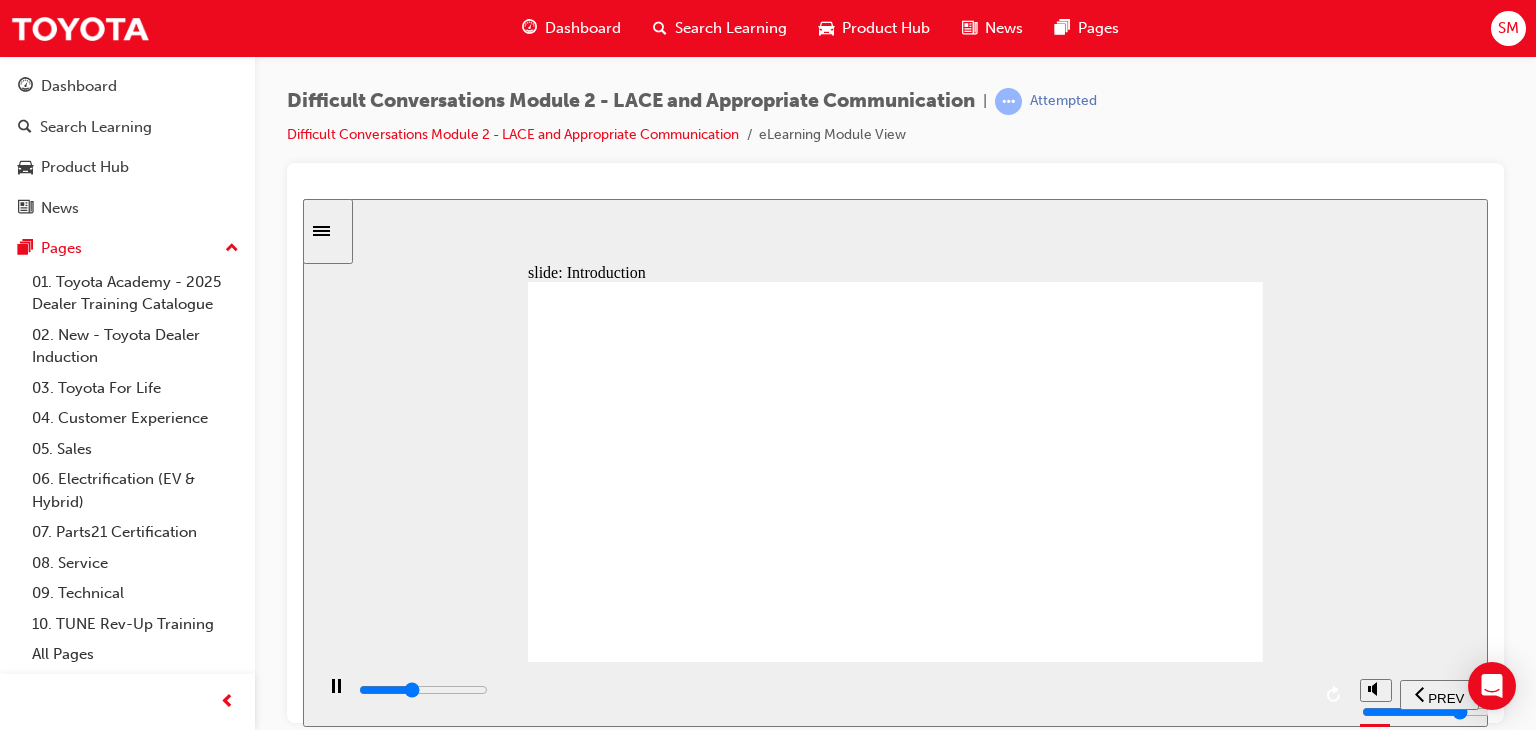 click 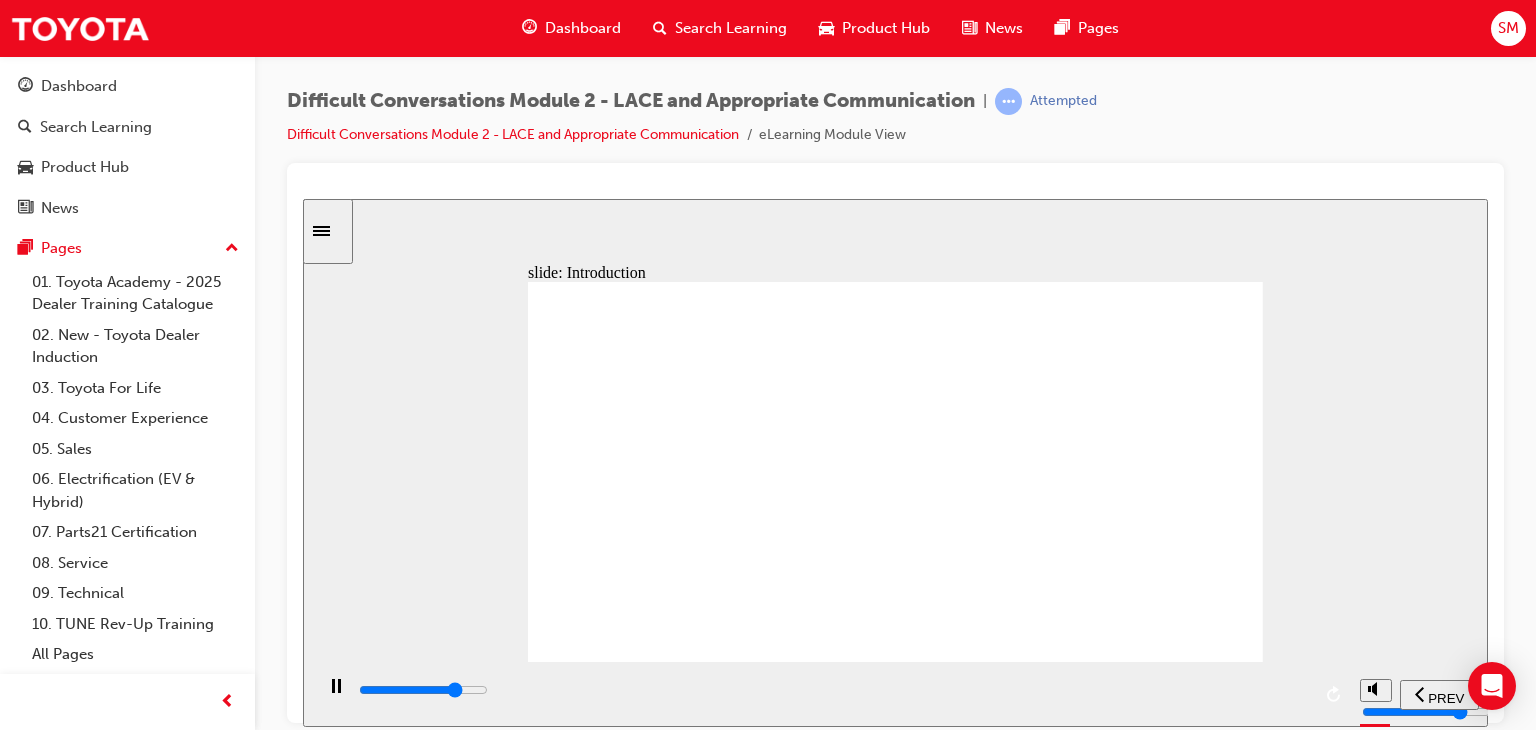 click 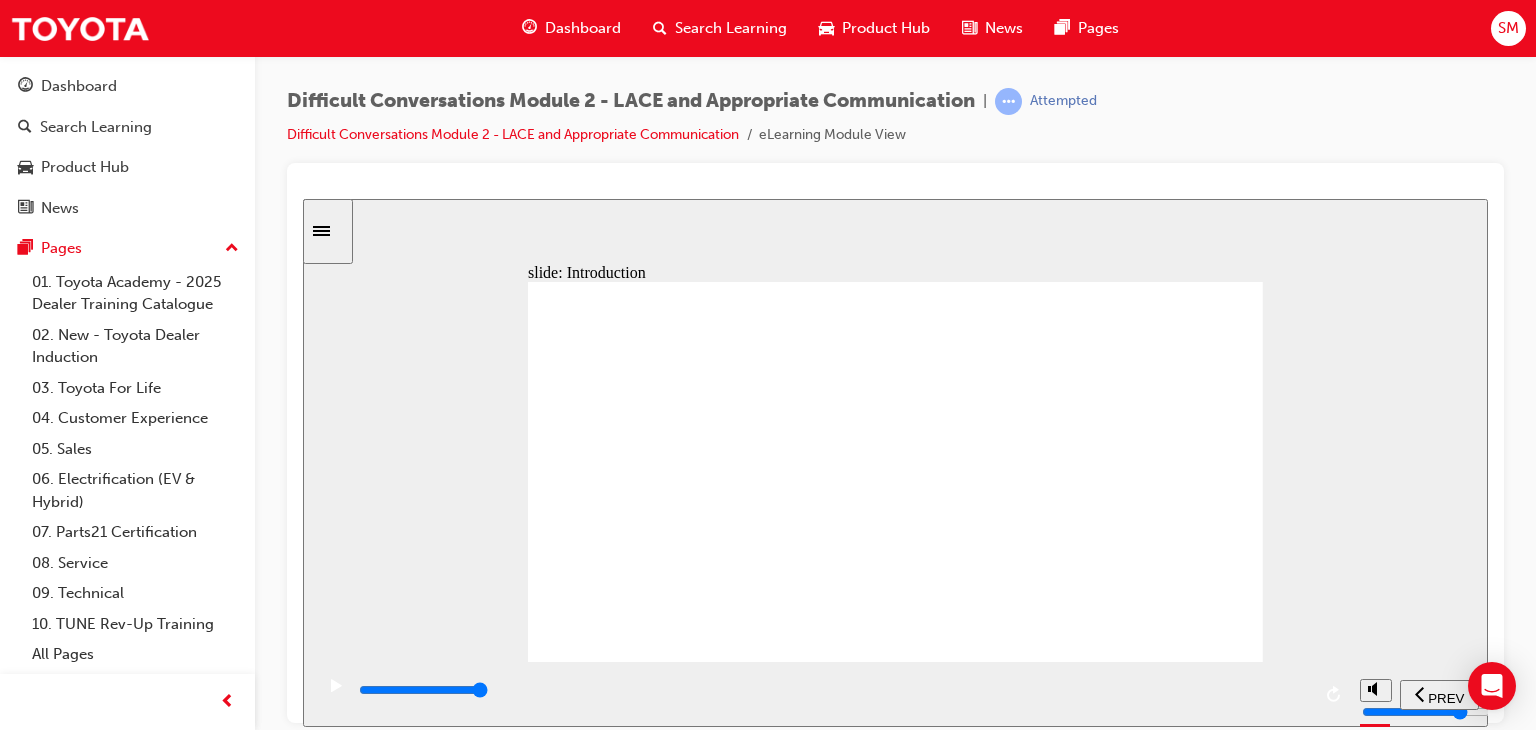 click 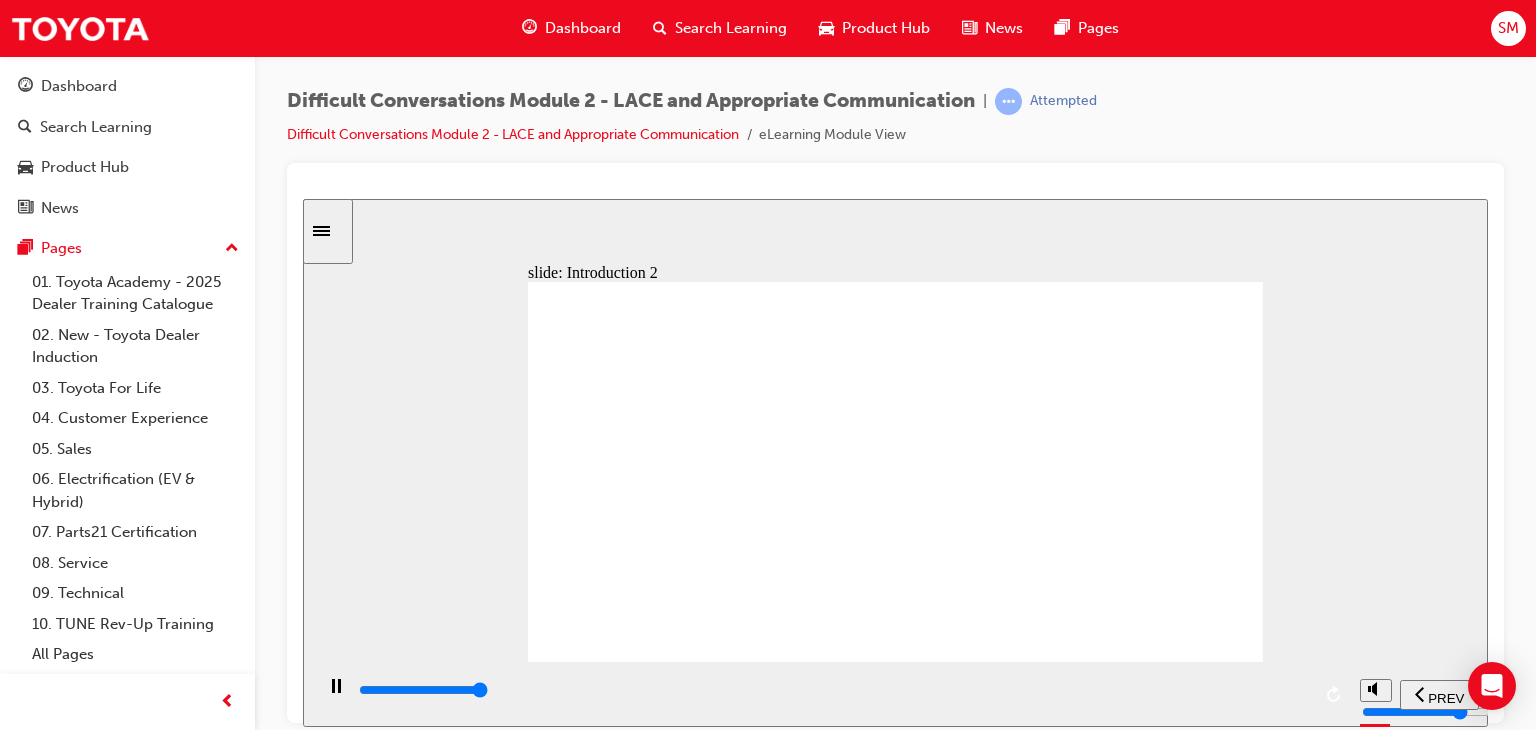 click 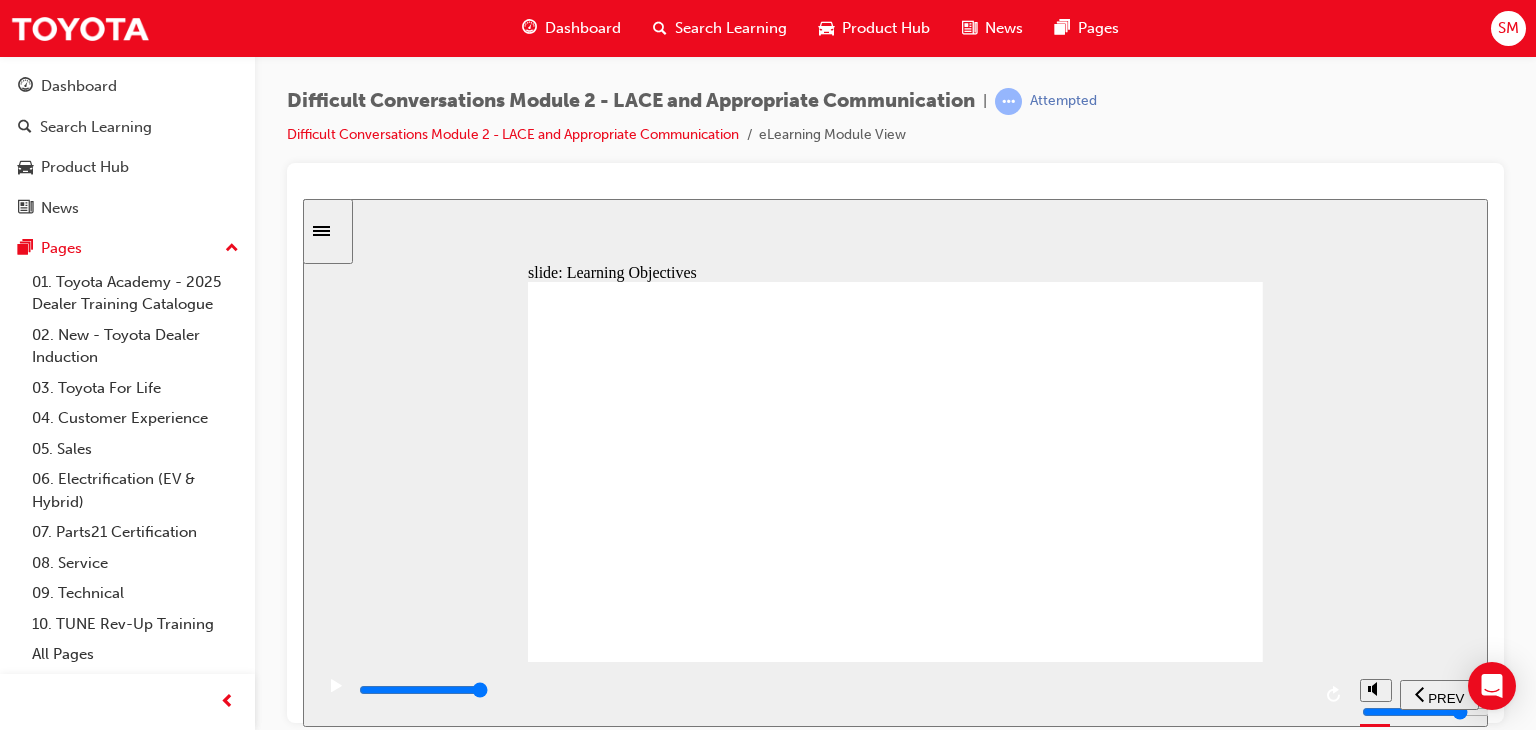 click 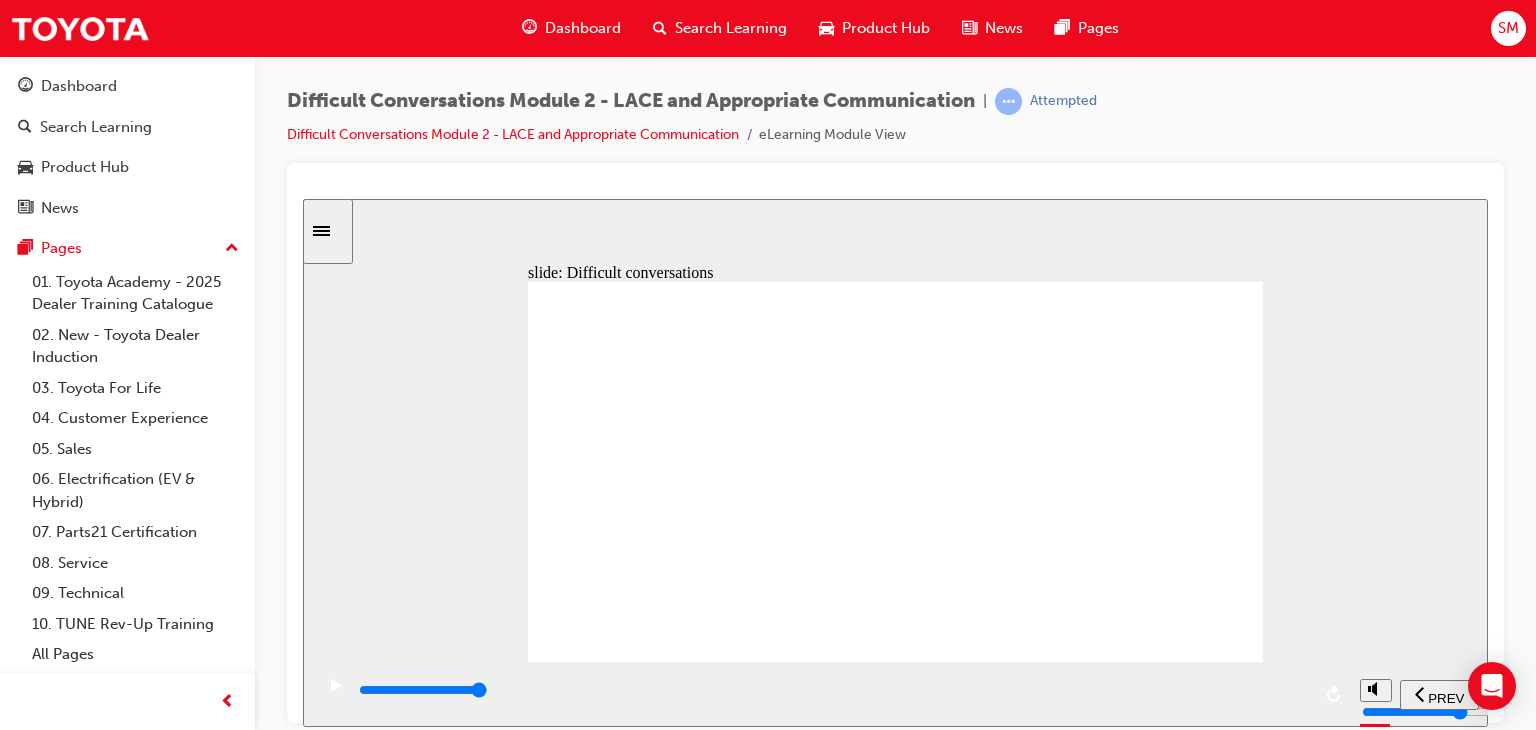 click 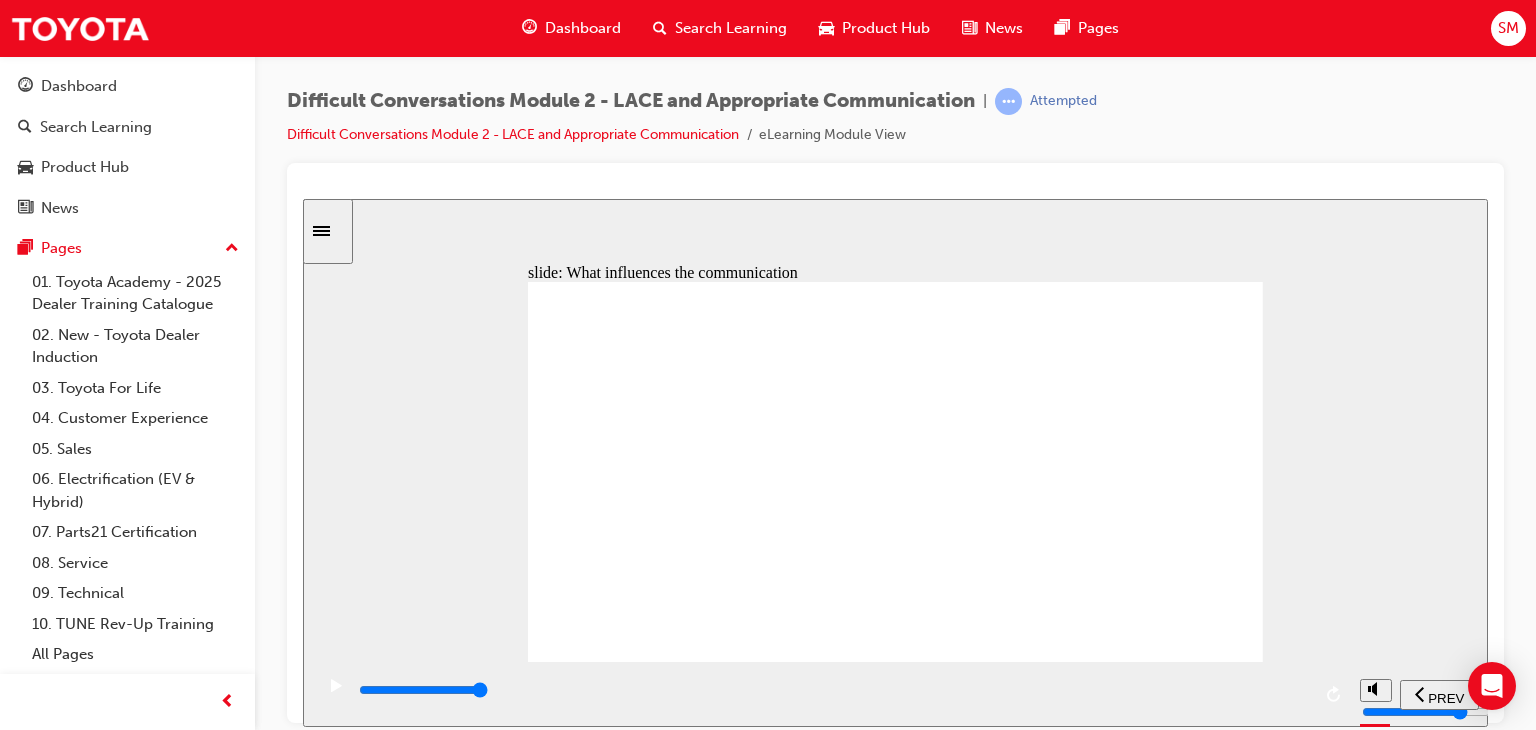 click 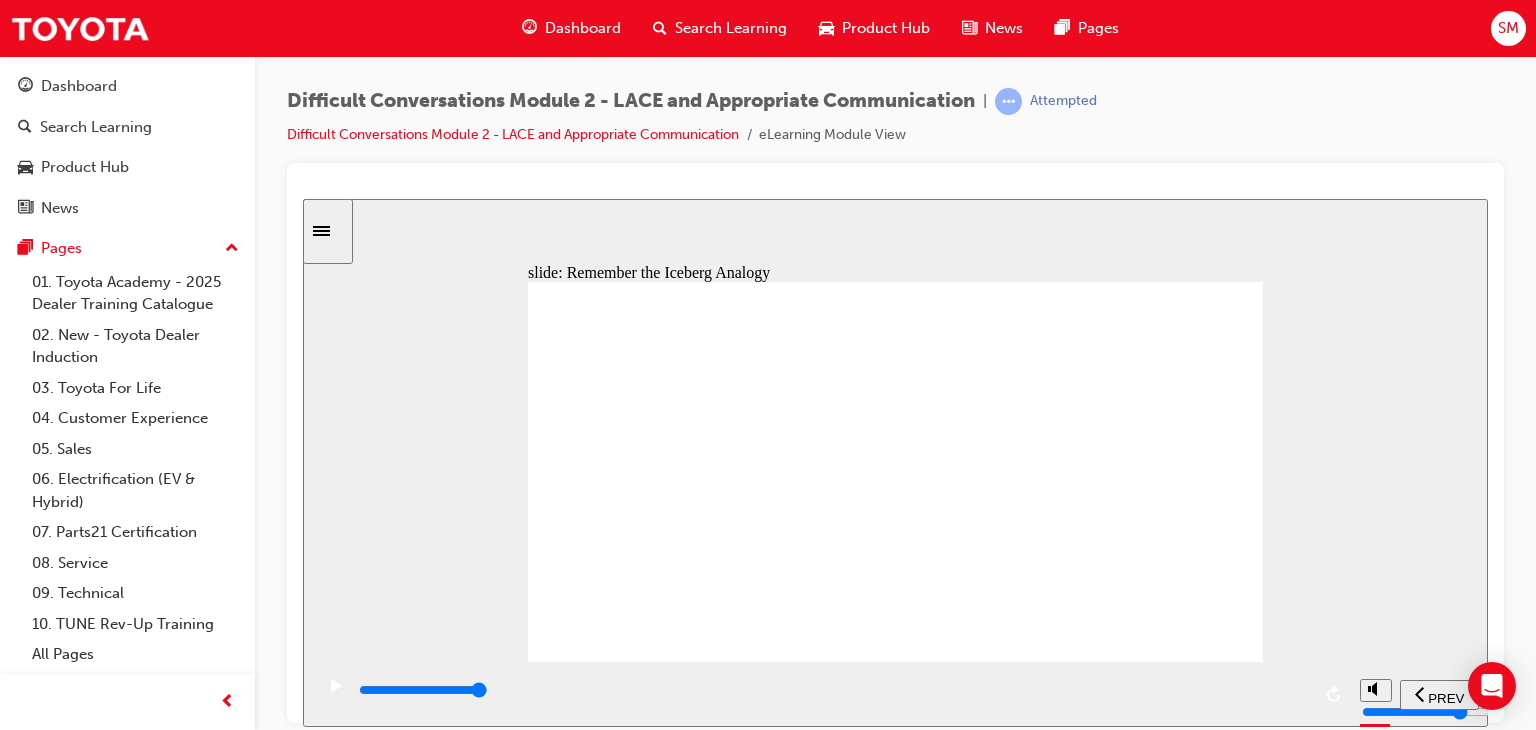 click 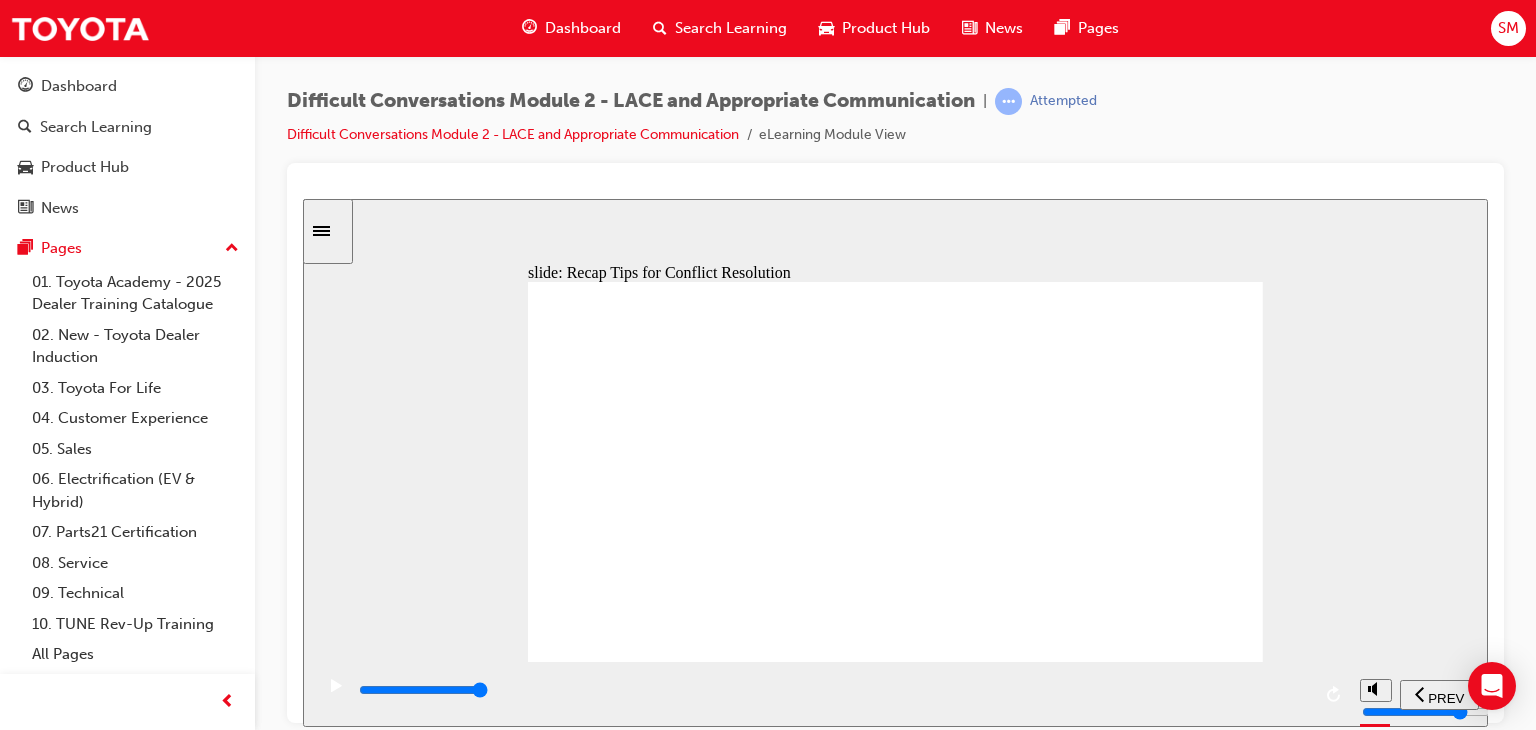 click 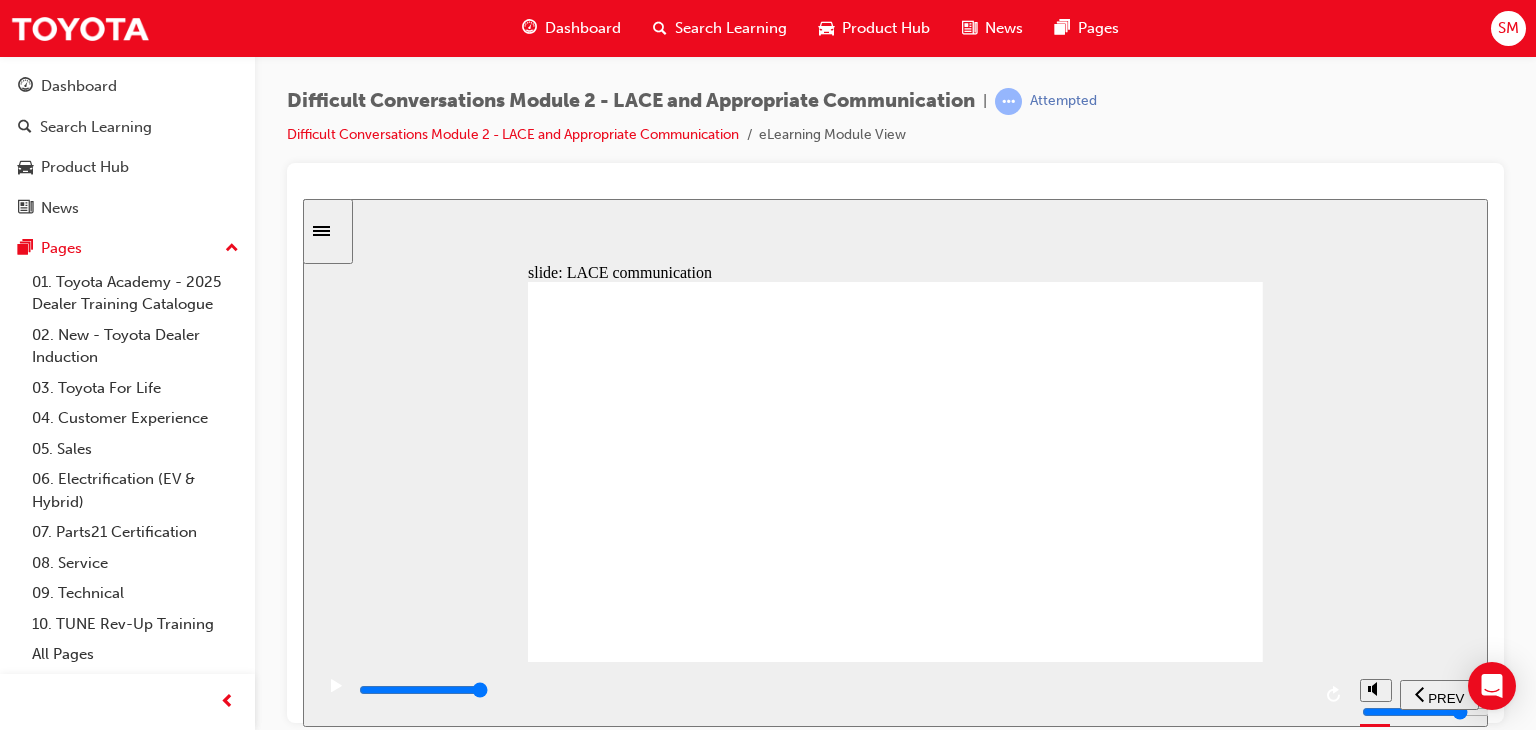 click 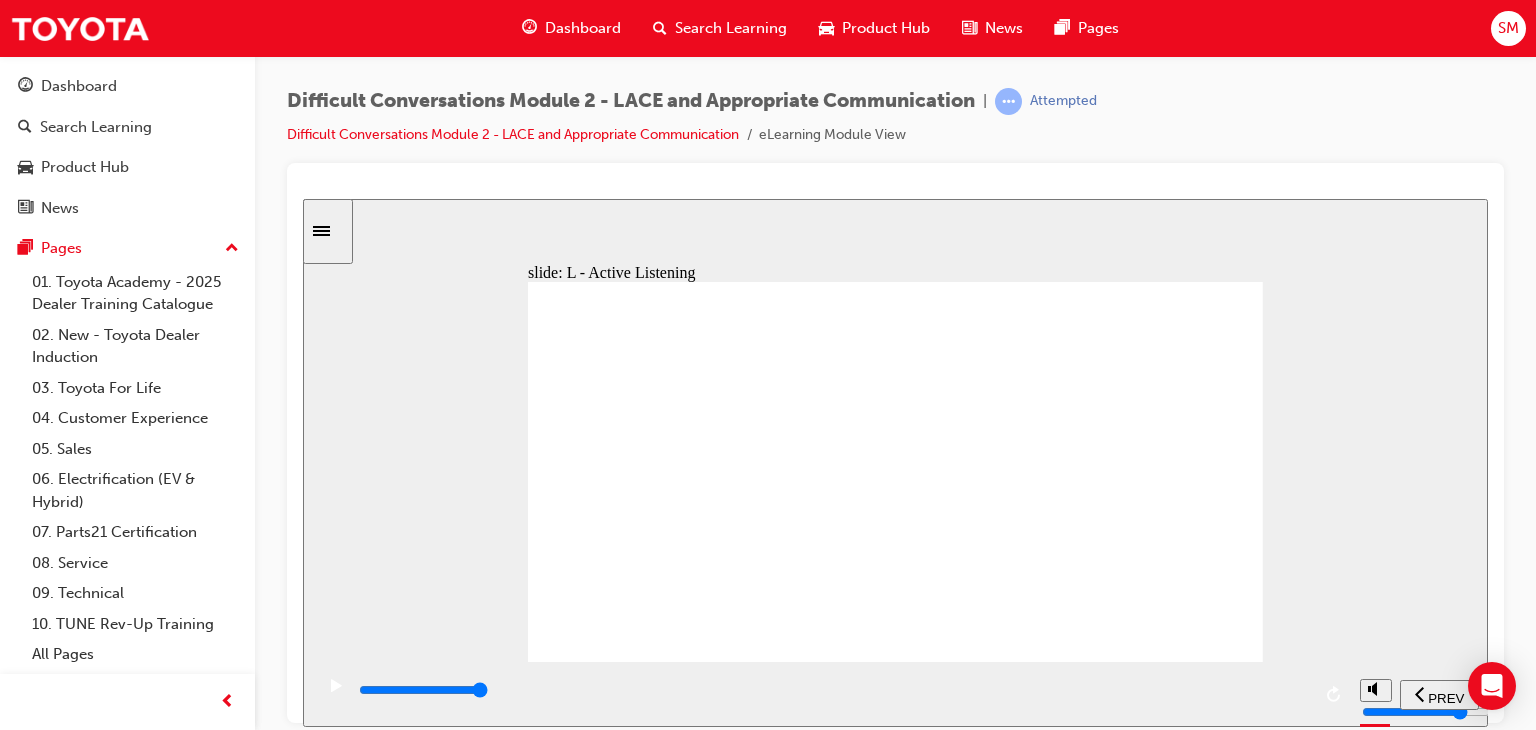 click 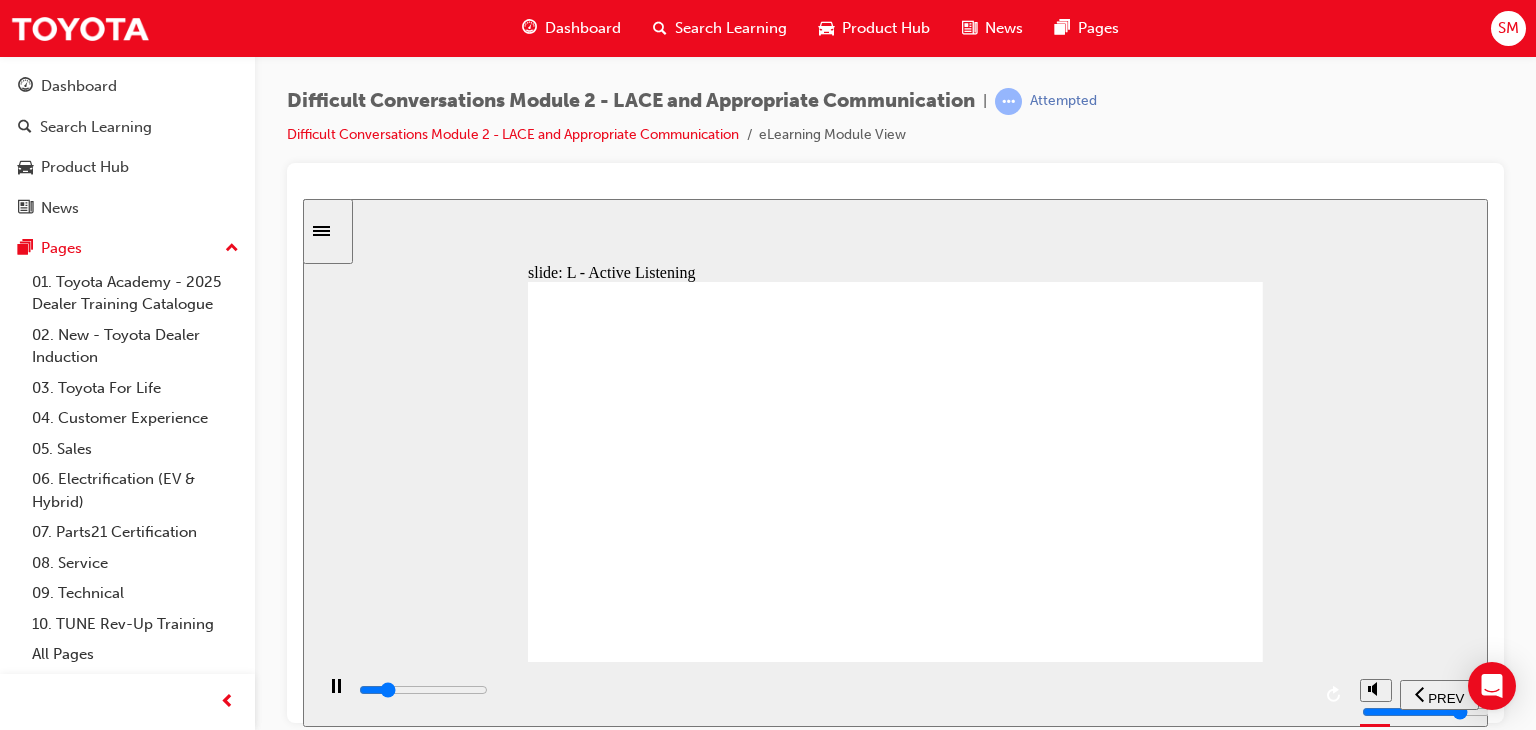 click 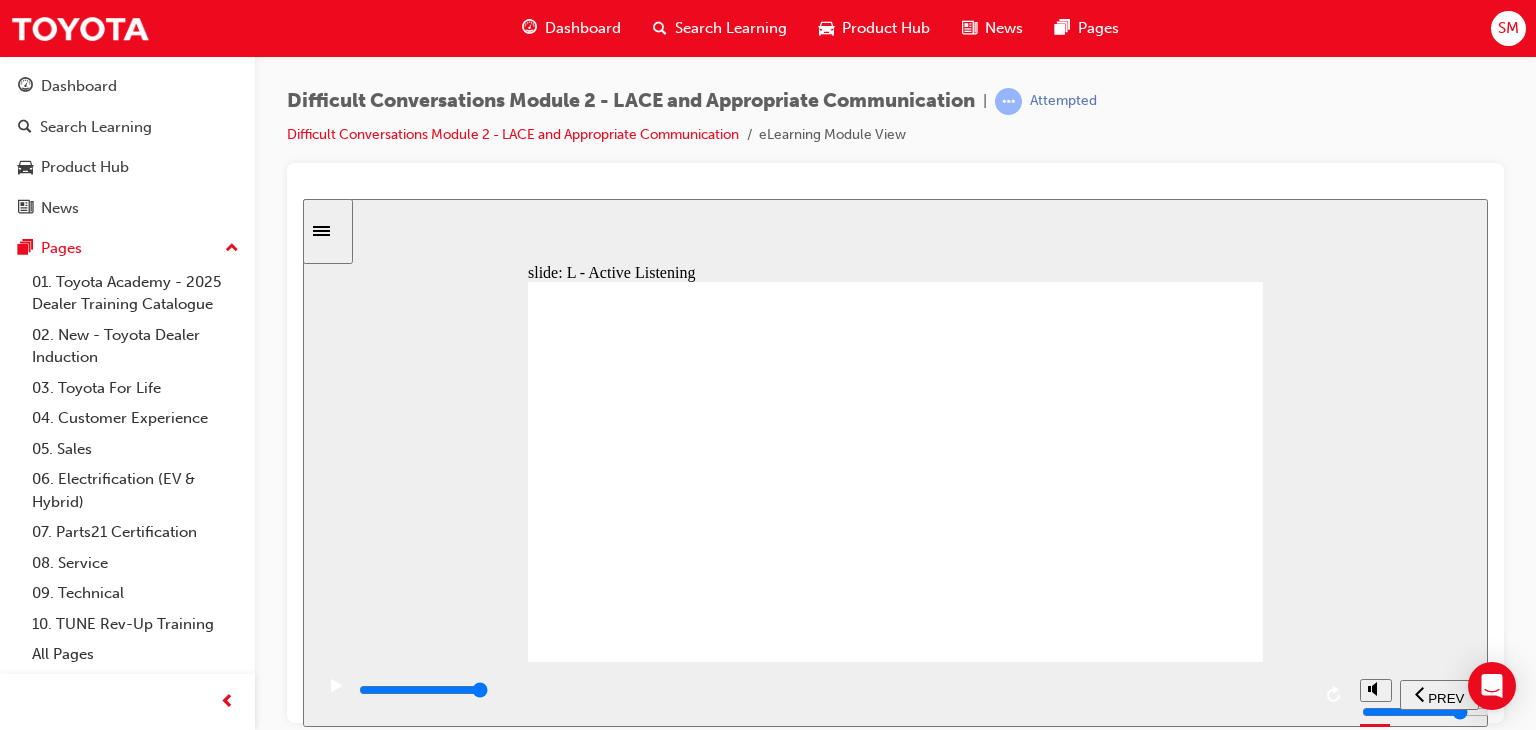 click 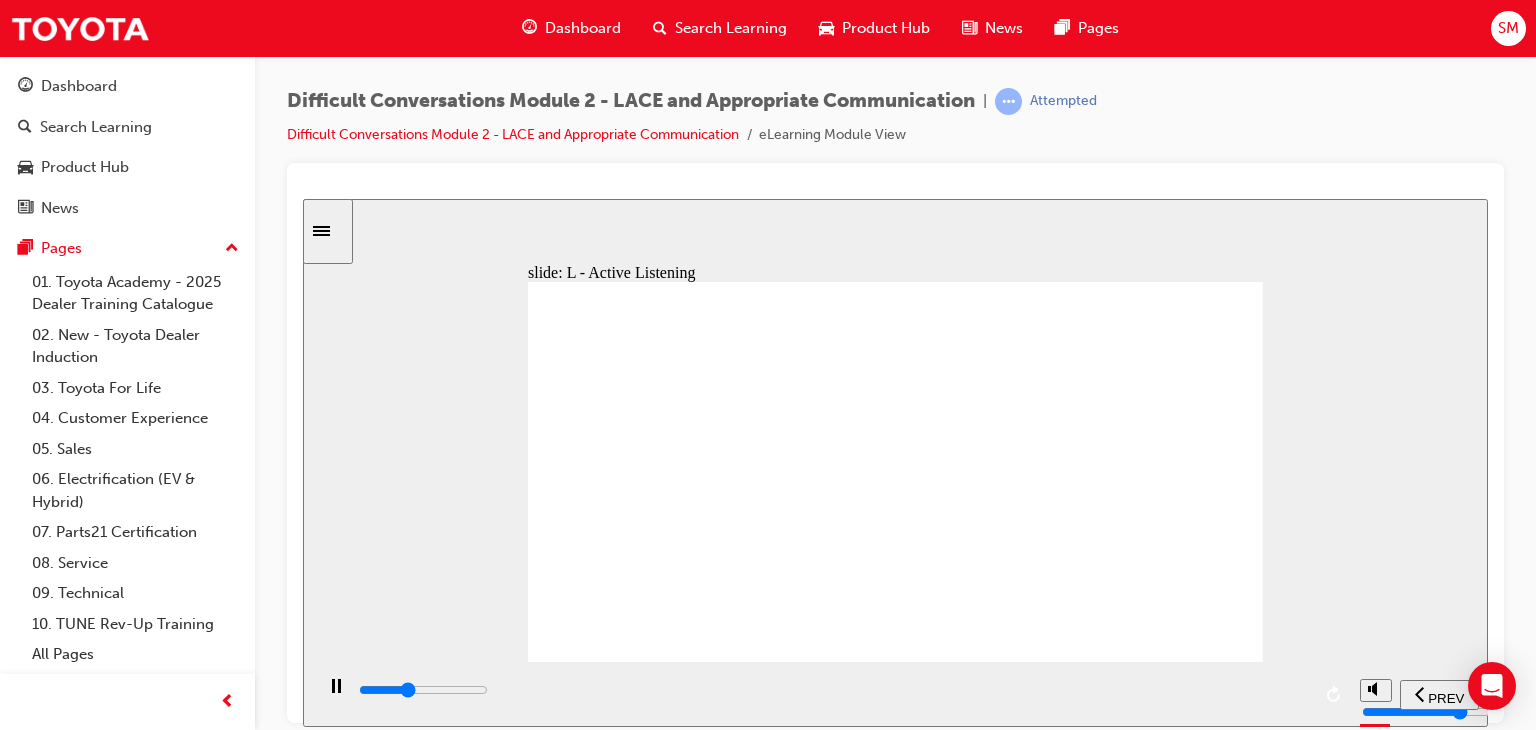 click 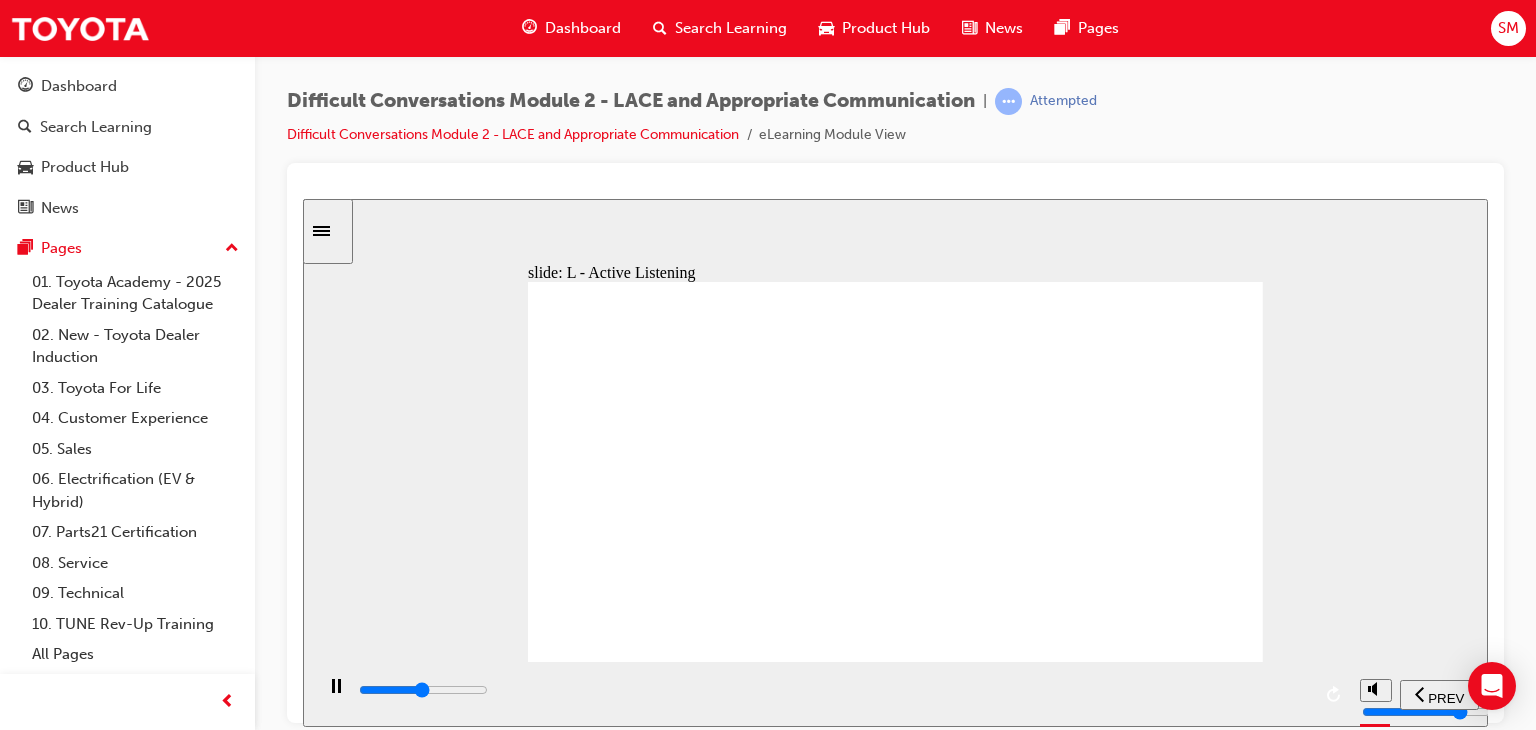 click 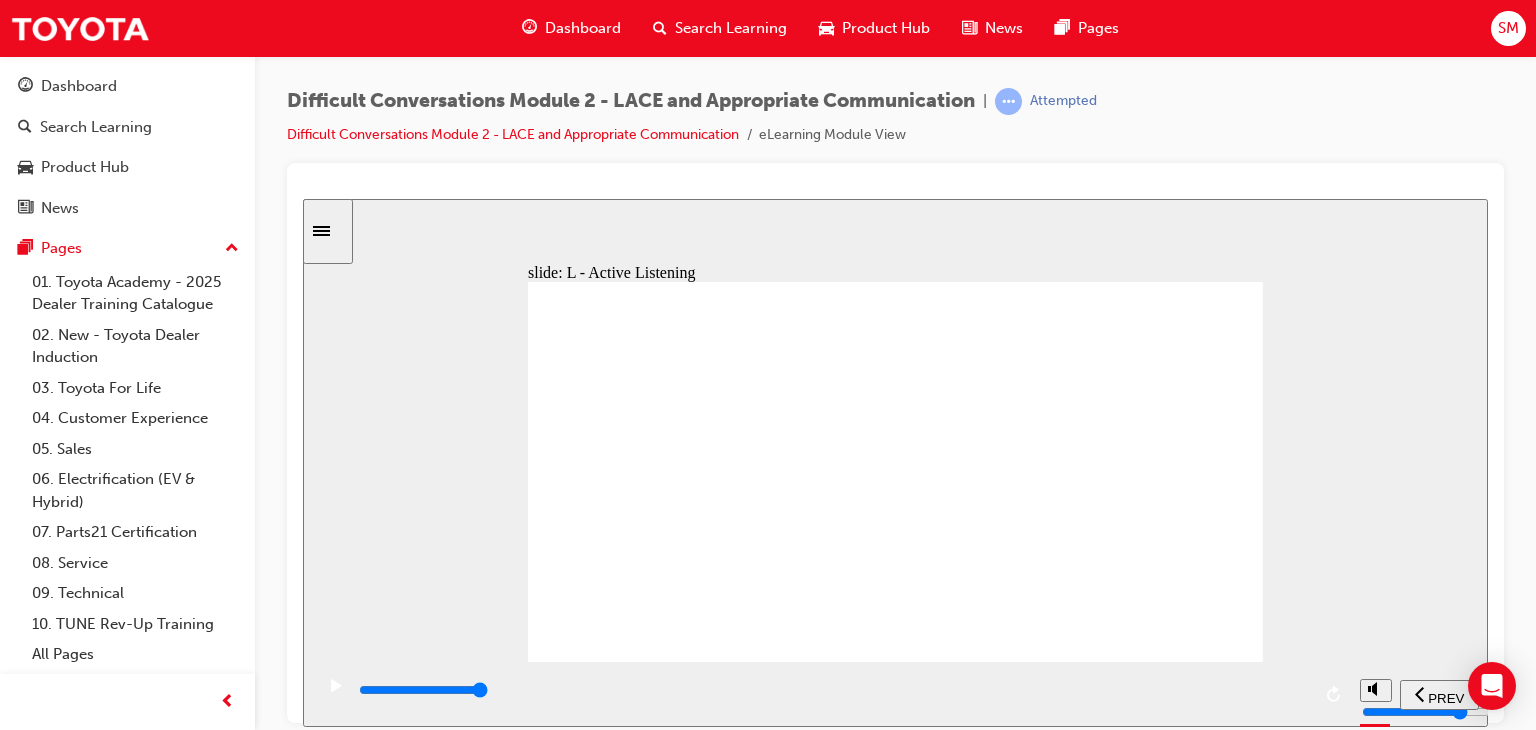 click 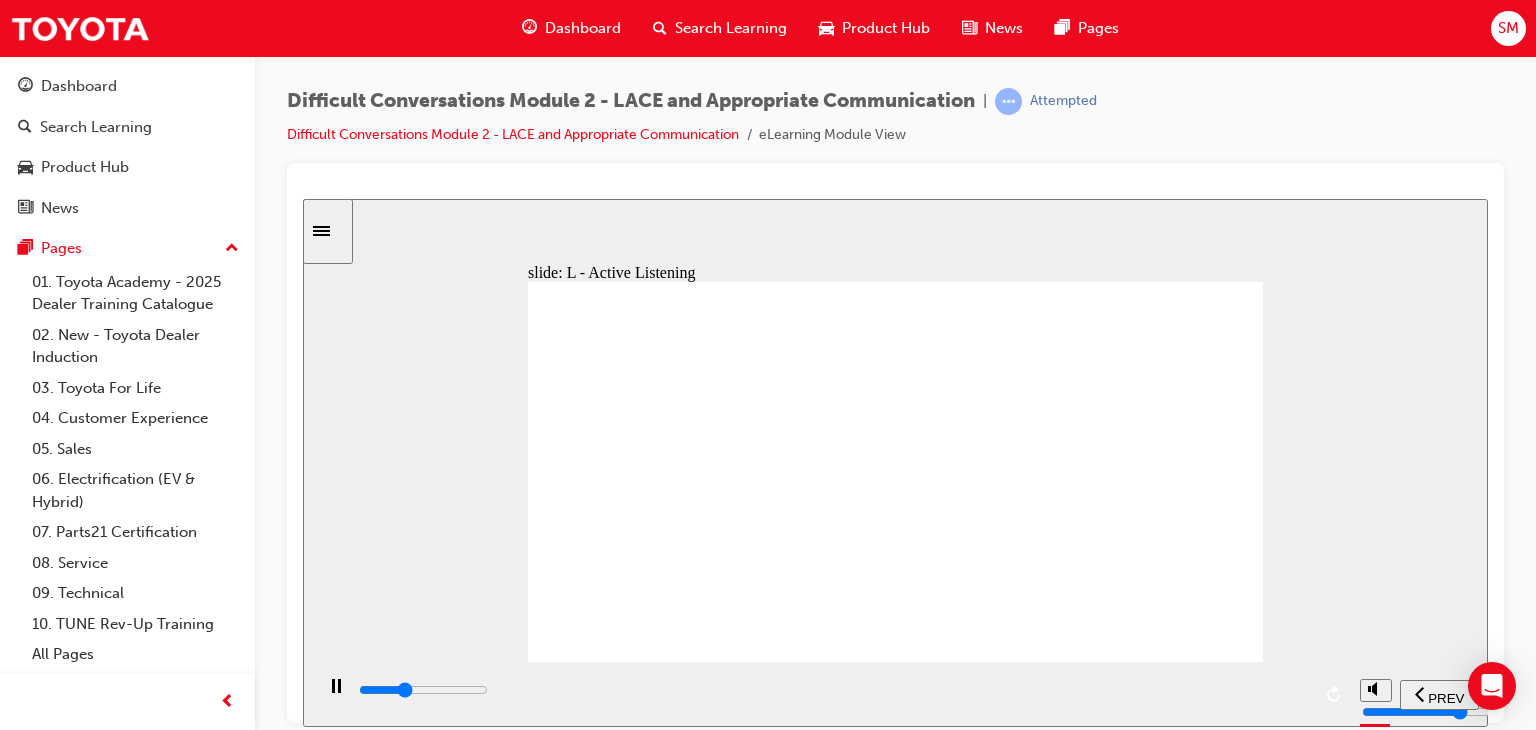 click 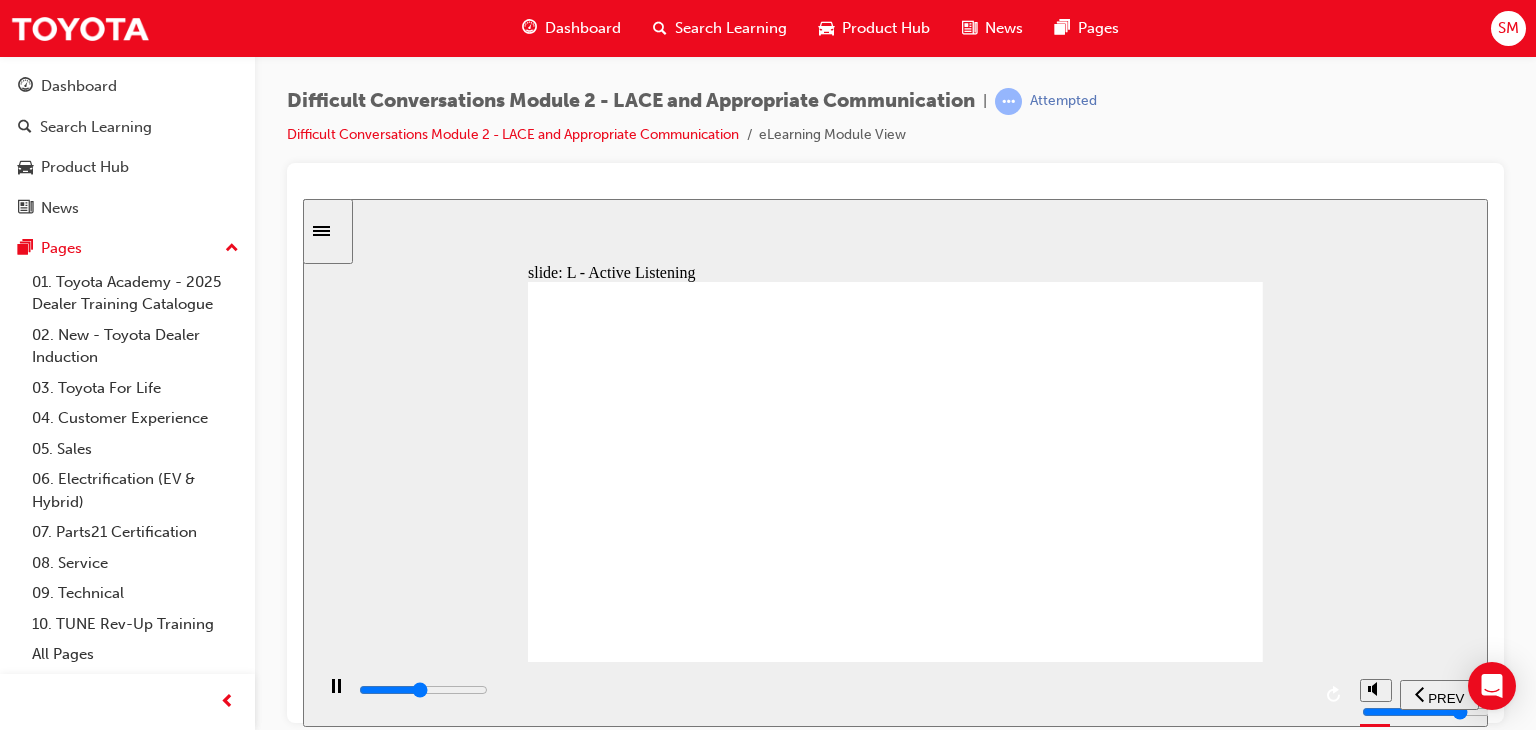 click 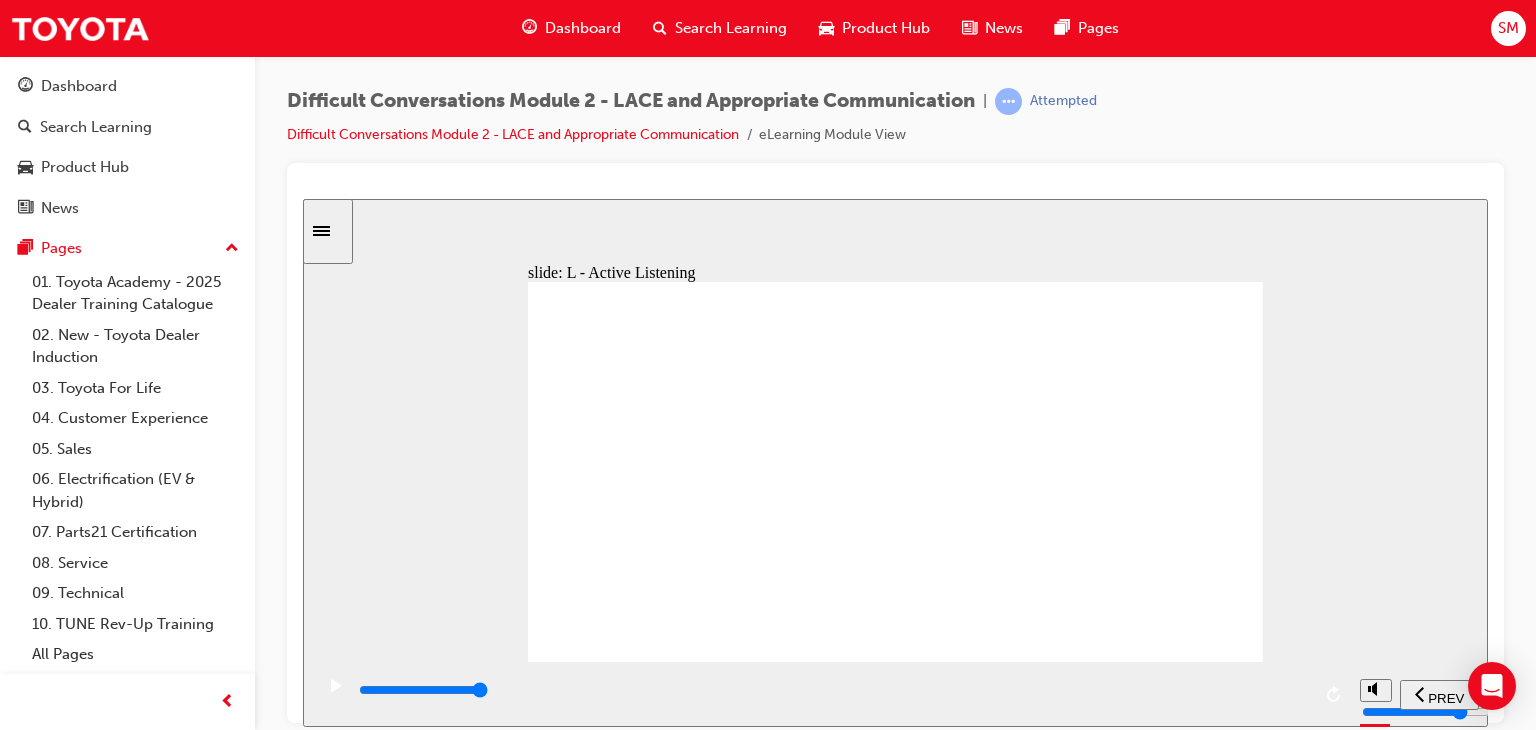 click 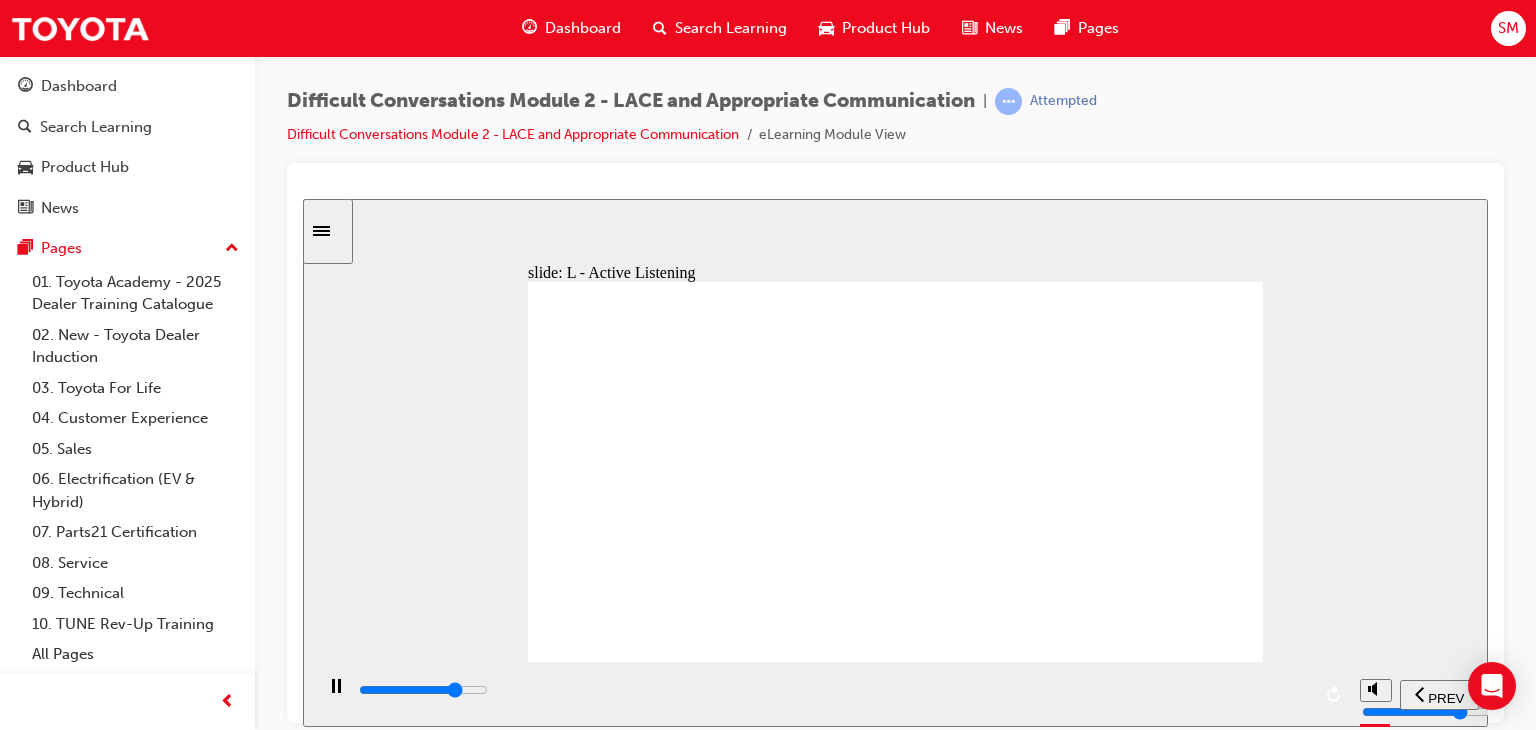 click 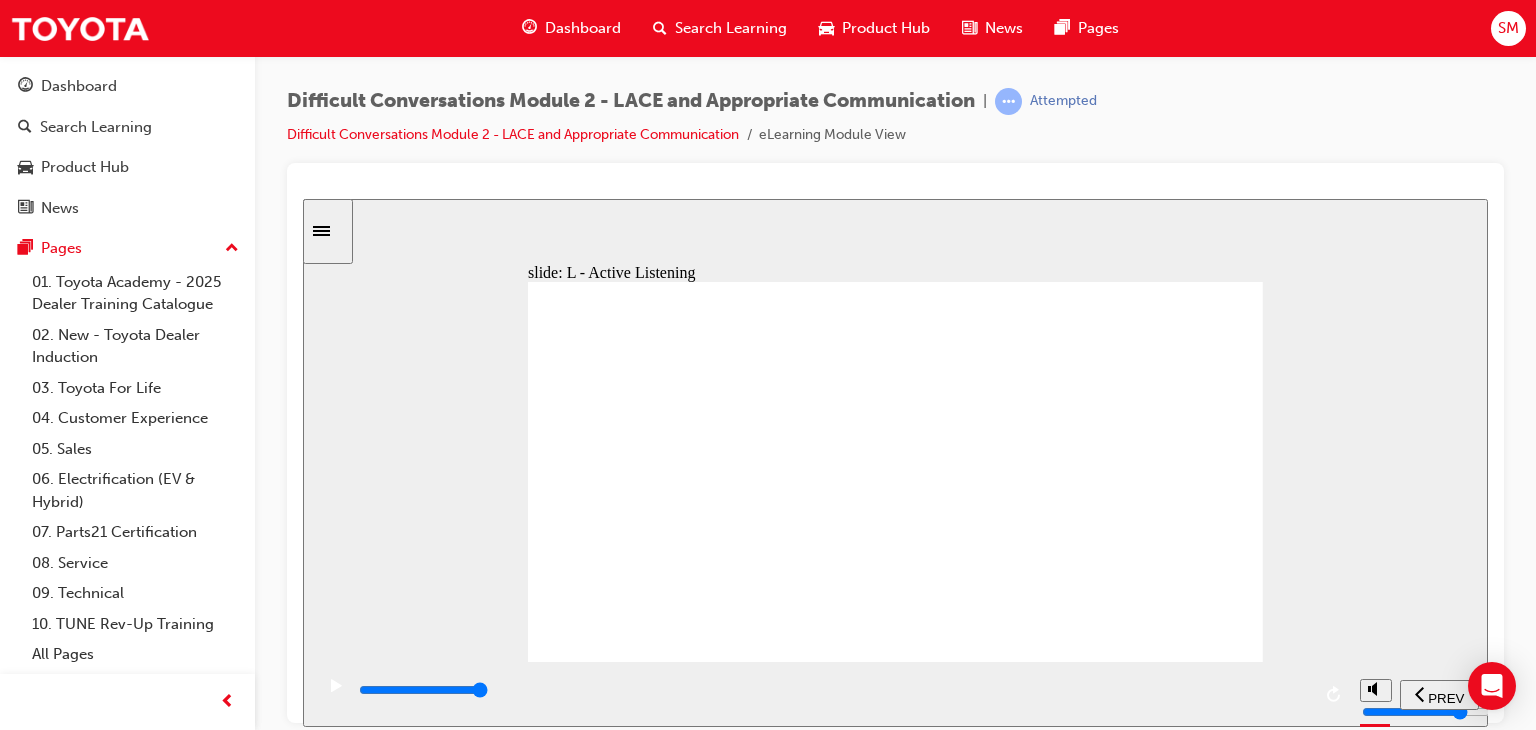 click 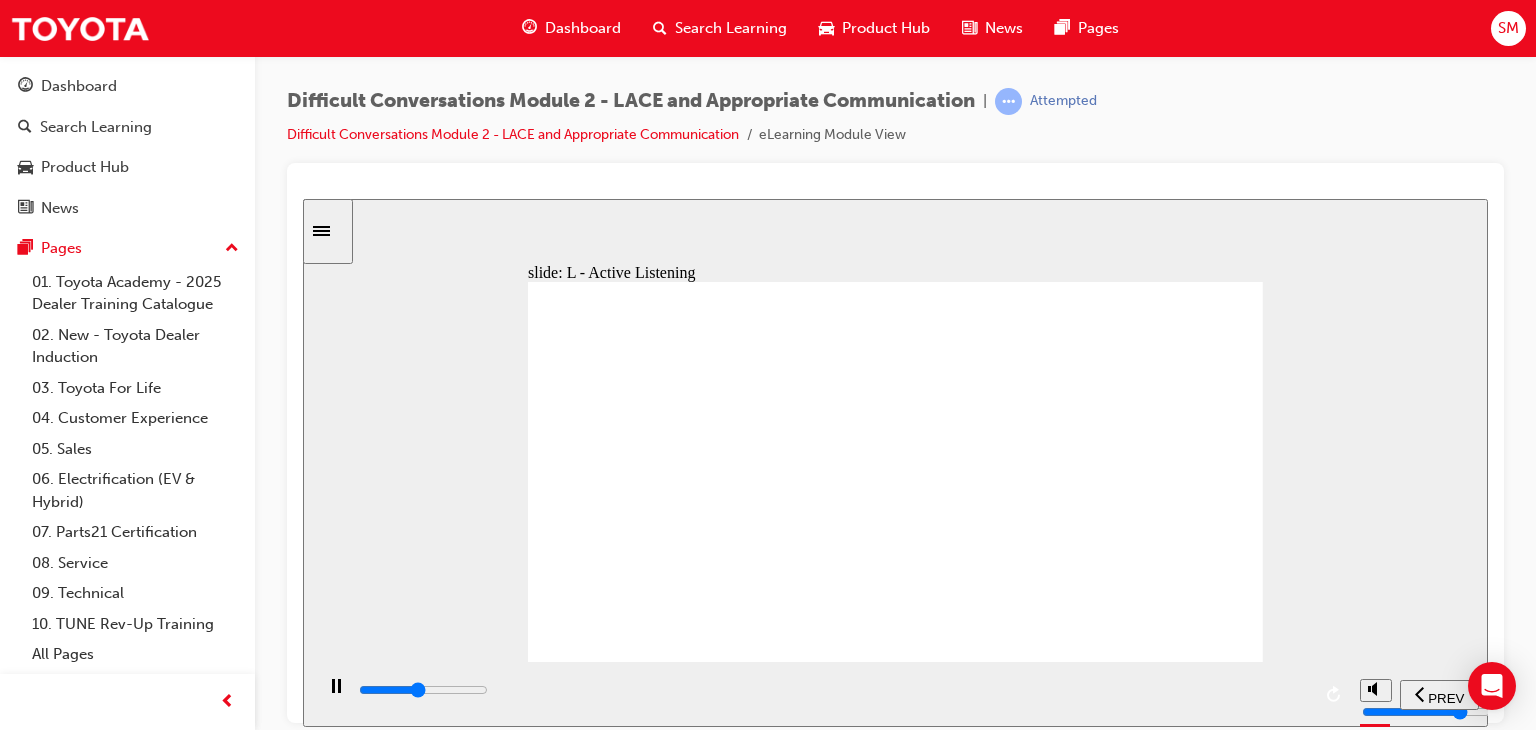 click 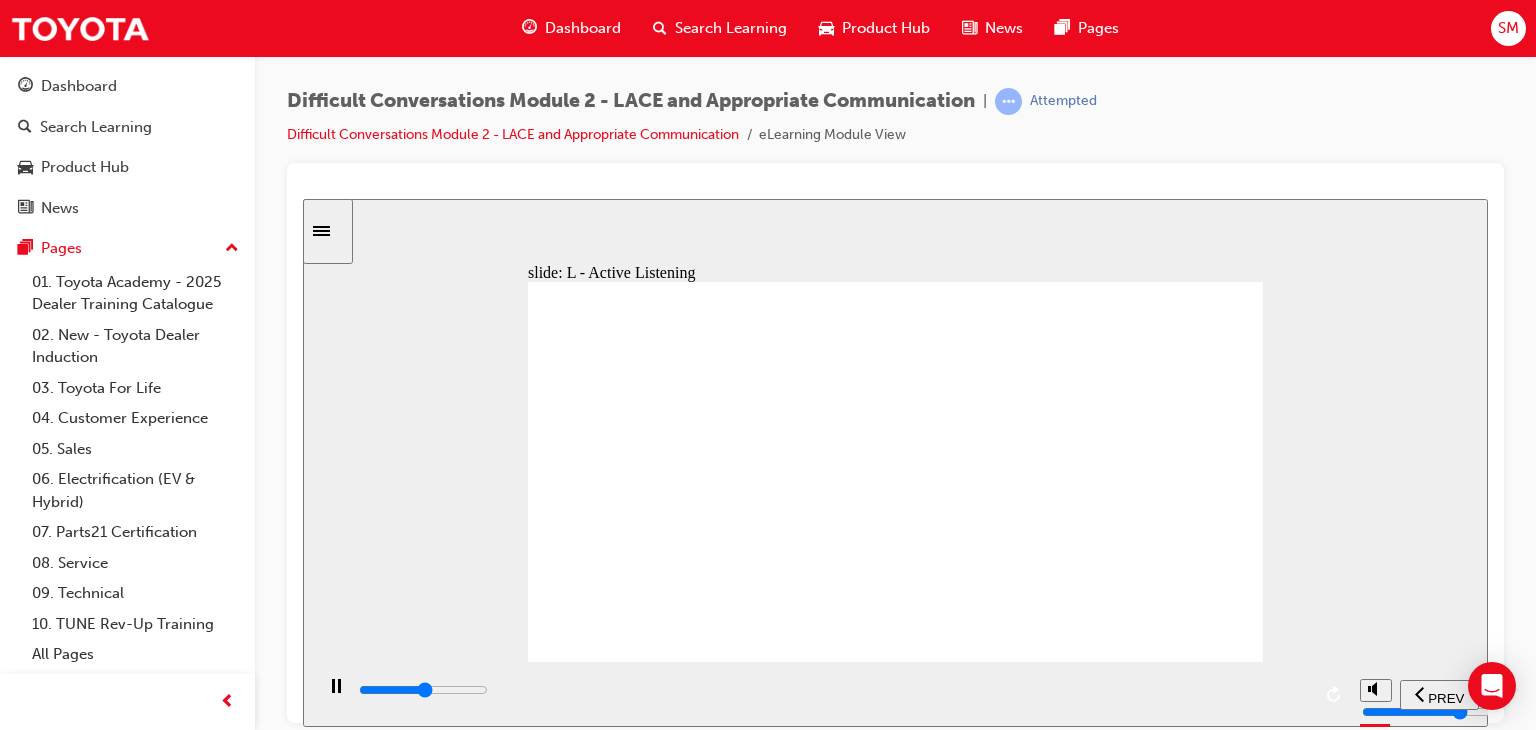 click 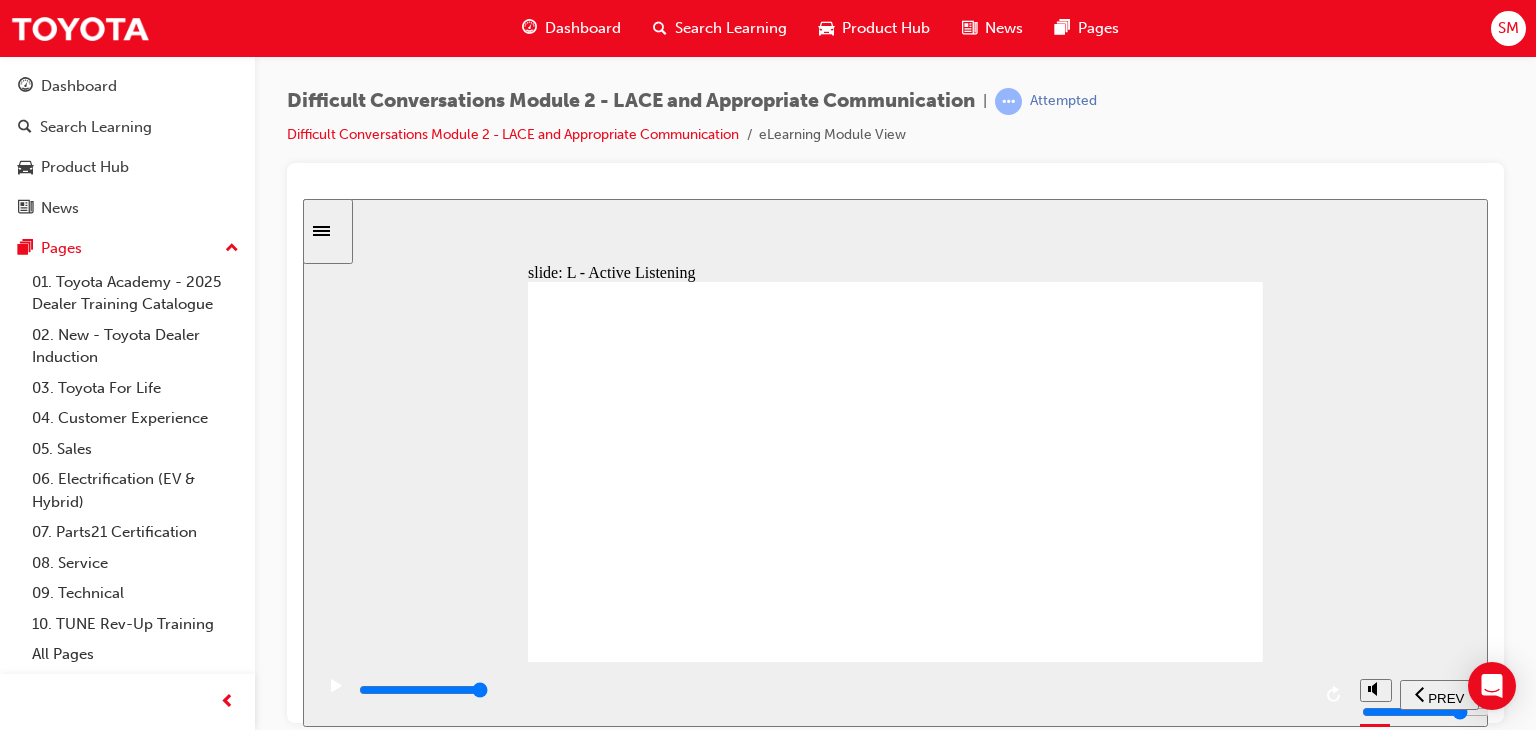 click 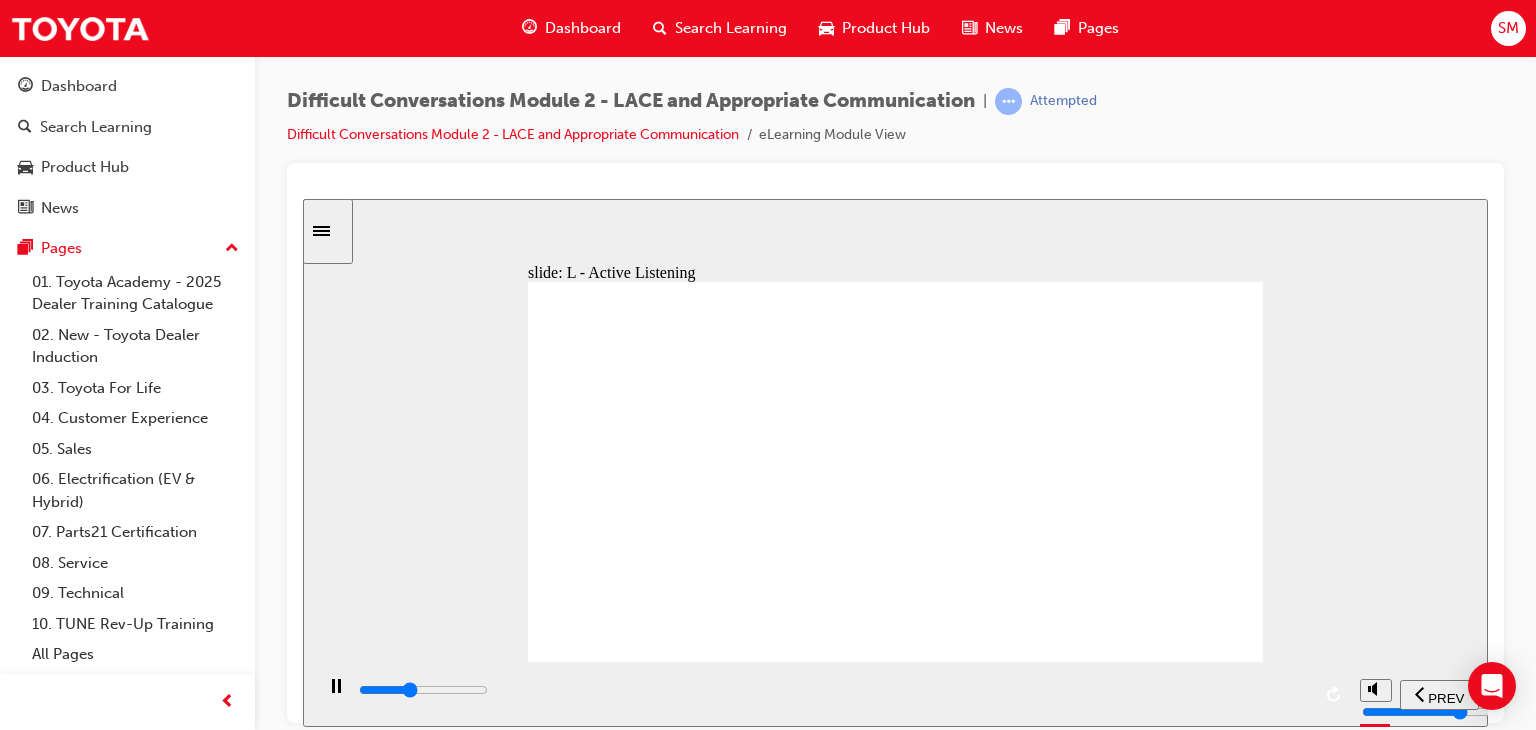 click 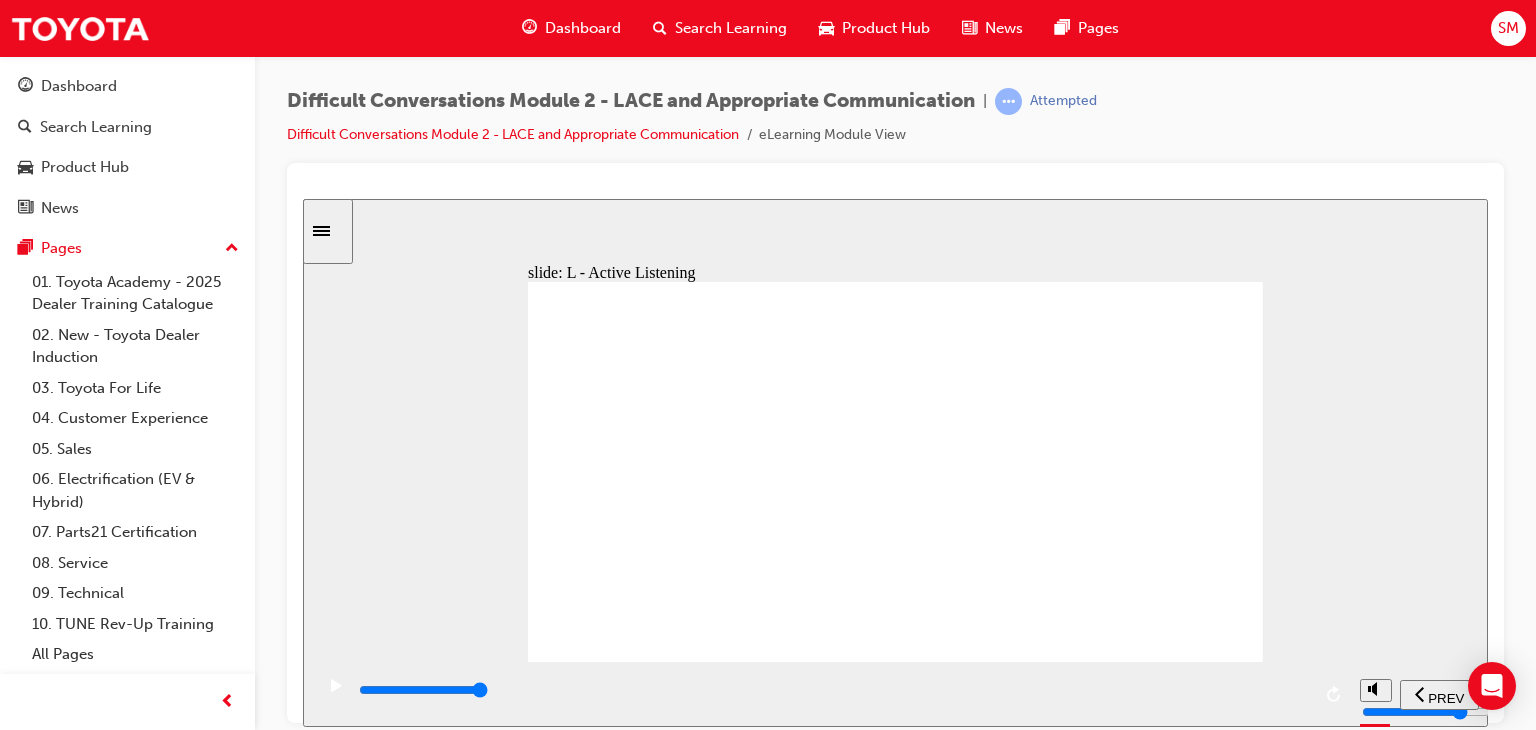 click 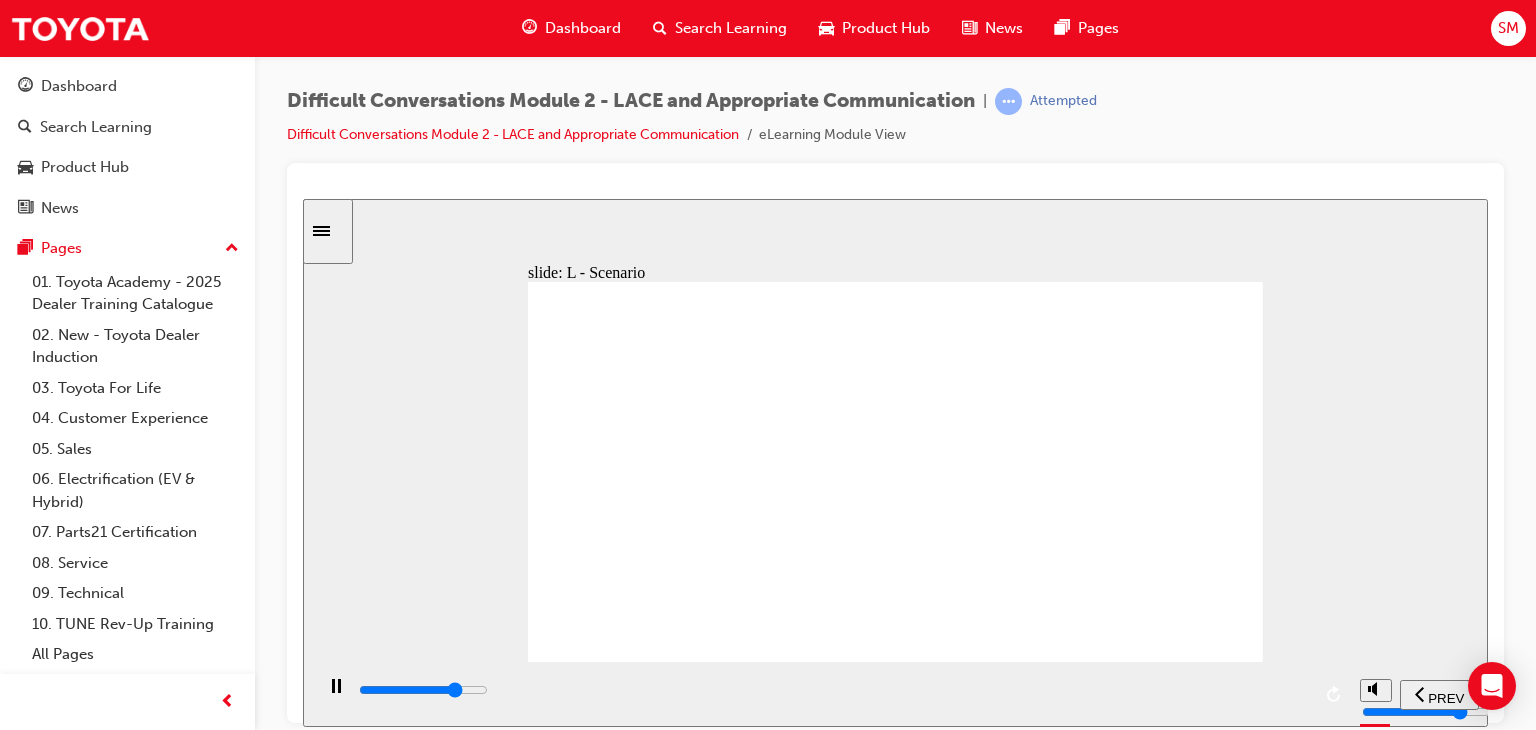 click 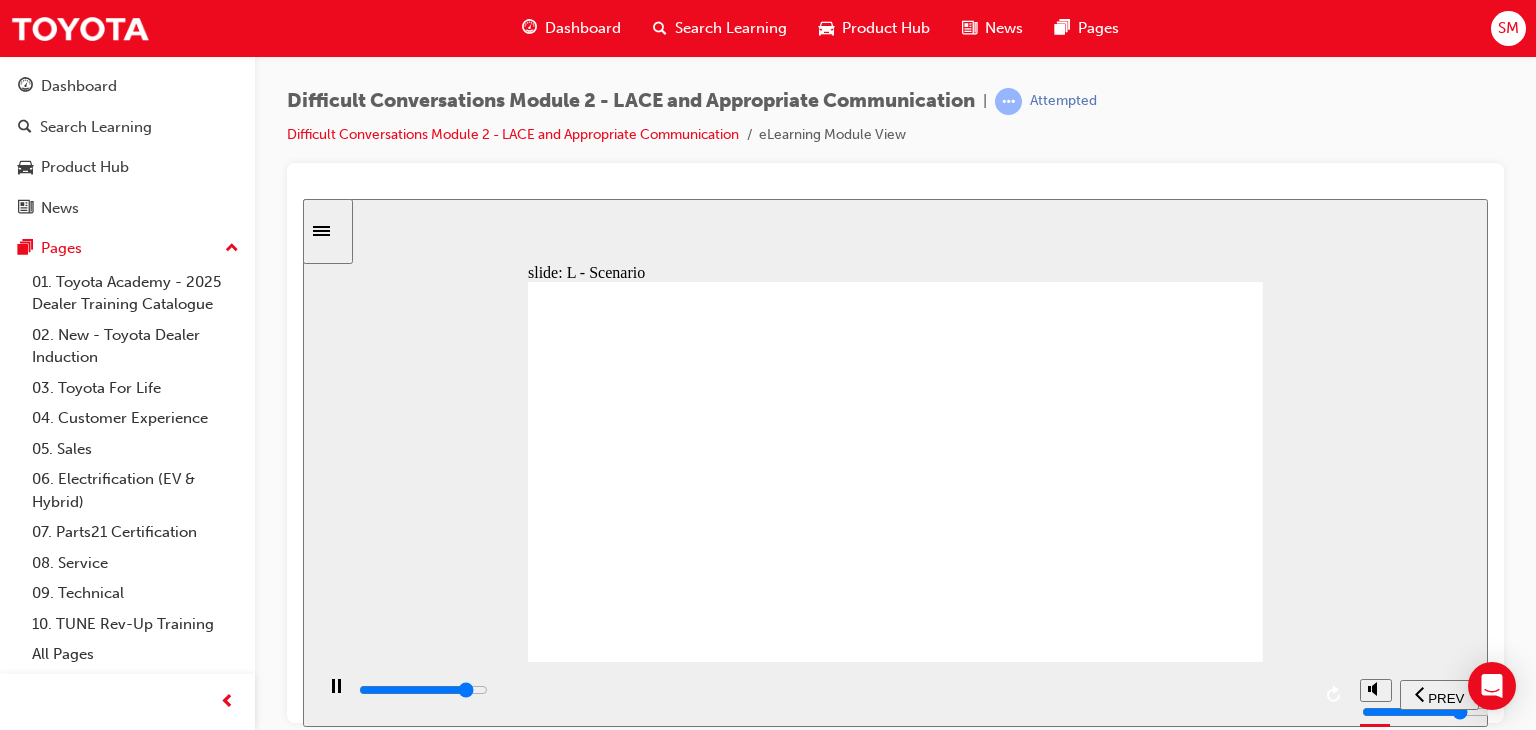 click 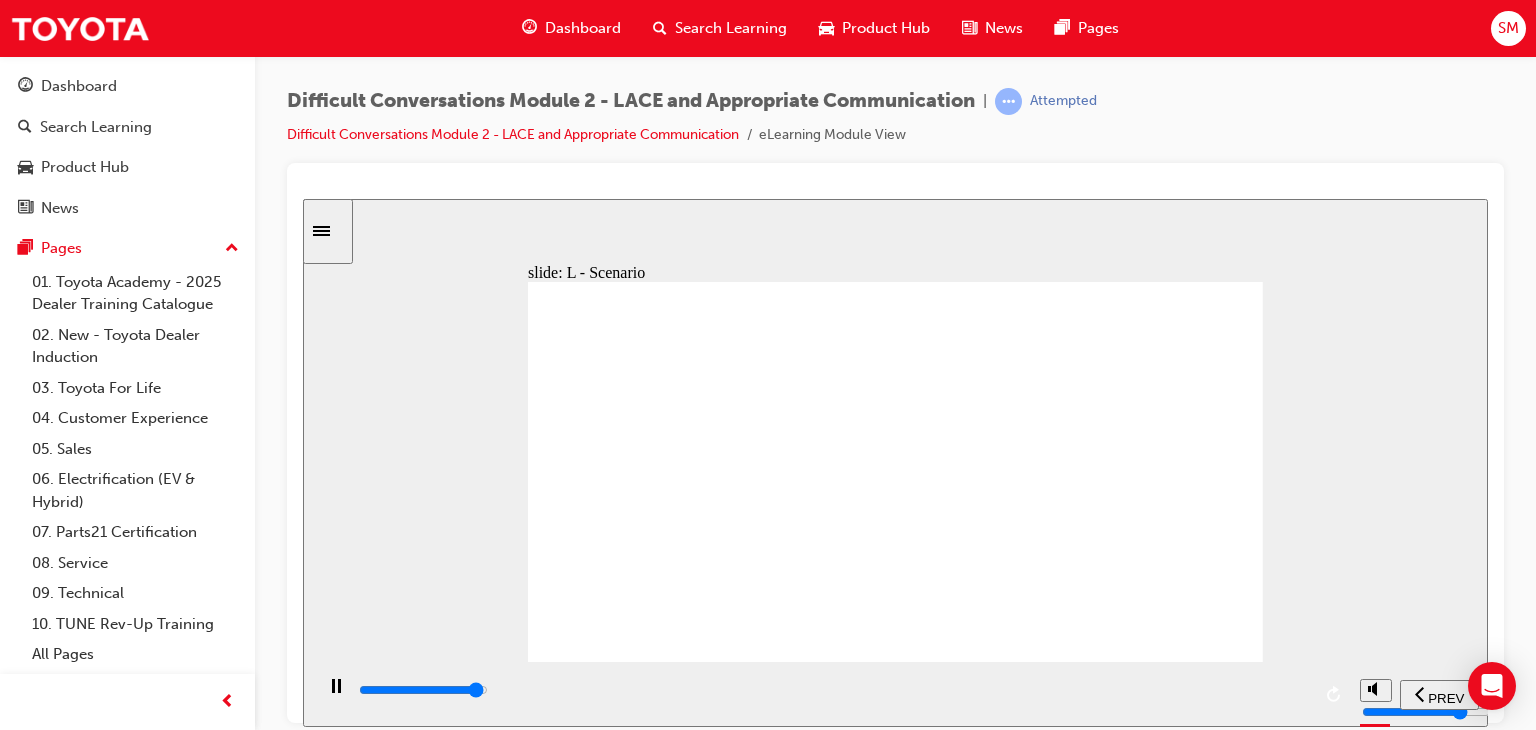 click 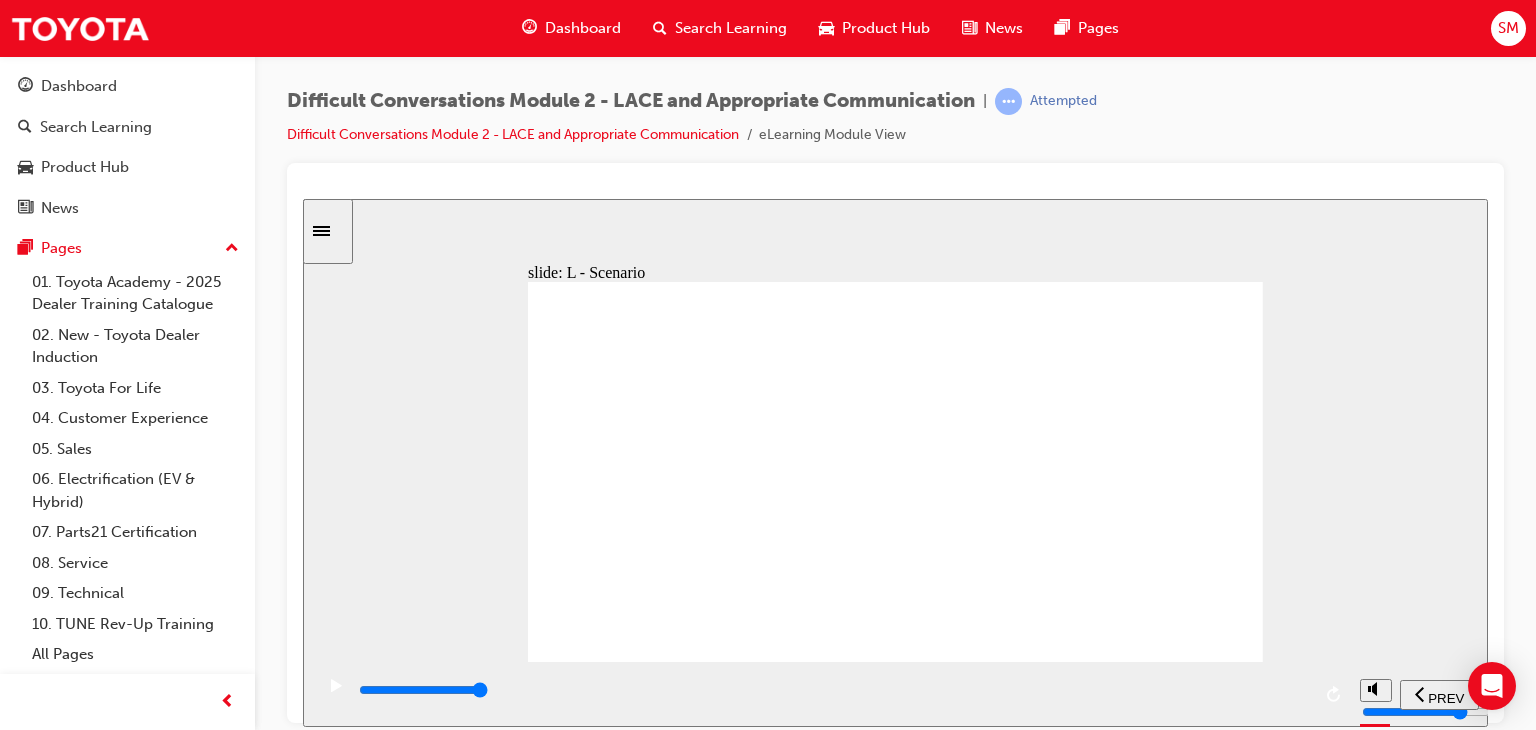 click 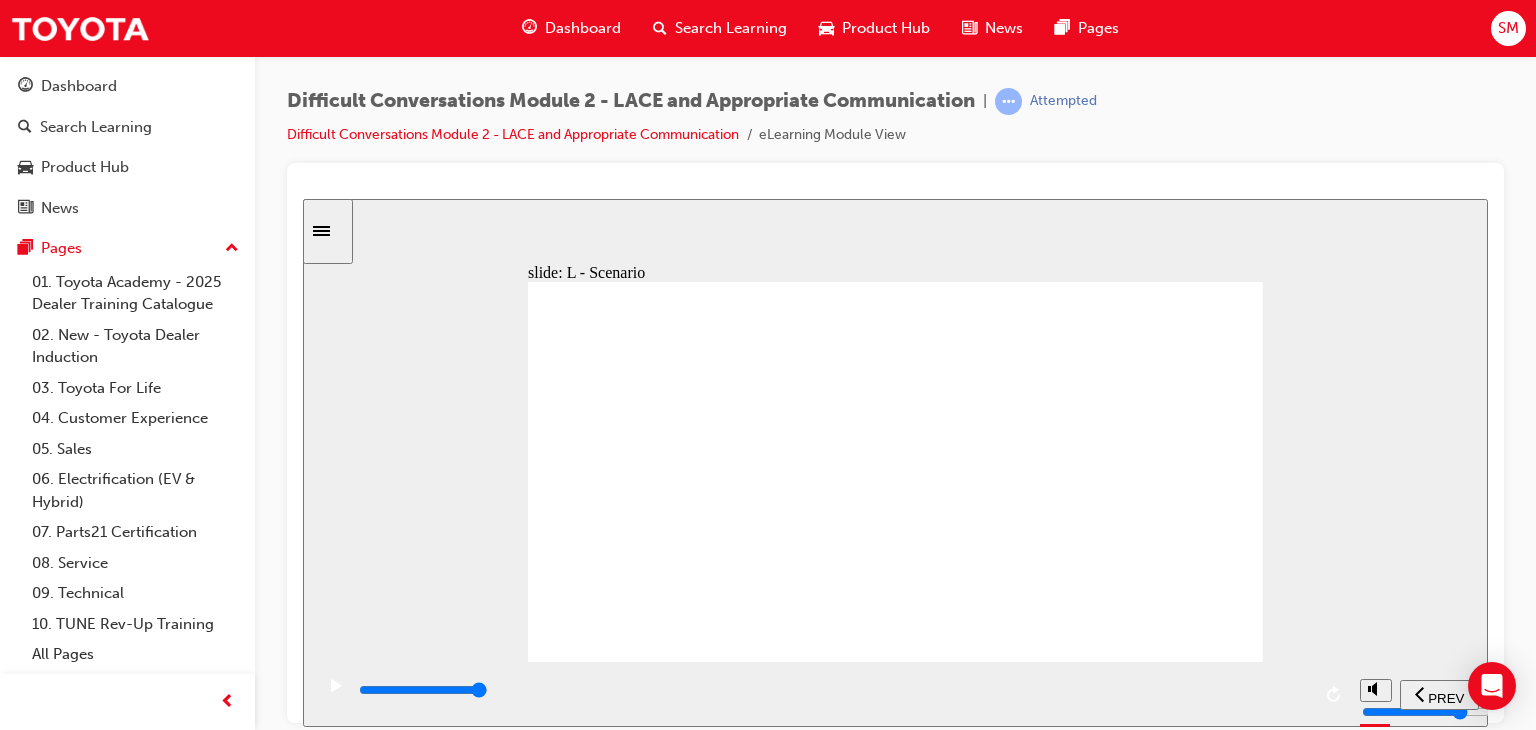 click 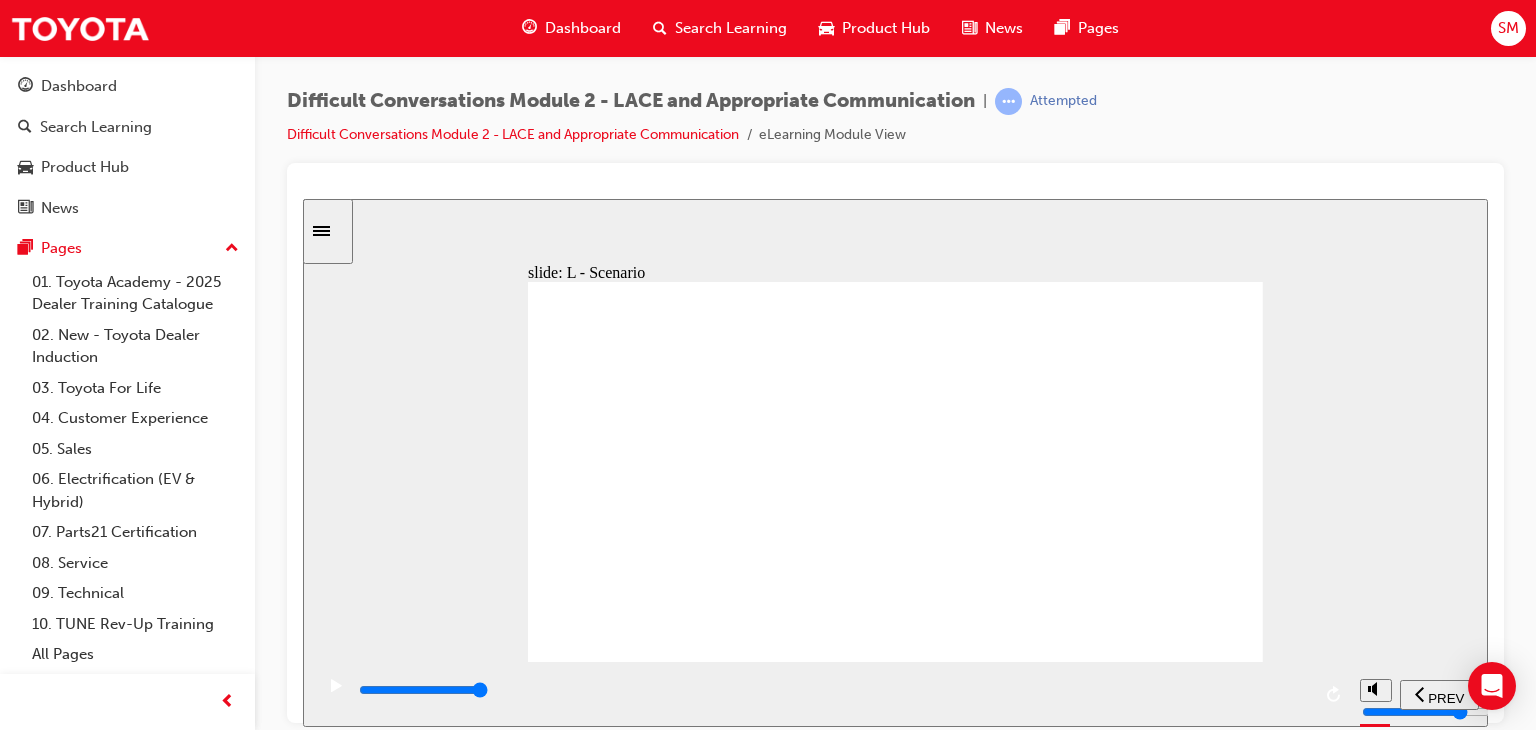 click 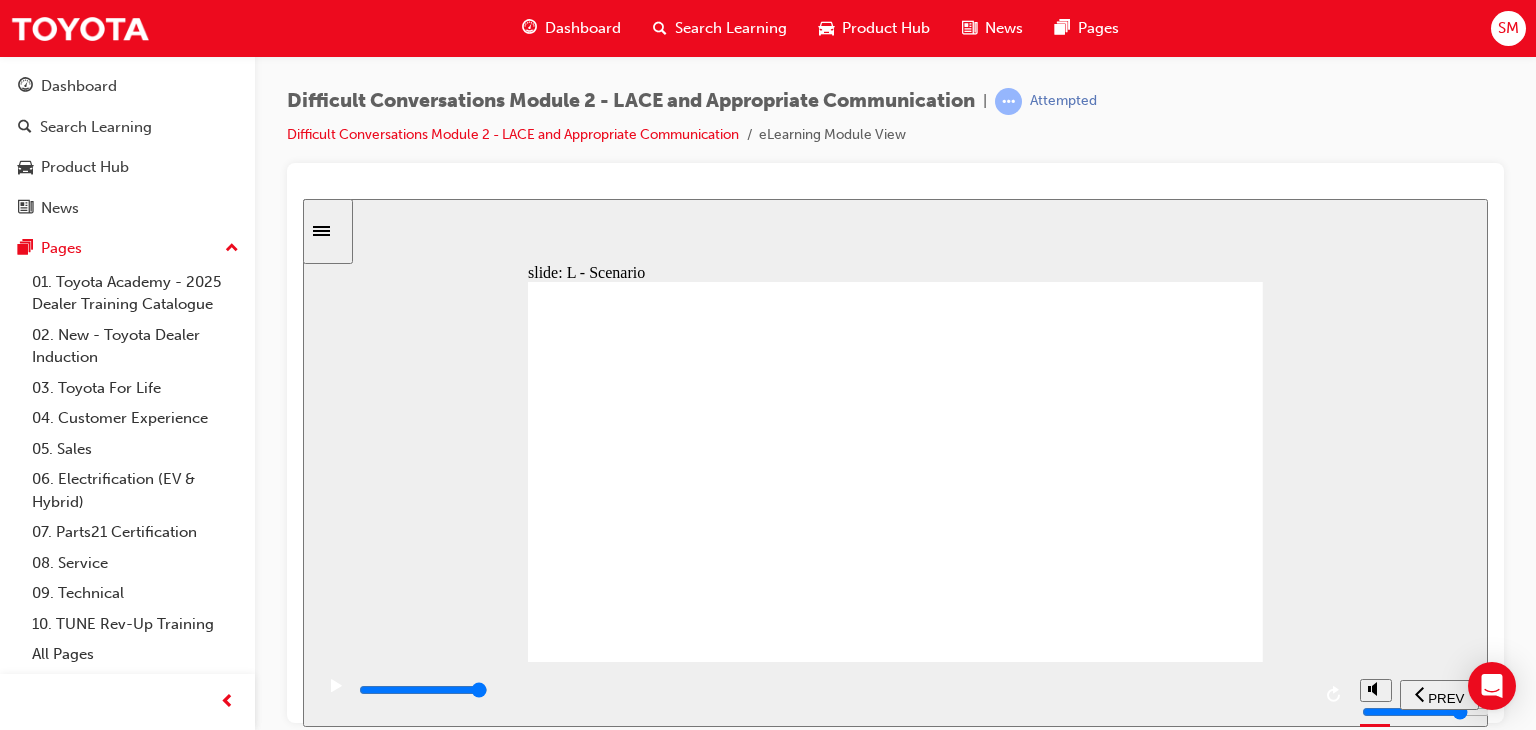 click 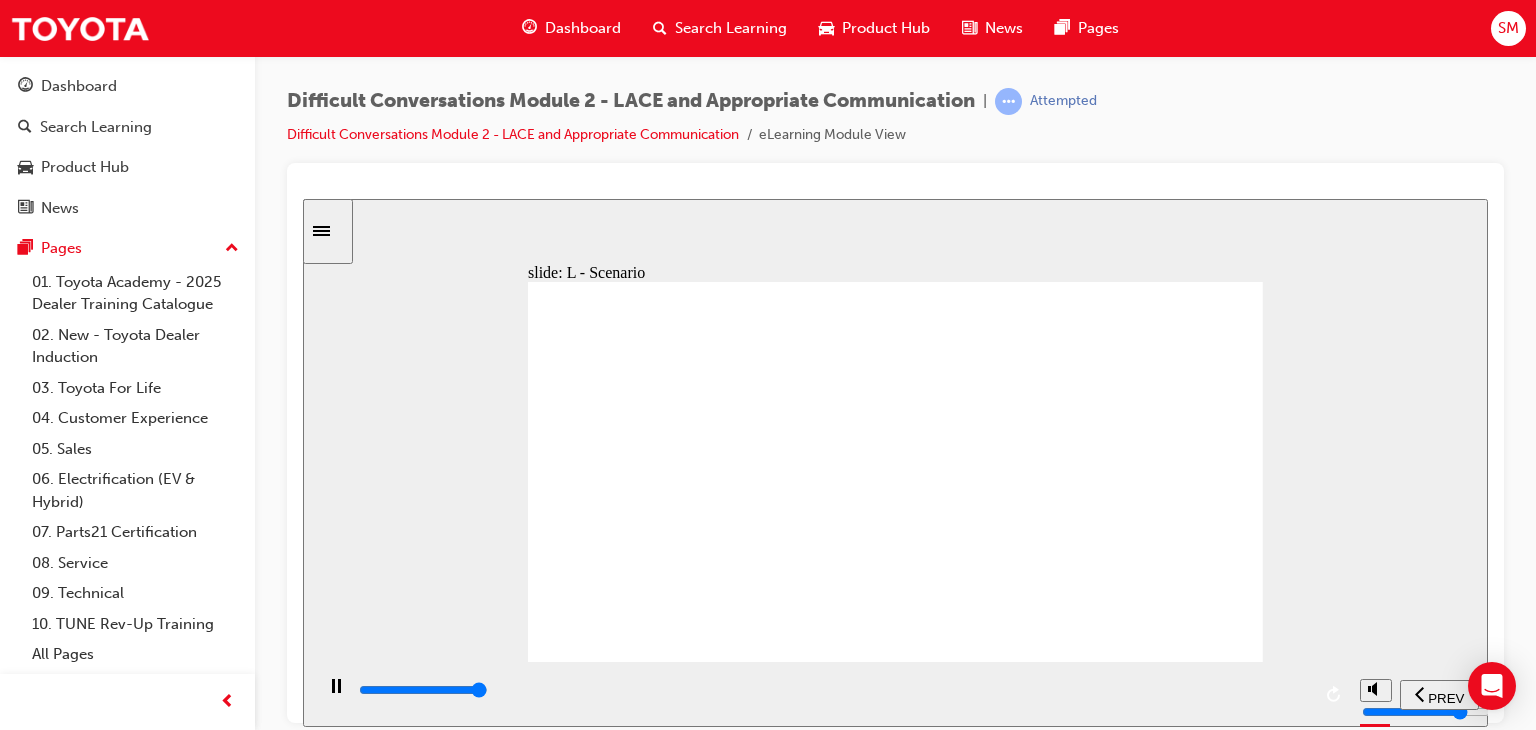 click 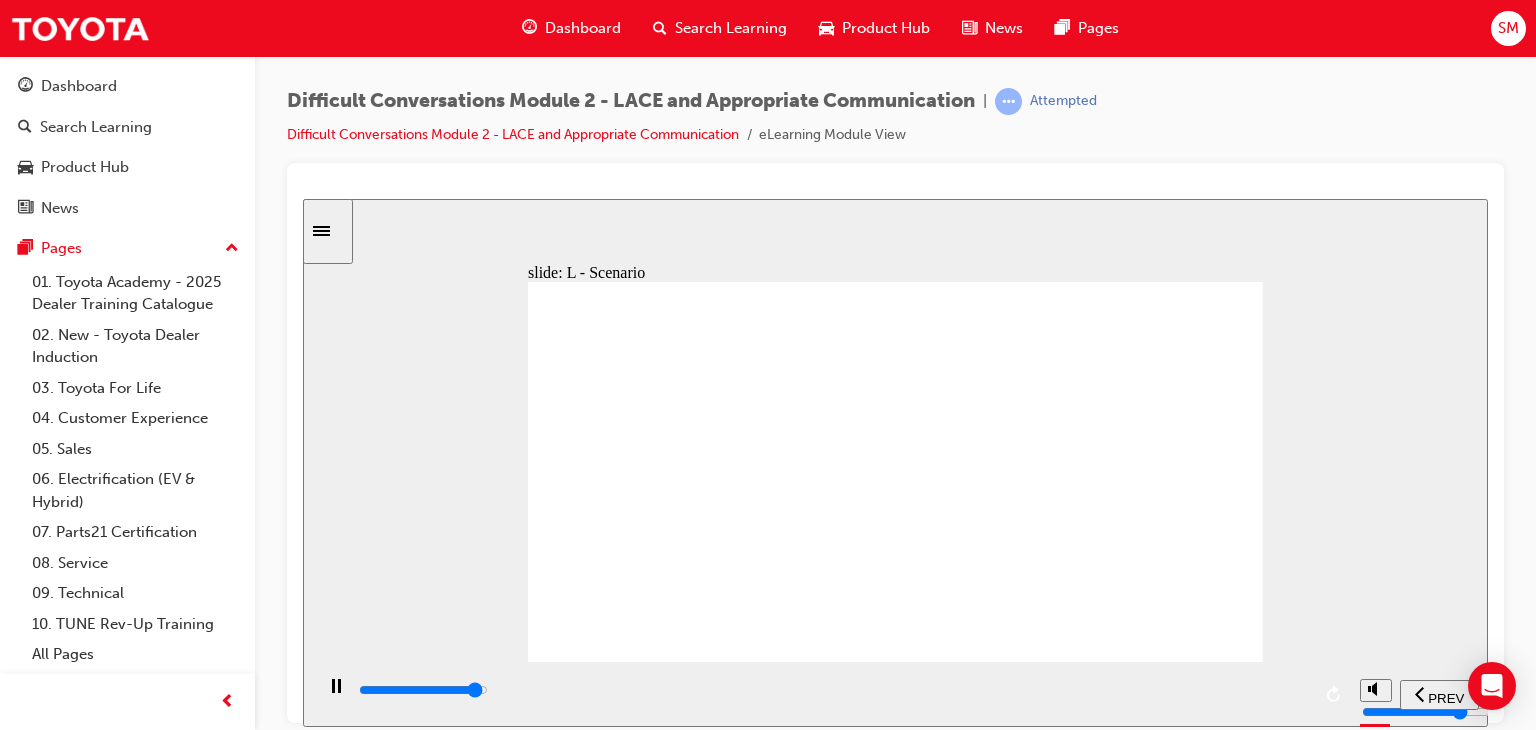 click 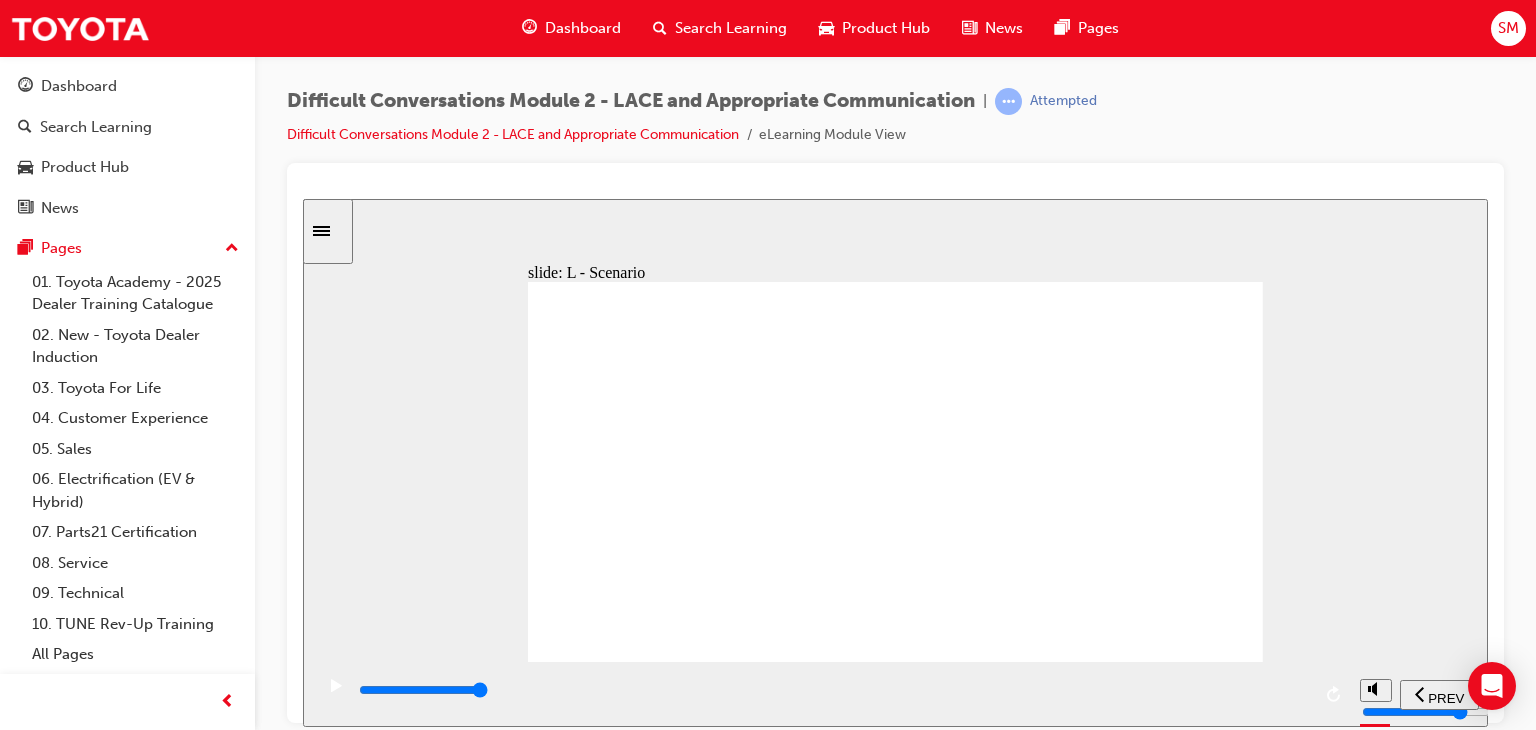 click 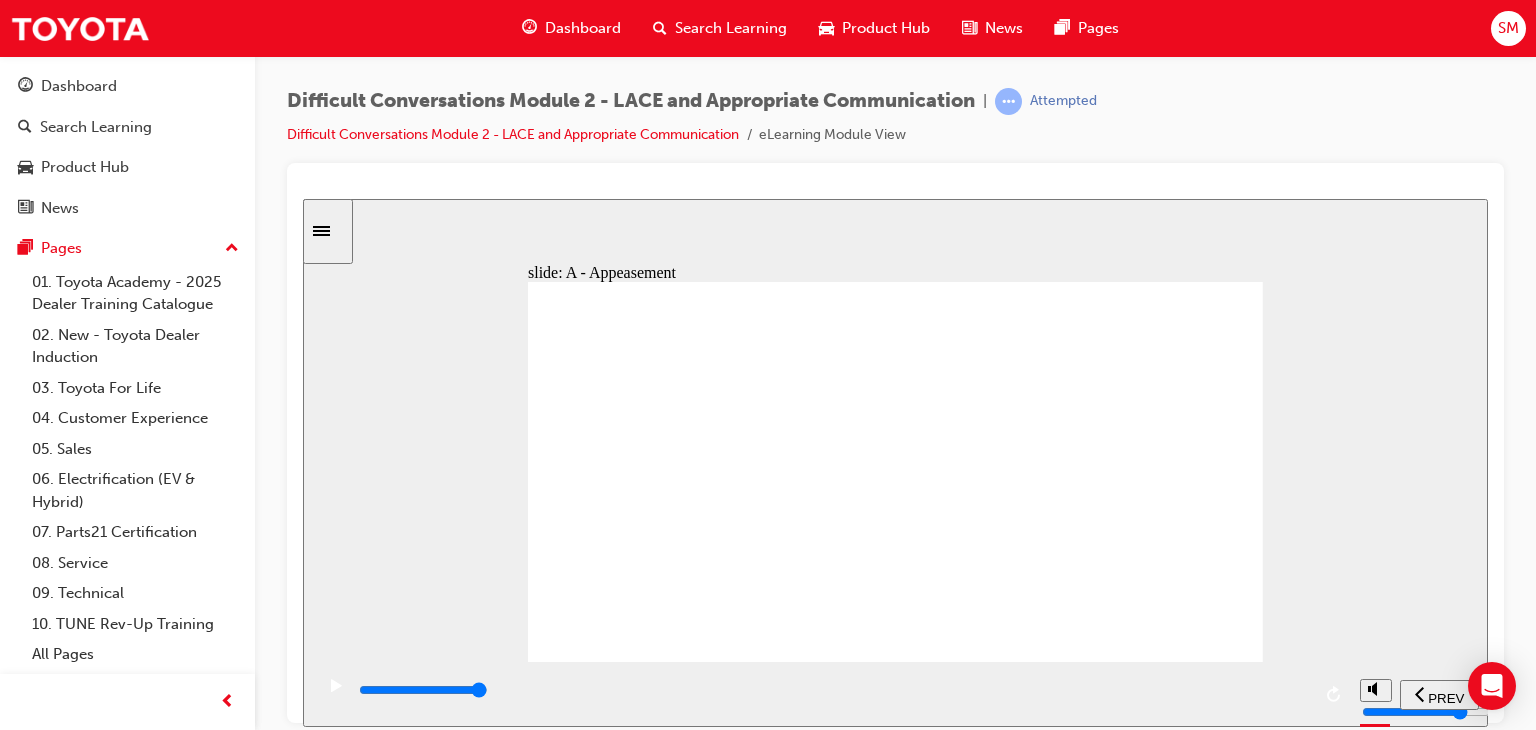click 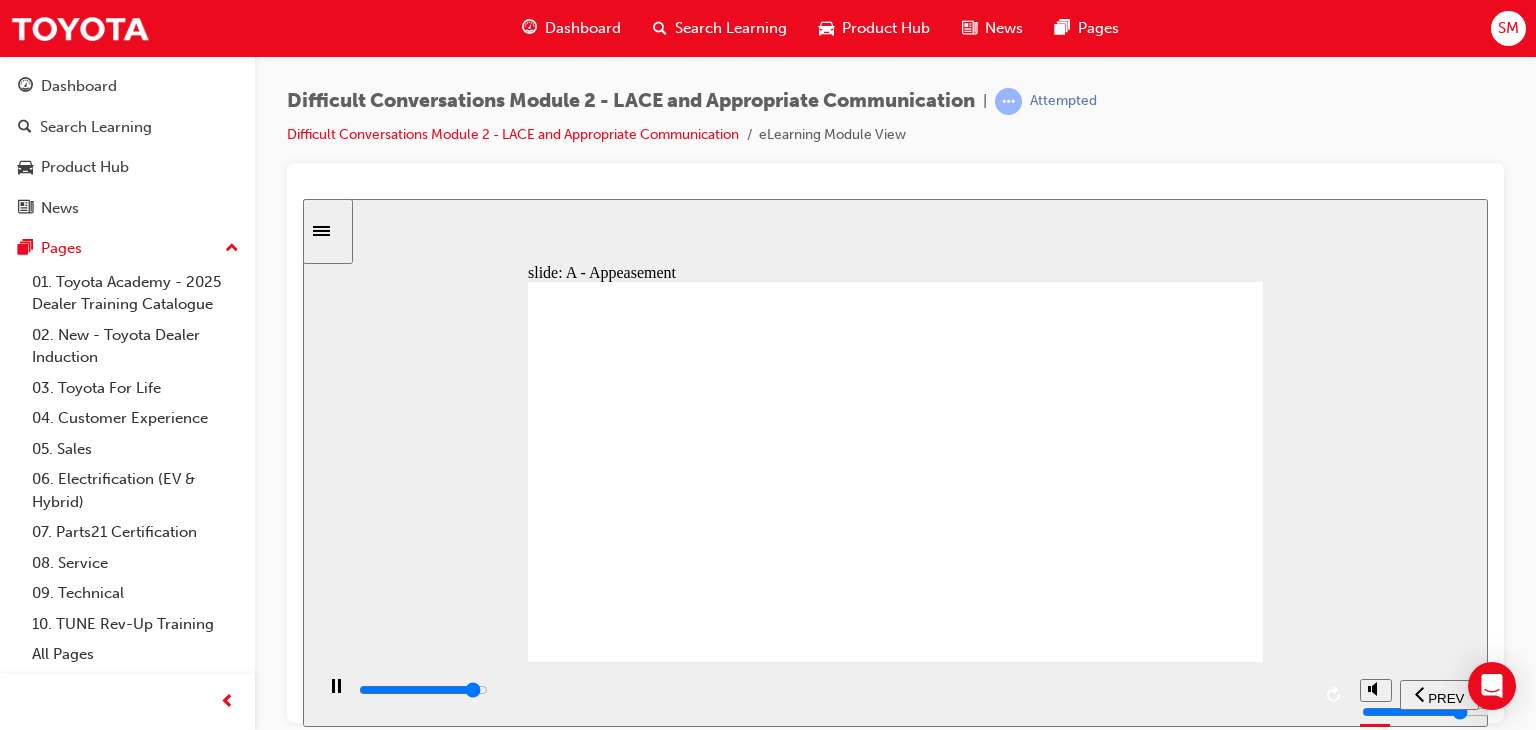 click 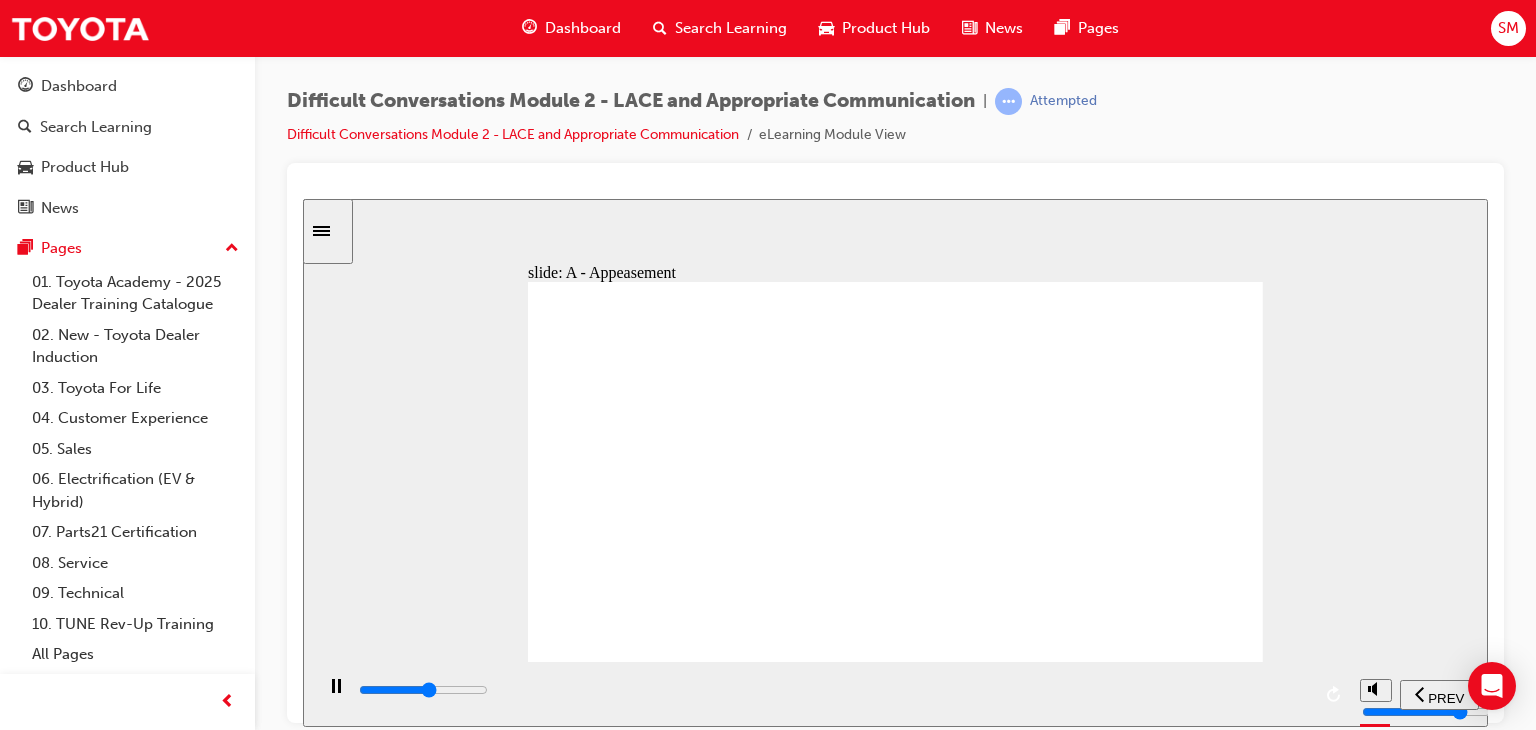 click 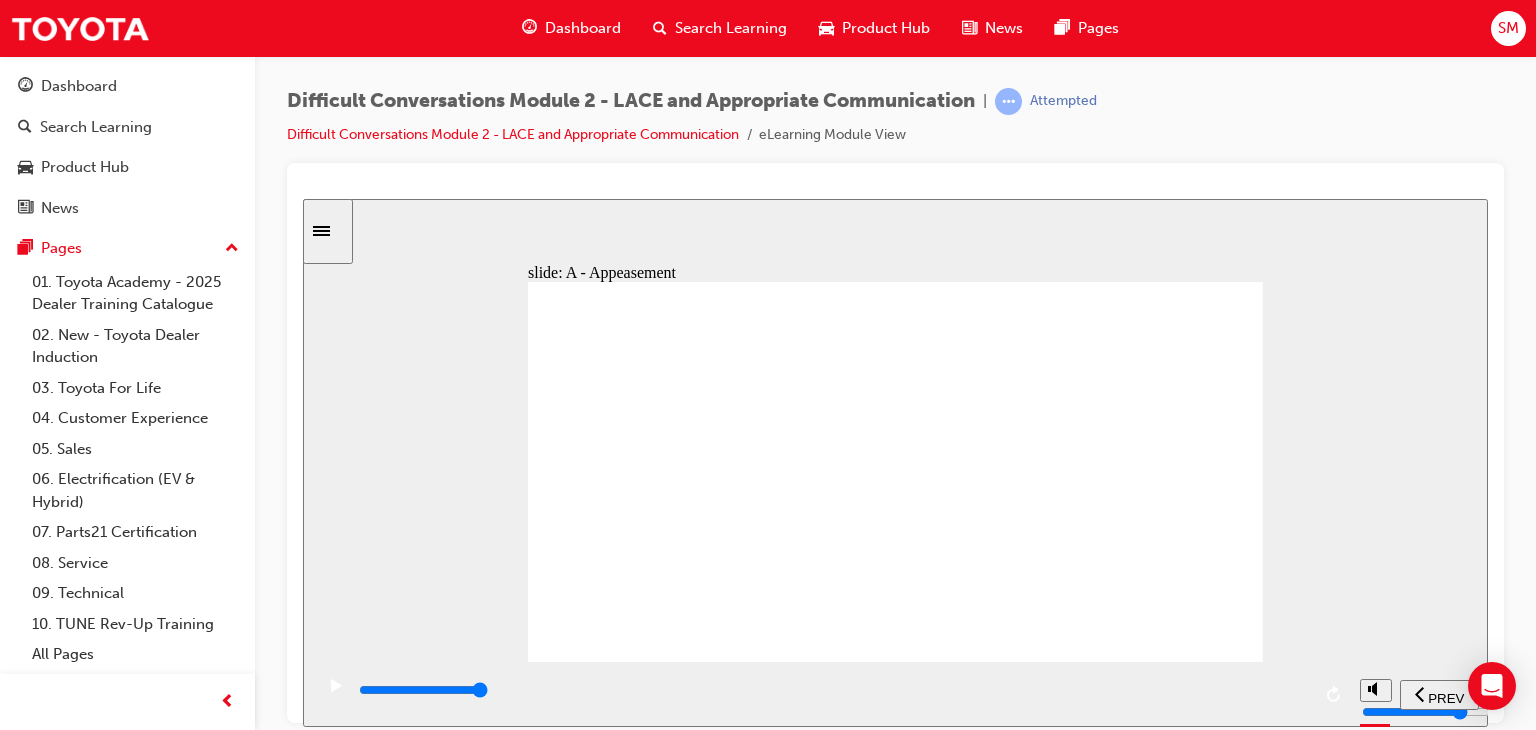 click 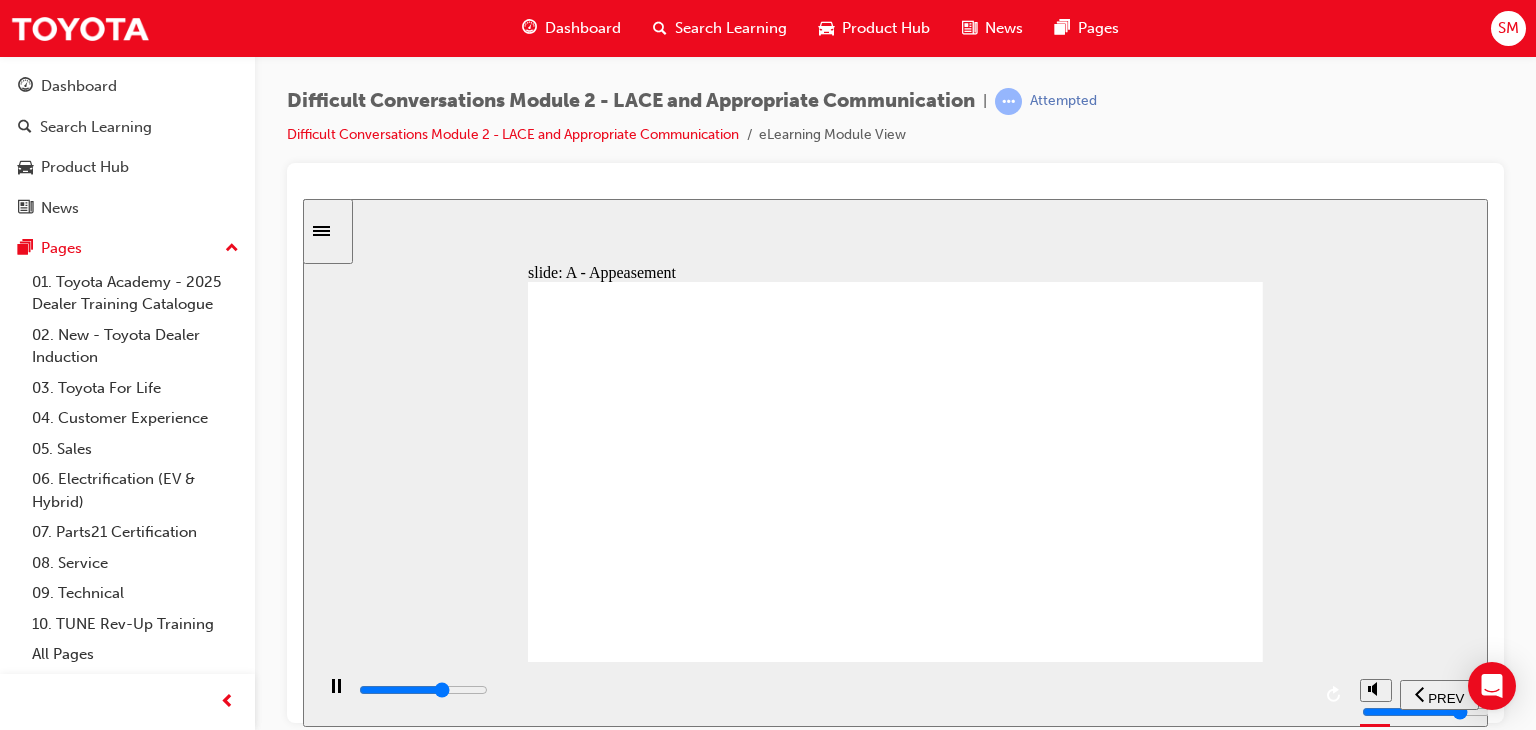click 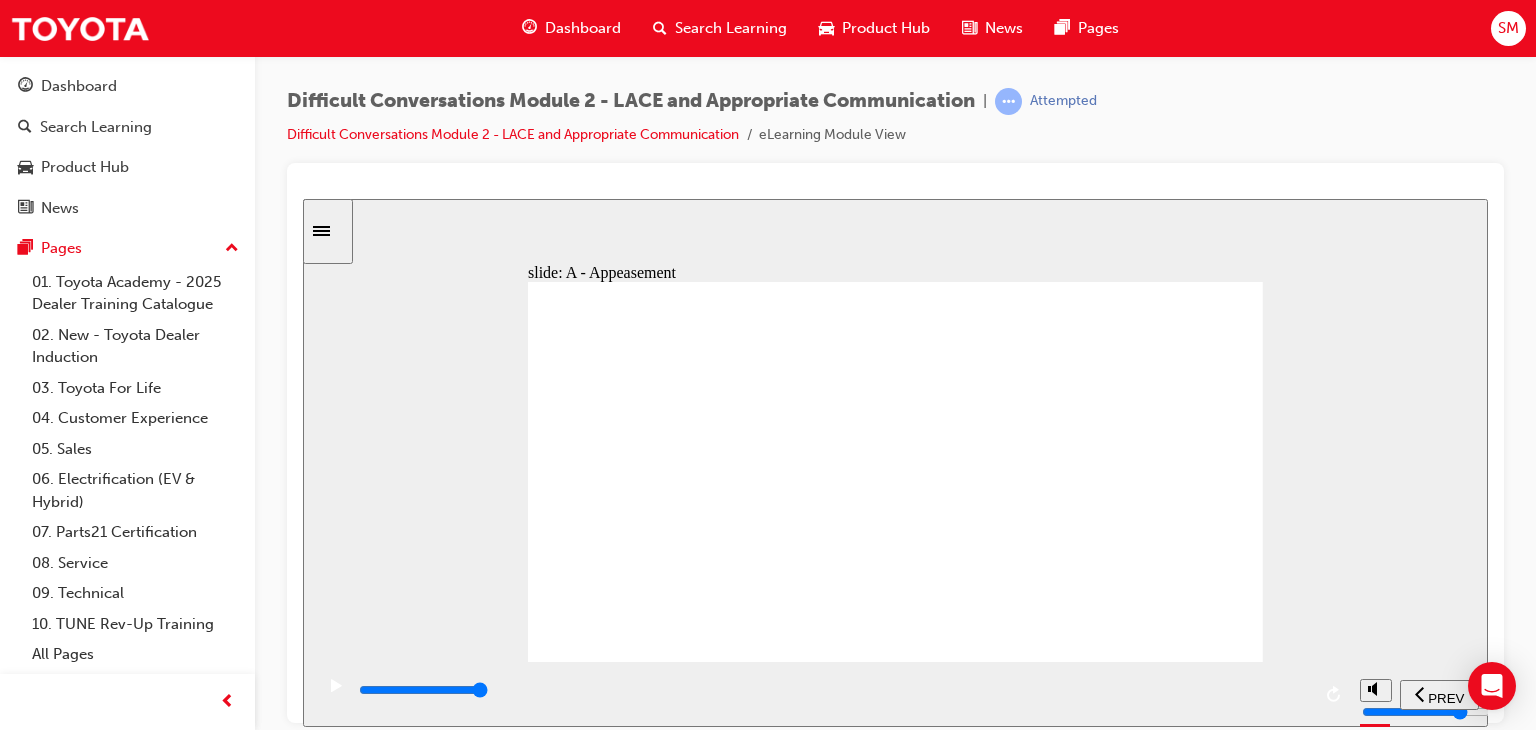 click 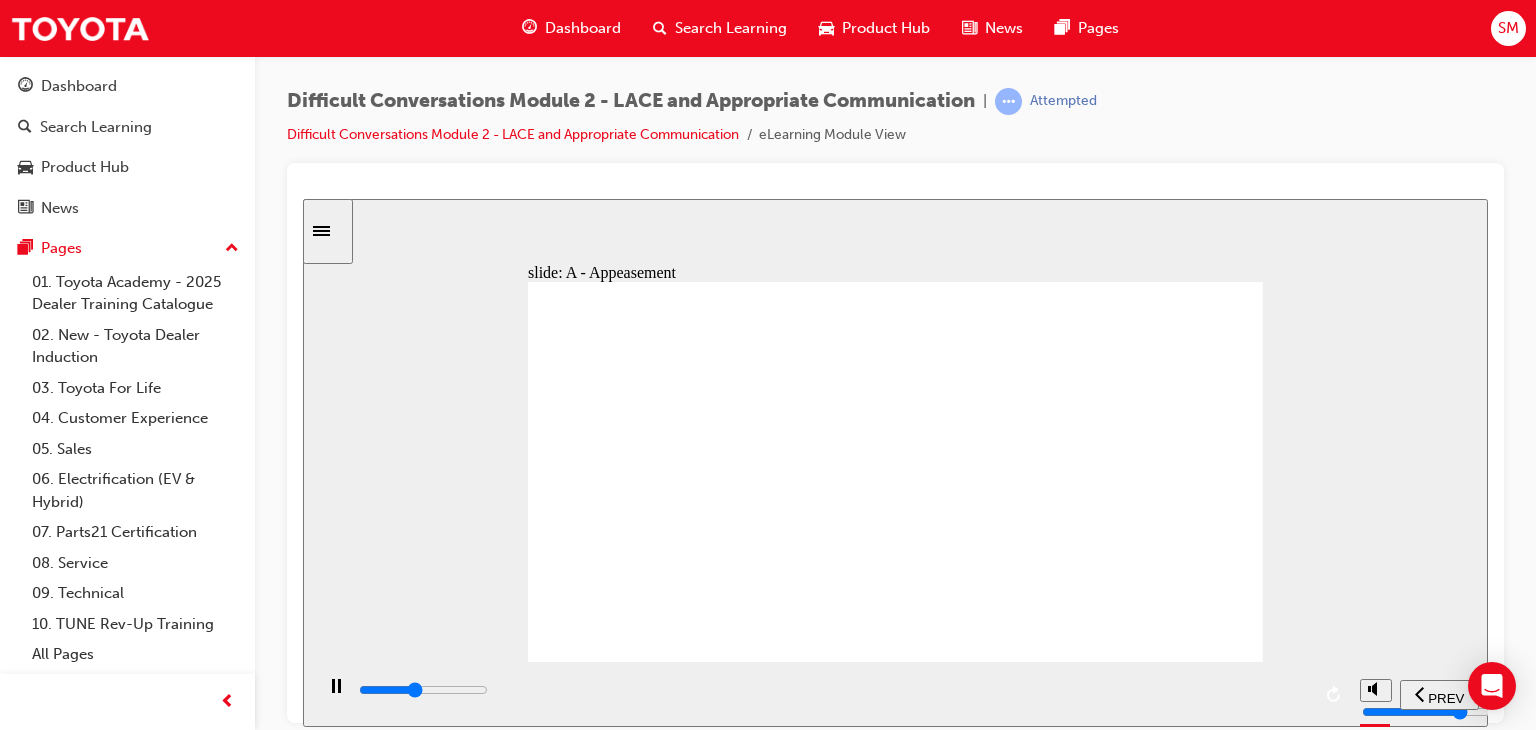 click 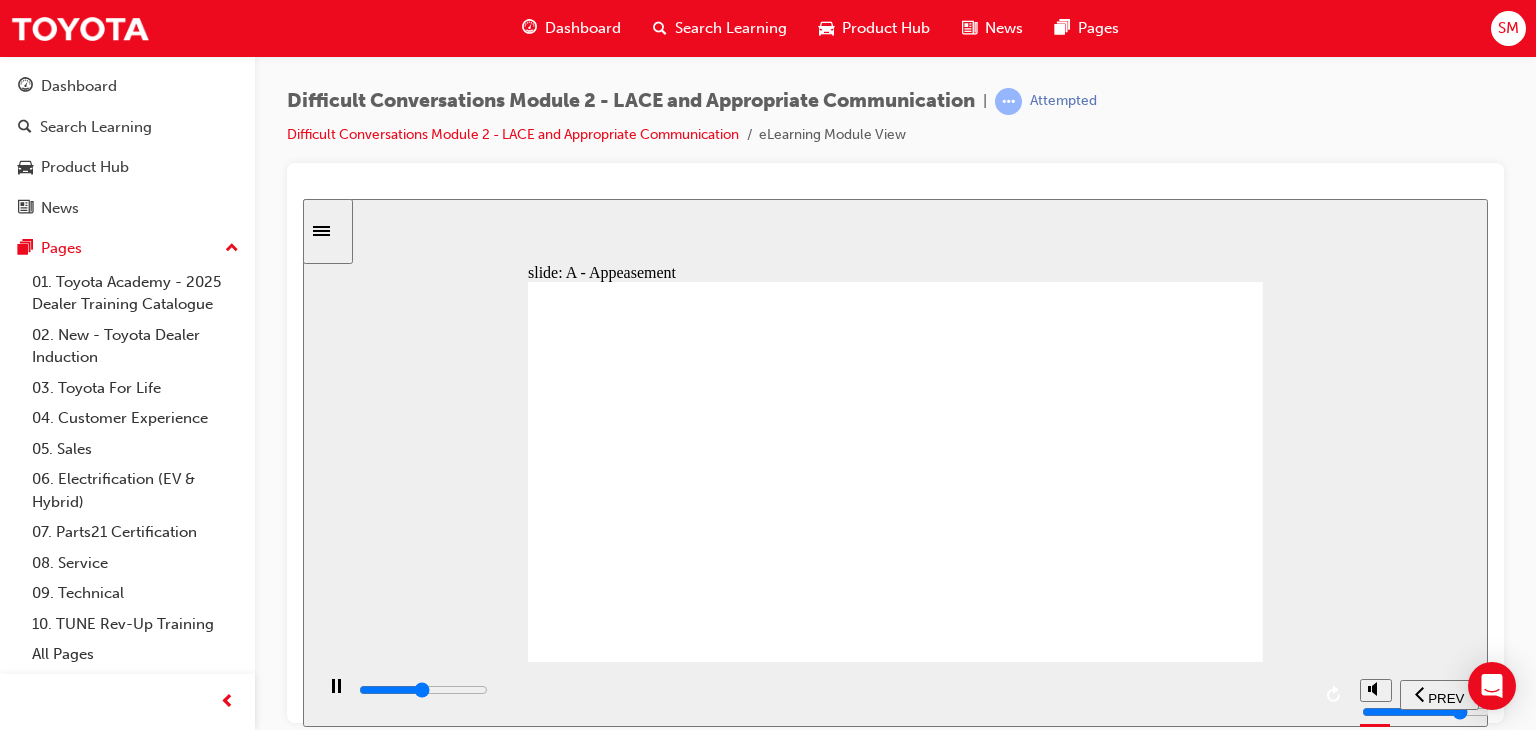 click 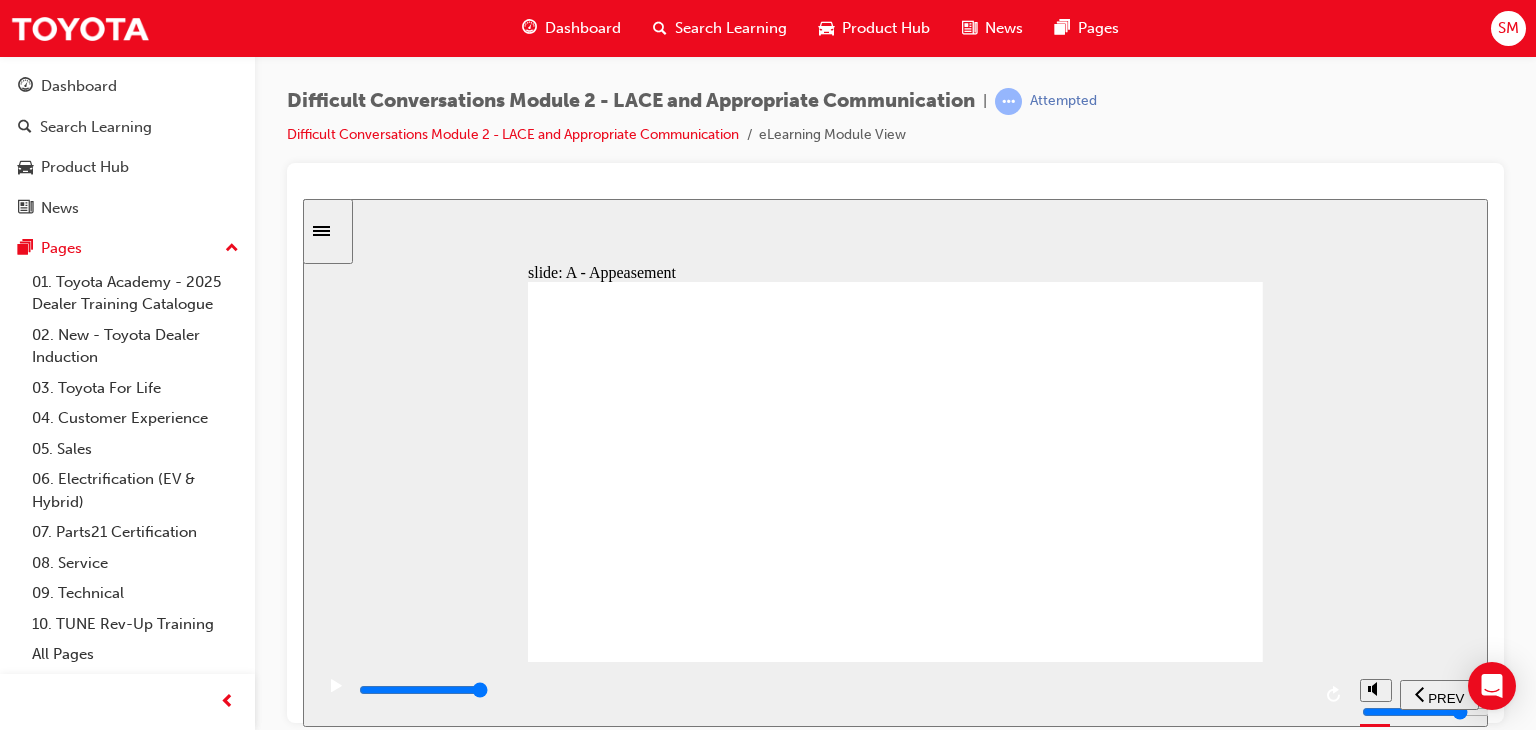 click 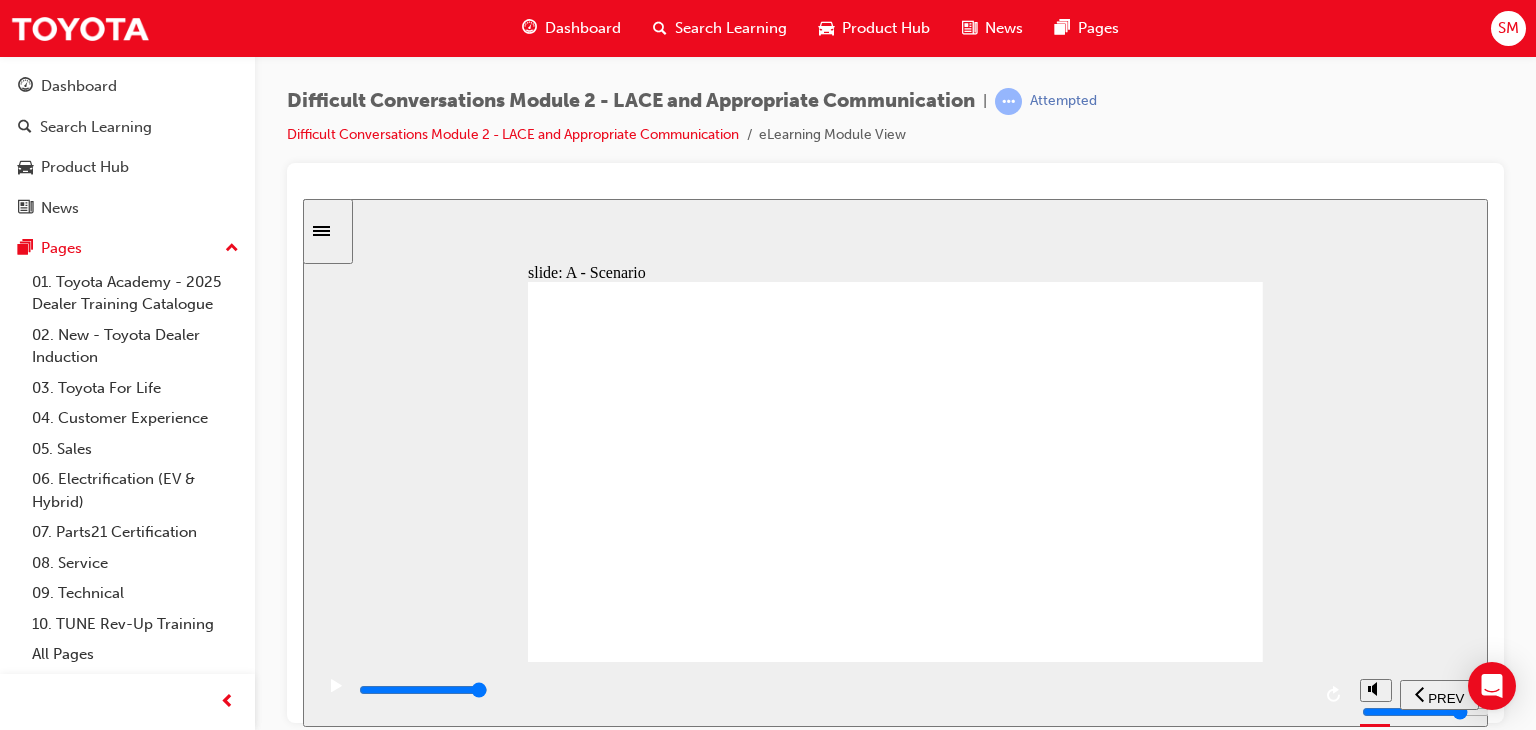 click 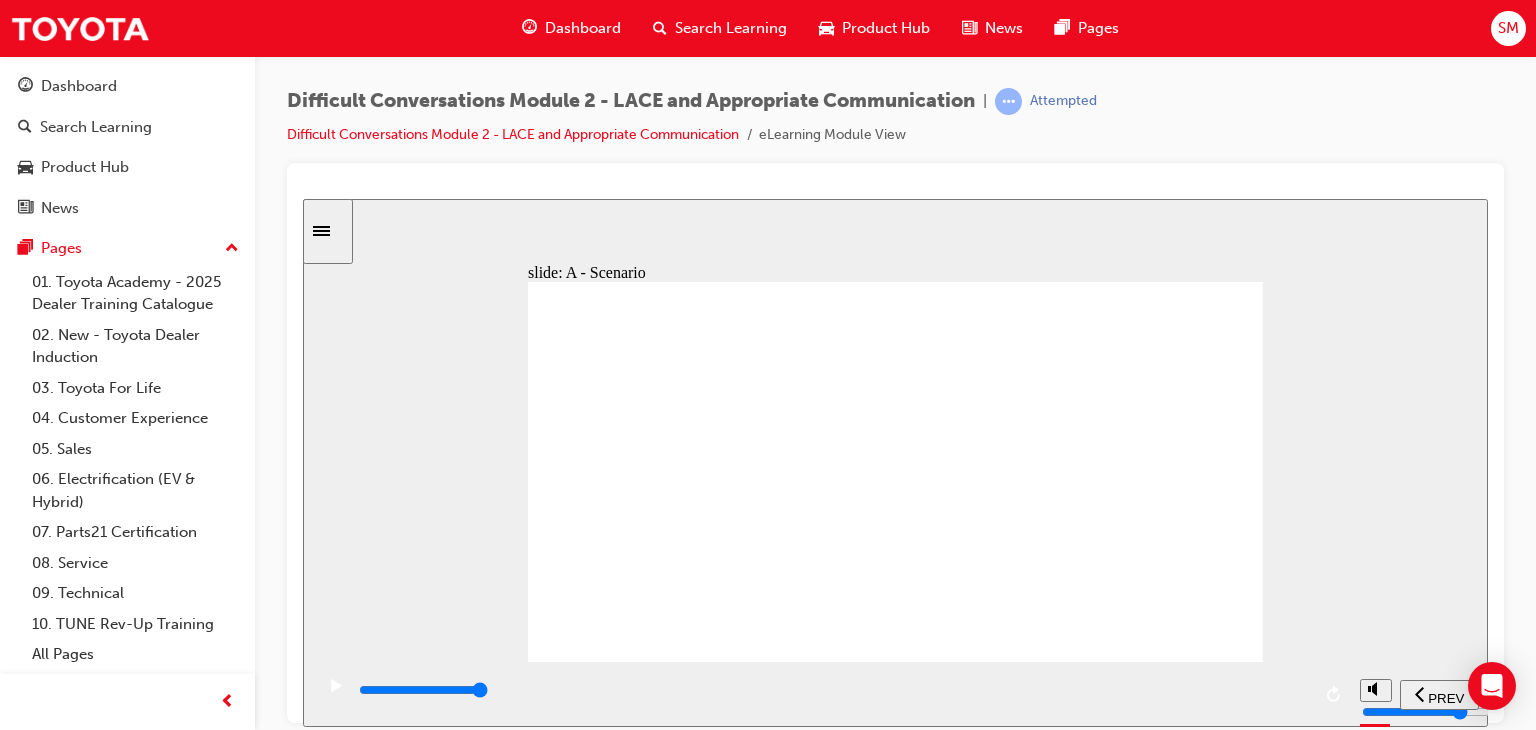 click 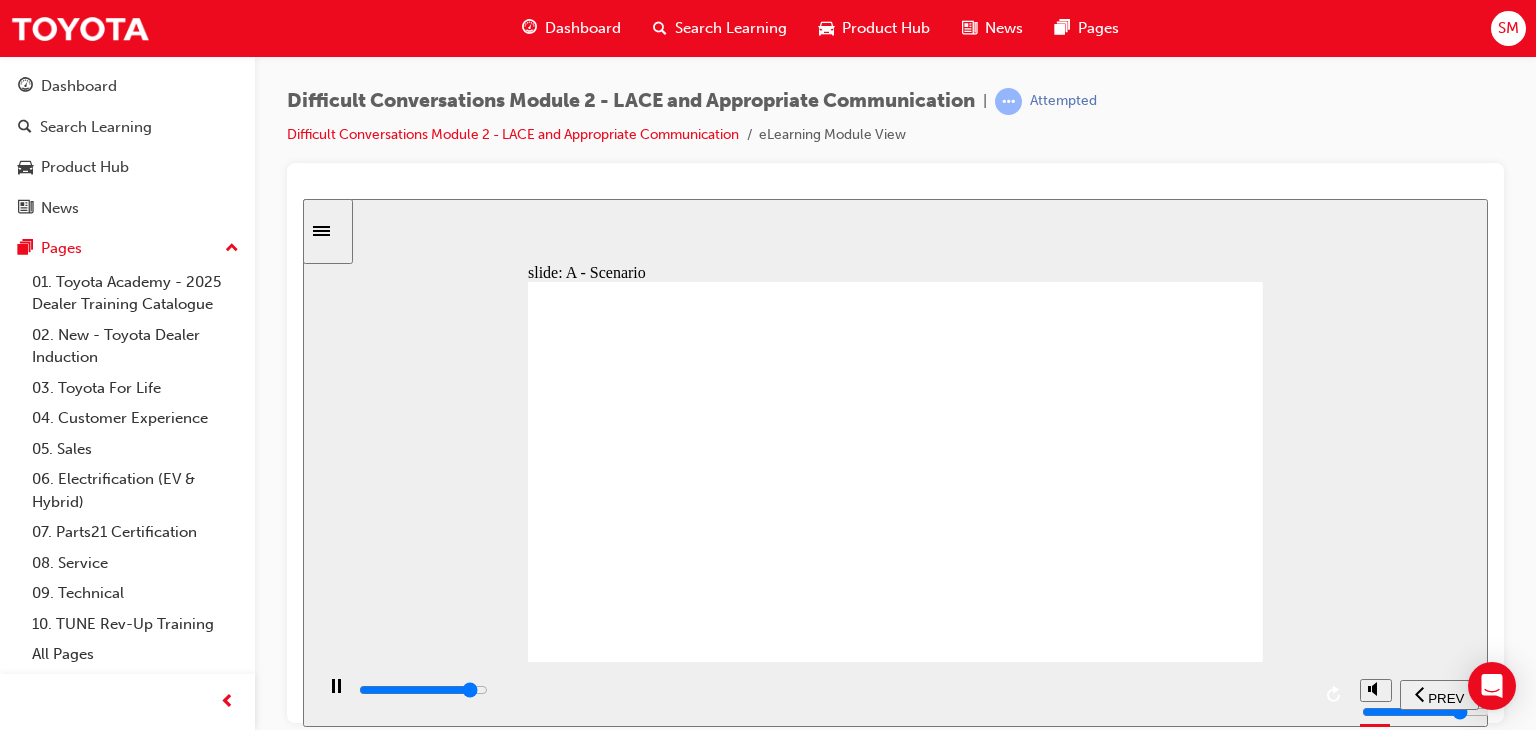click on "LACE Communication Let's look at how Appeasement can be used within our example scenario. Use the arrows to navigate the scenario. A = Appeasement" at bounding box center [895, 1532] 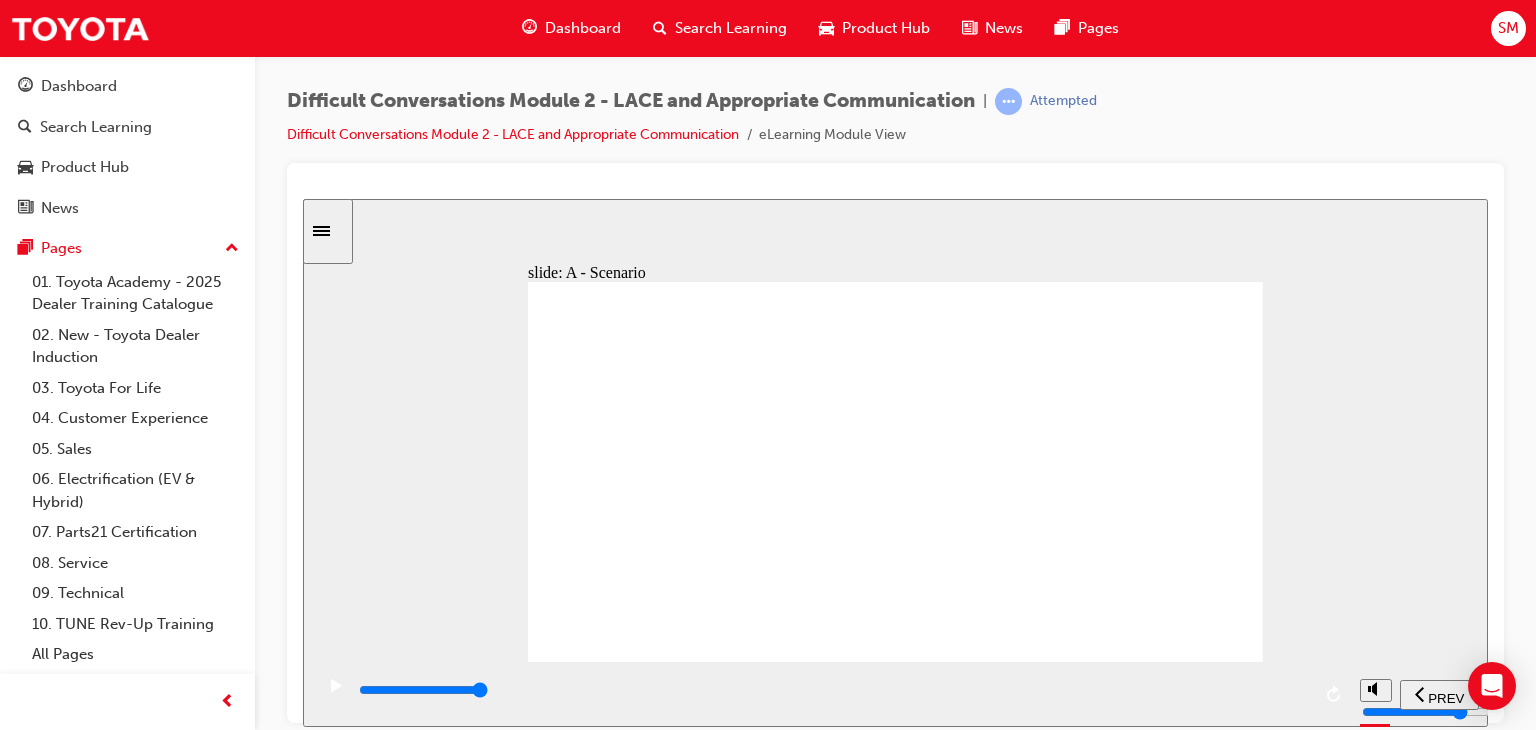 click 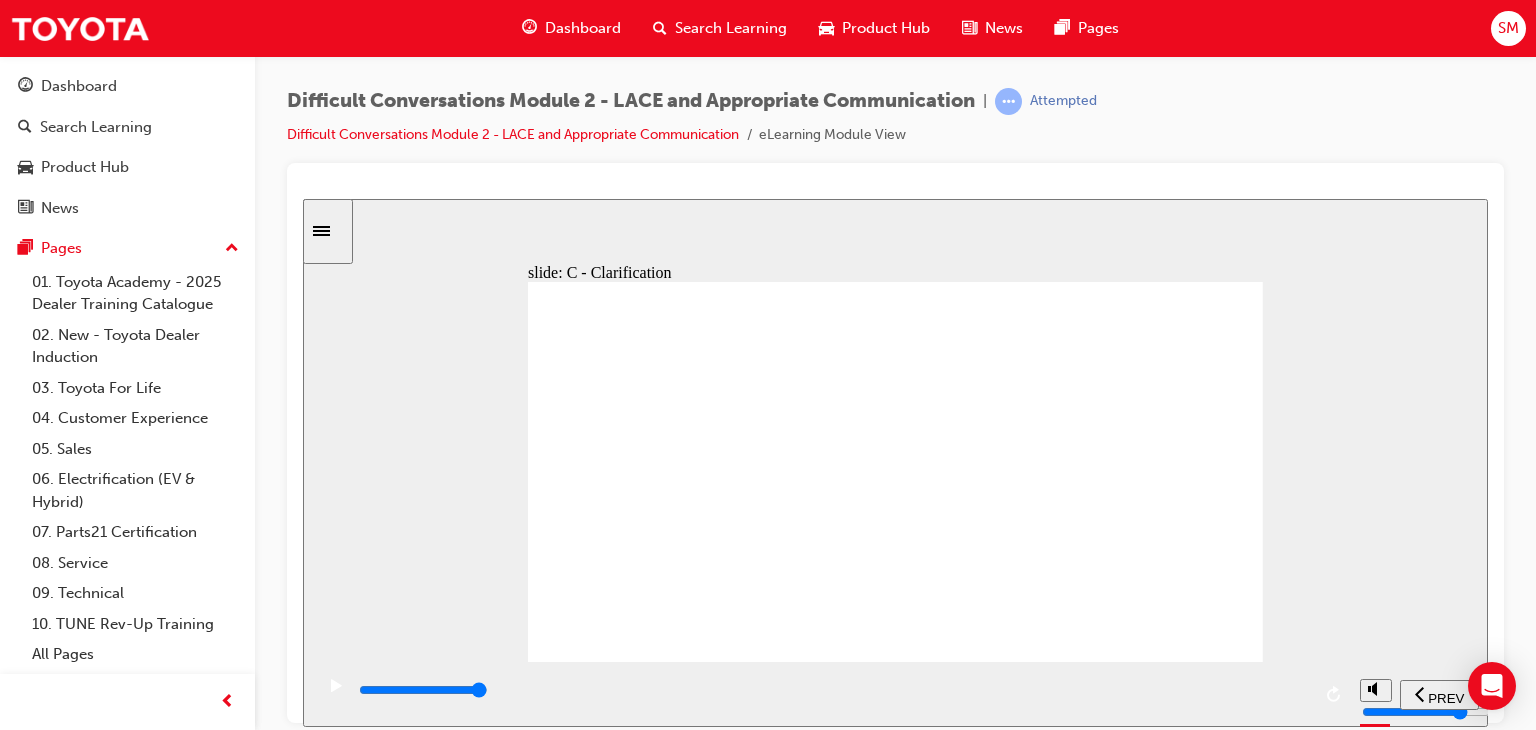 click 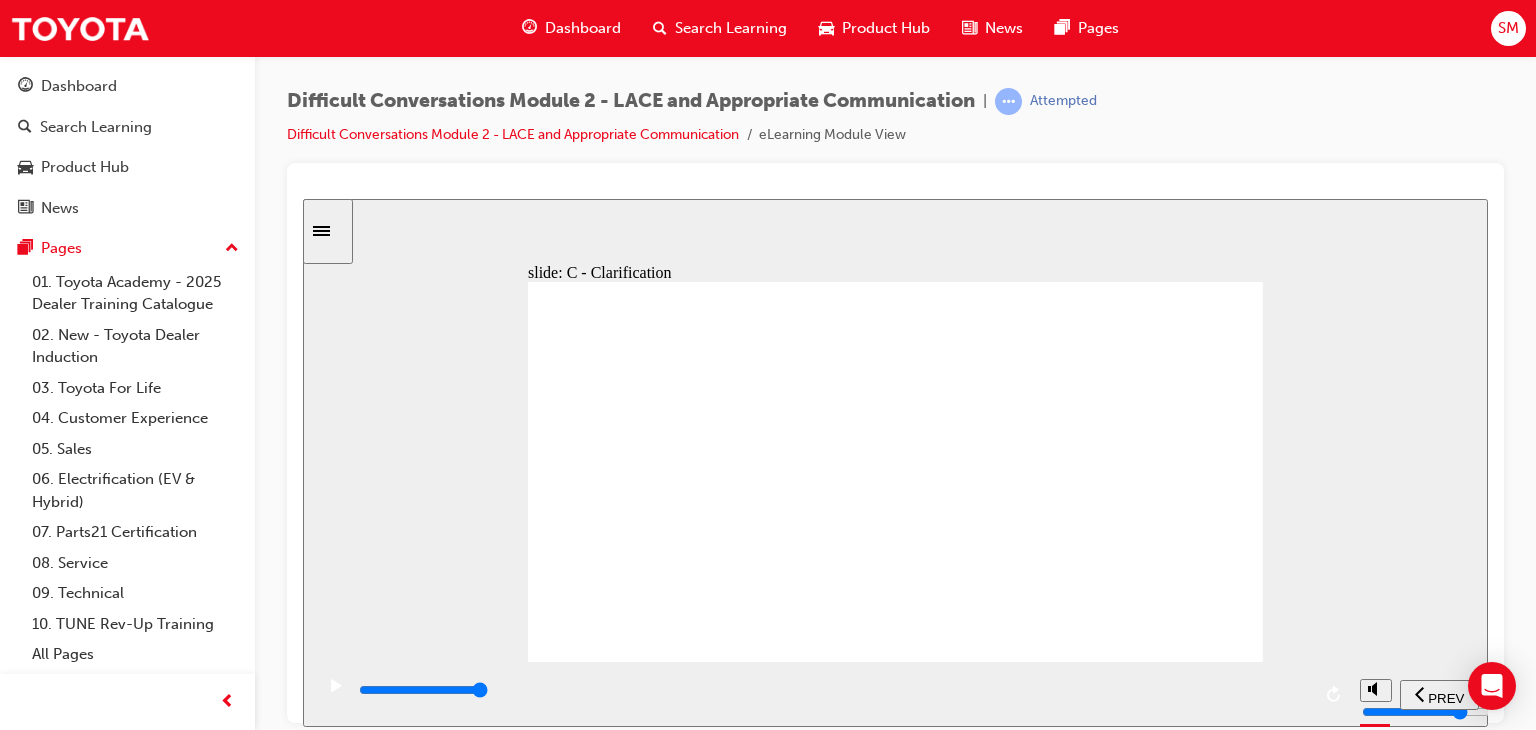 click 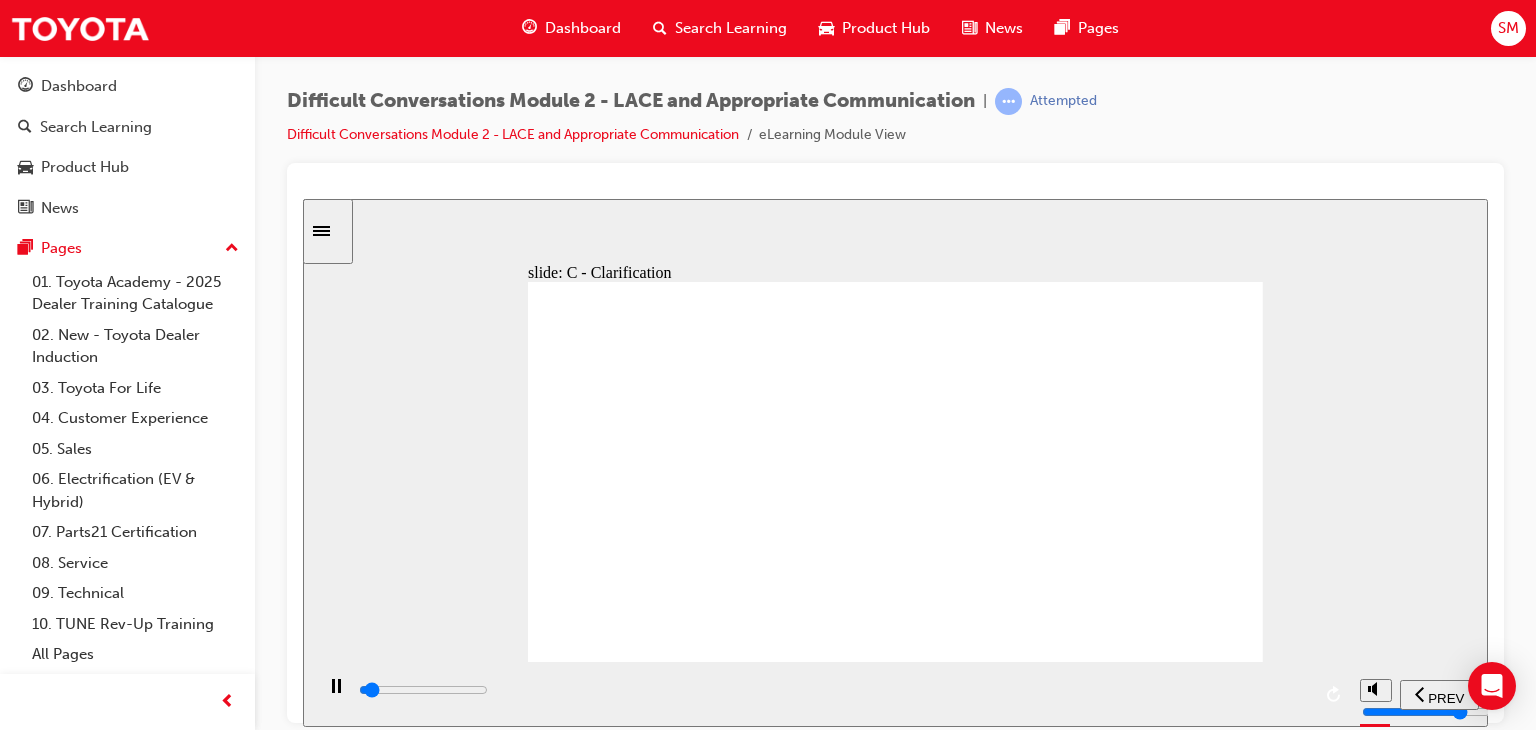 click 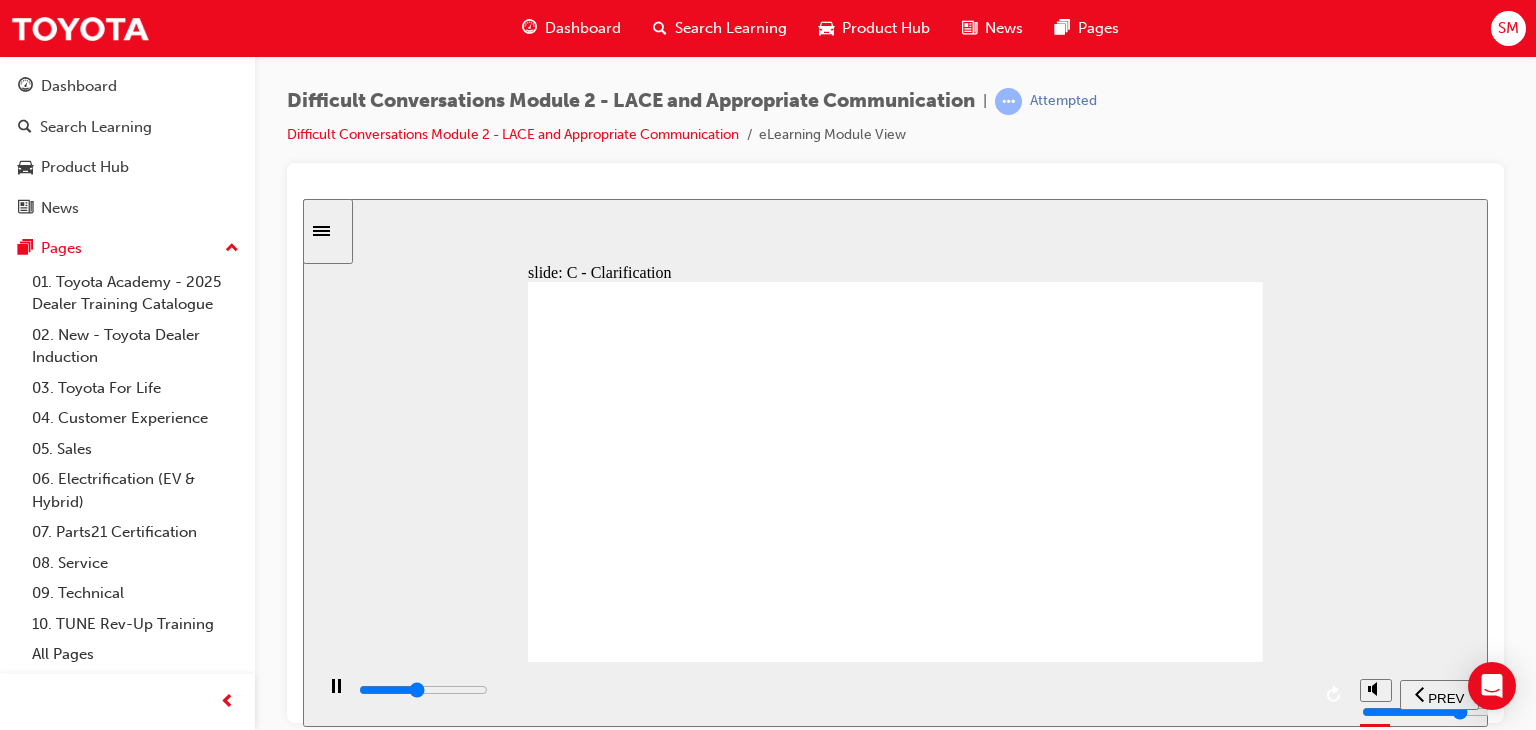 click 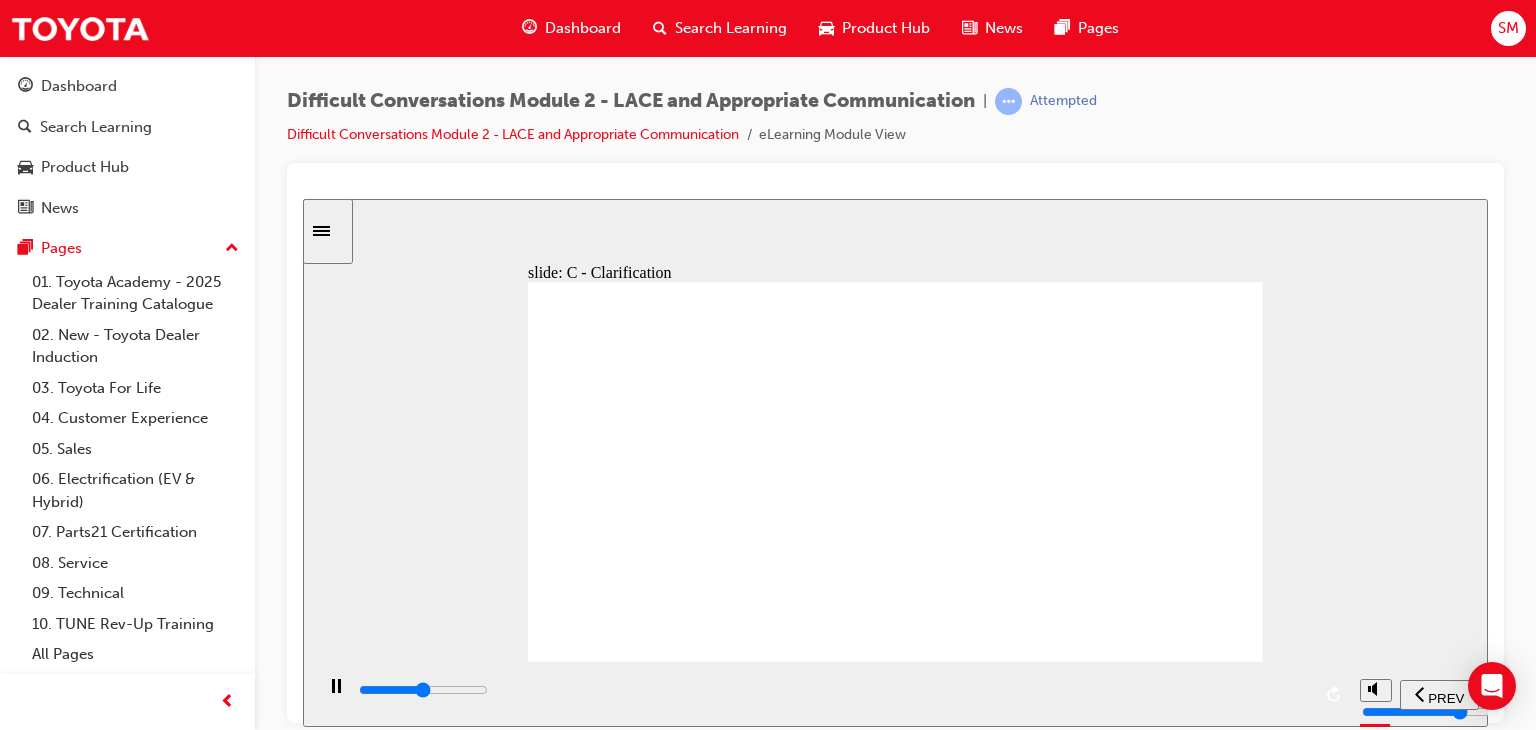 click 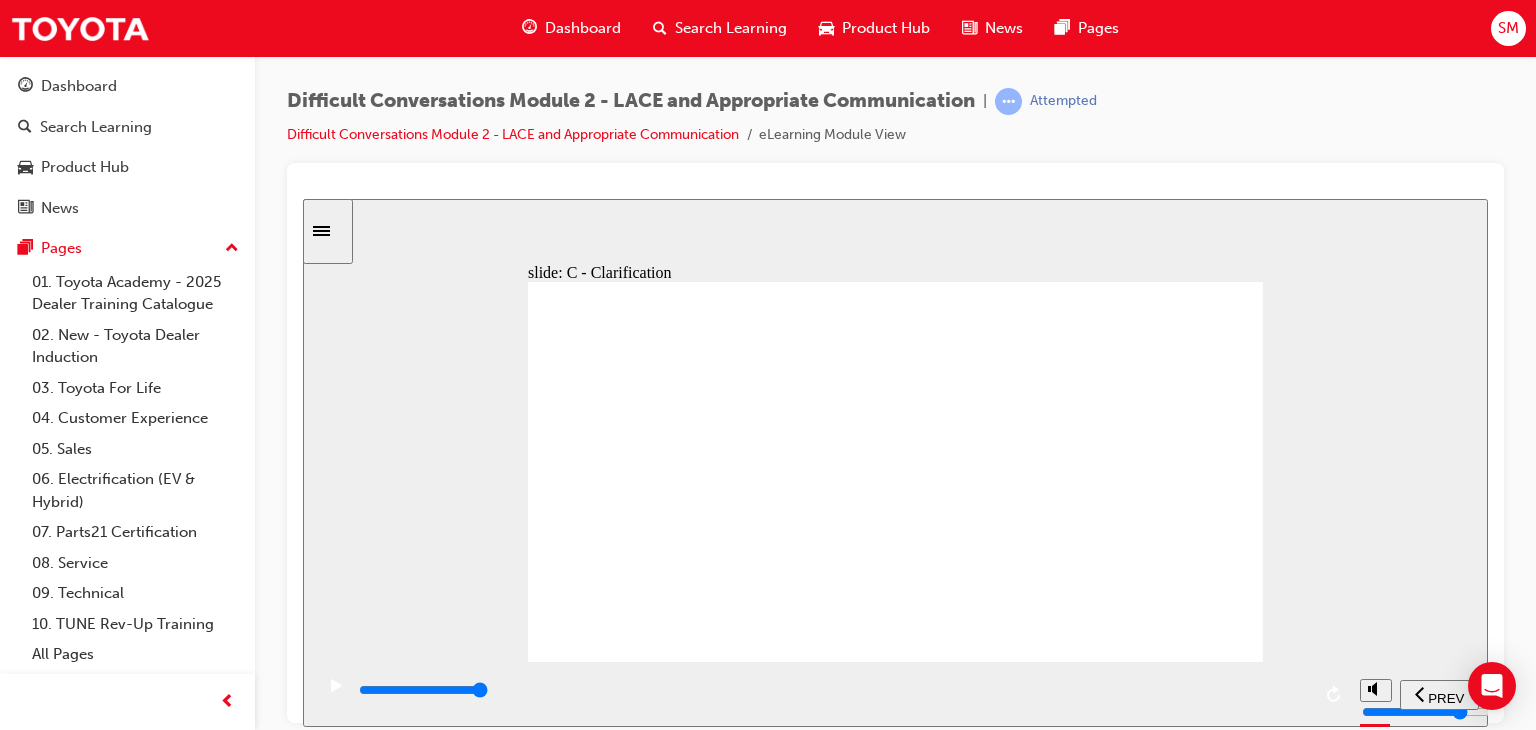 click 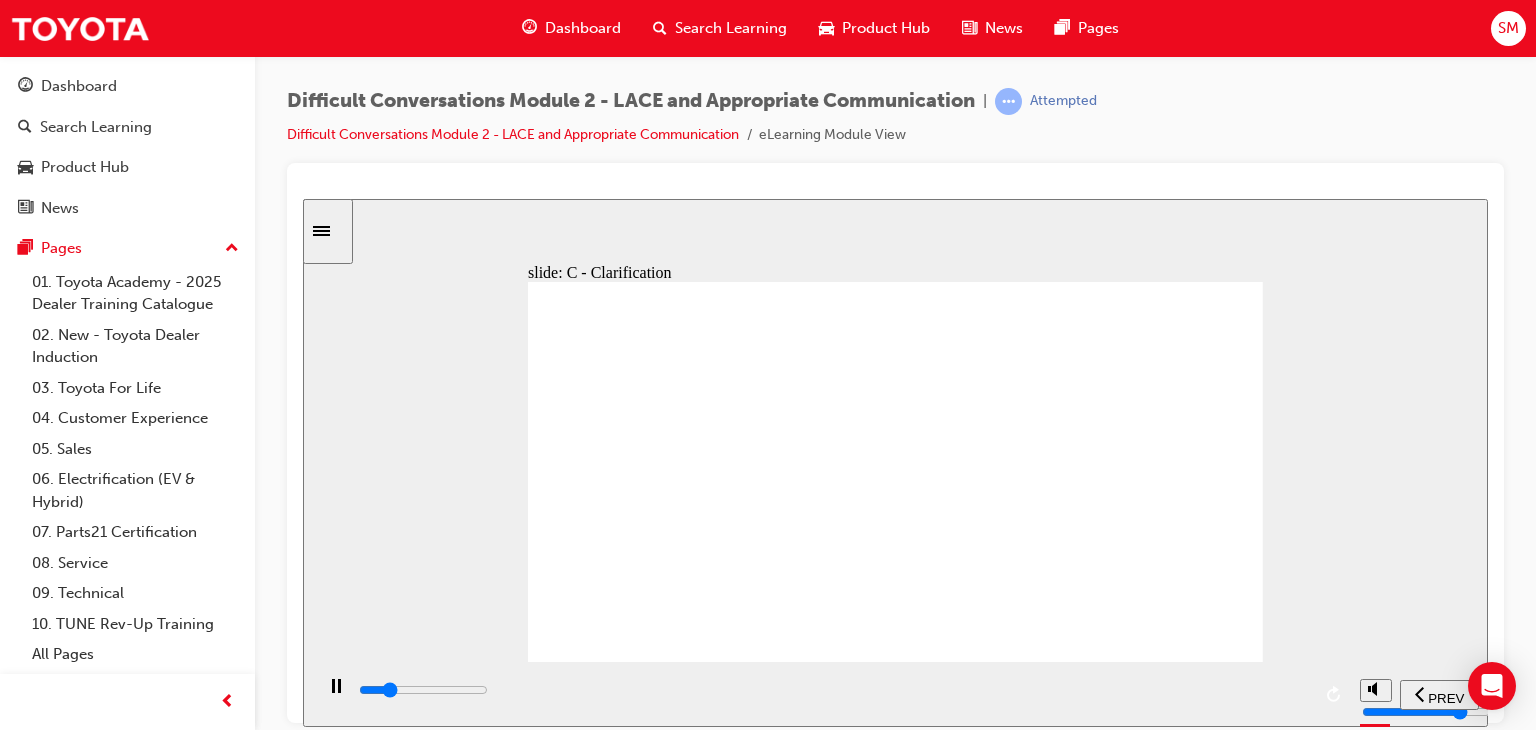 click 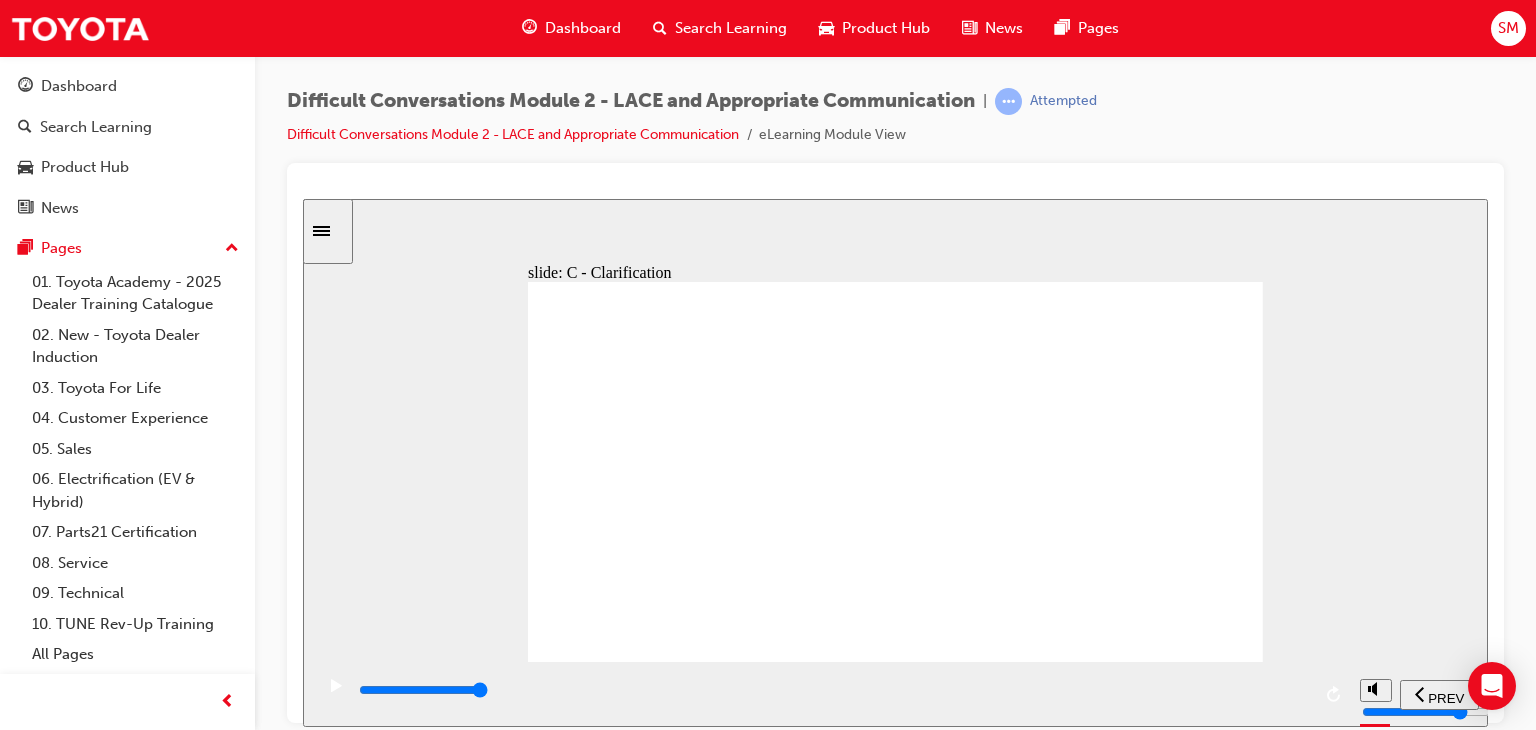 click 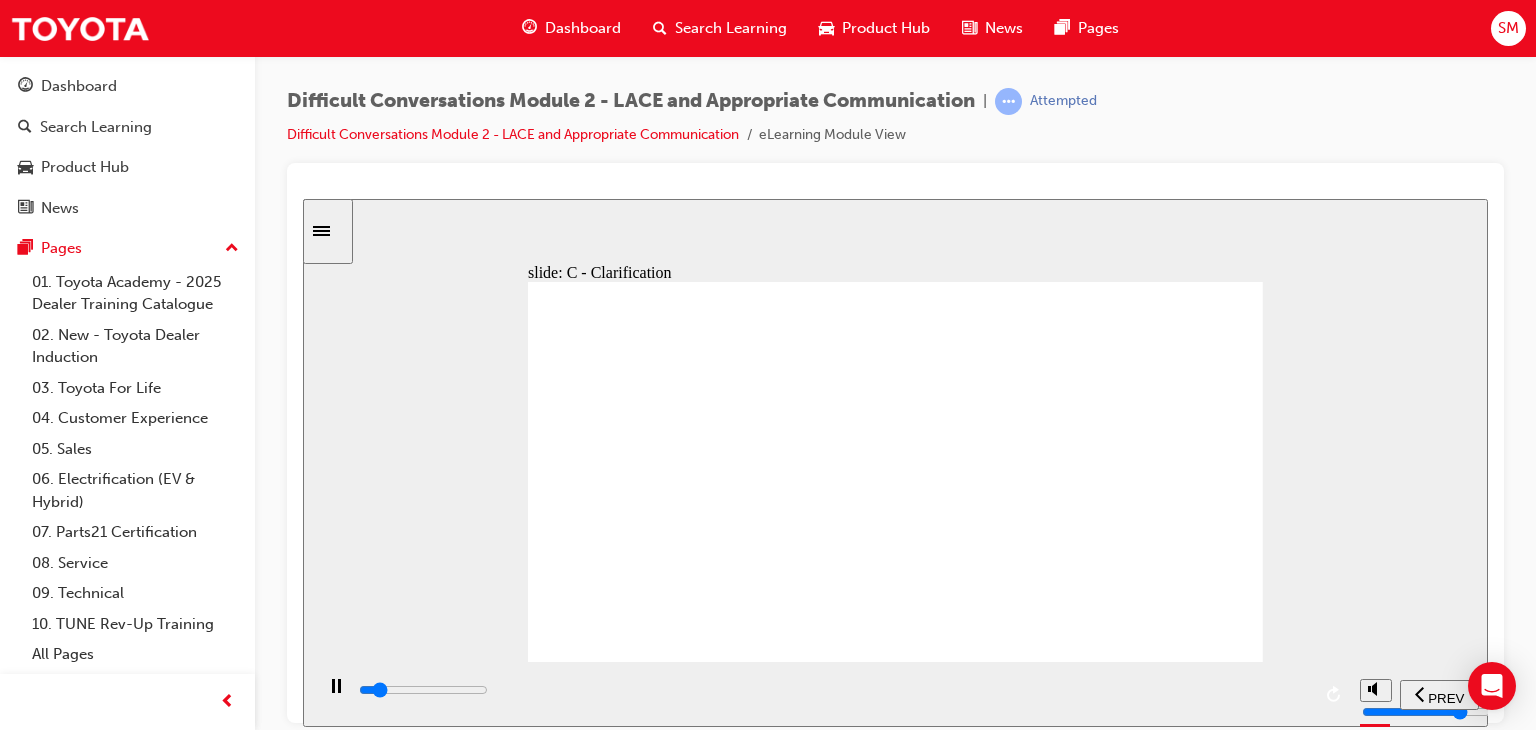 click 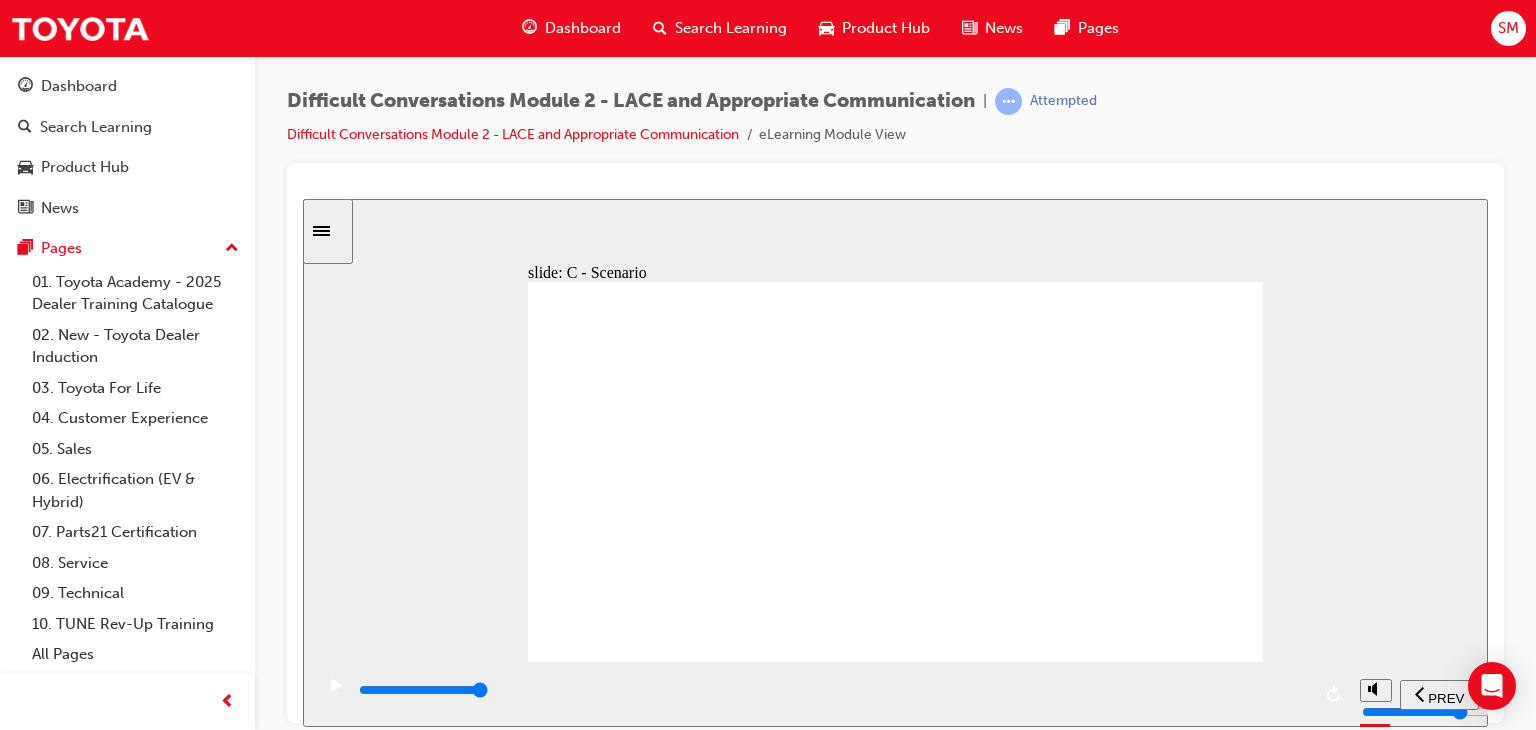 click 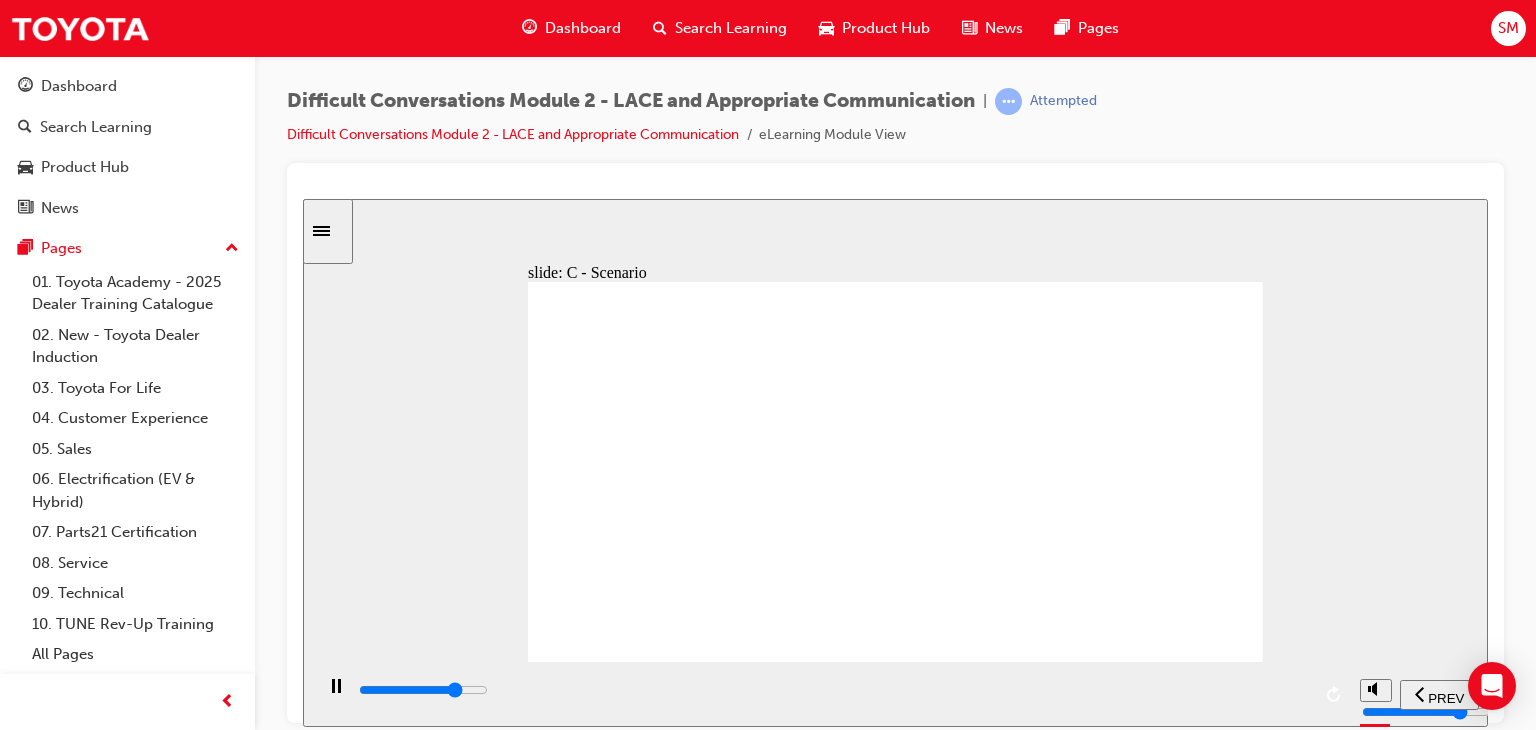 click 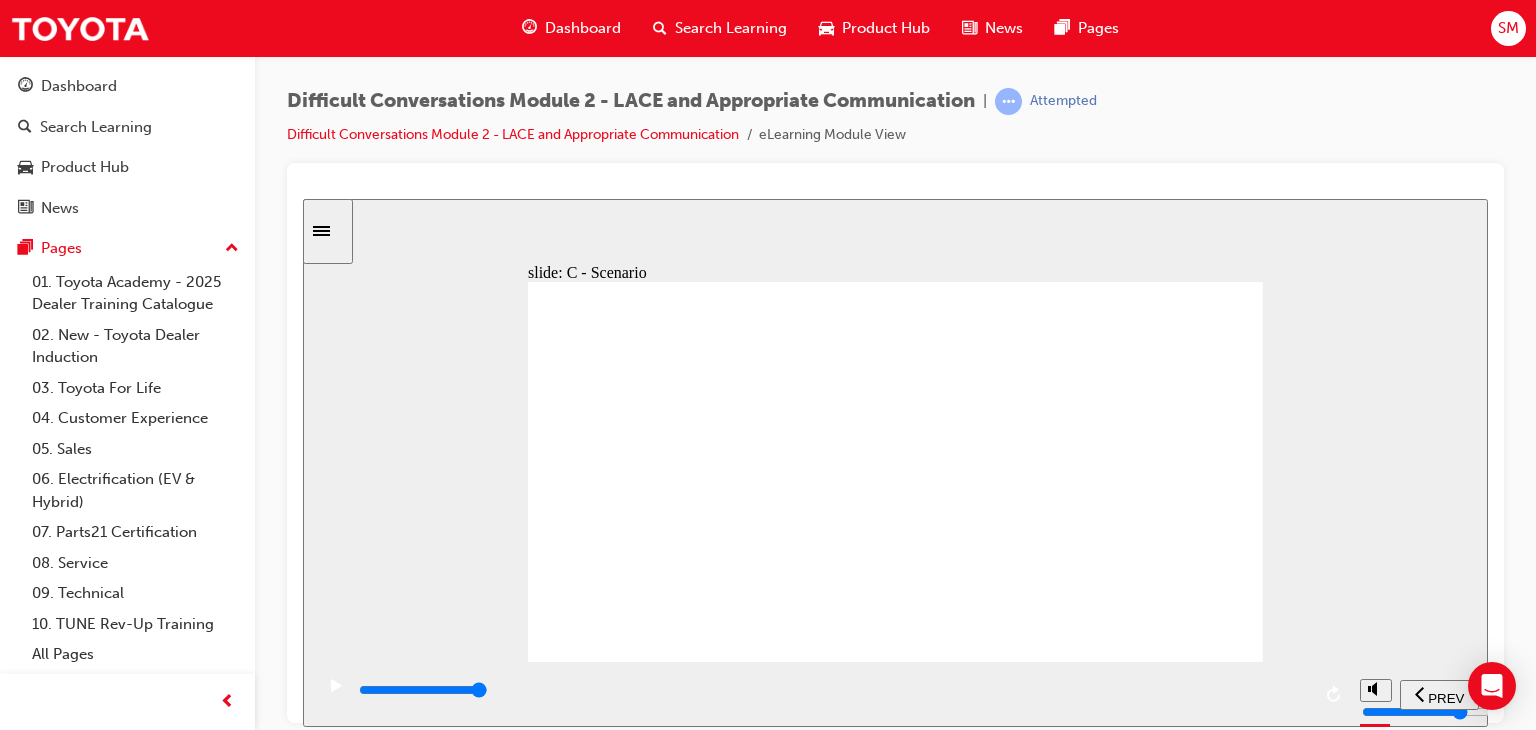 click 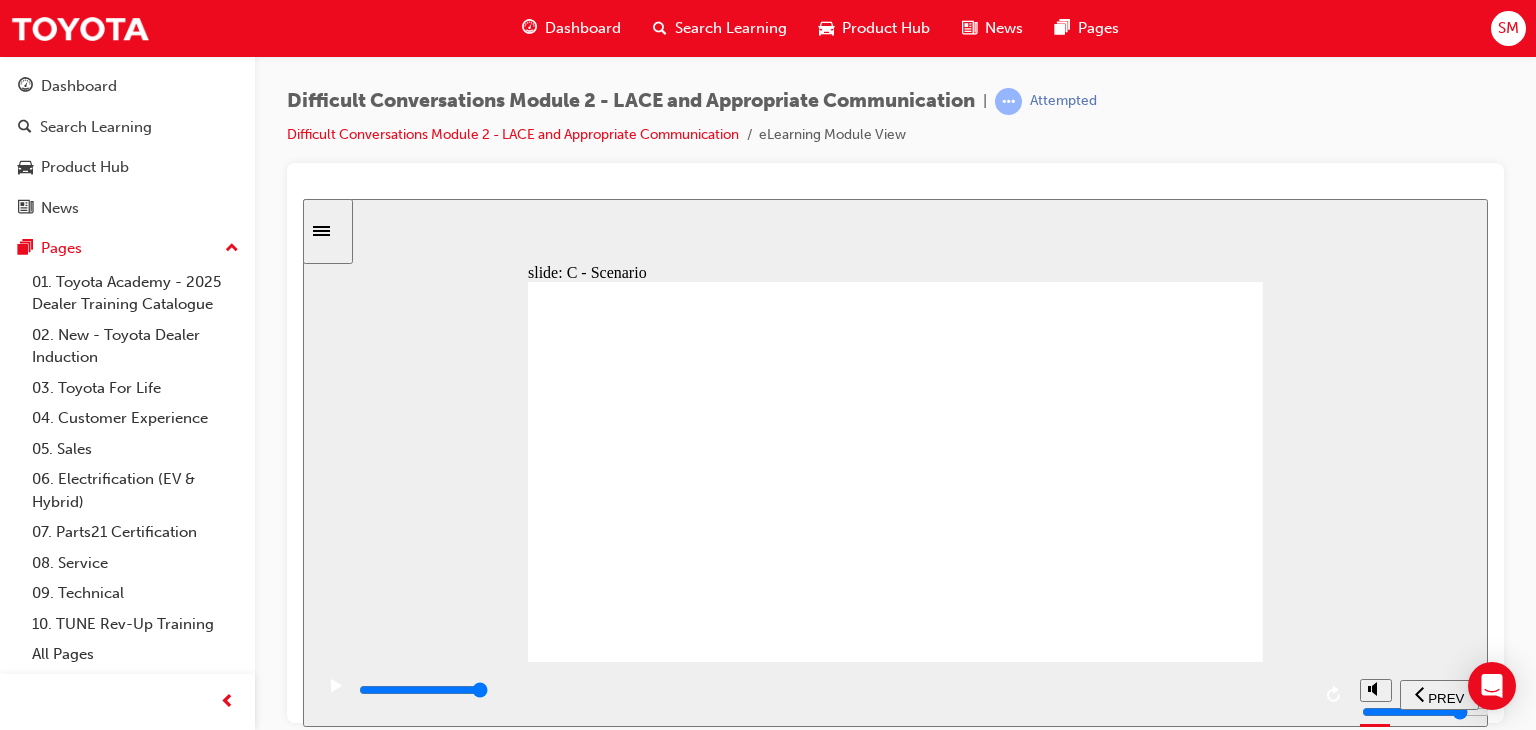 click 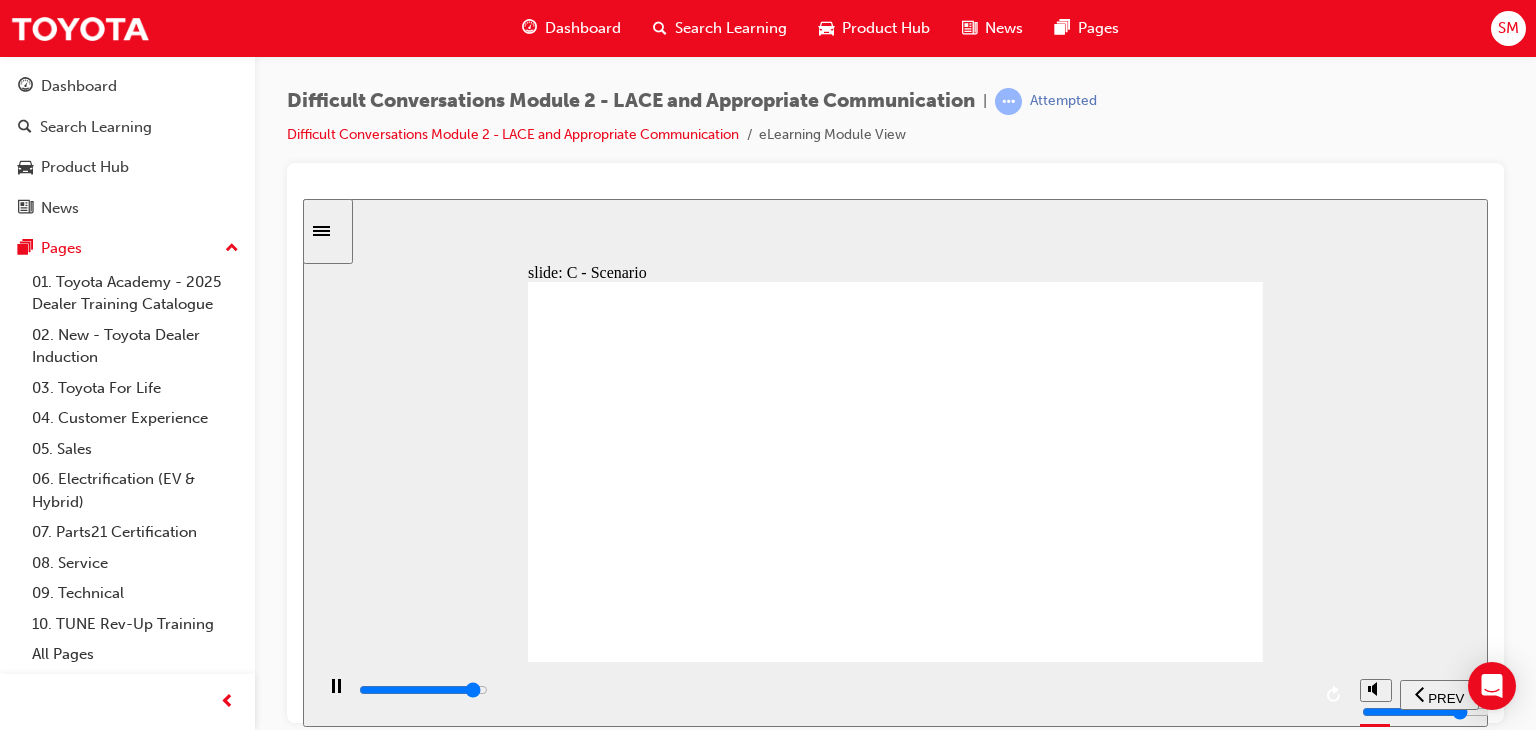 click 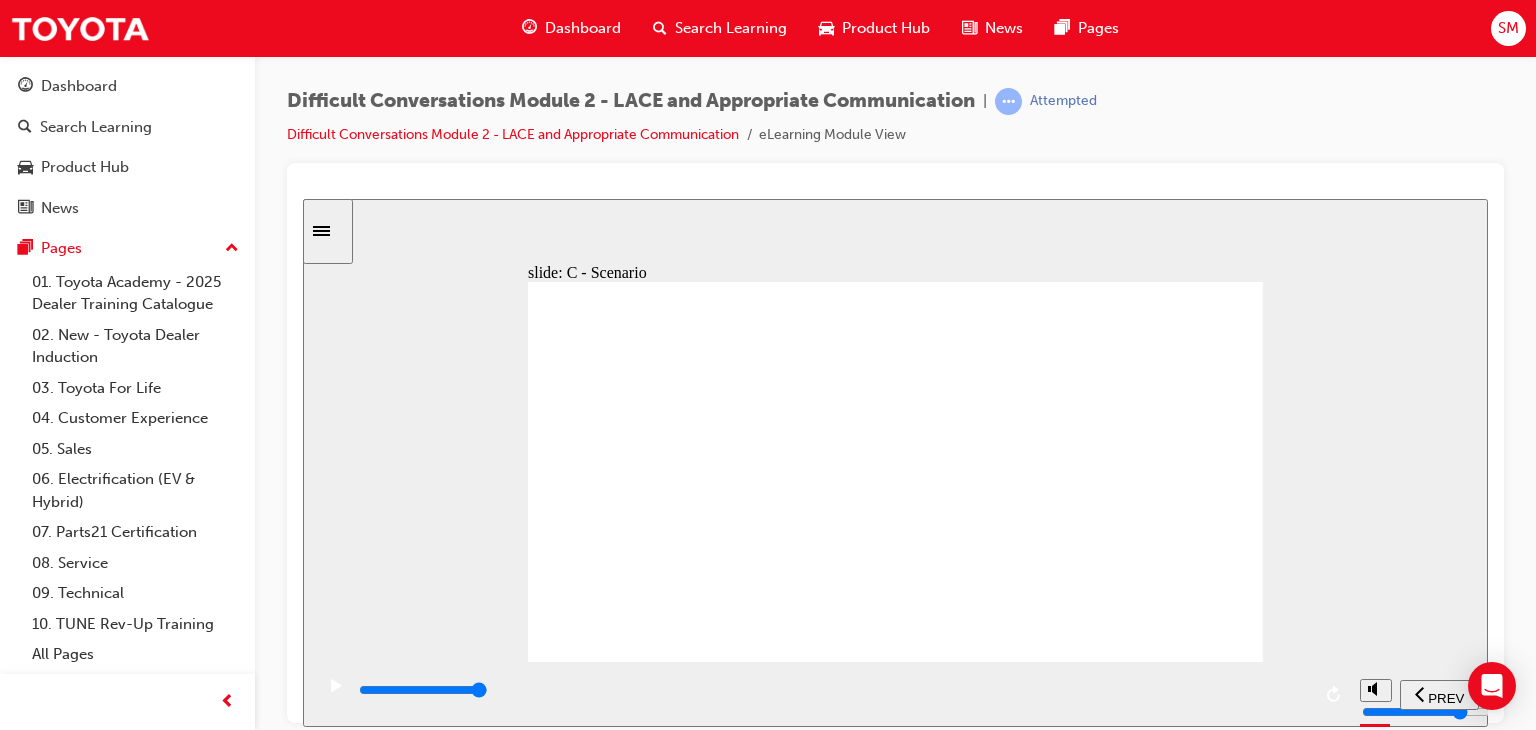 click 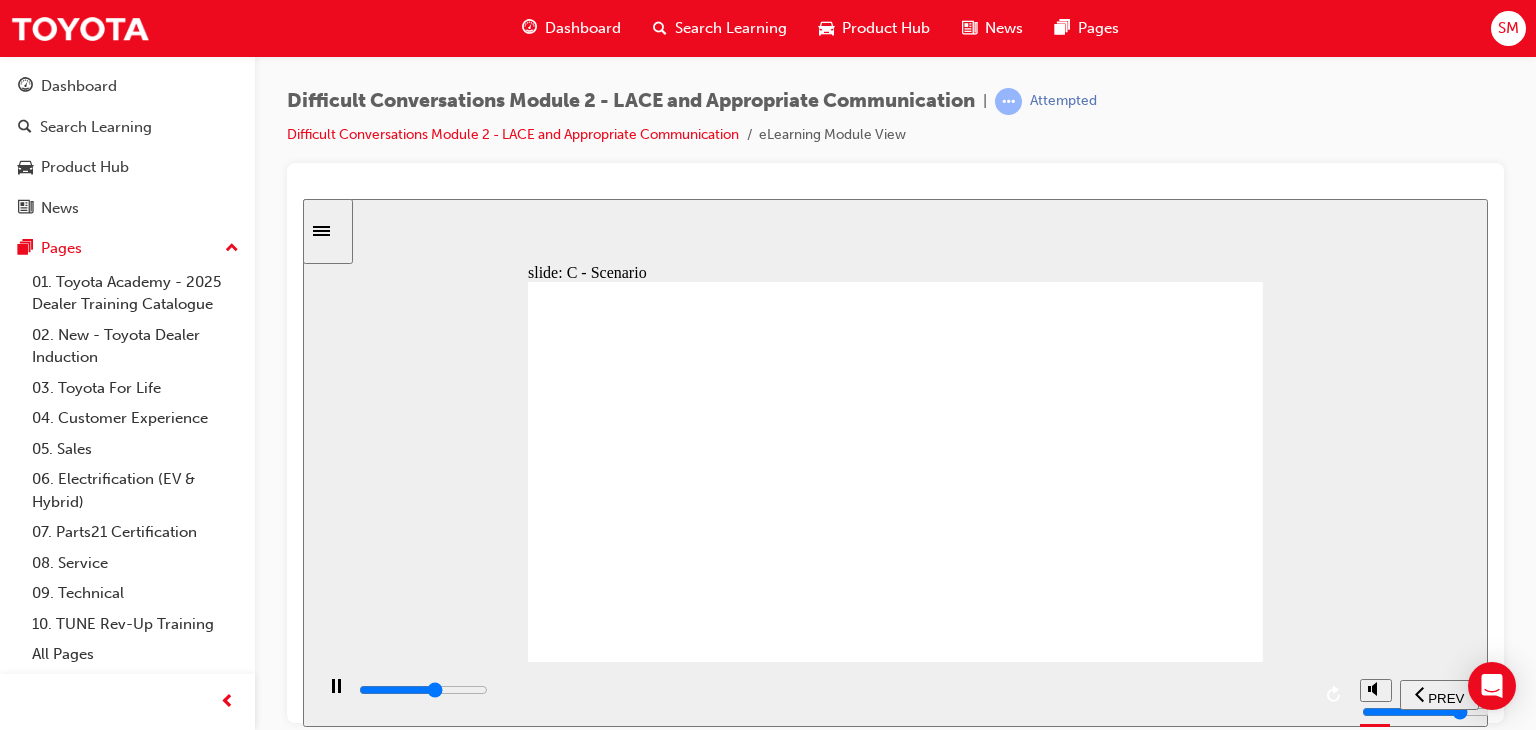 click 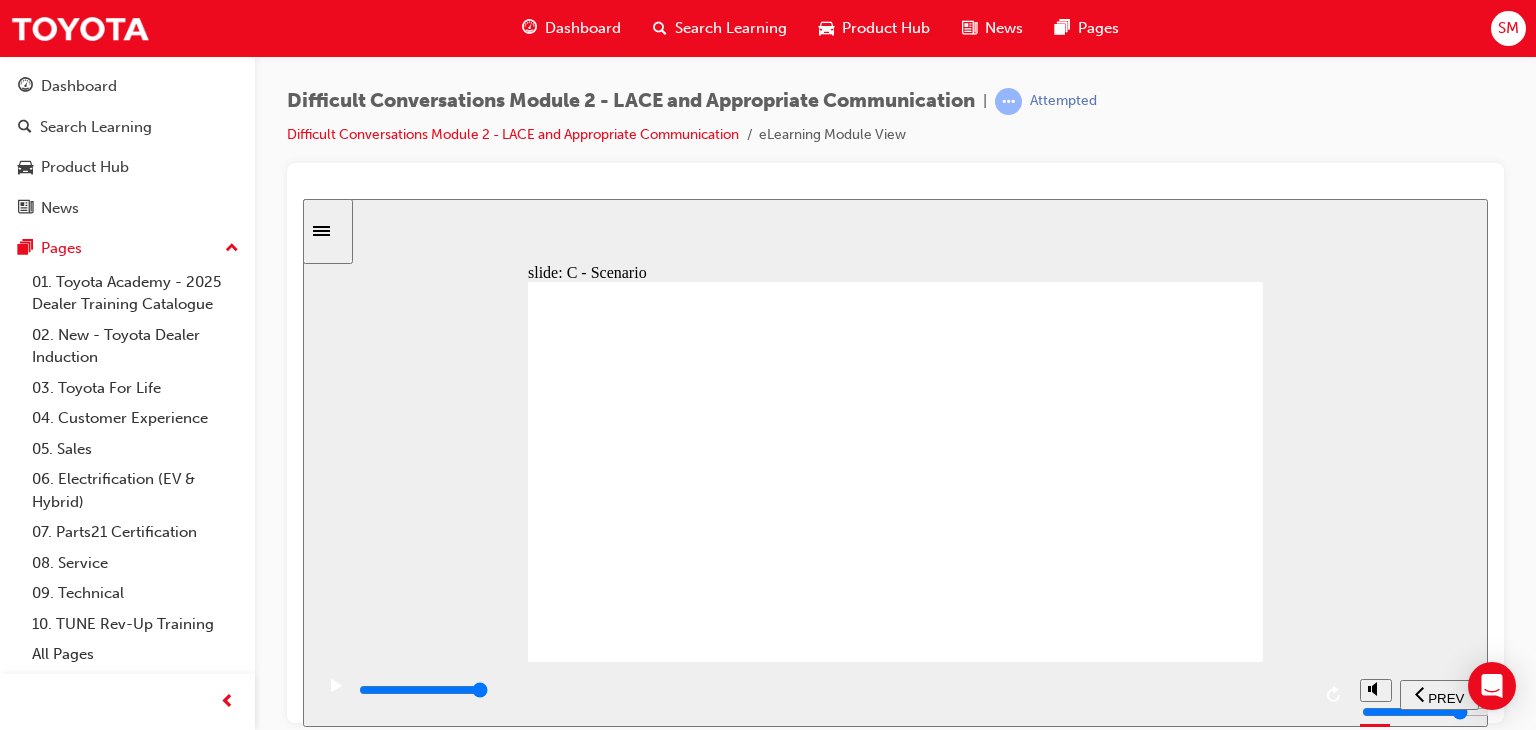 click 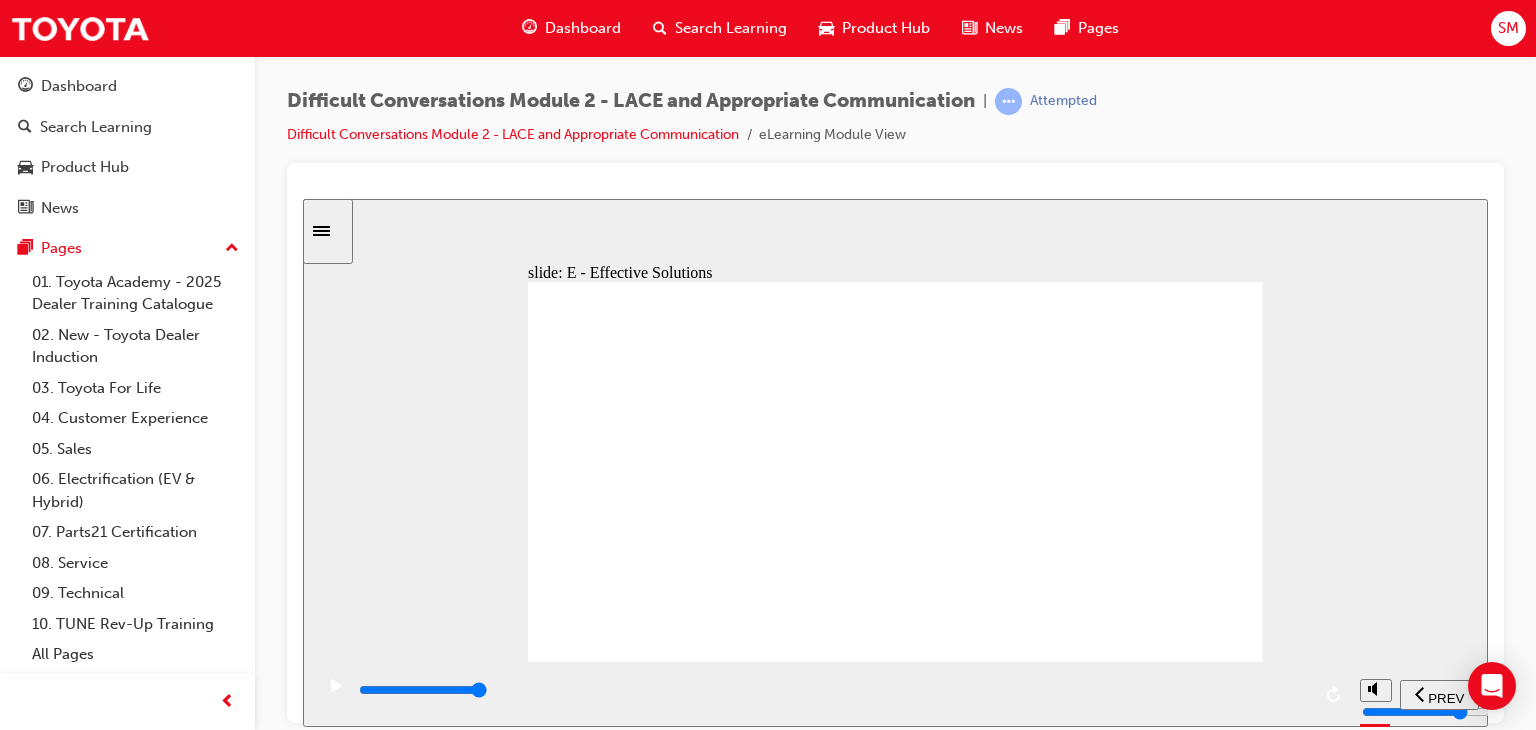 click 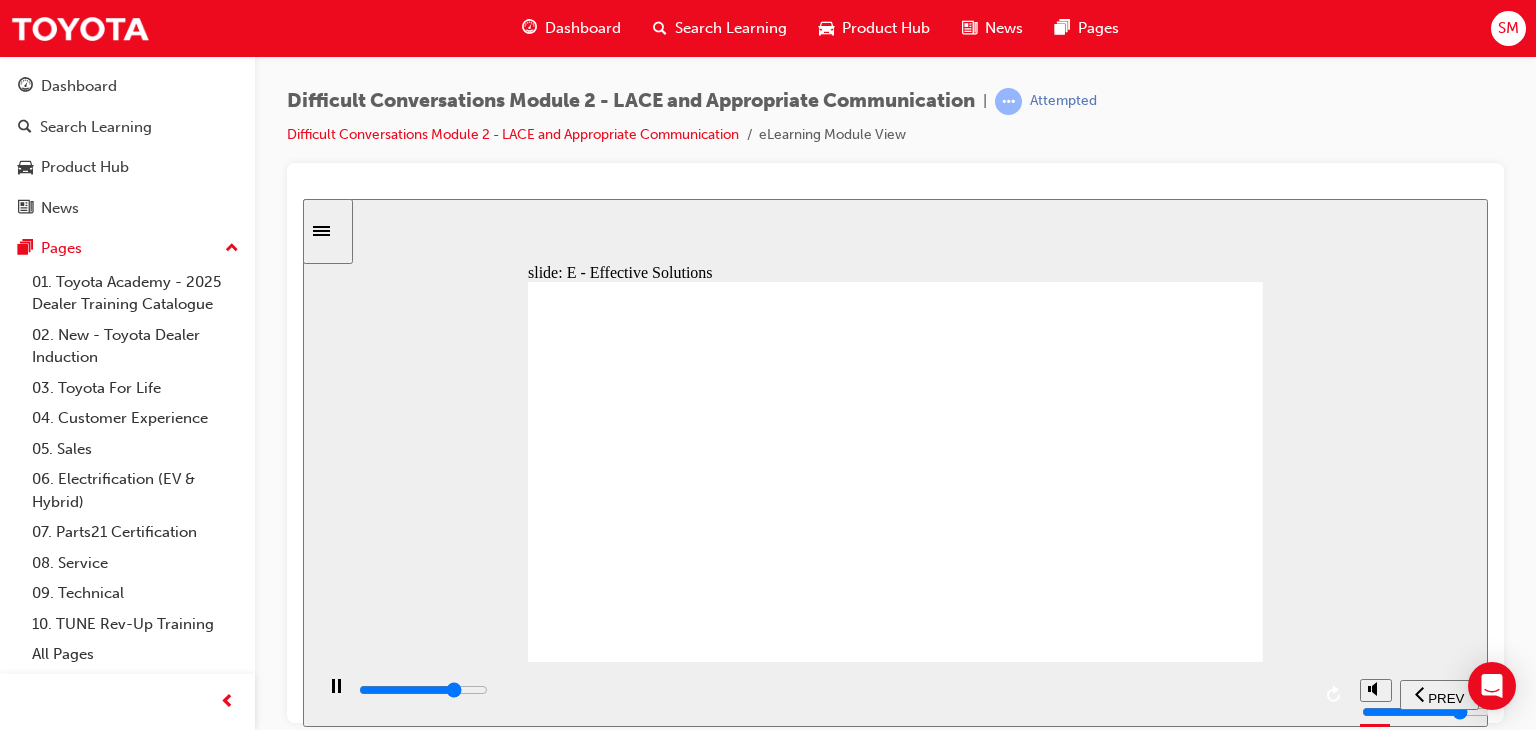 click 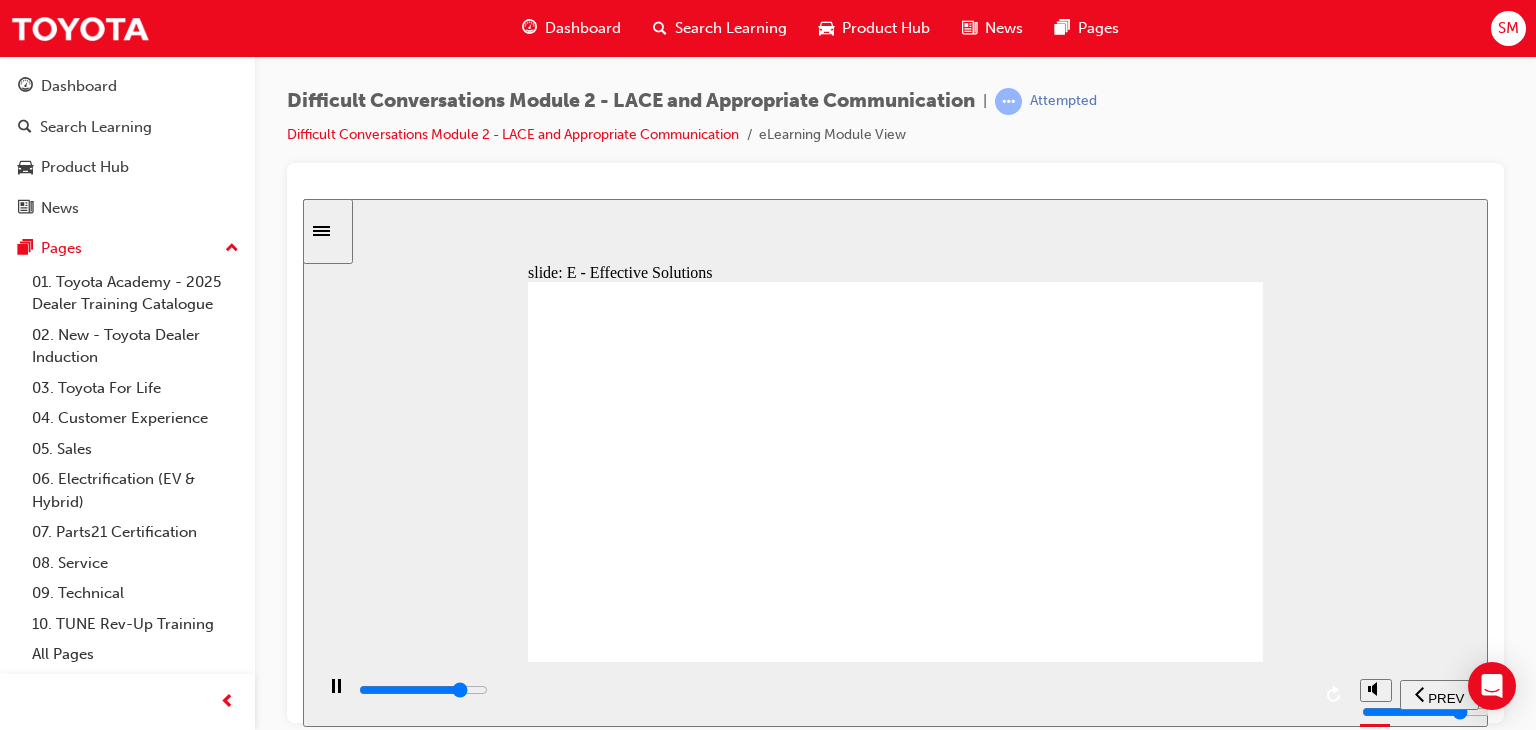 click 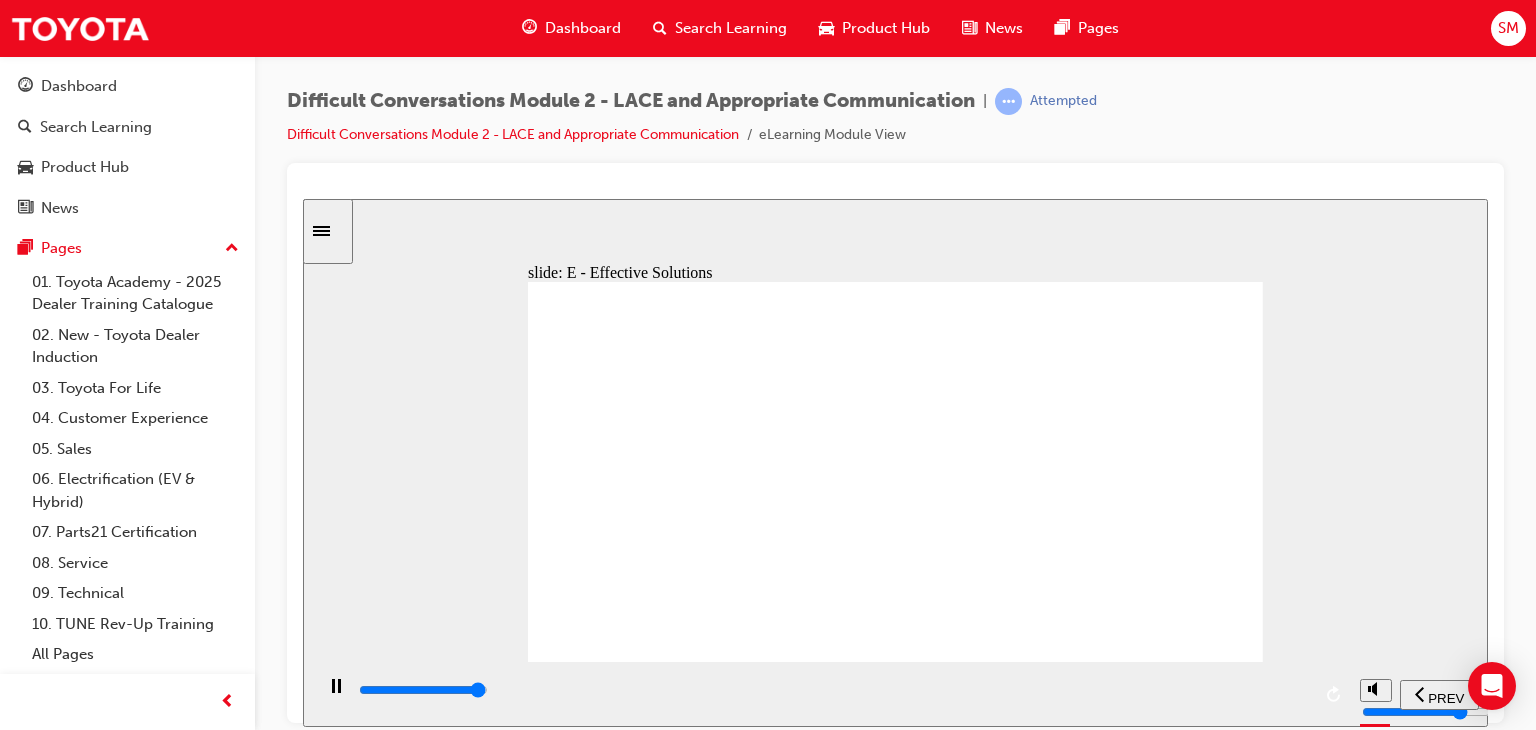 click 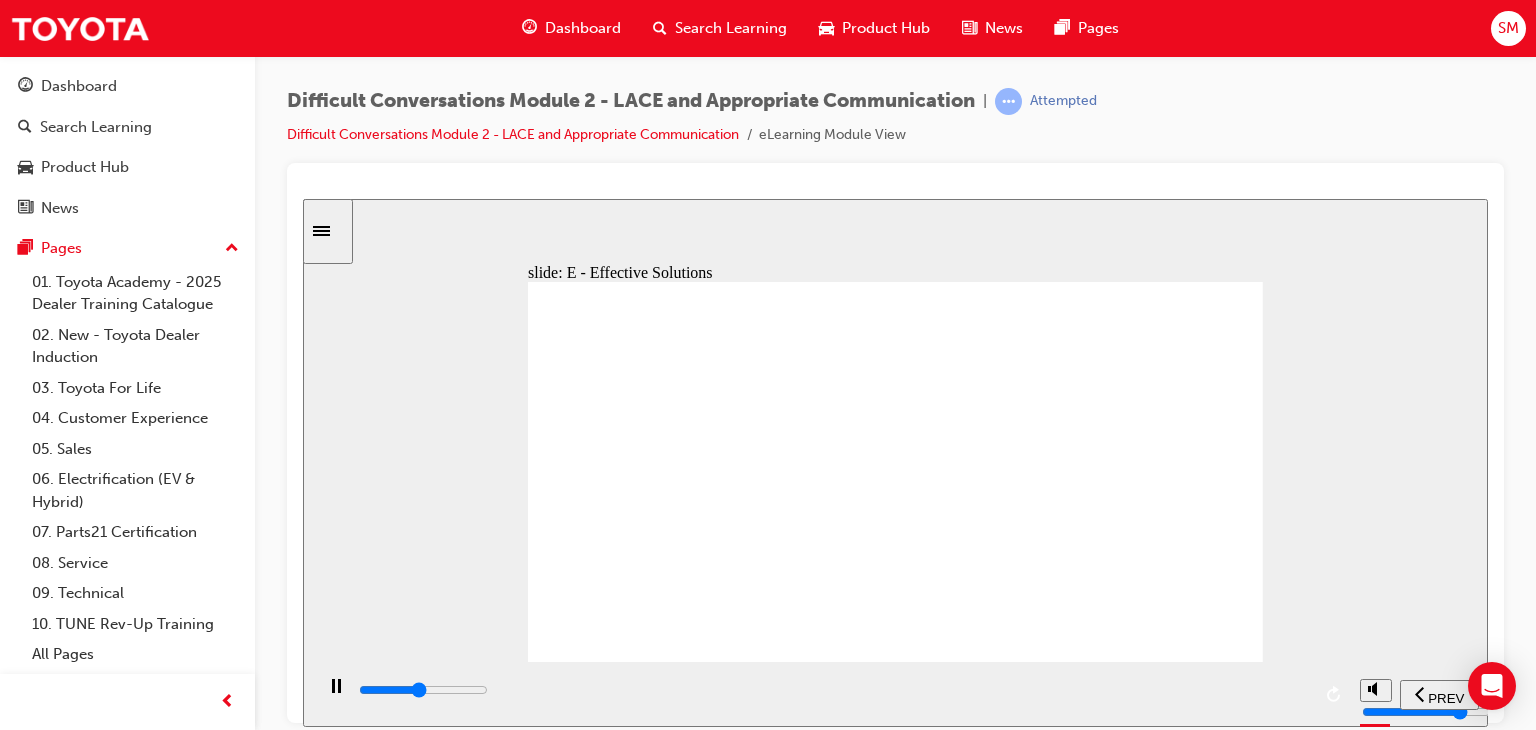click 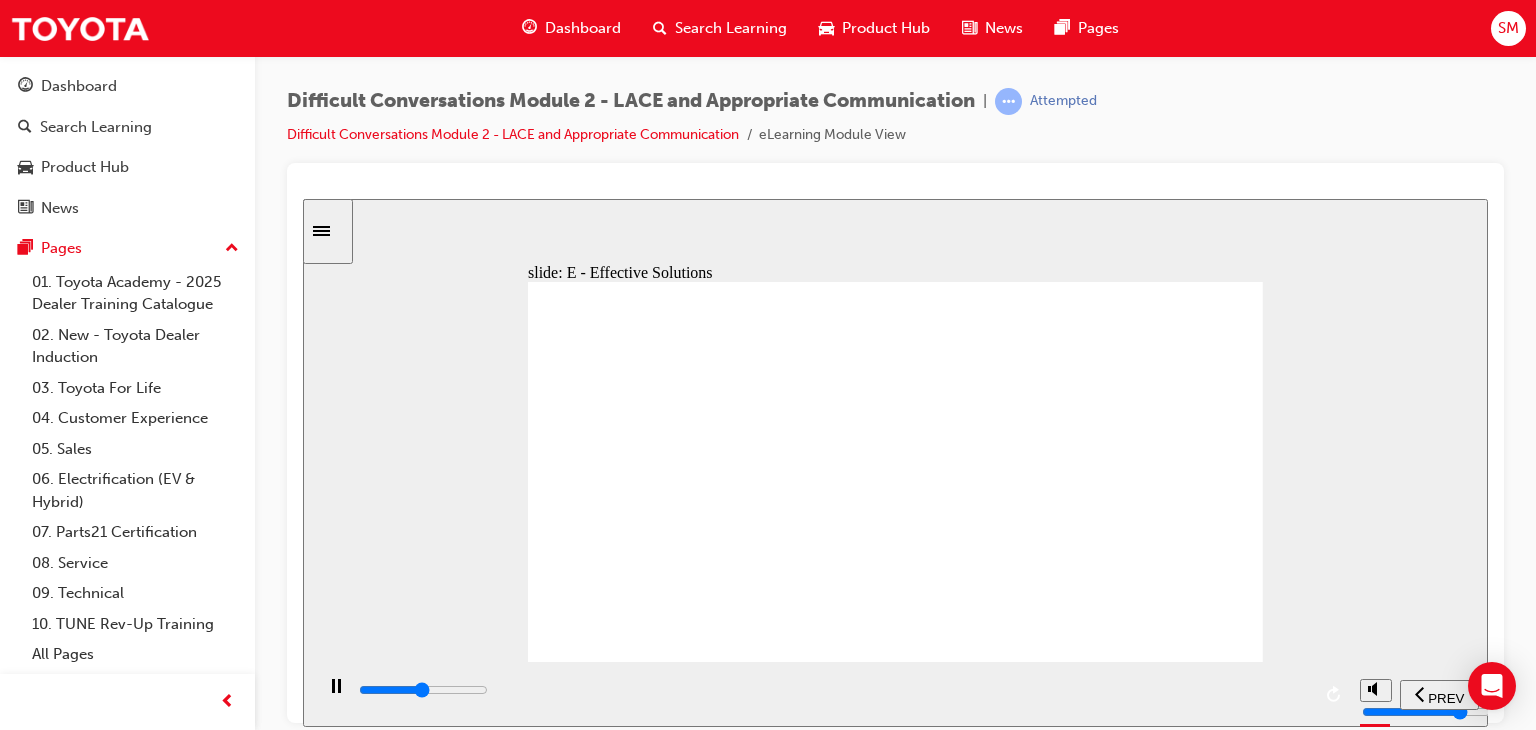 click 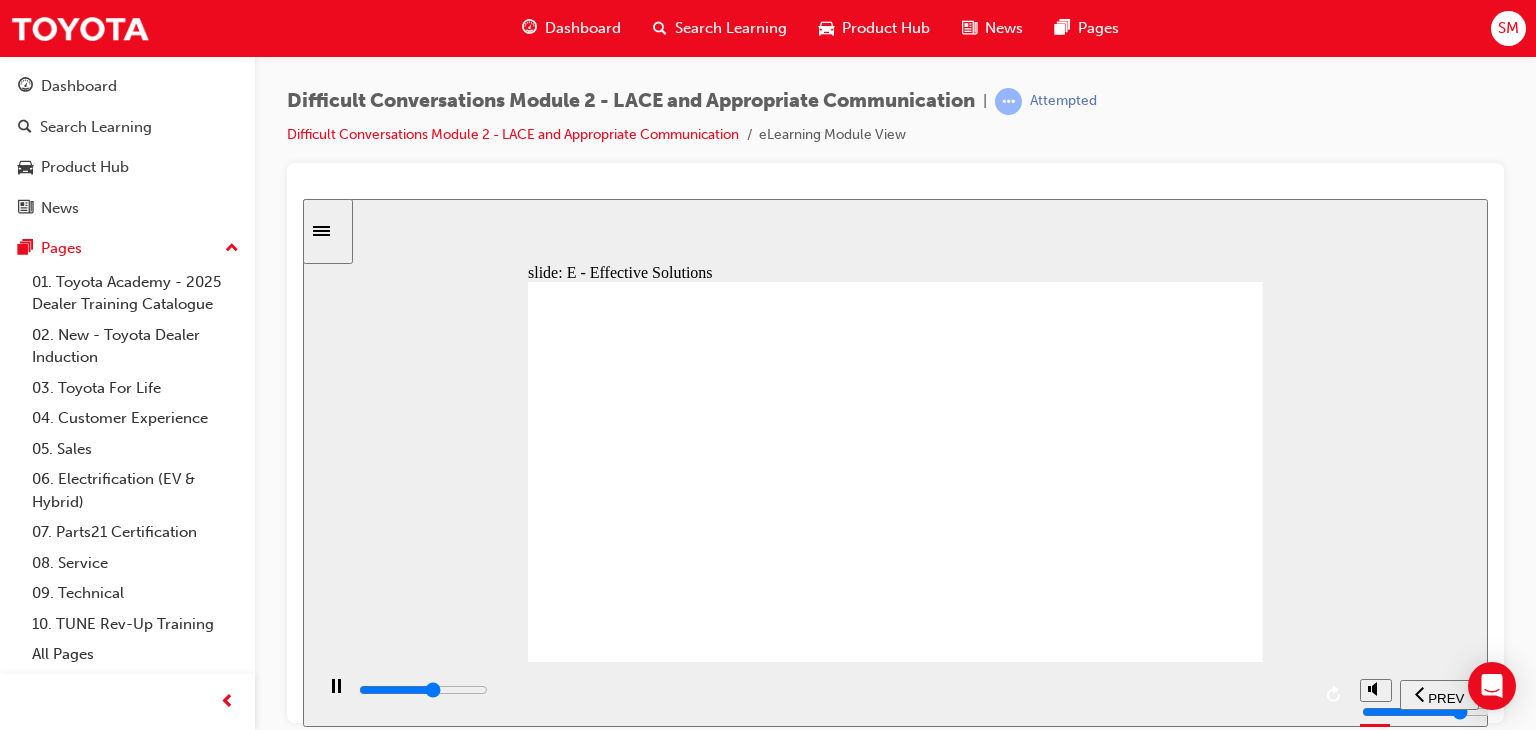 click 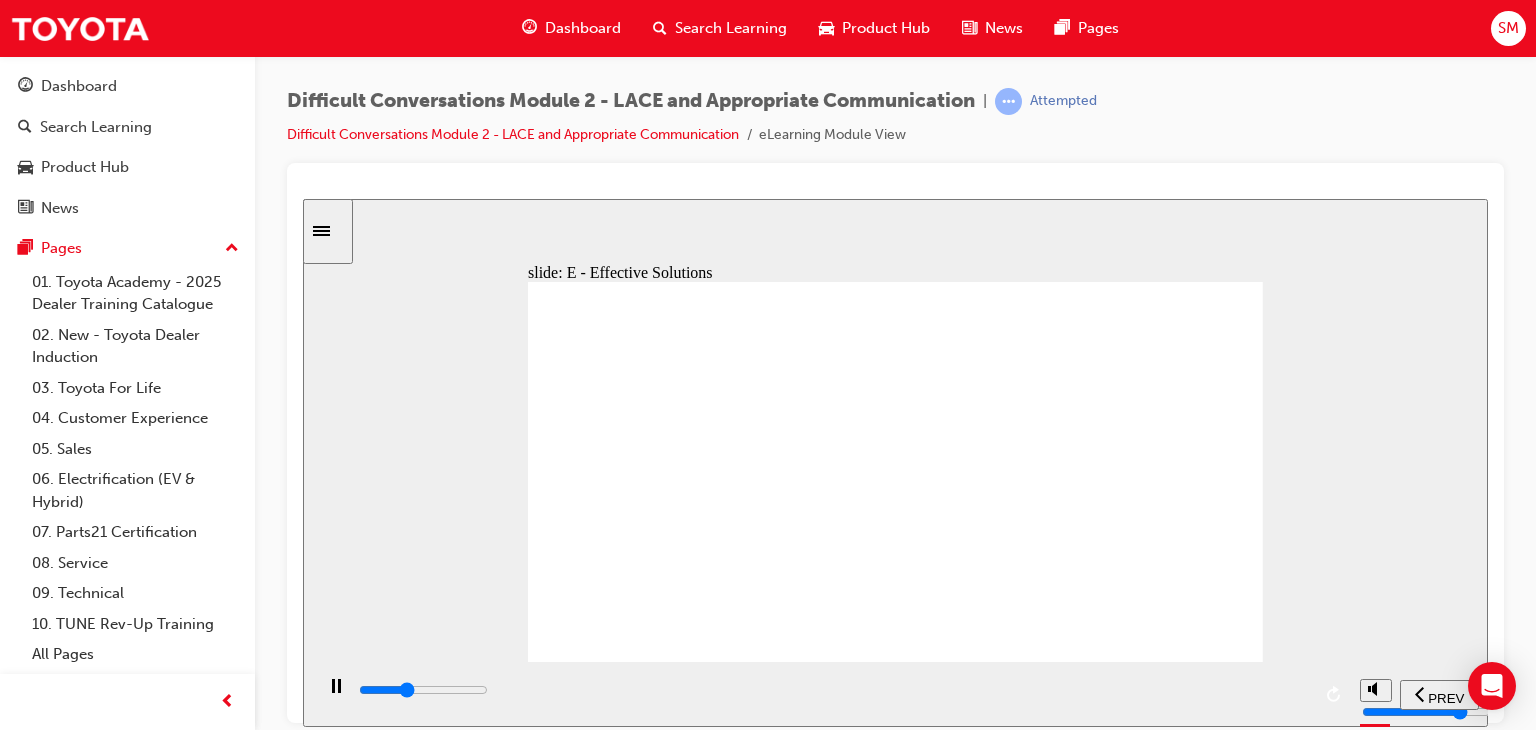 click 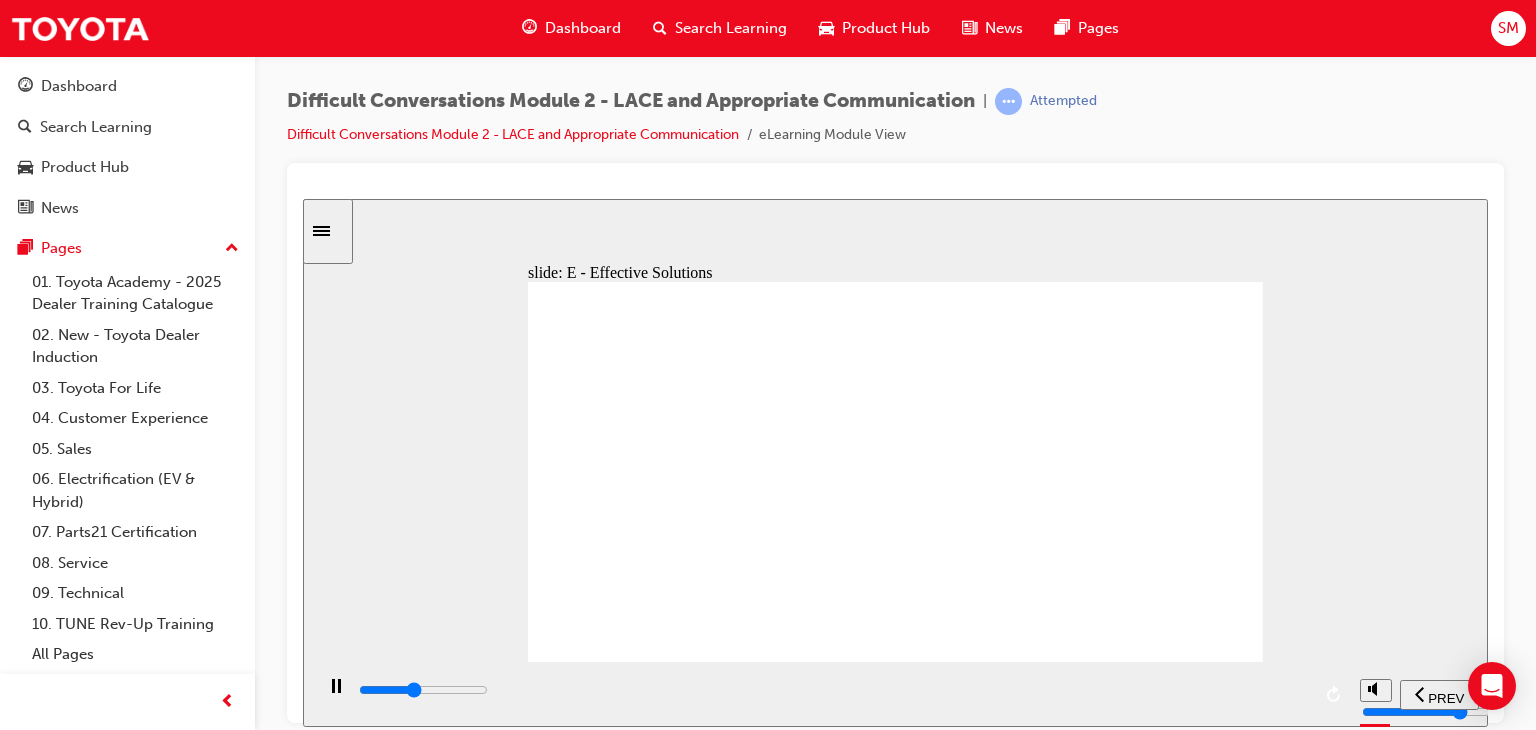 click 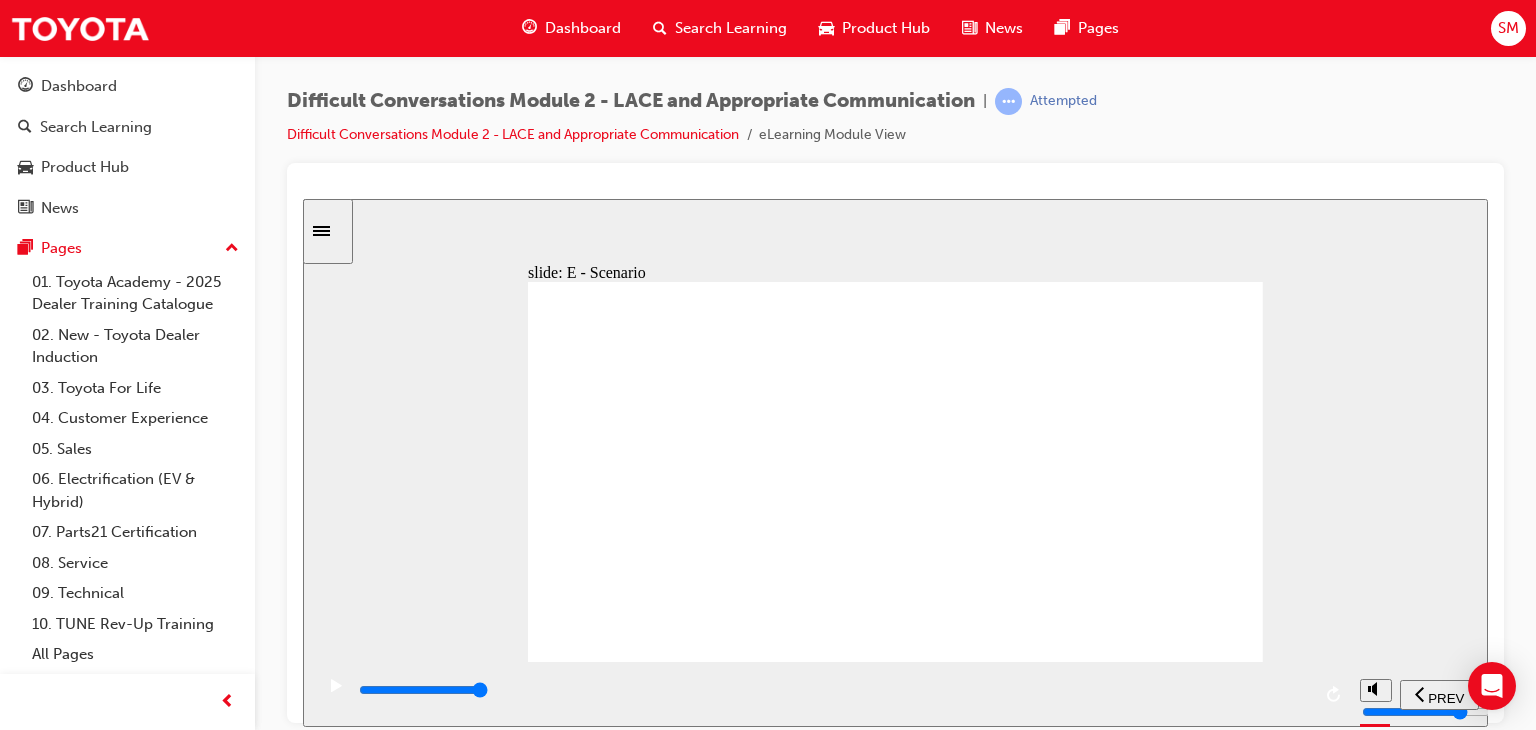 click 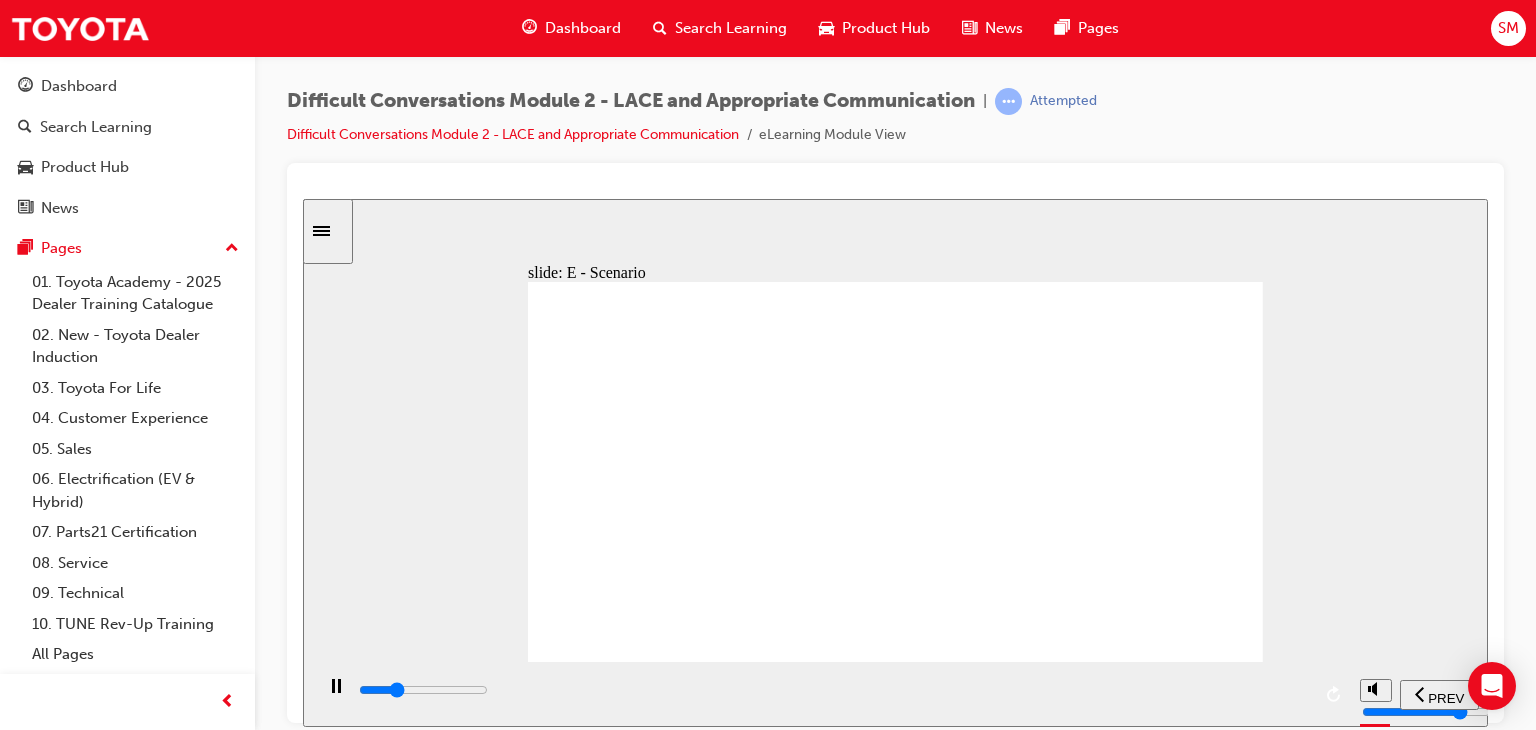 click 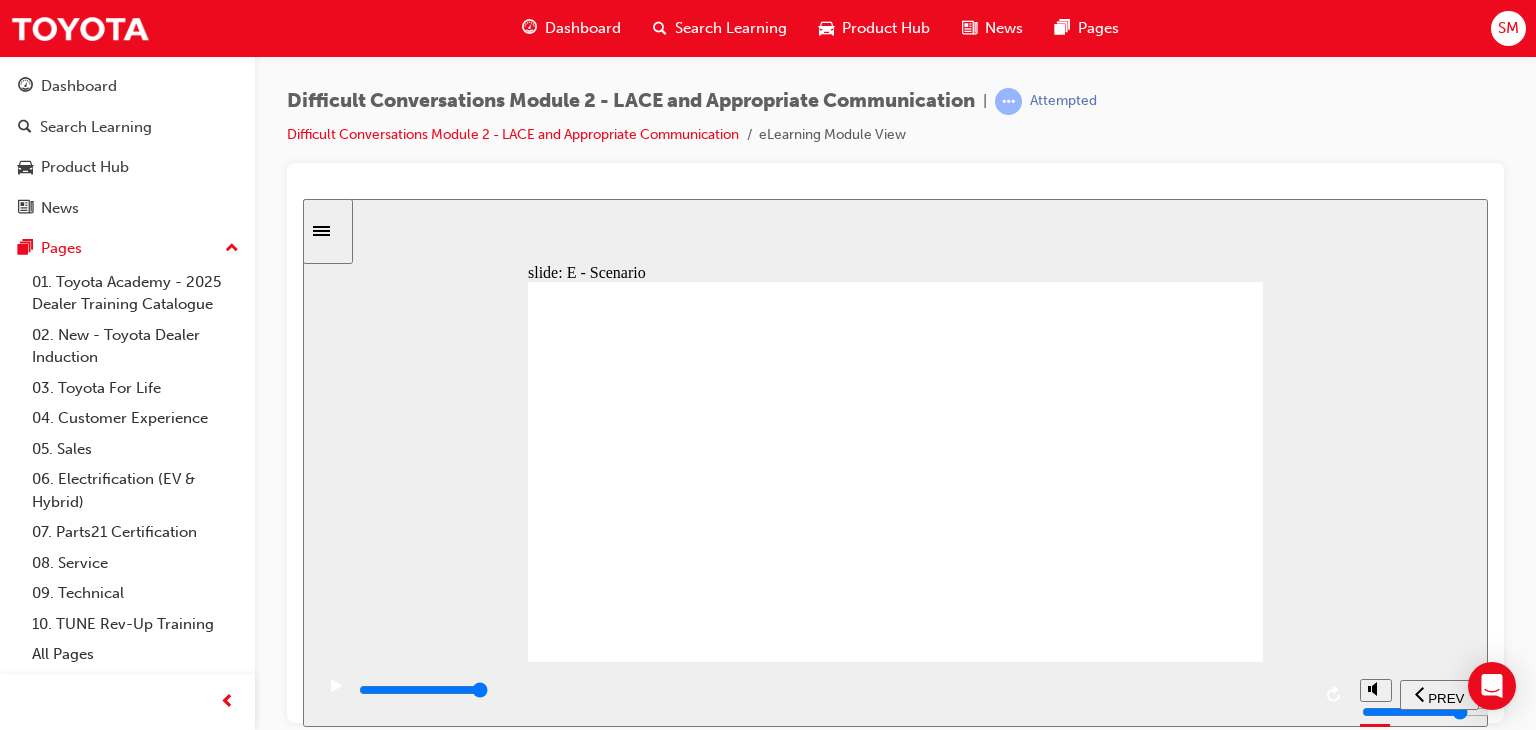 click 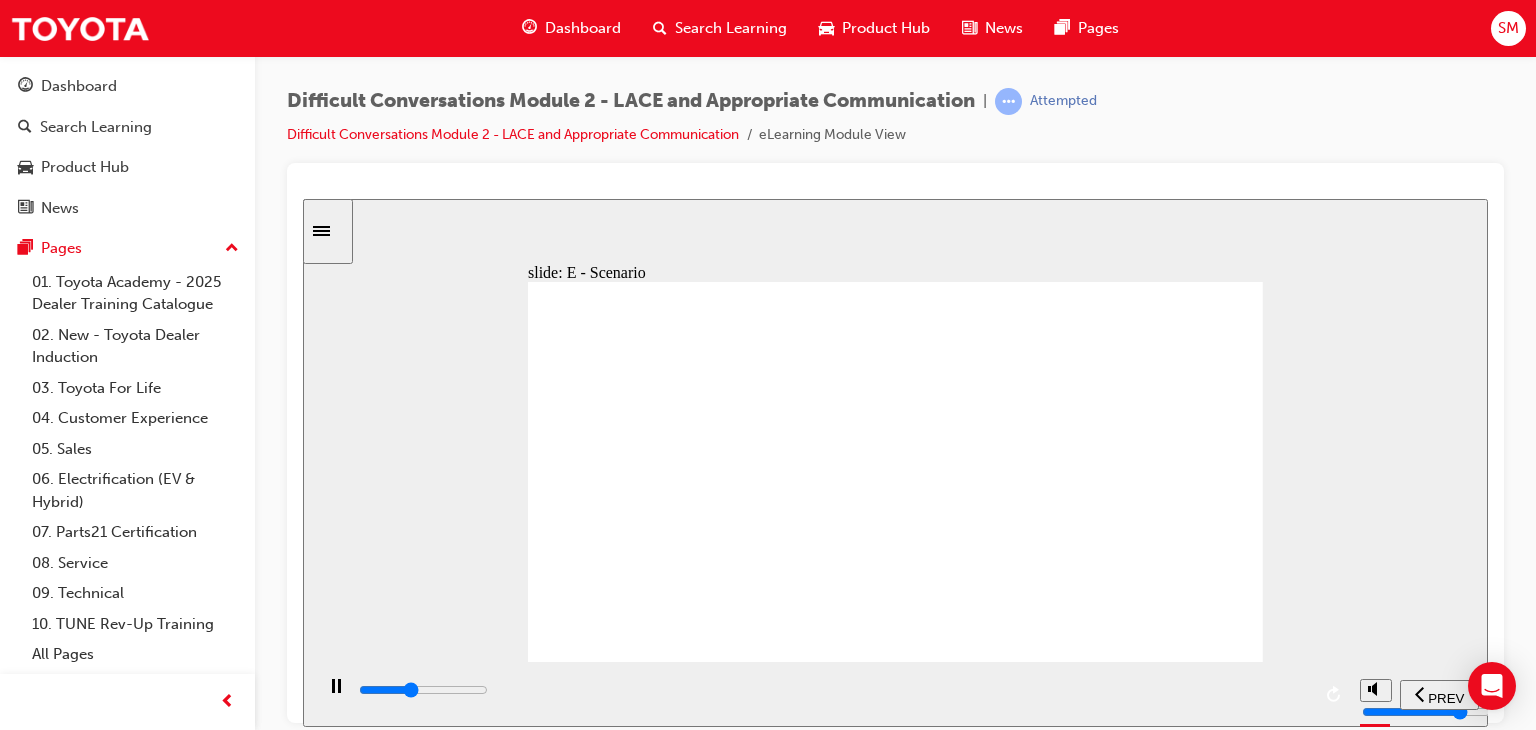 click 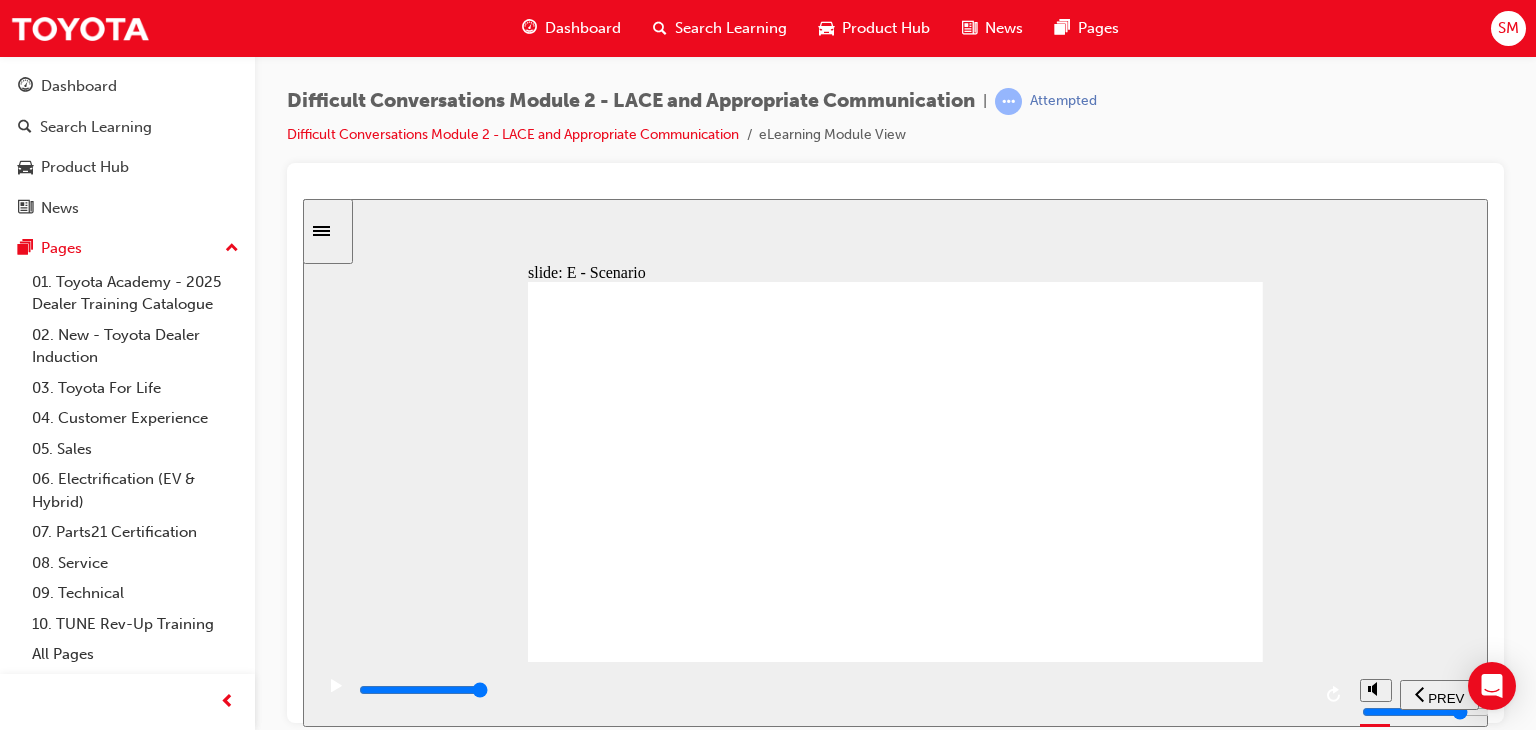 click 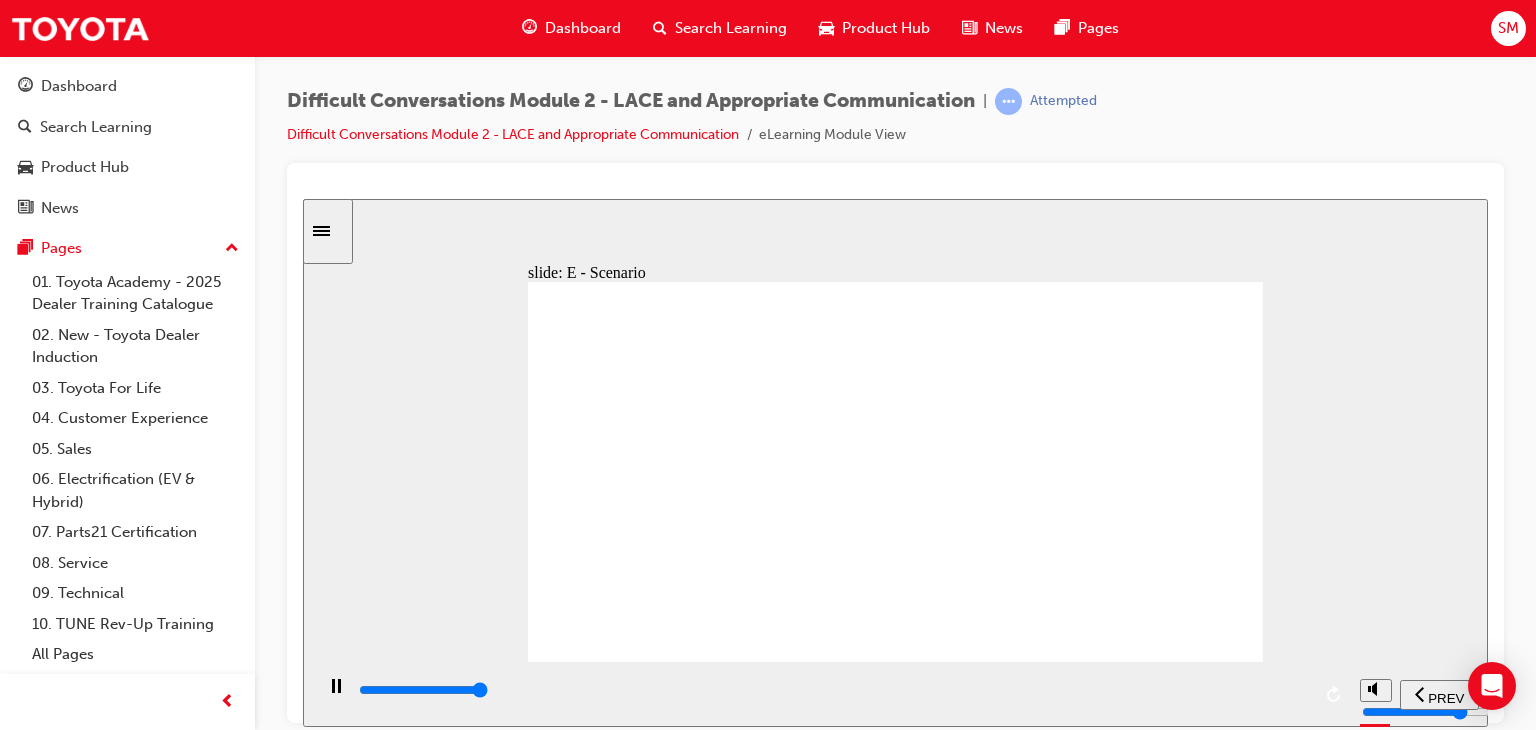click 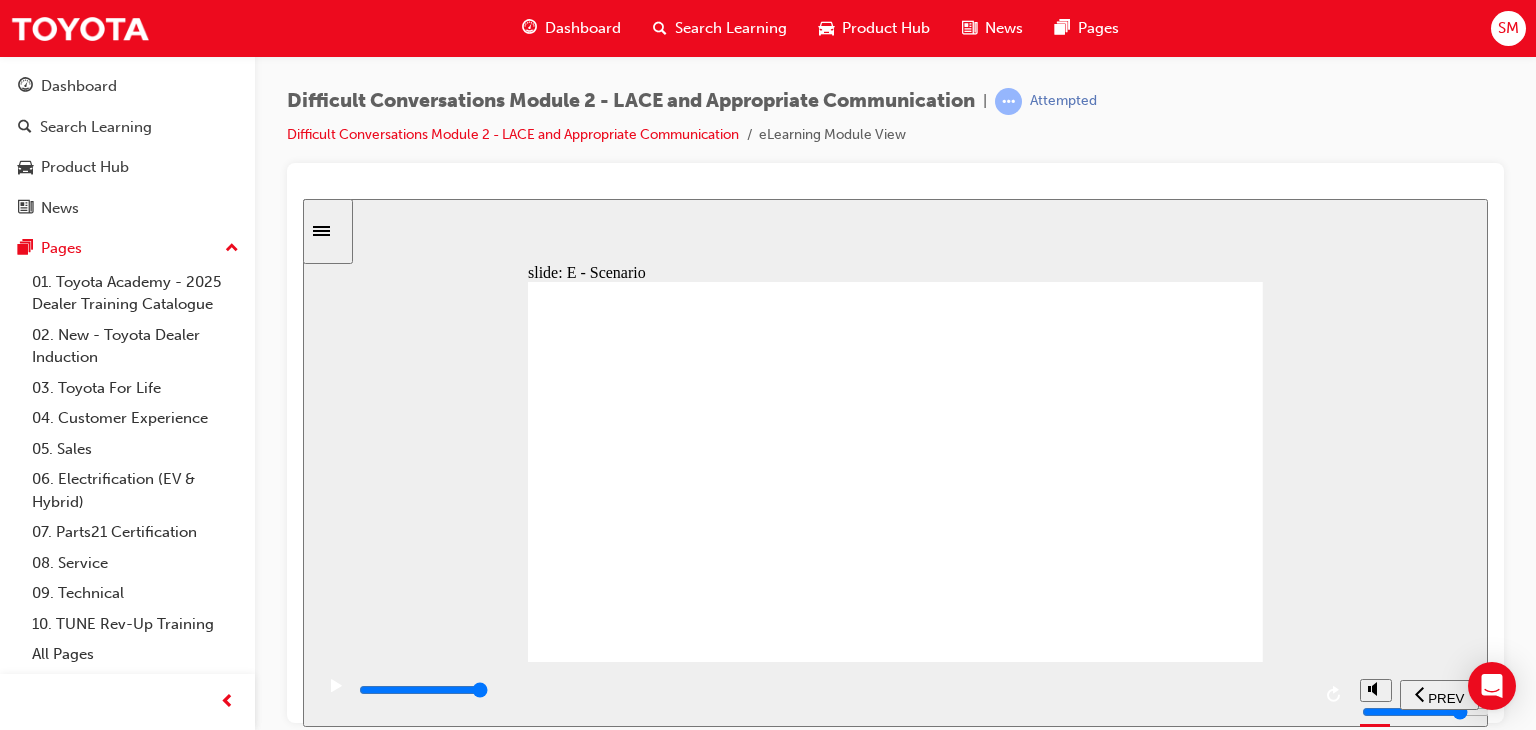 click 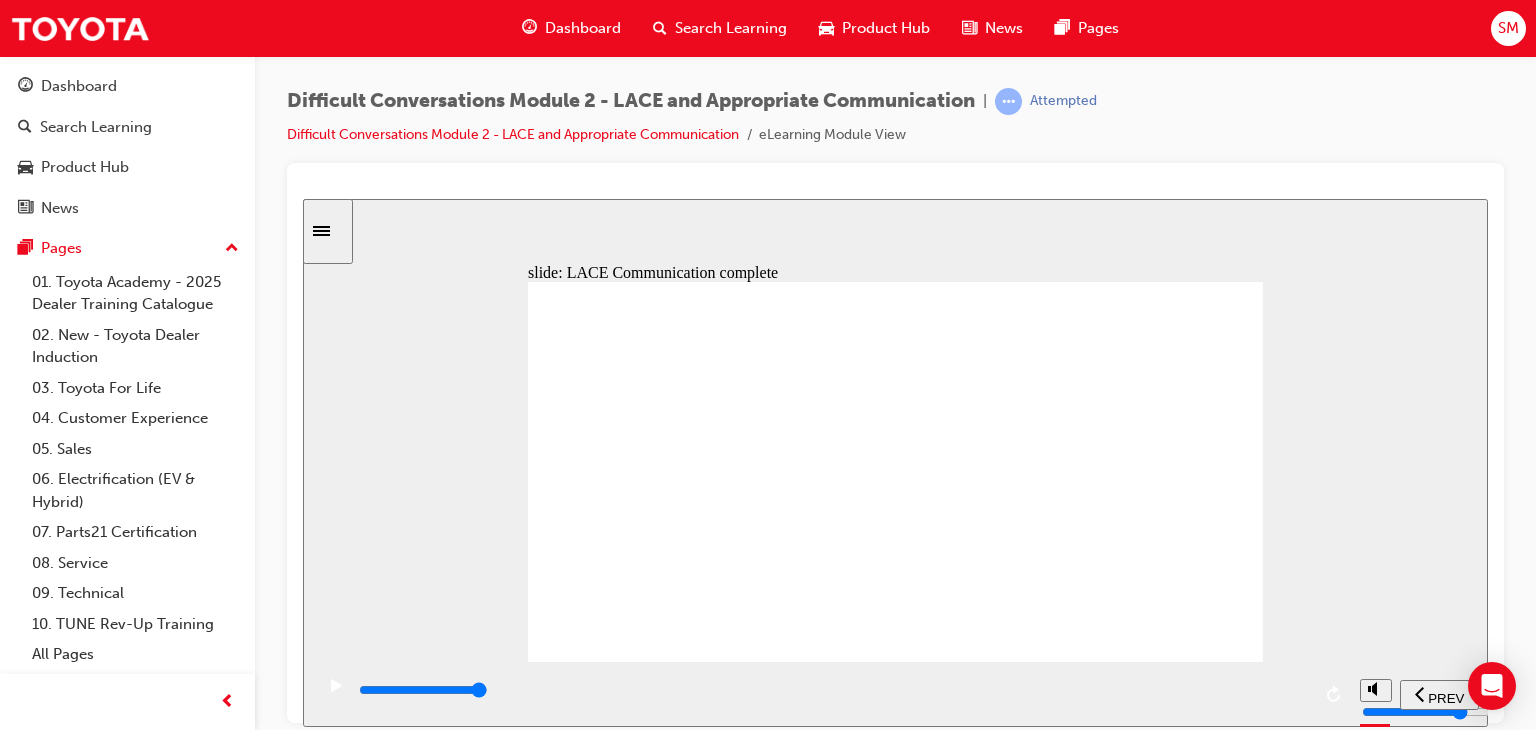 click 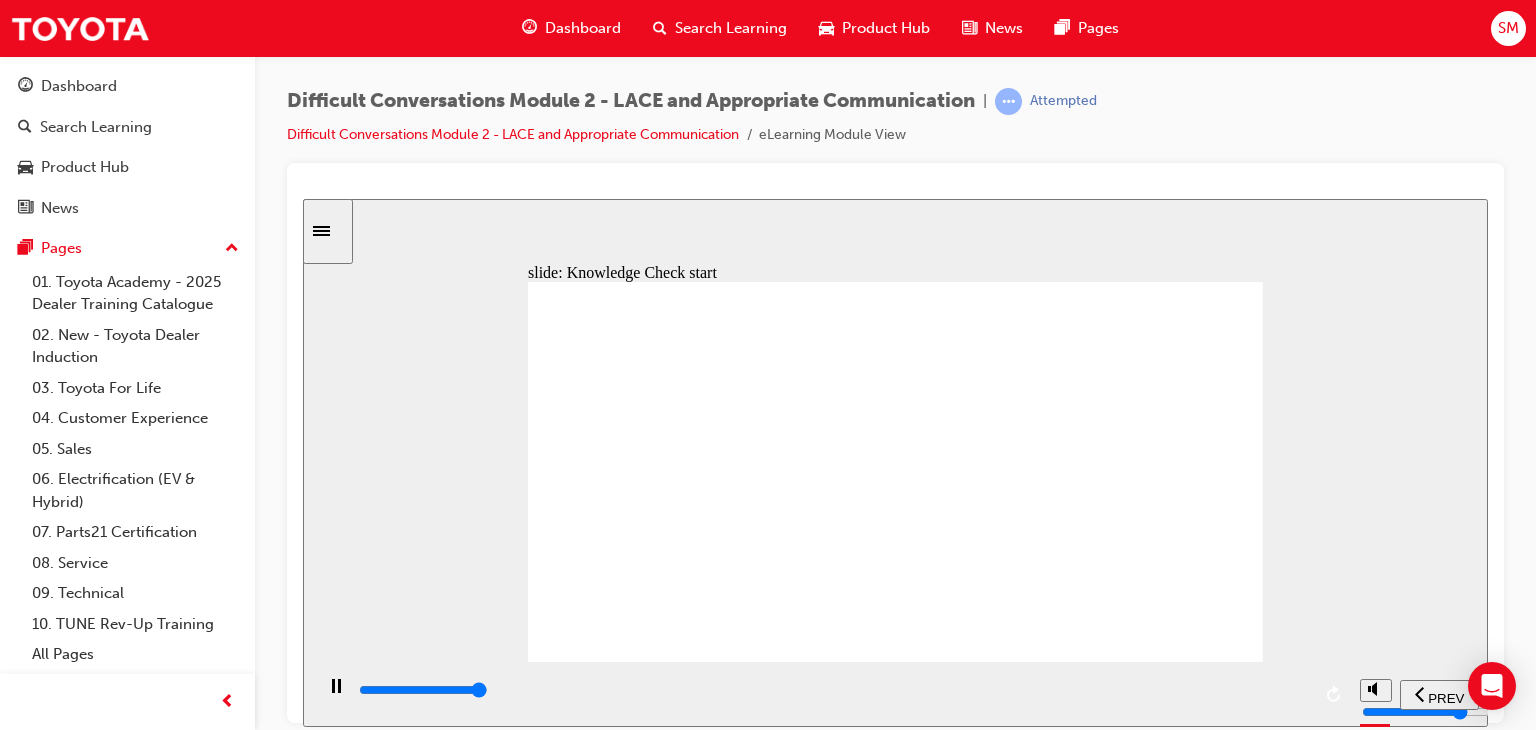click 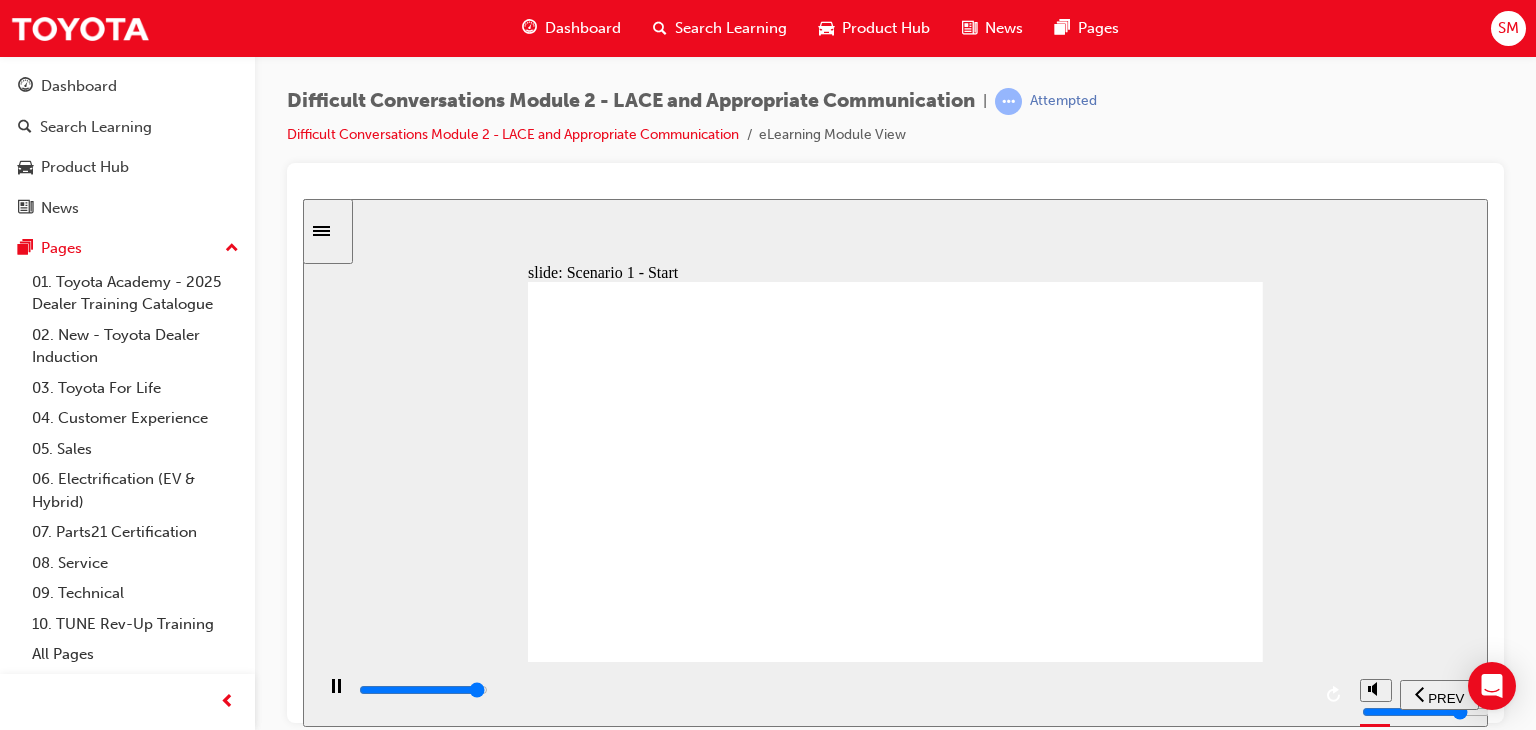 click 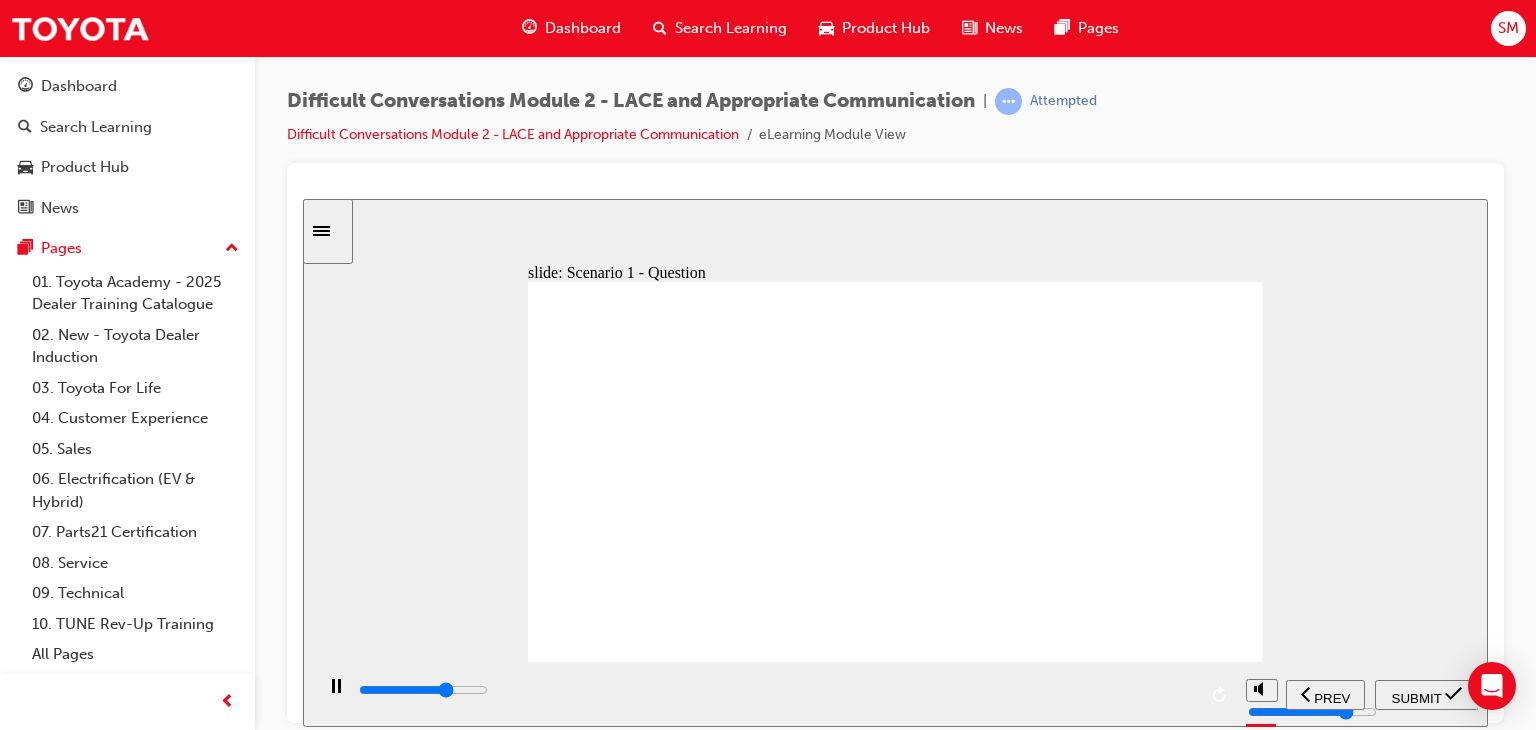 click 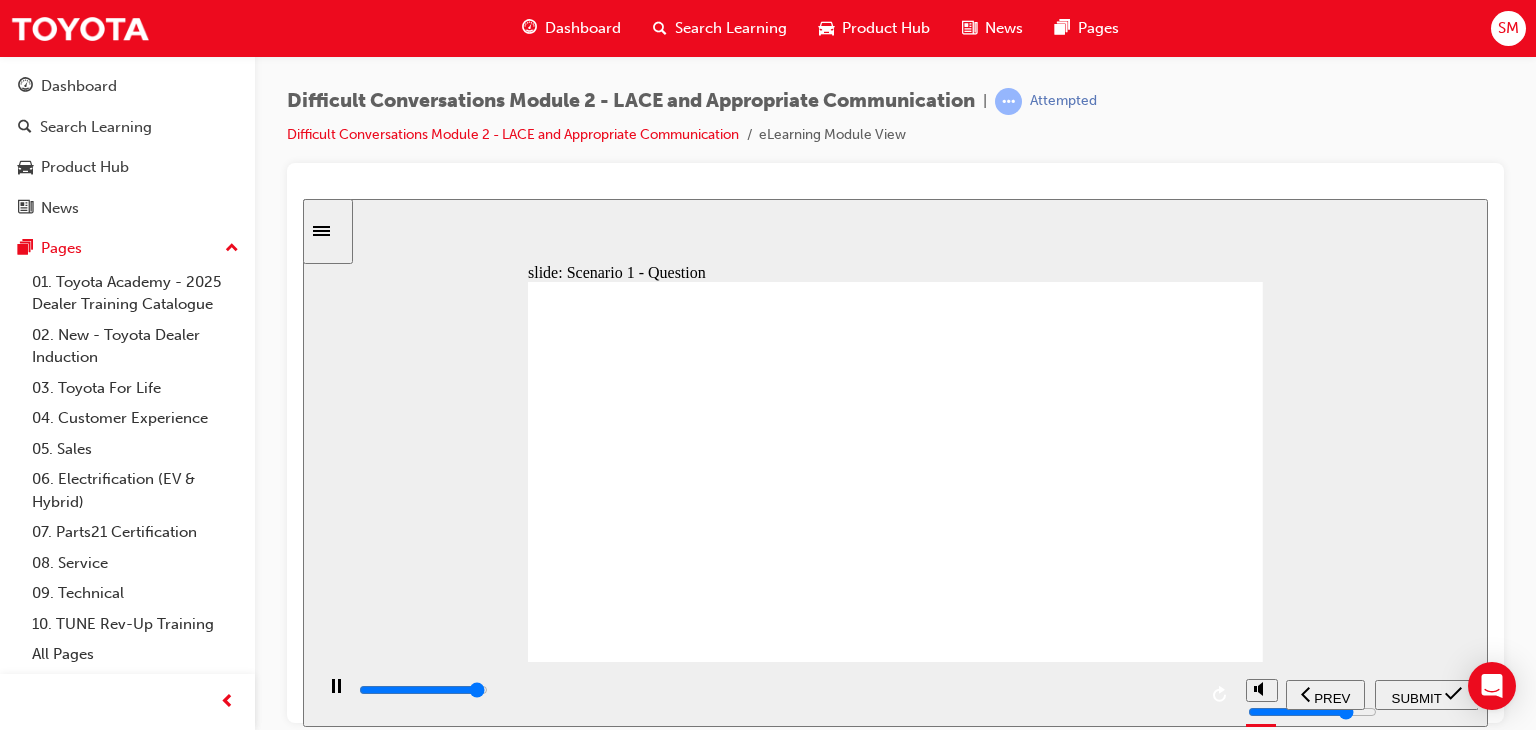 click on "SUBMIT" at bounding box center (1417, 697) 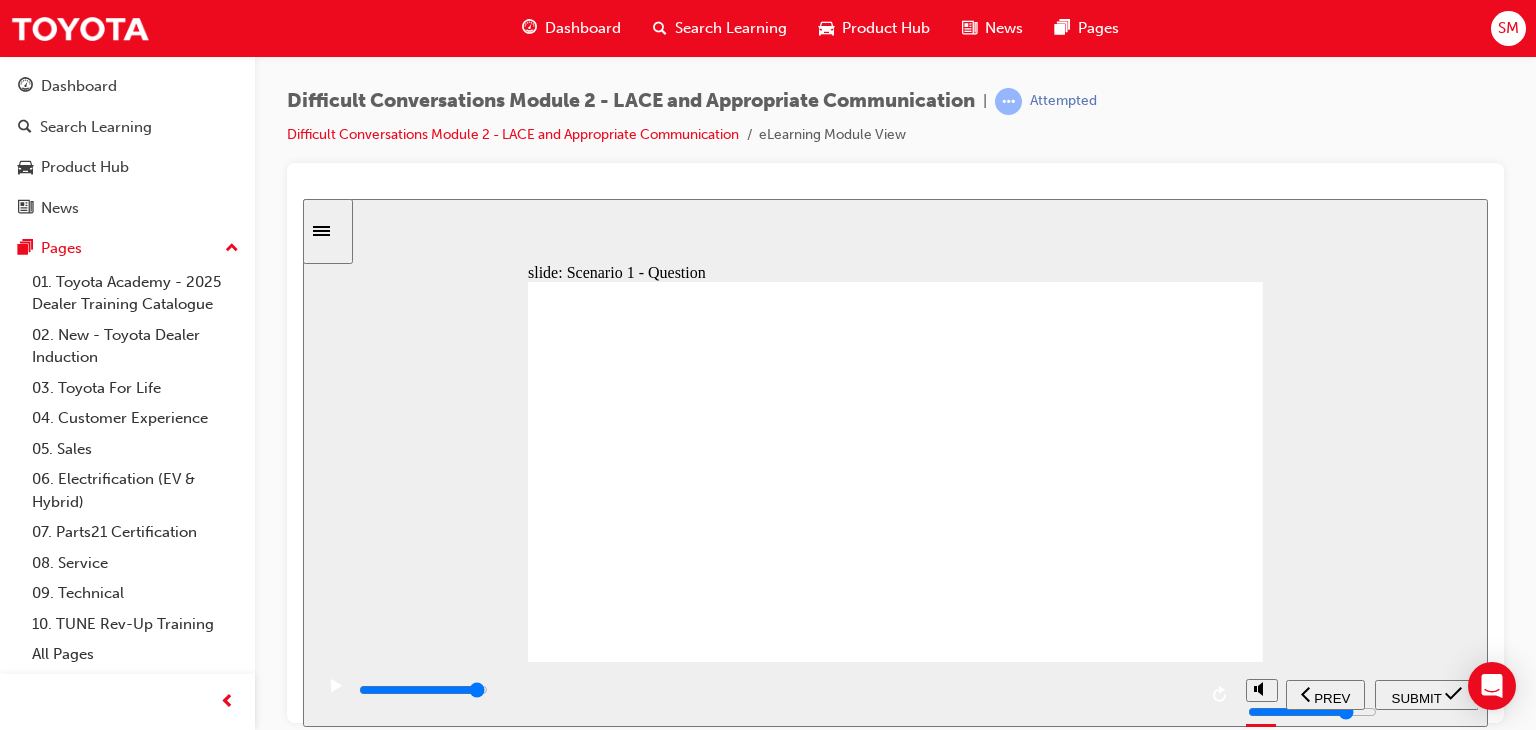 click 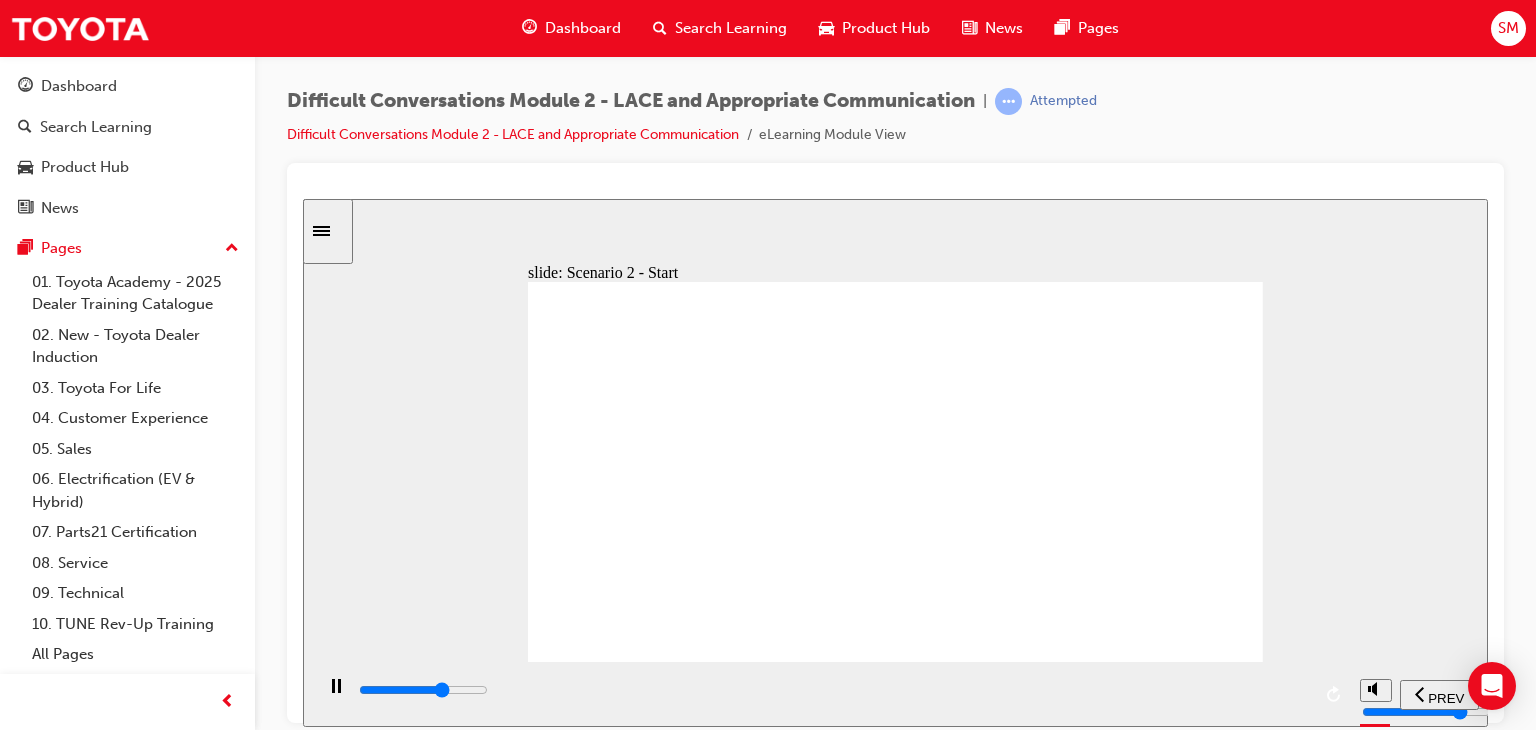 click 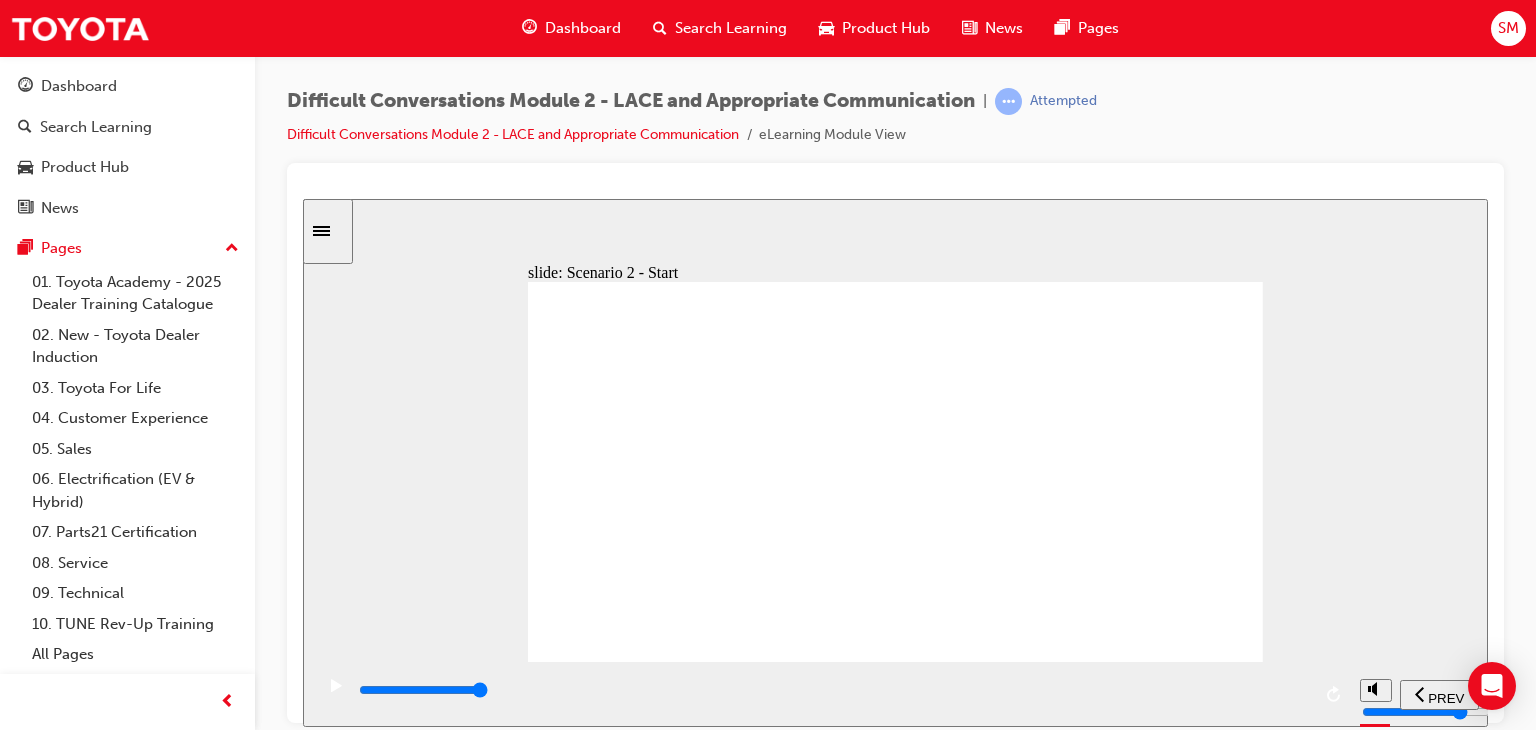 click 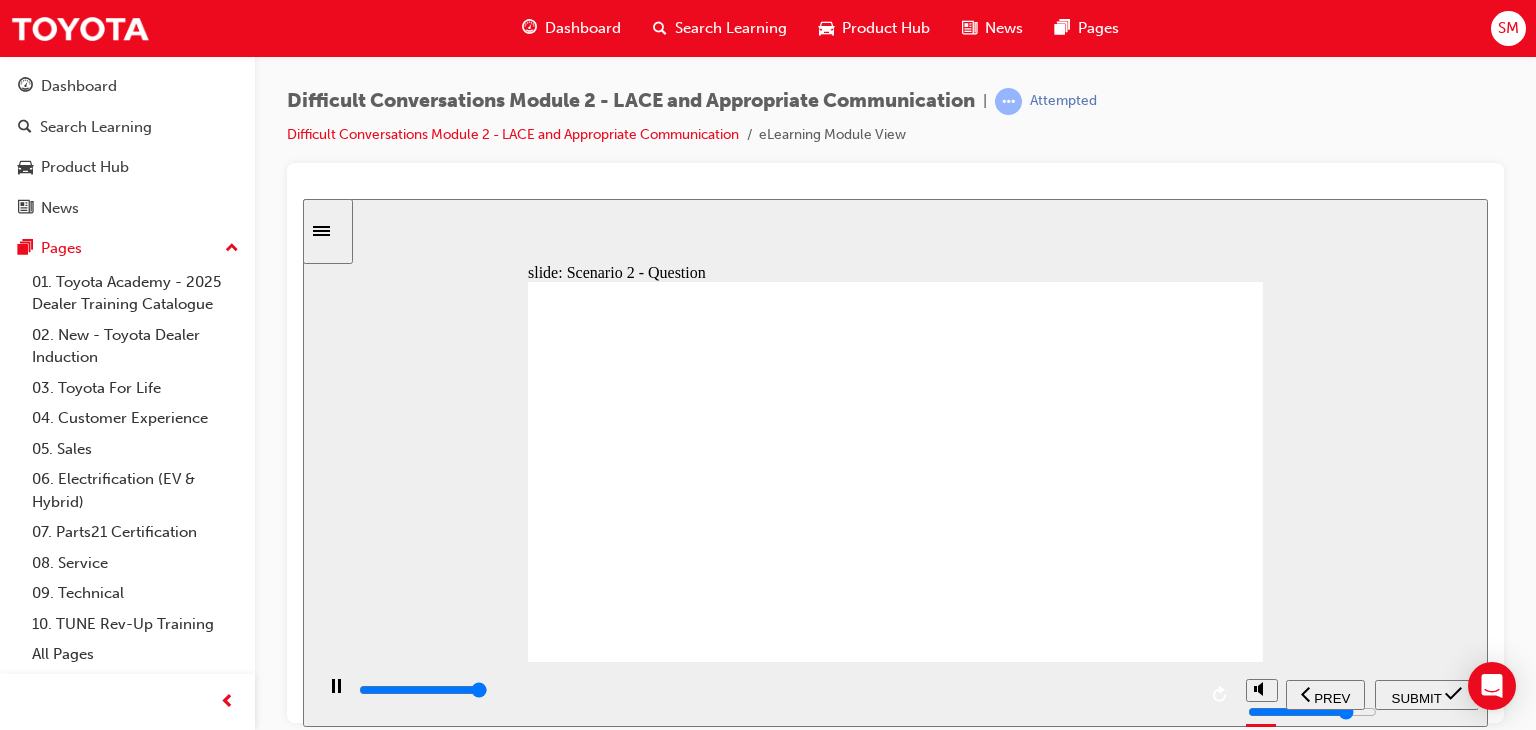 type on "8000" 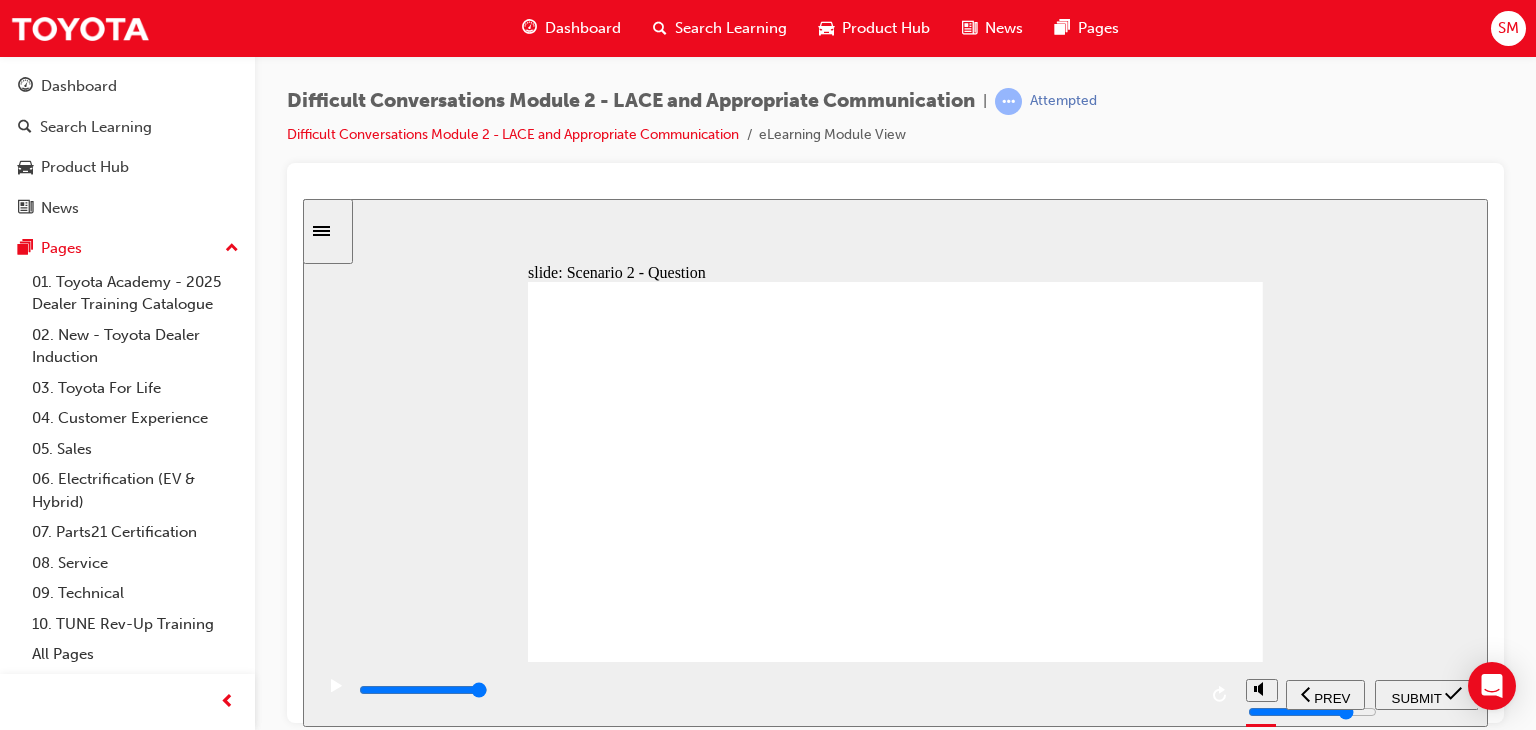 click 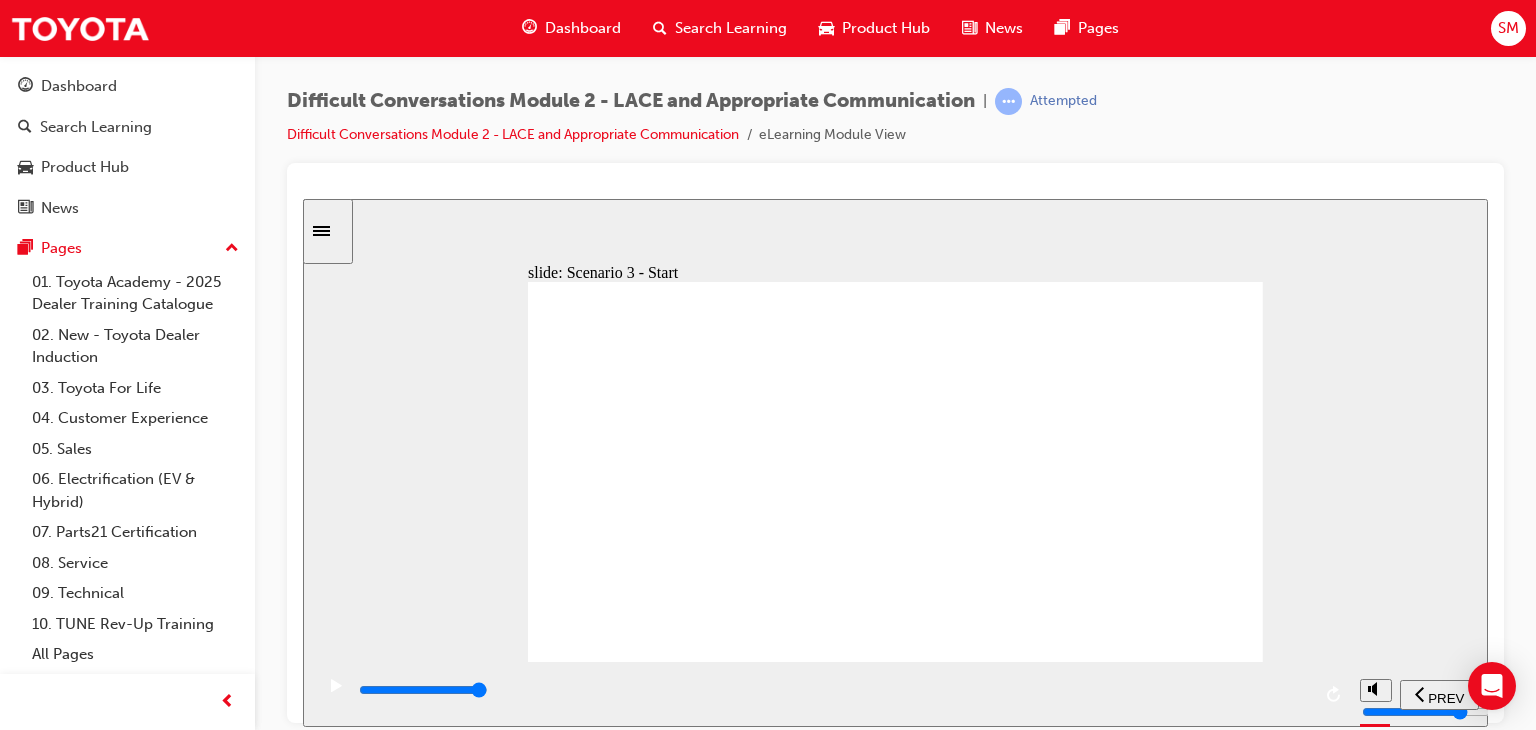 click 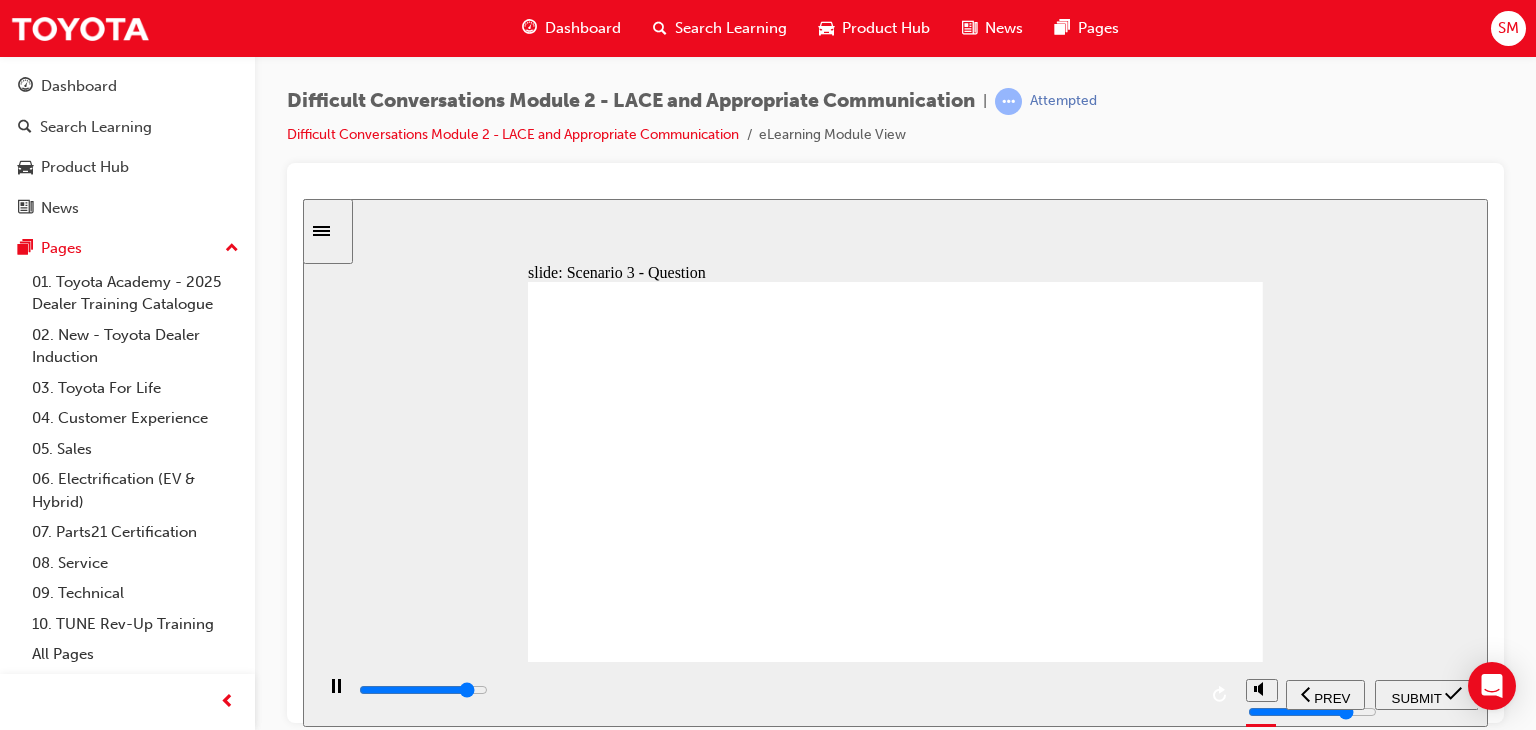 click 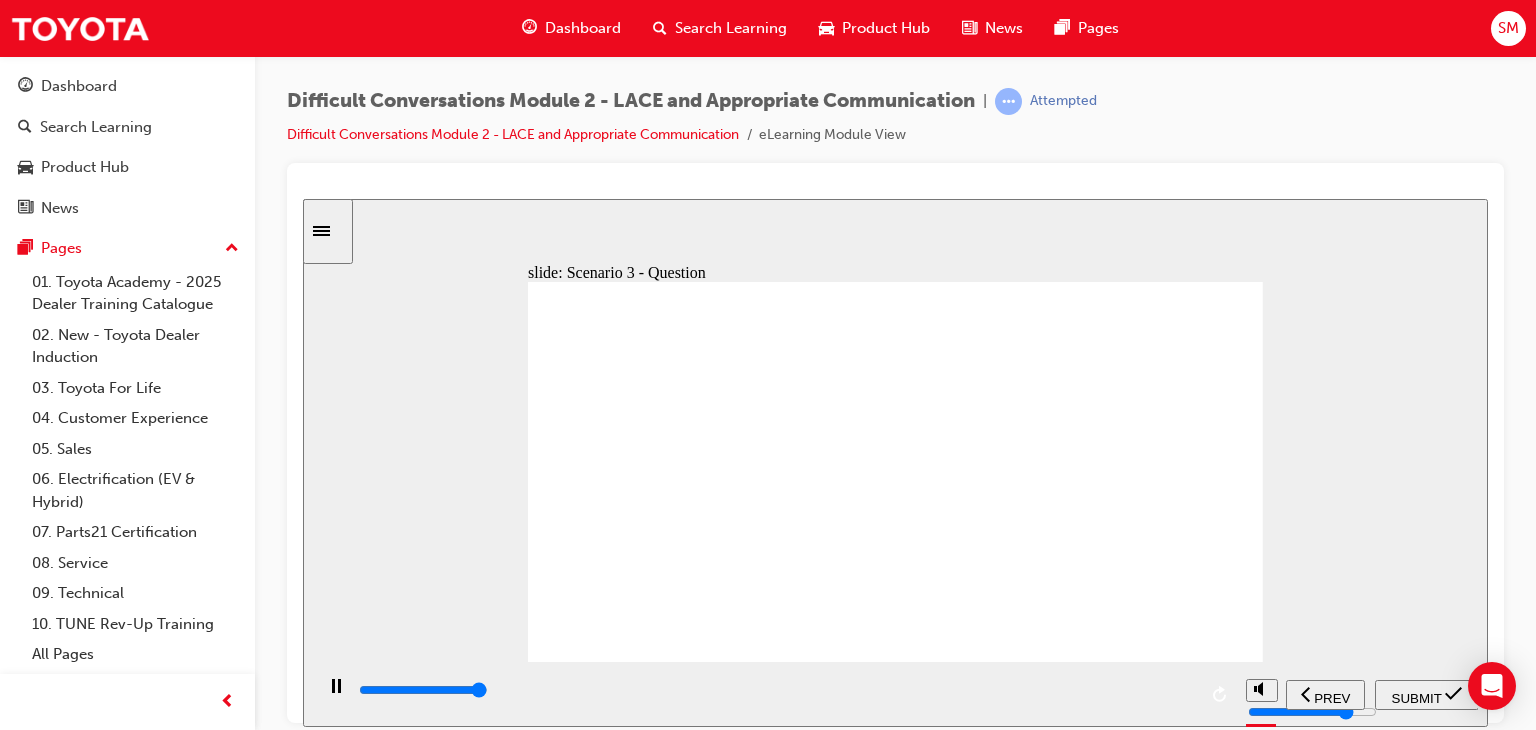 type on "9200" 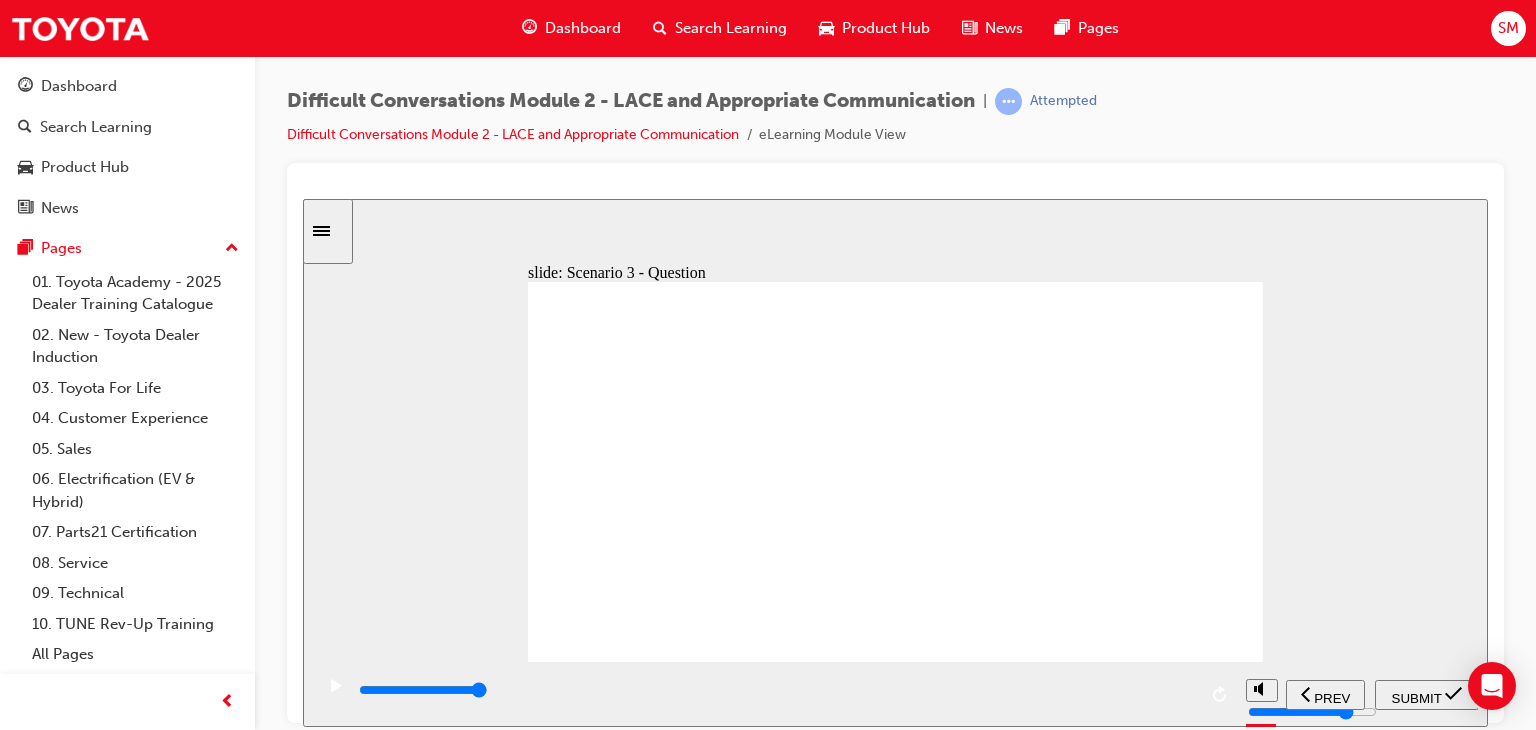 click 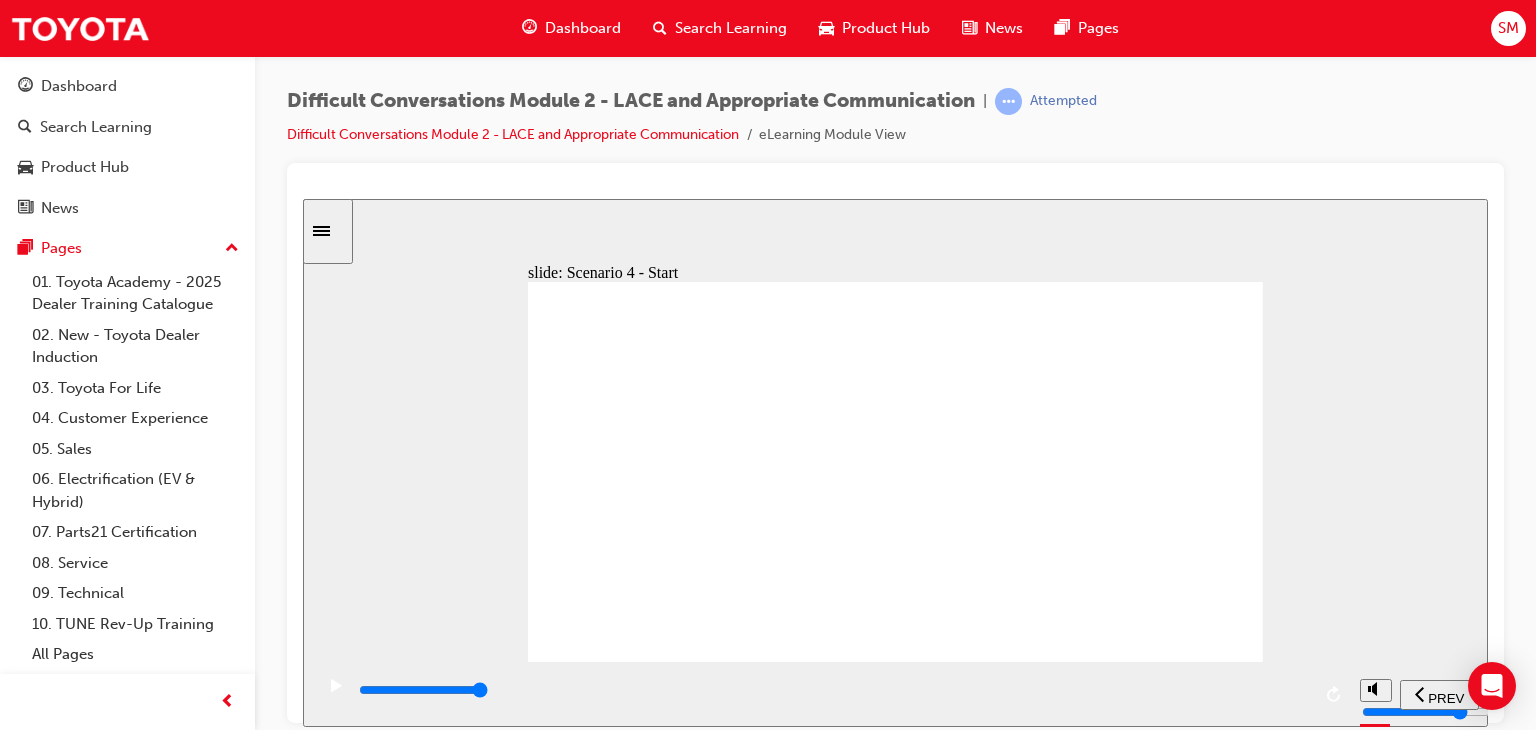 click 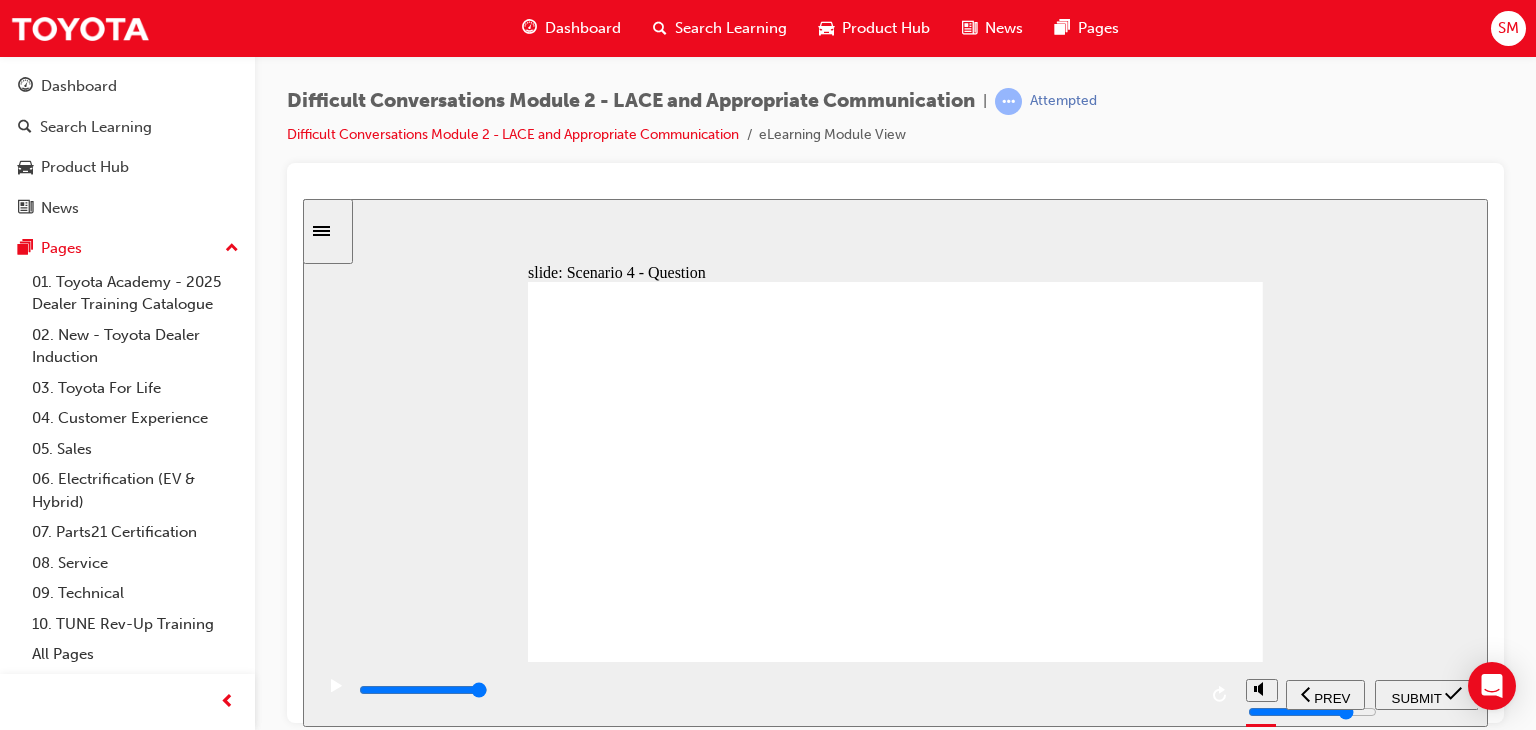 type on "8900" 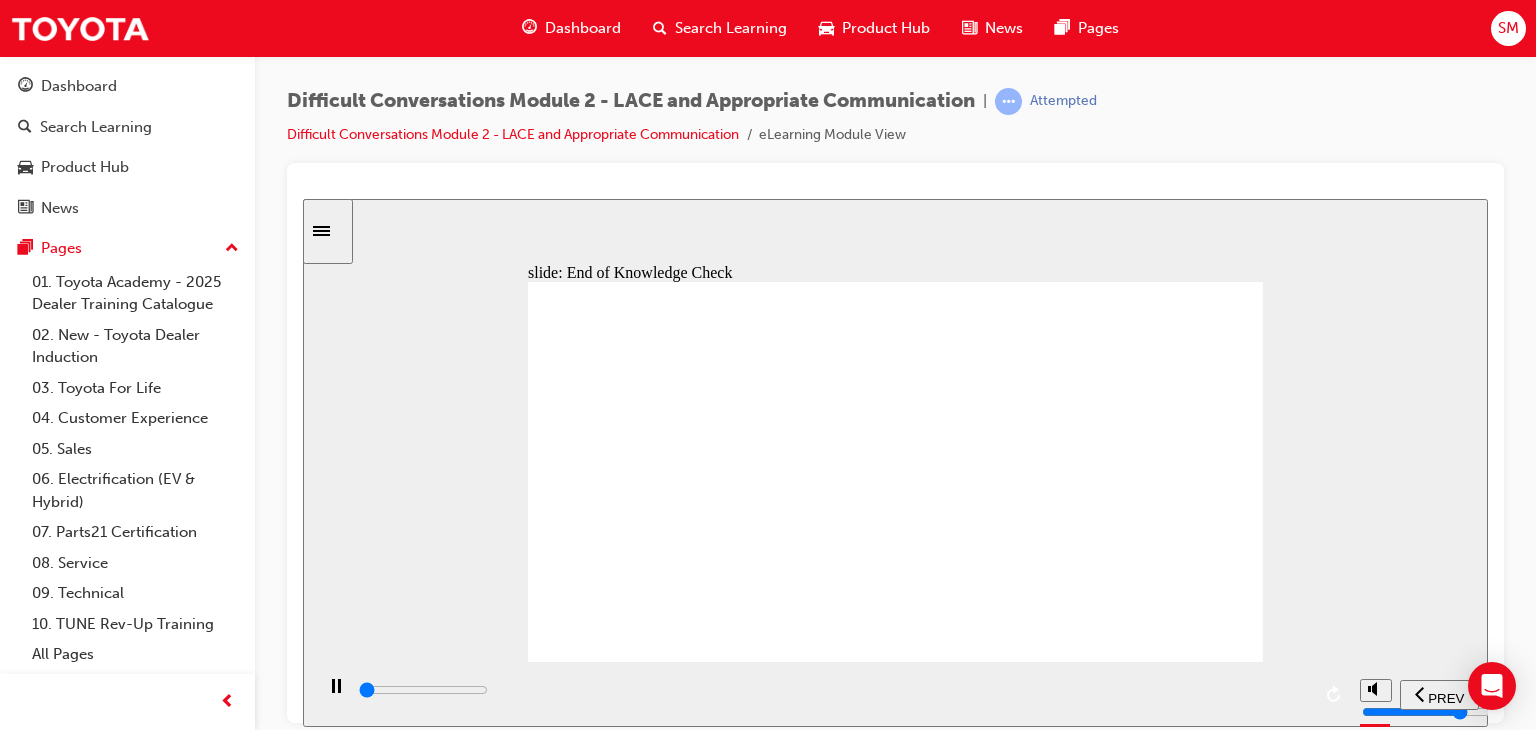scroll, scrollTop: 0, scrollLeft: 0, axis: both 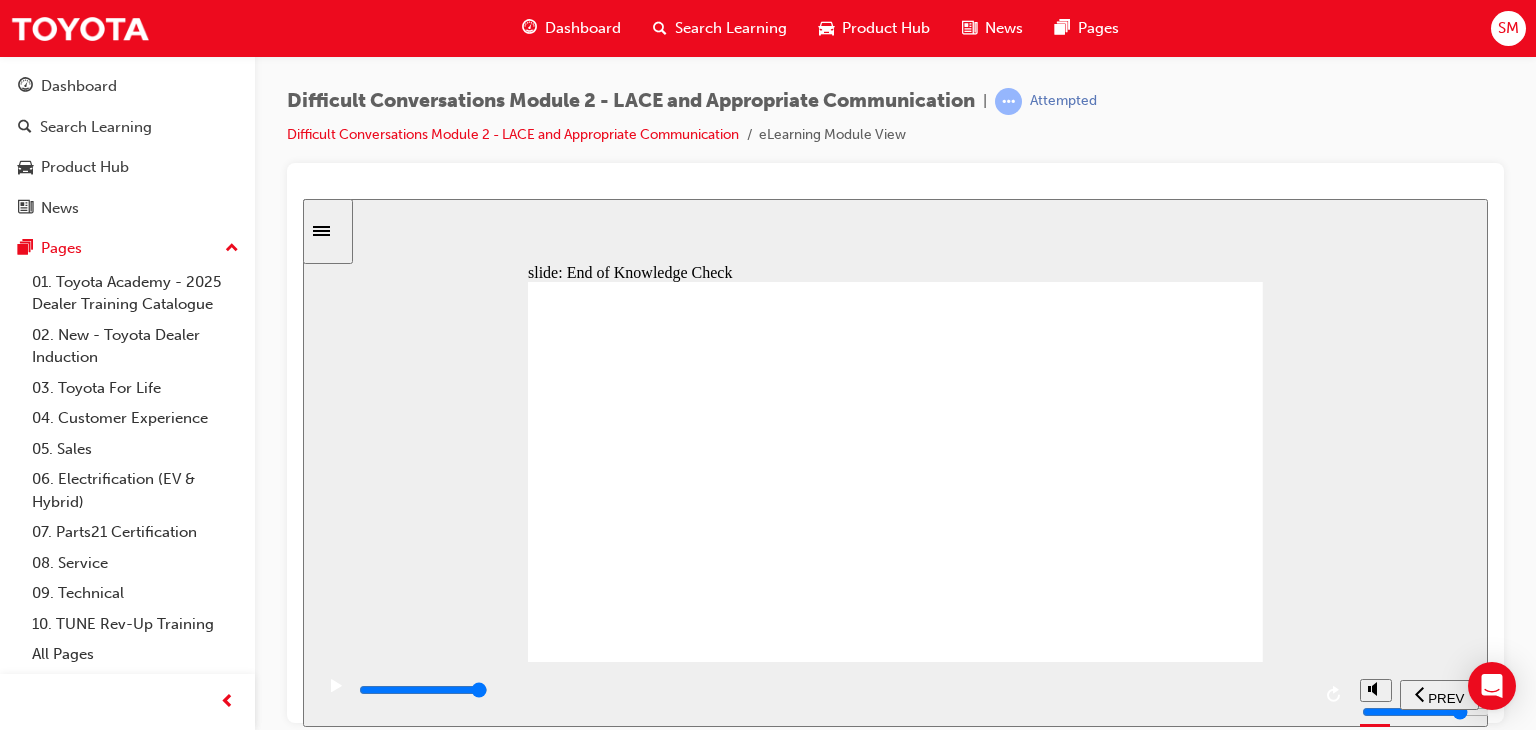 click 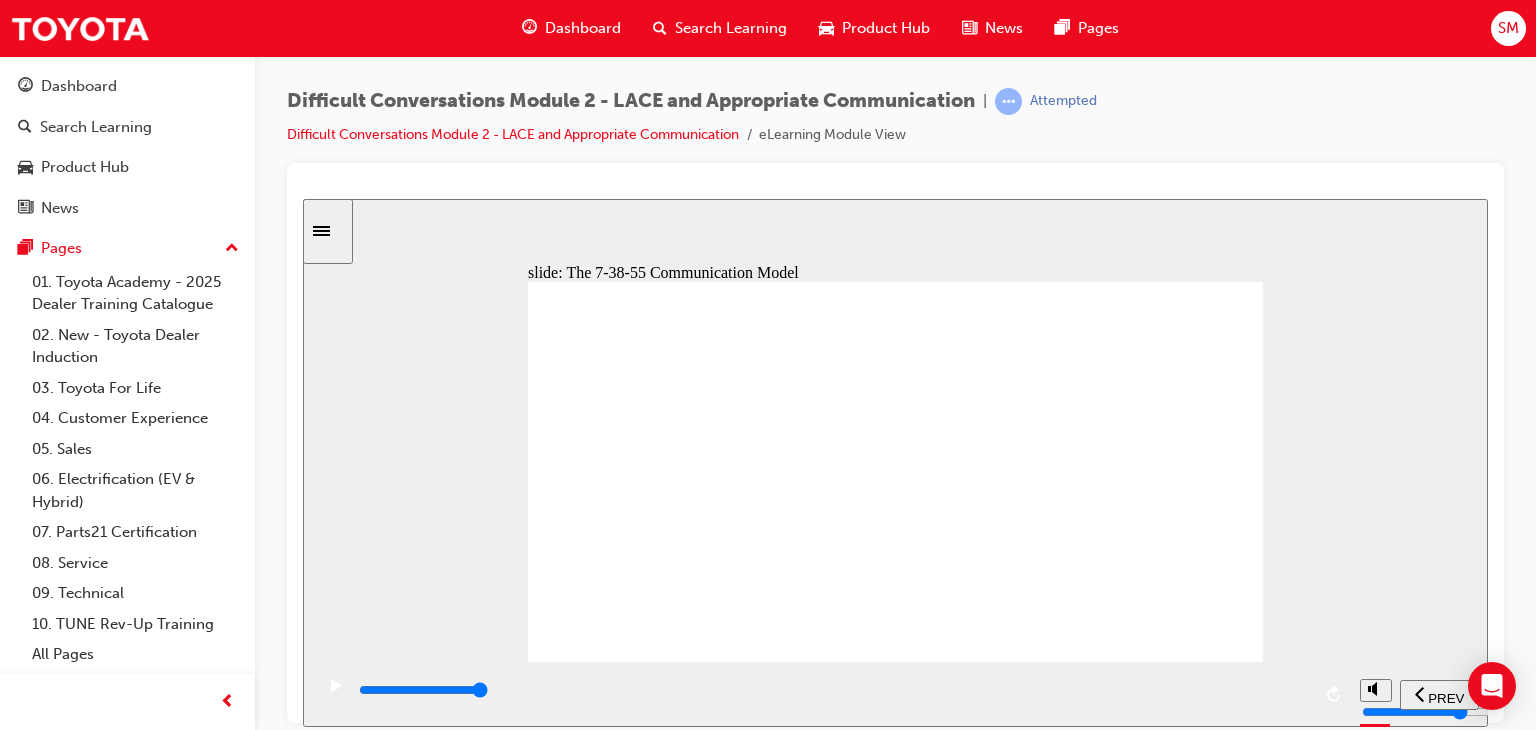 click 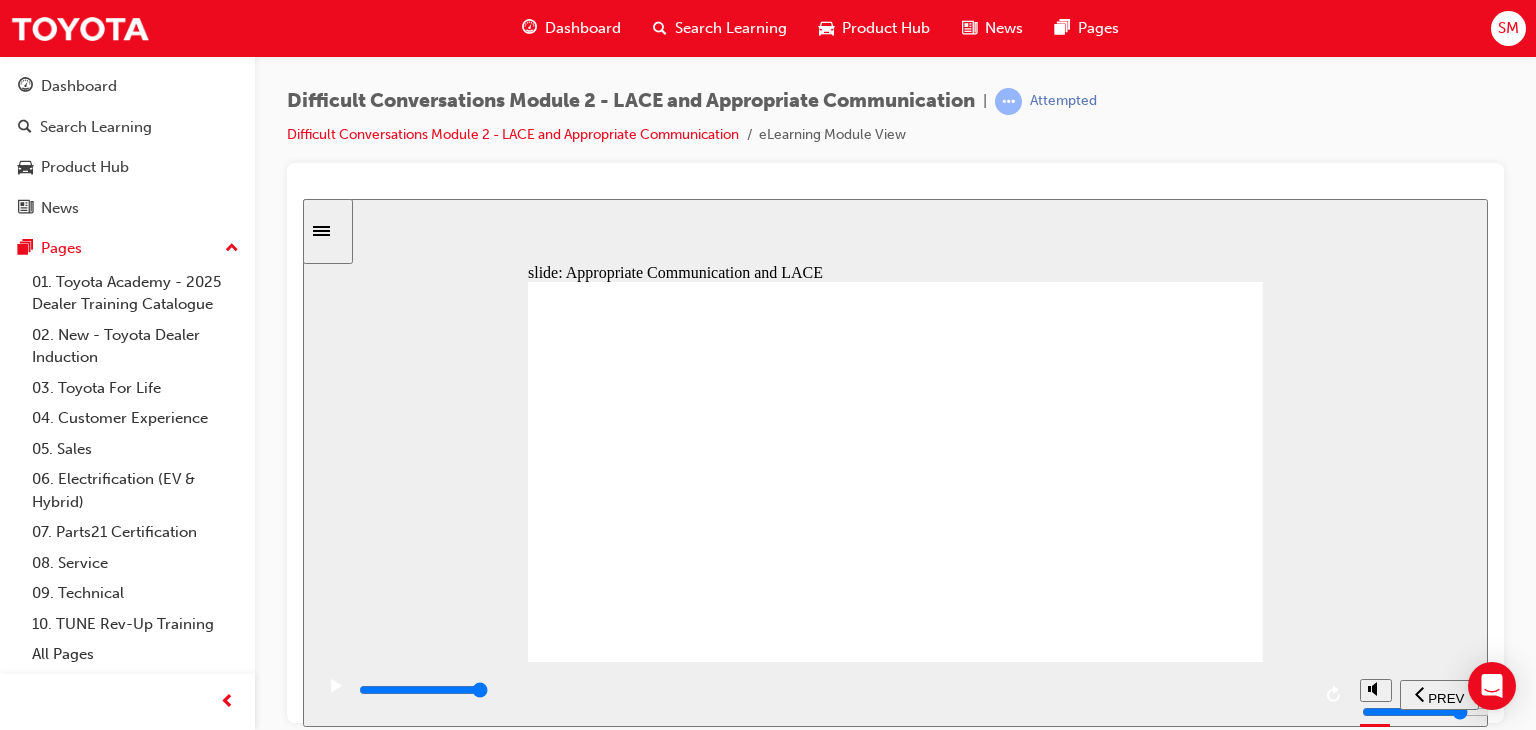 click 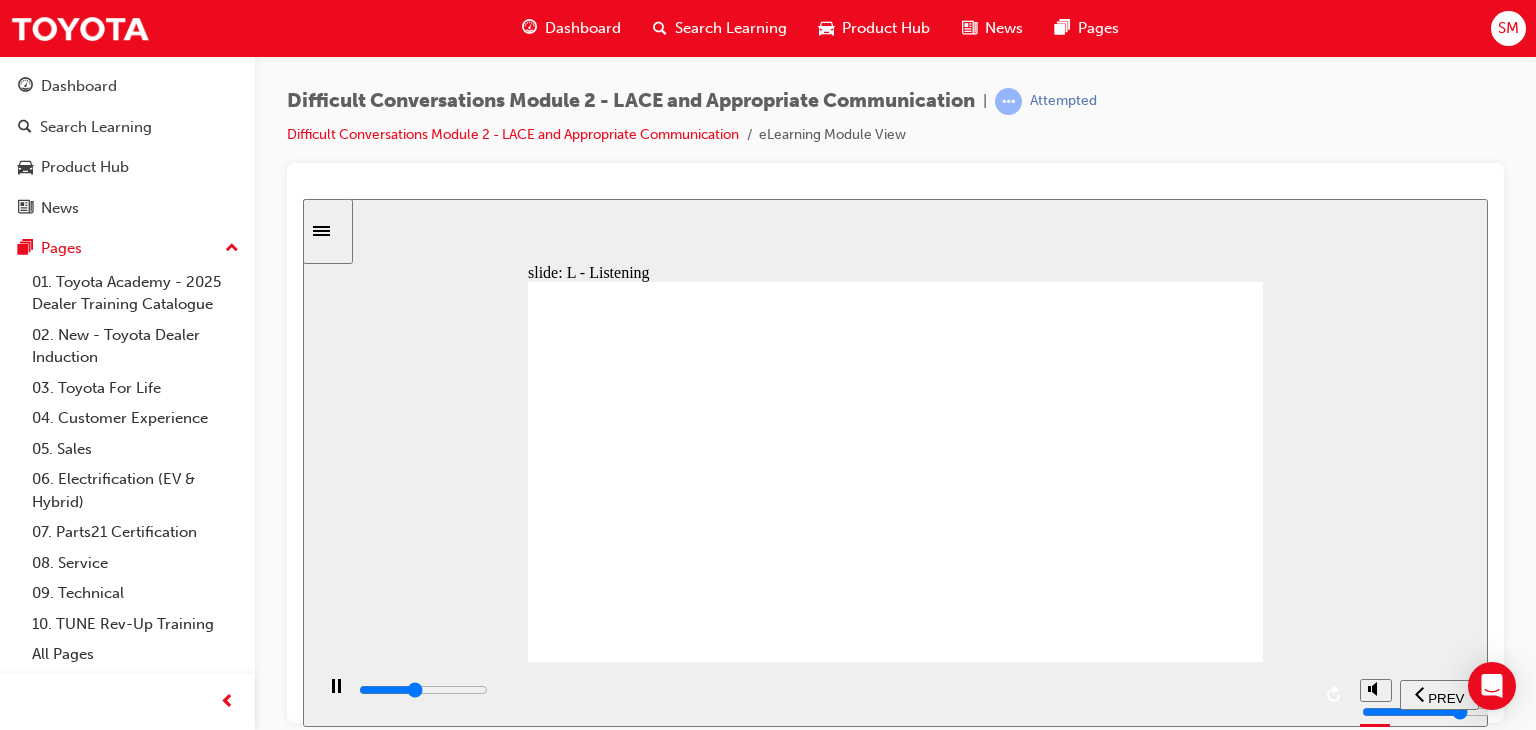 click 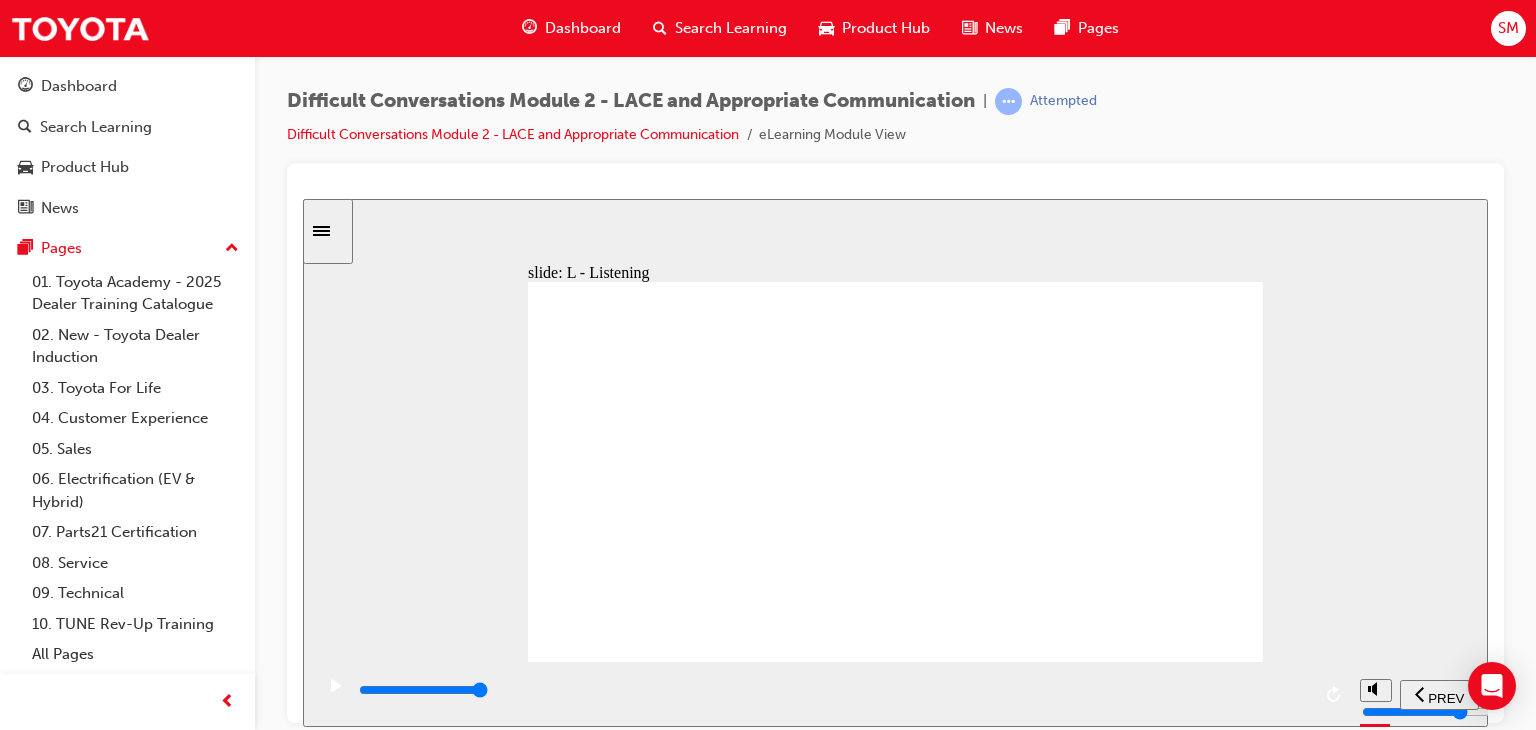 click 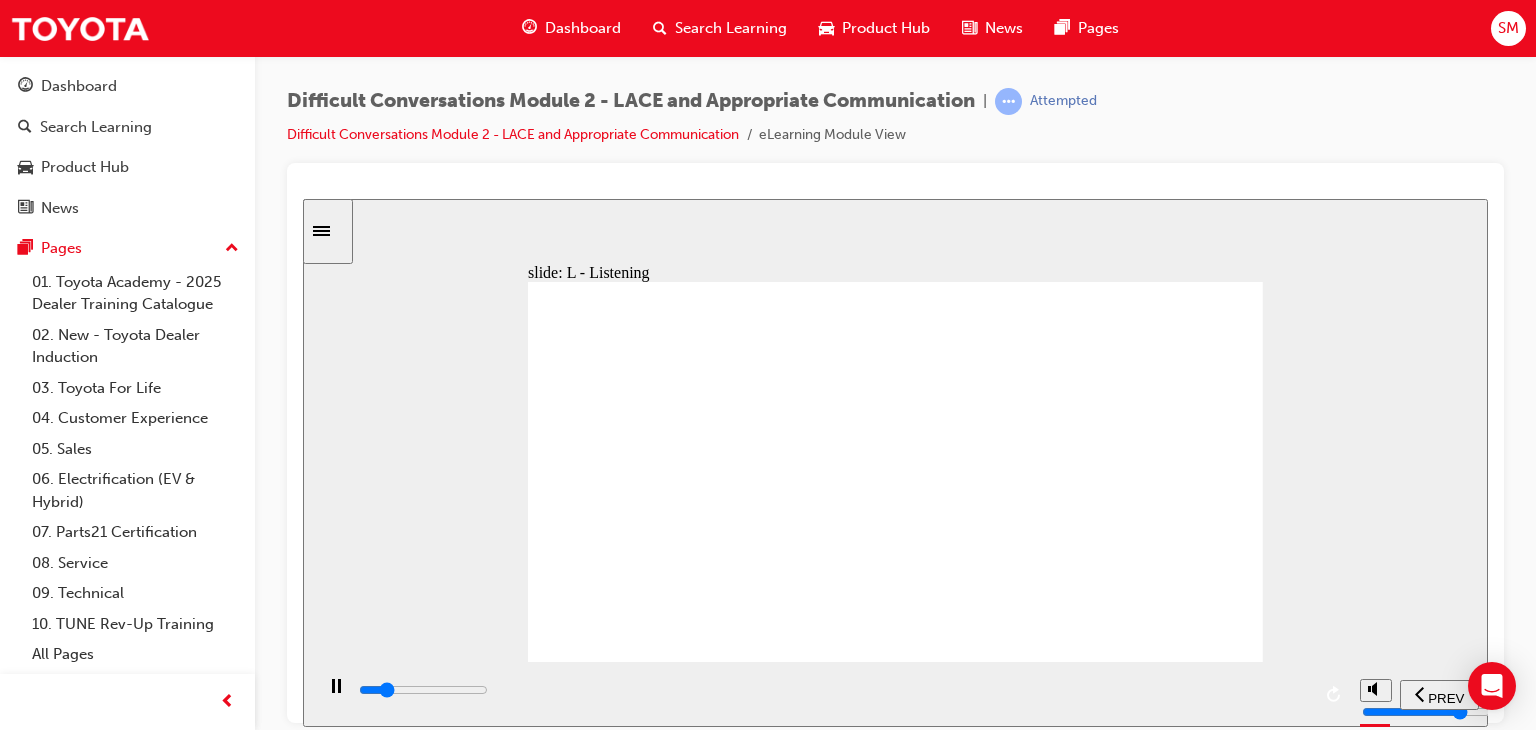 click 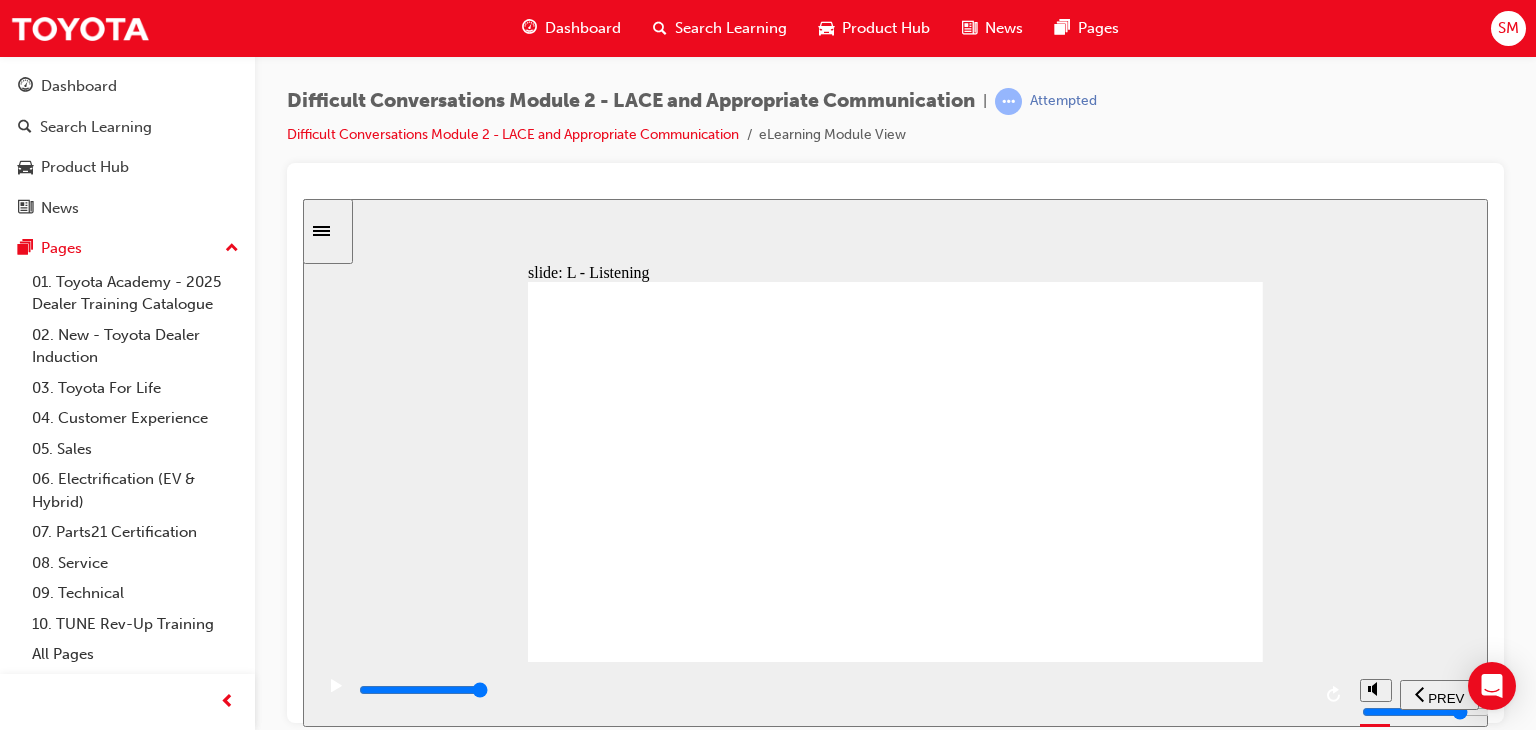 click 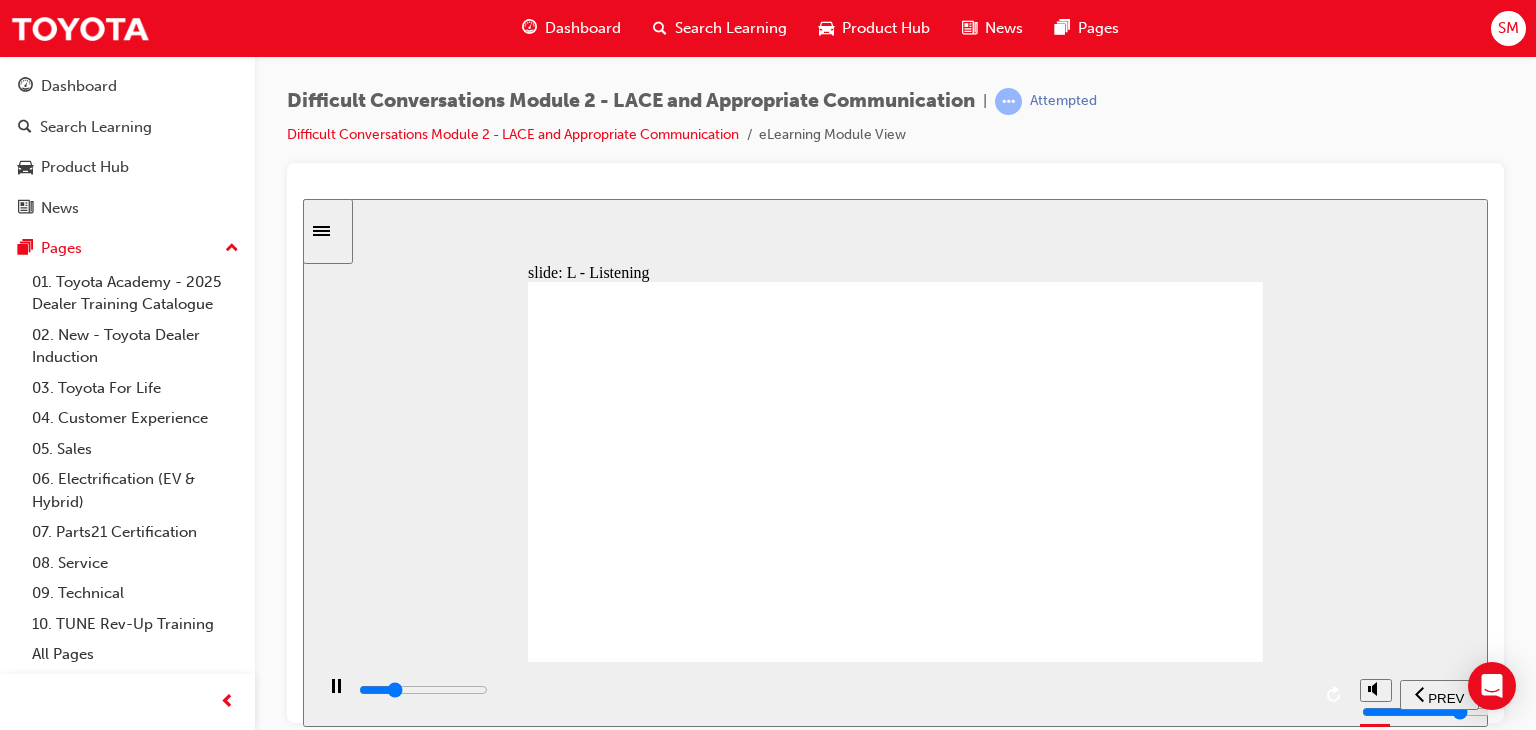 click 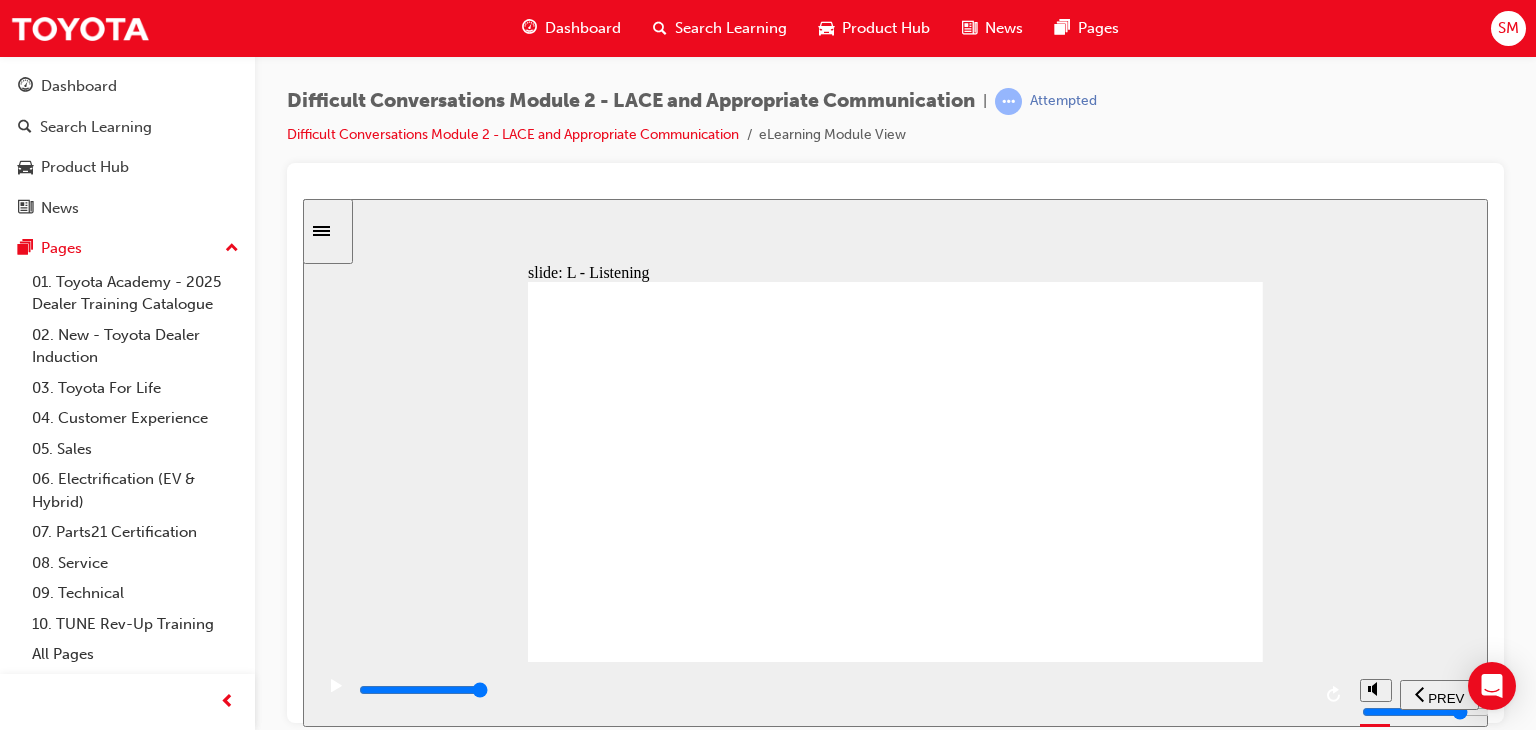click 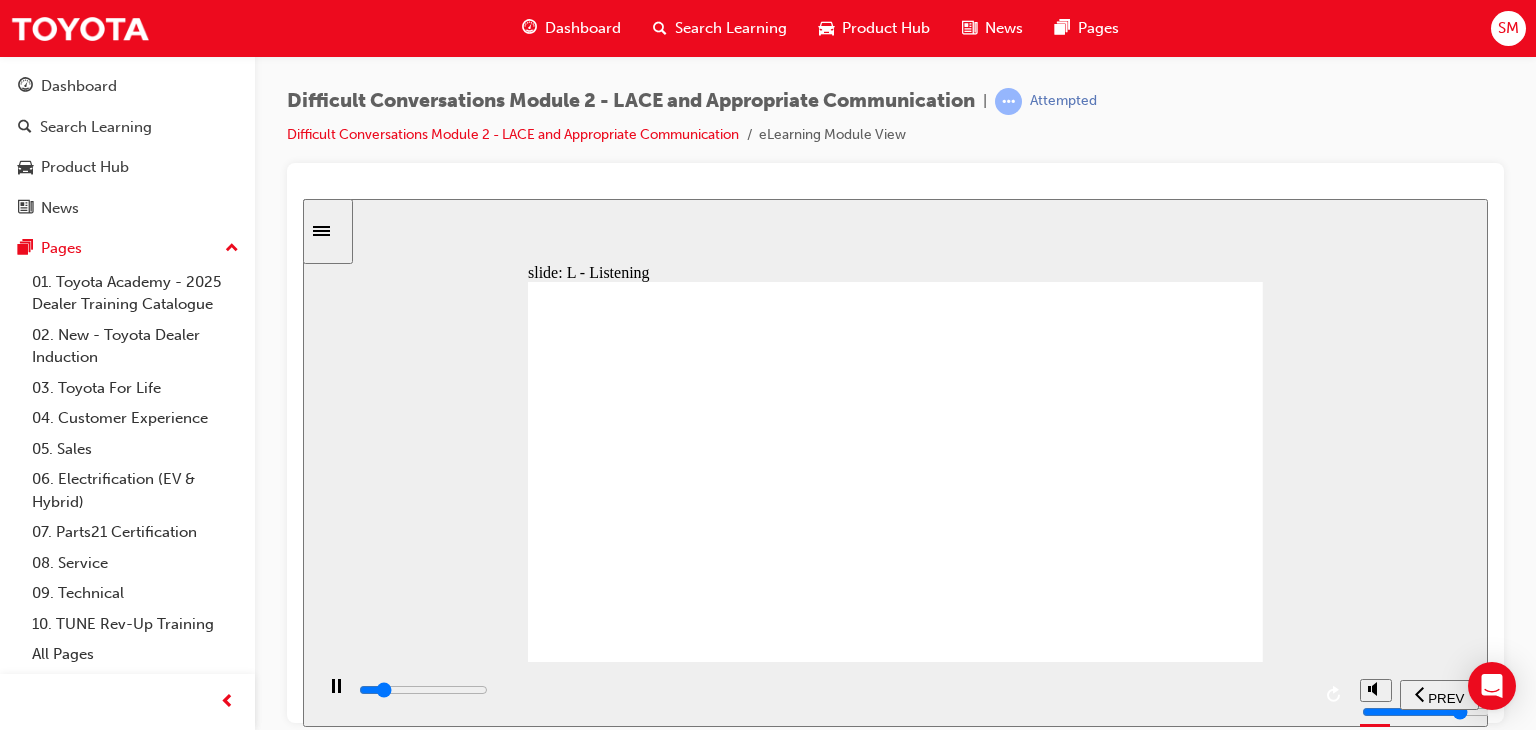click 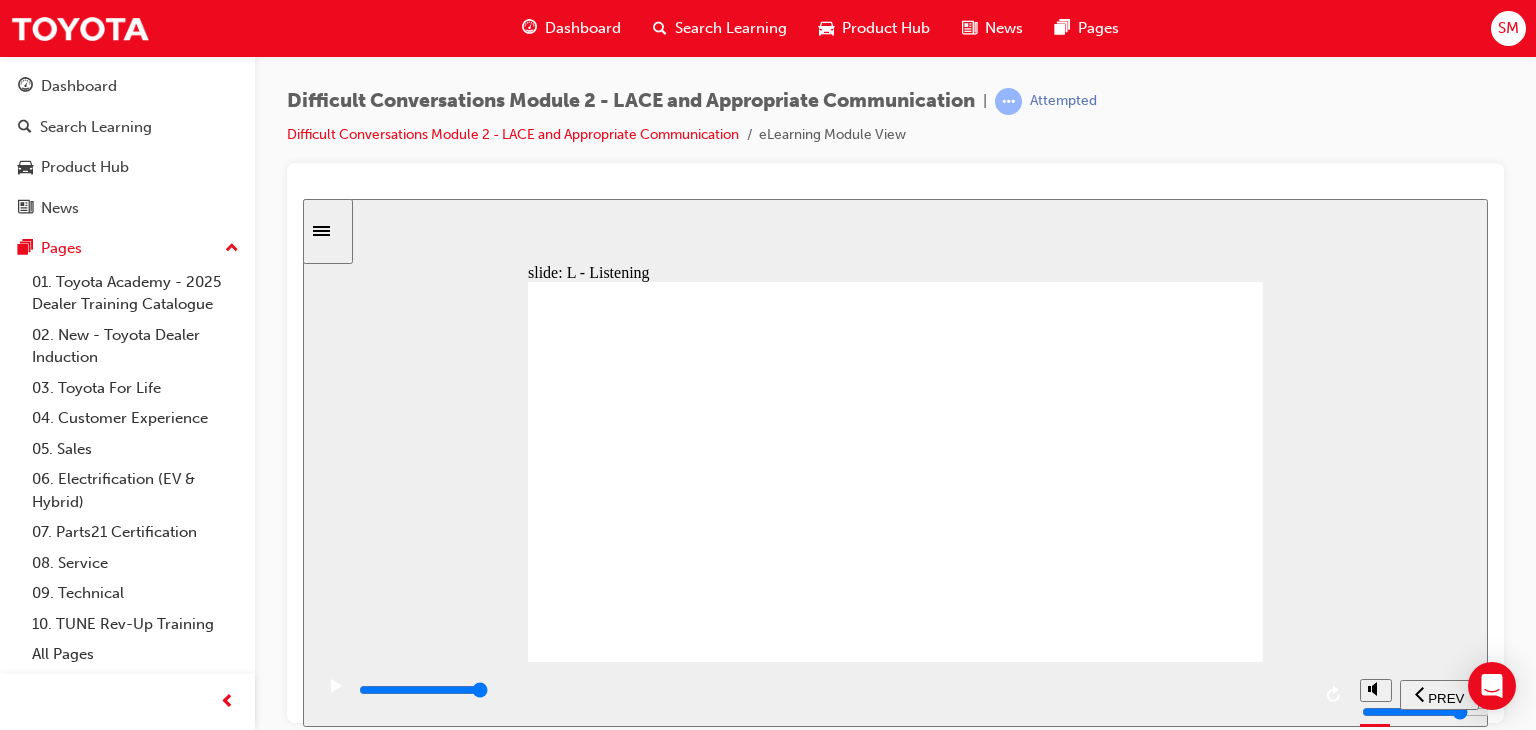 click 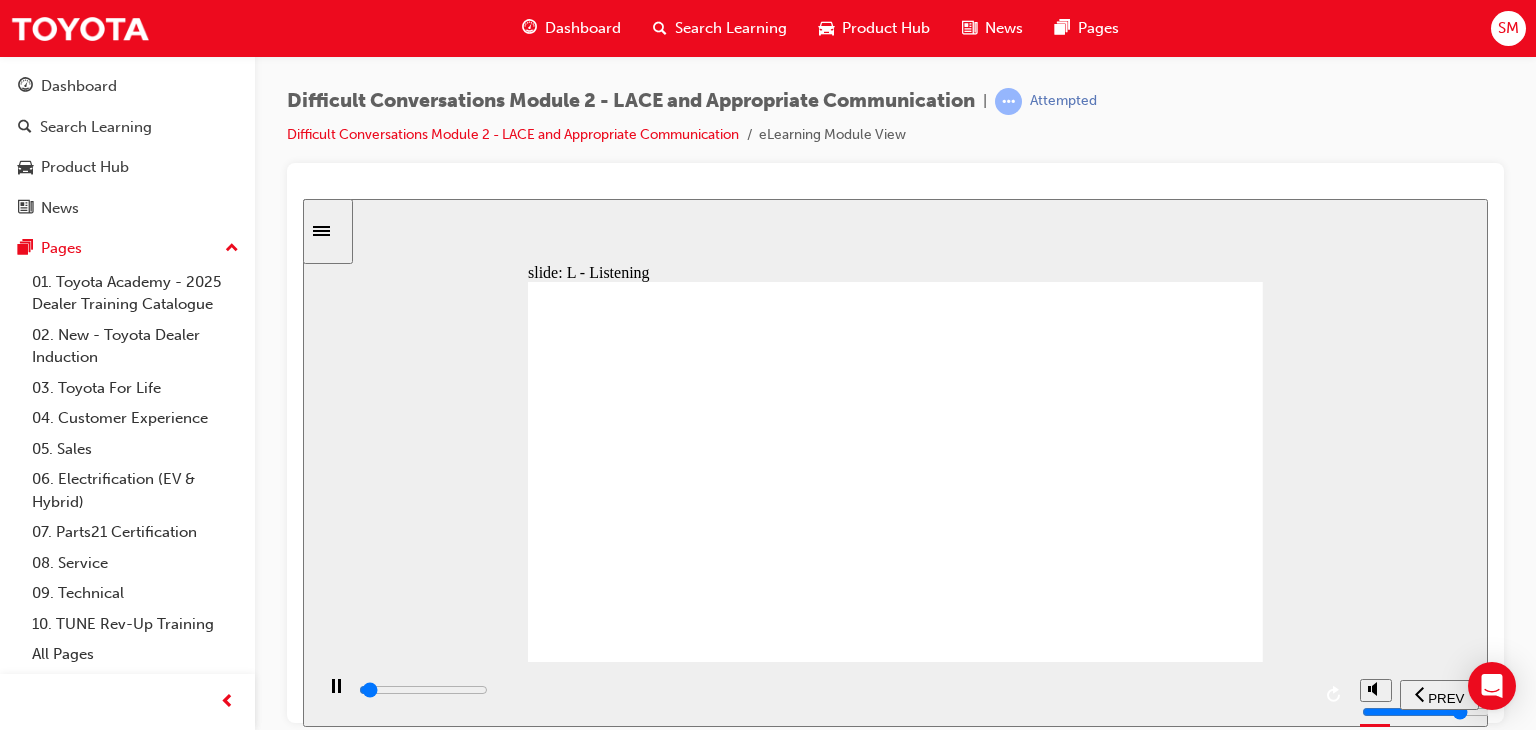 click 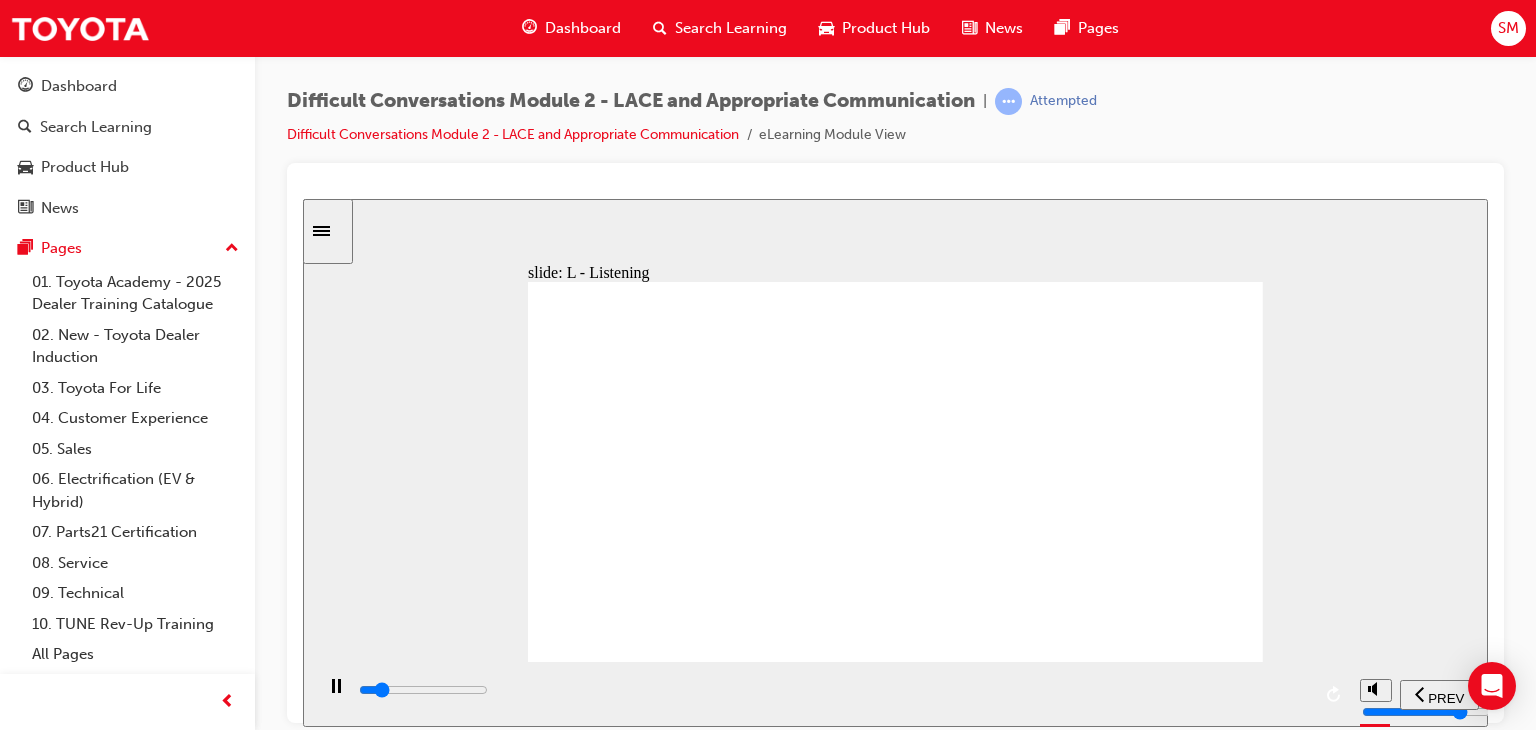 click 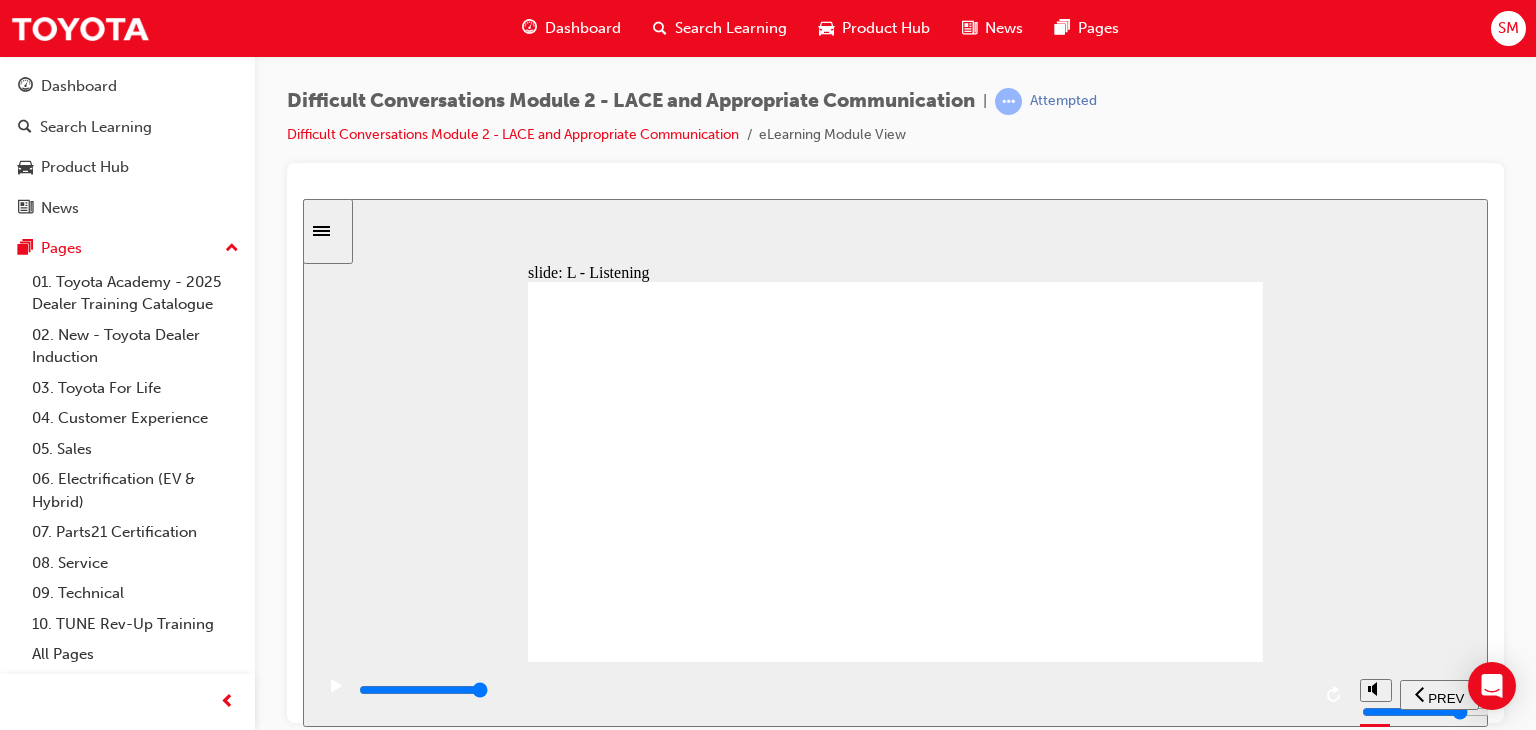 click 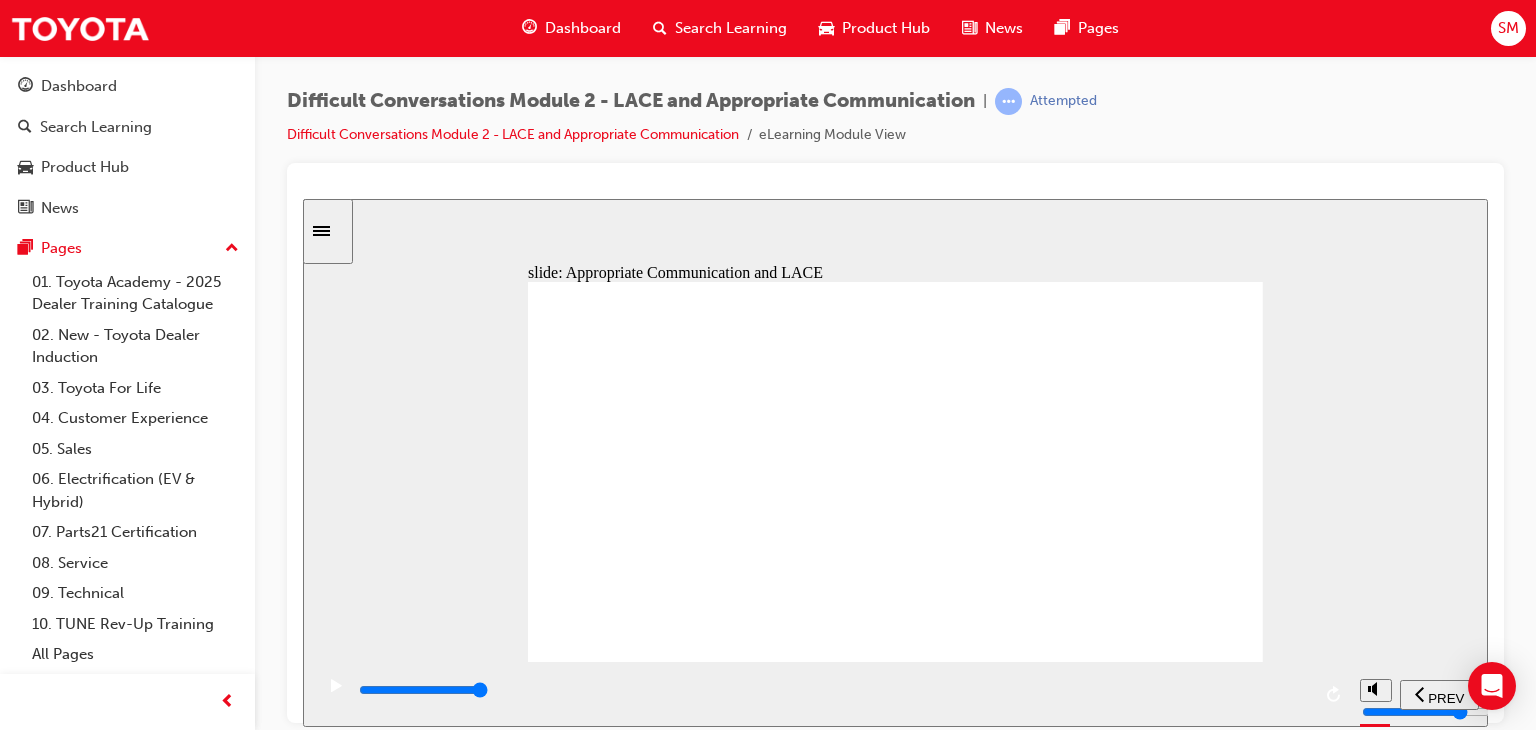 click 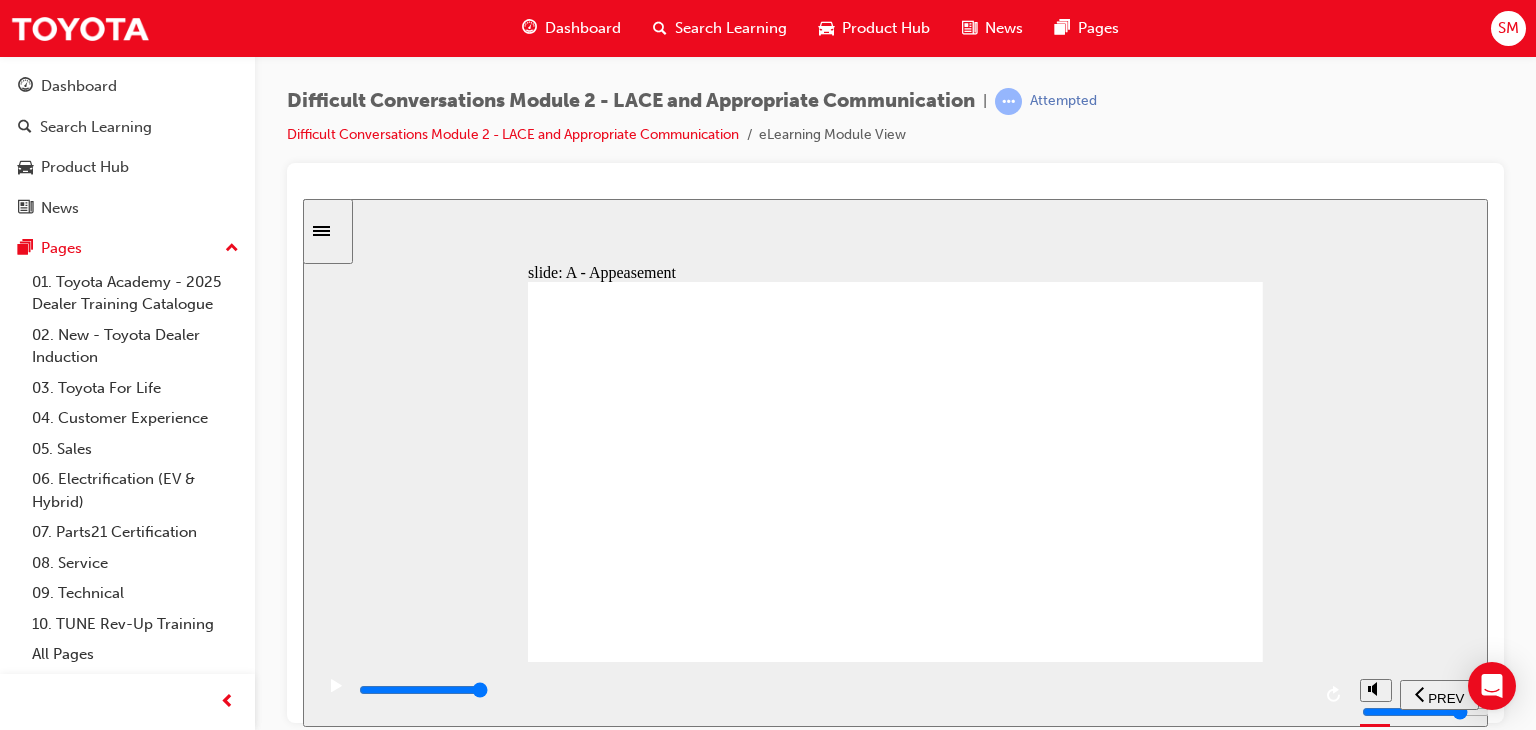 click 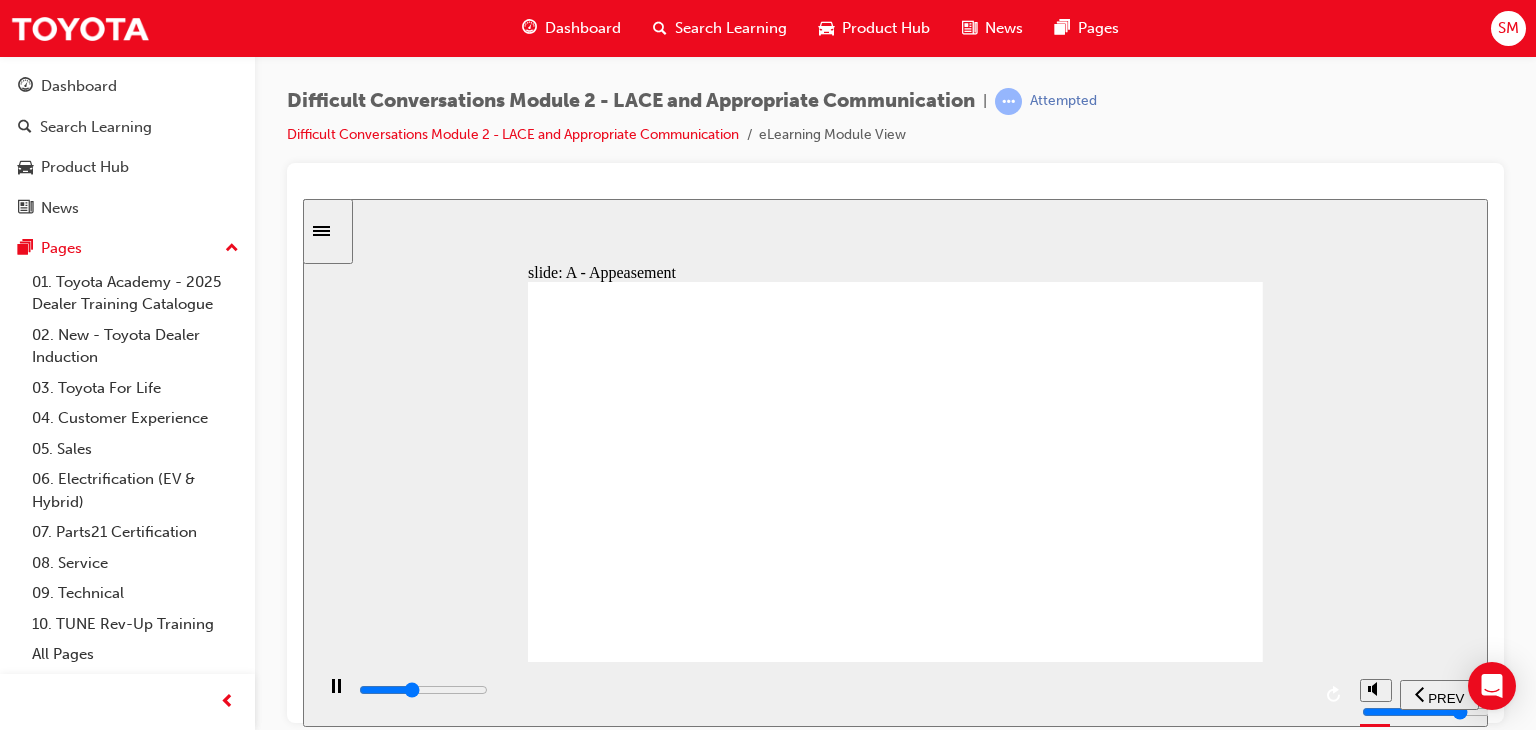 click 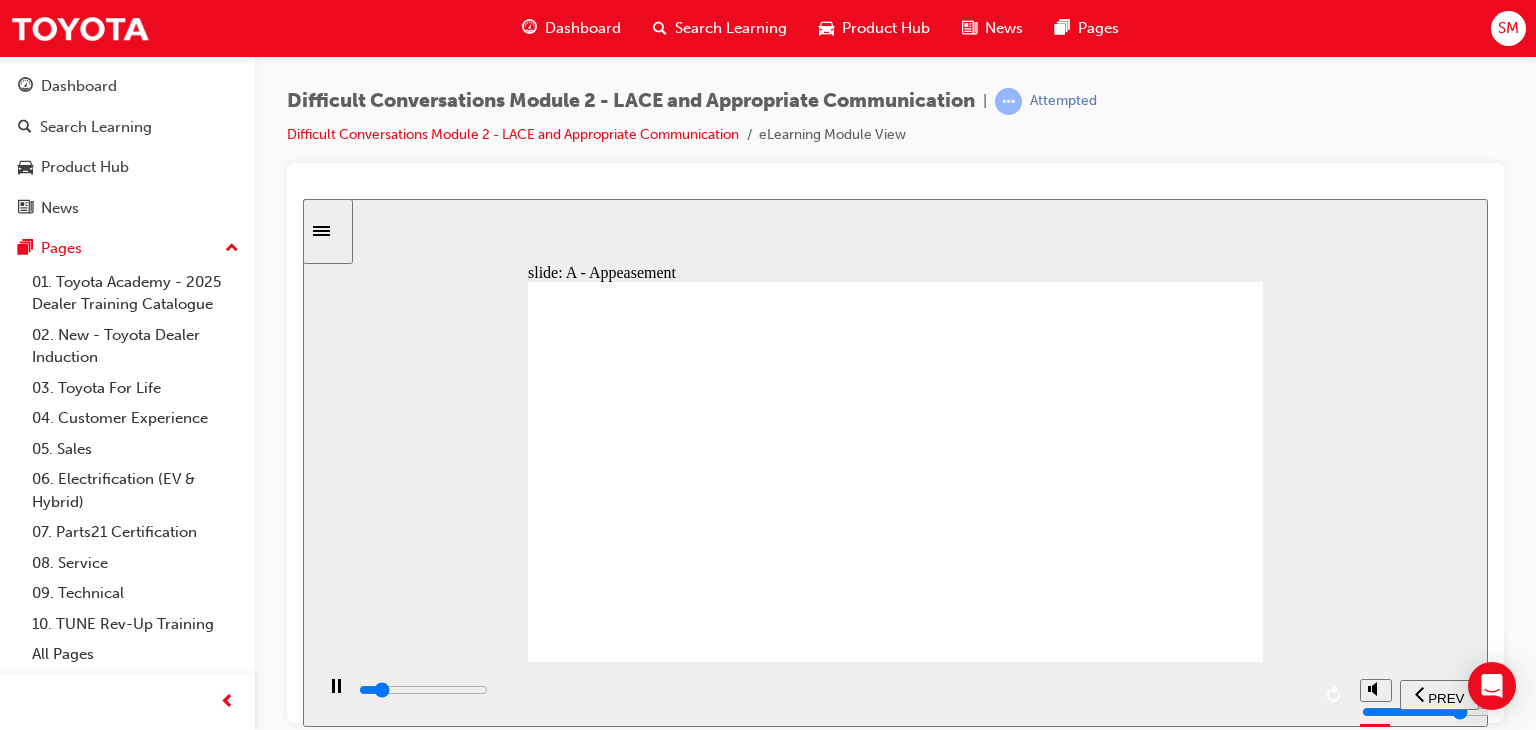click 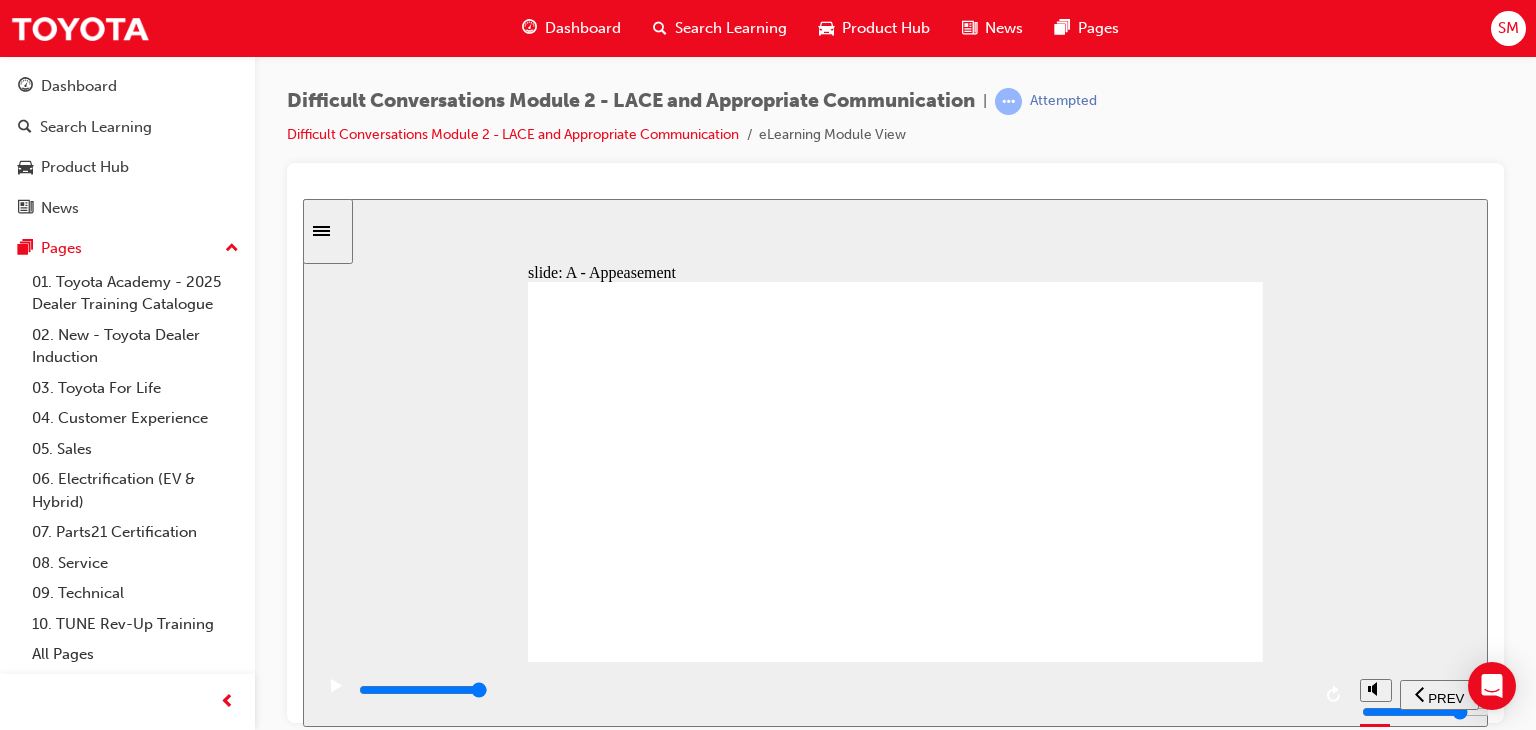 click 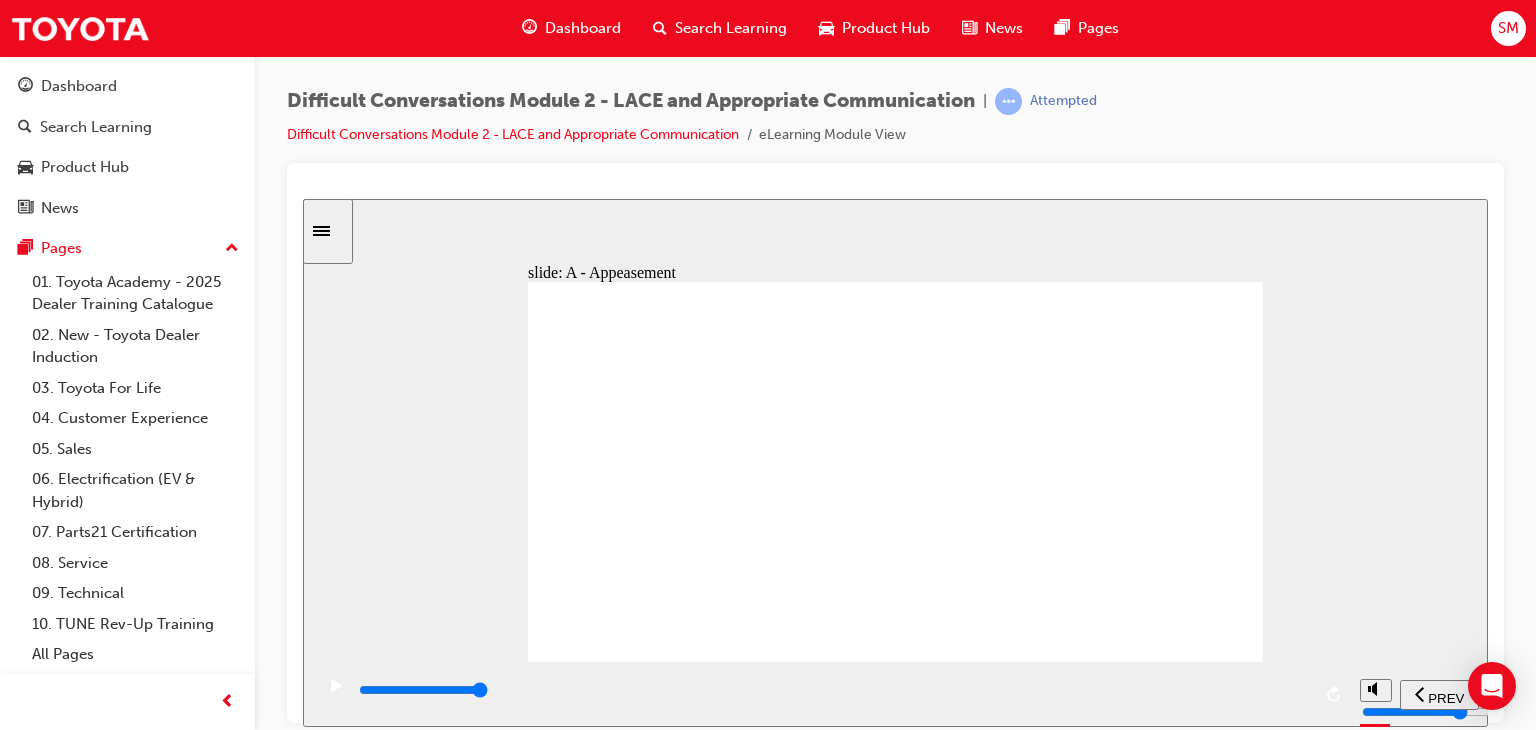 click 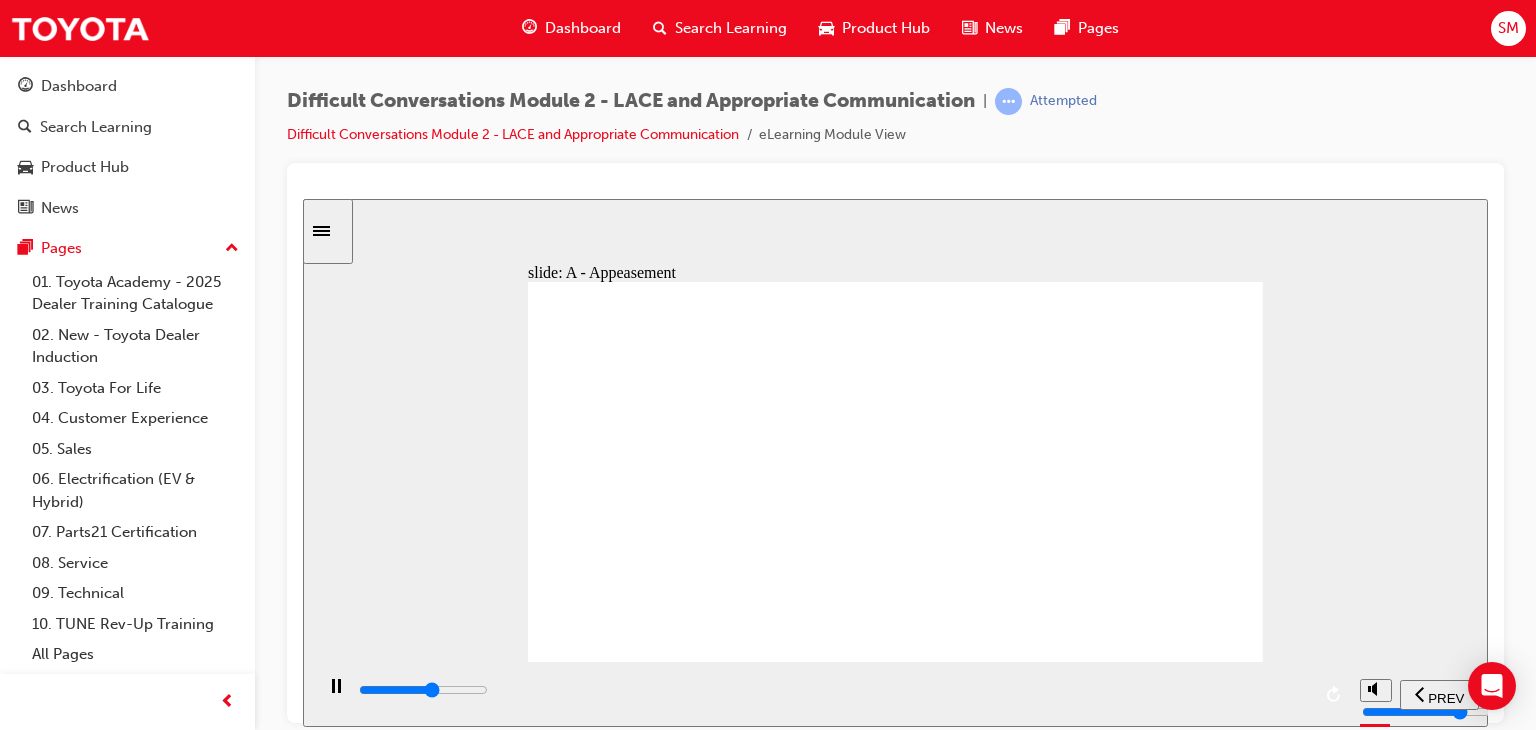 click 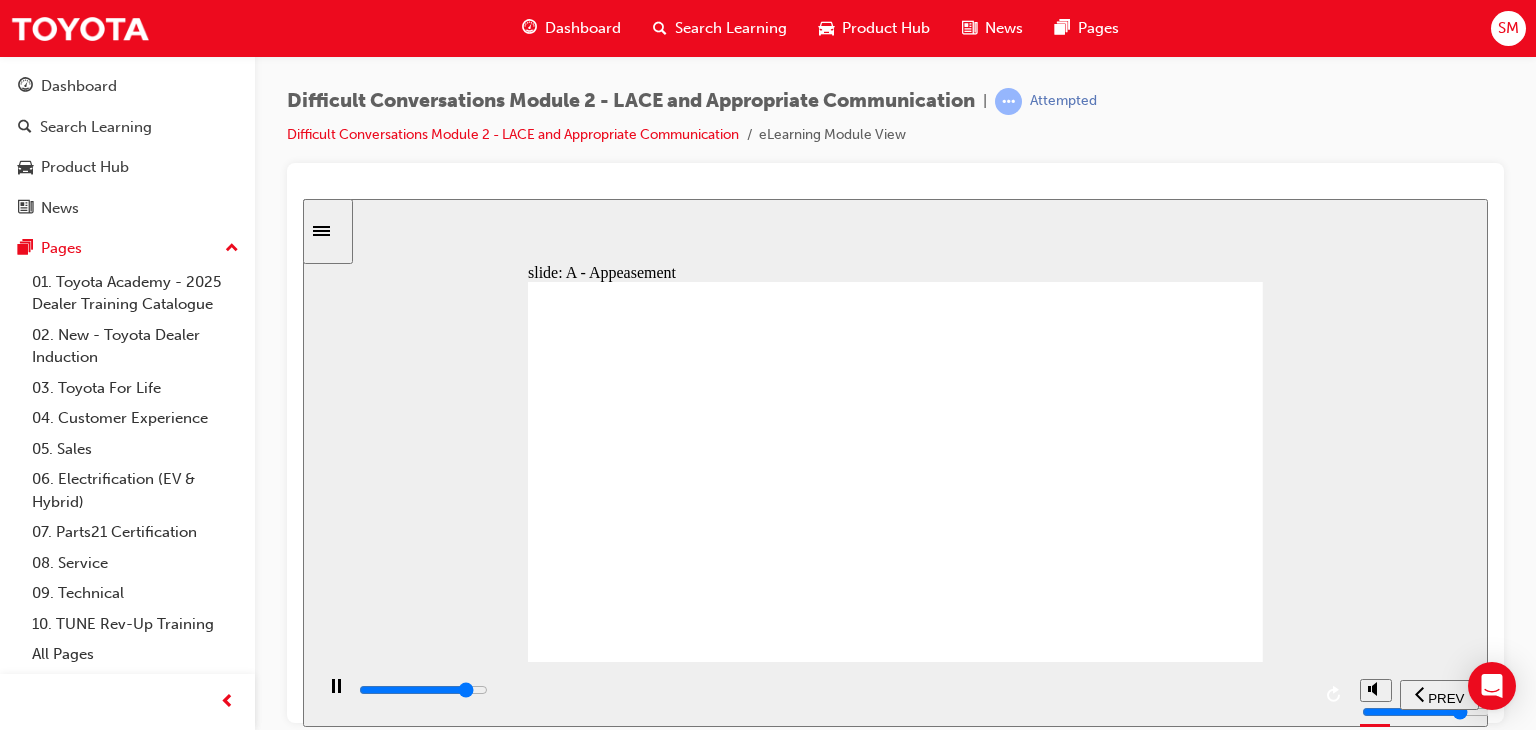 click 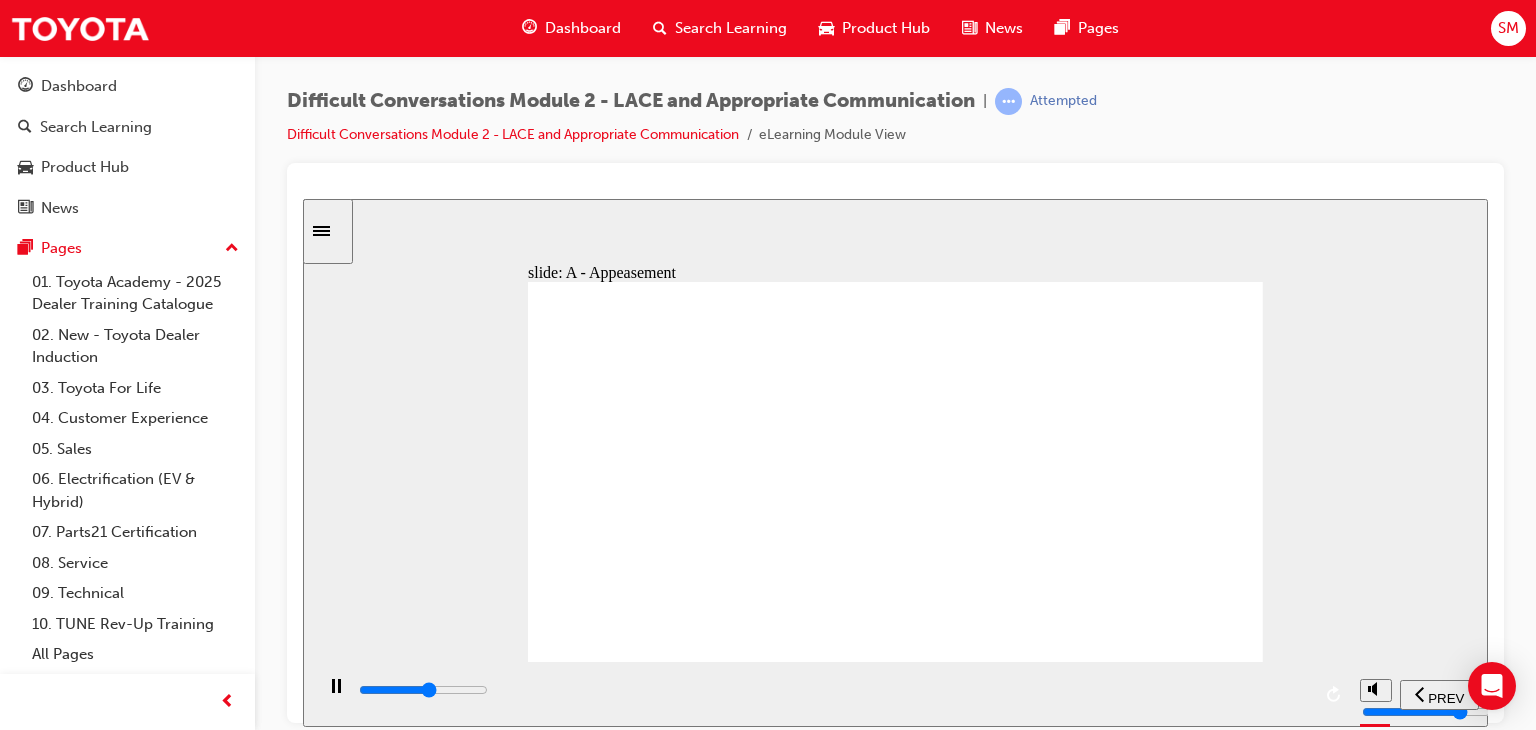 click 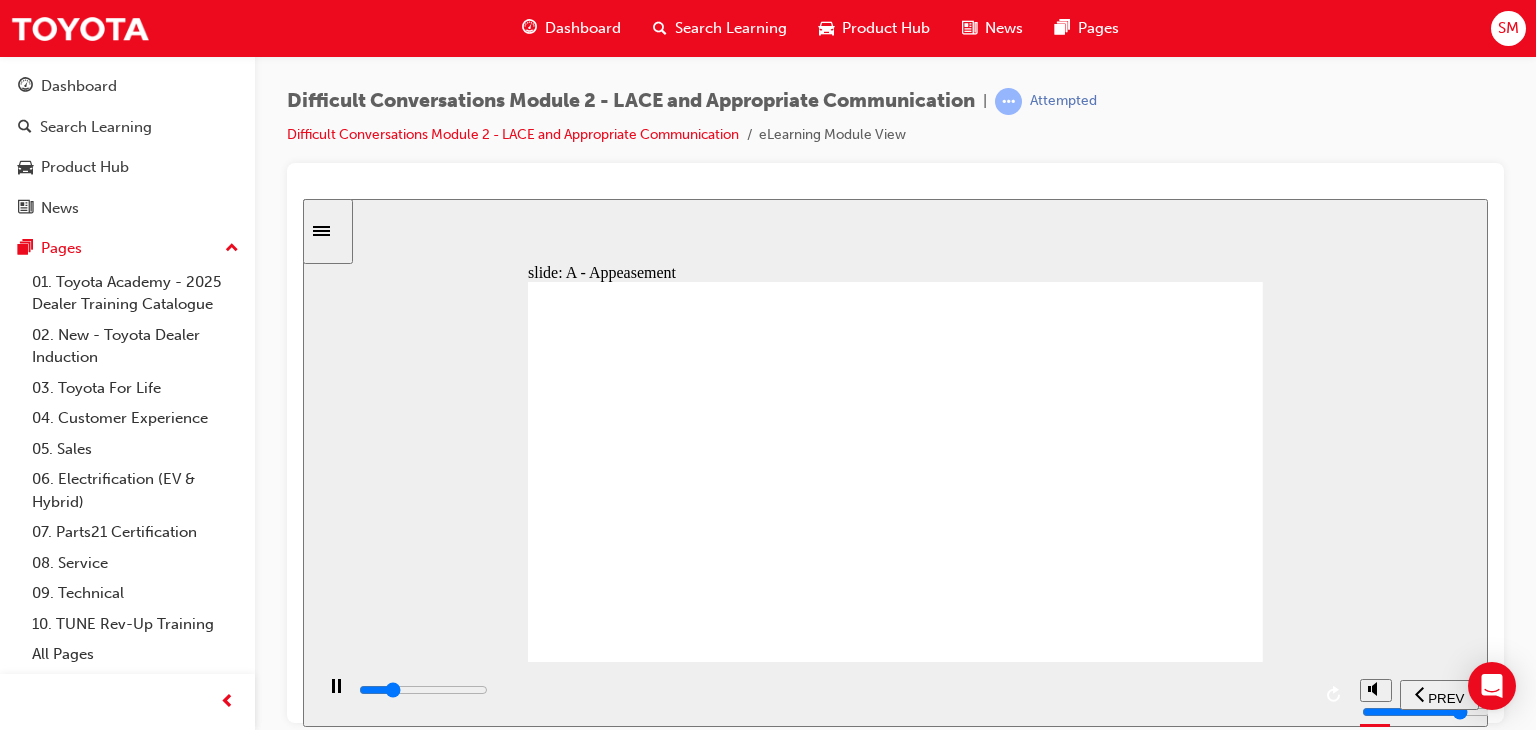 click 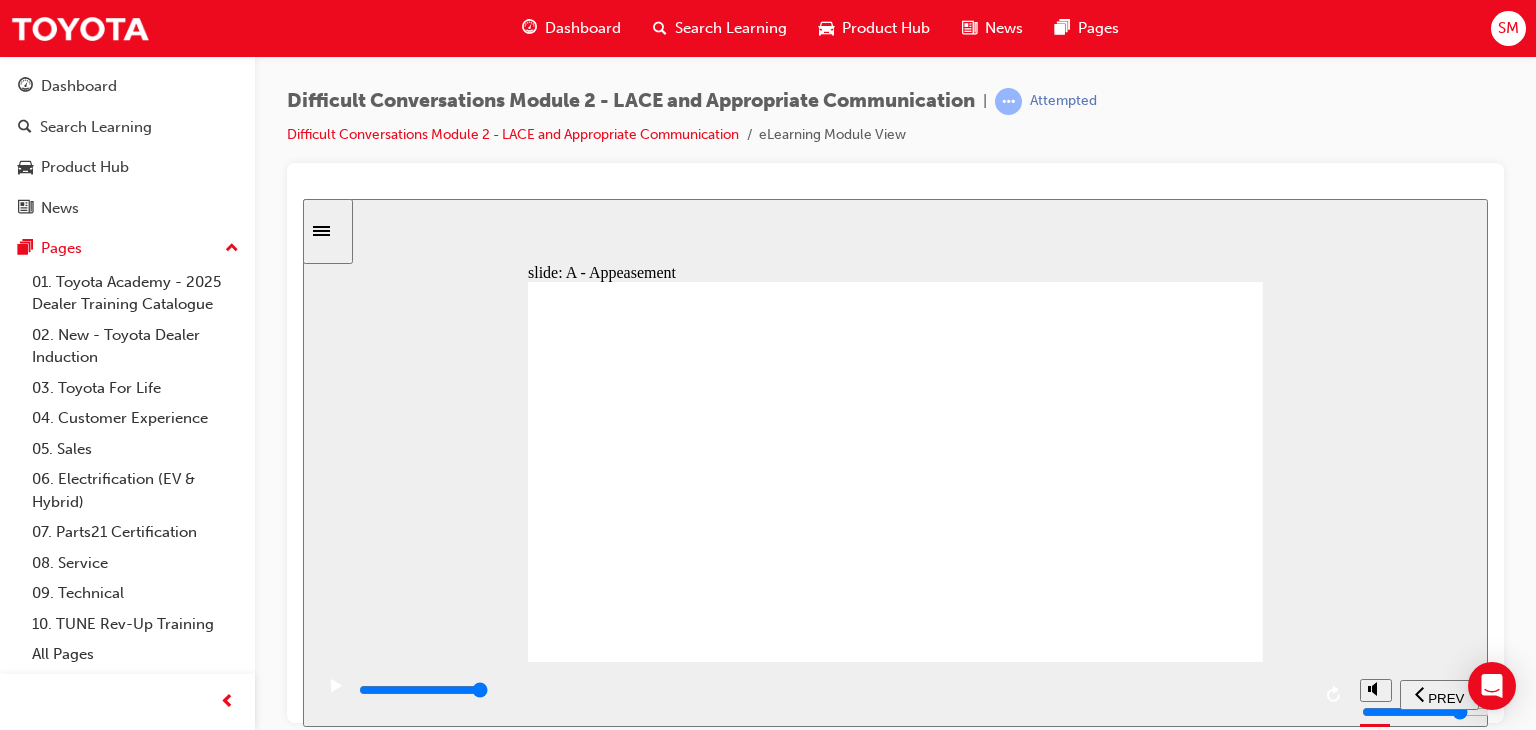 click 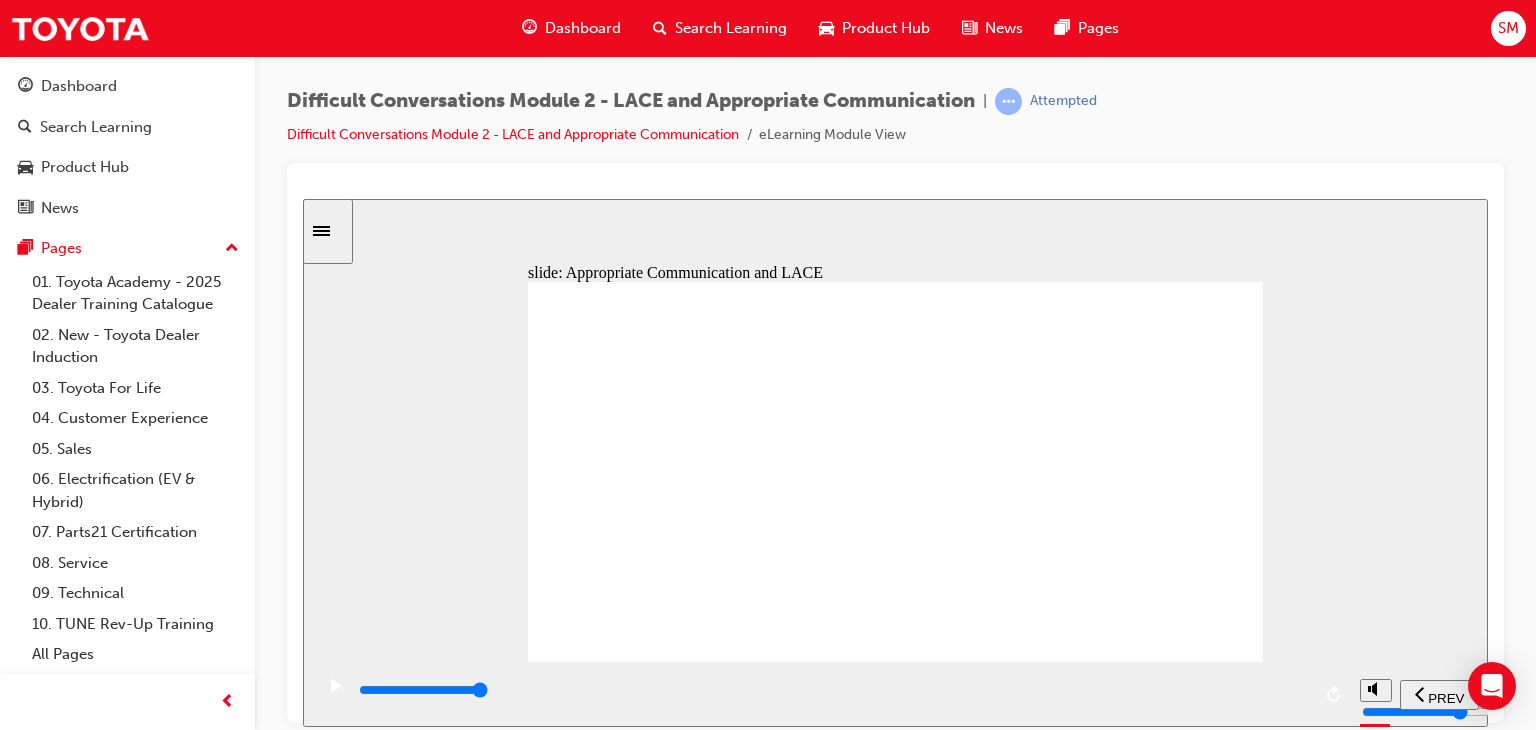 click 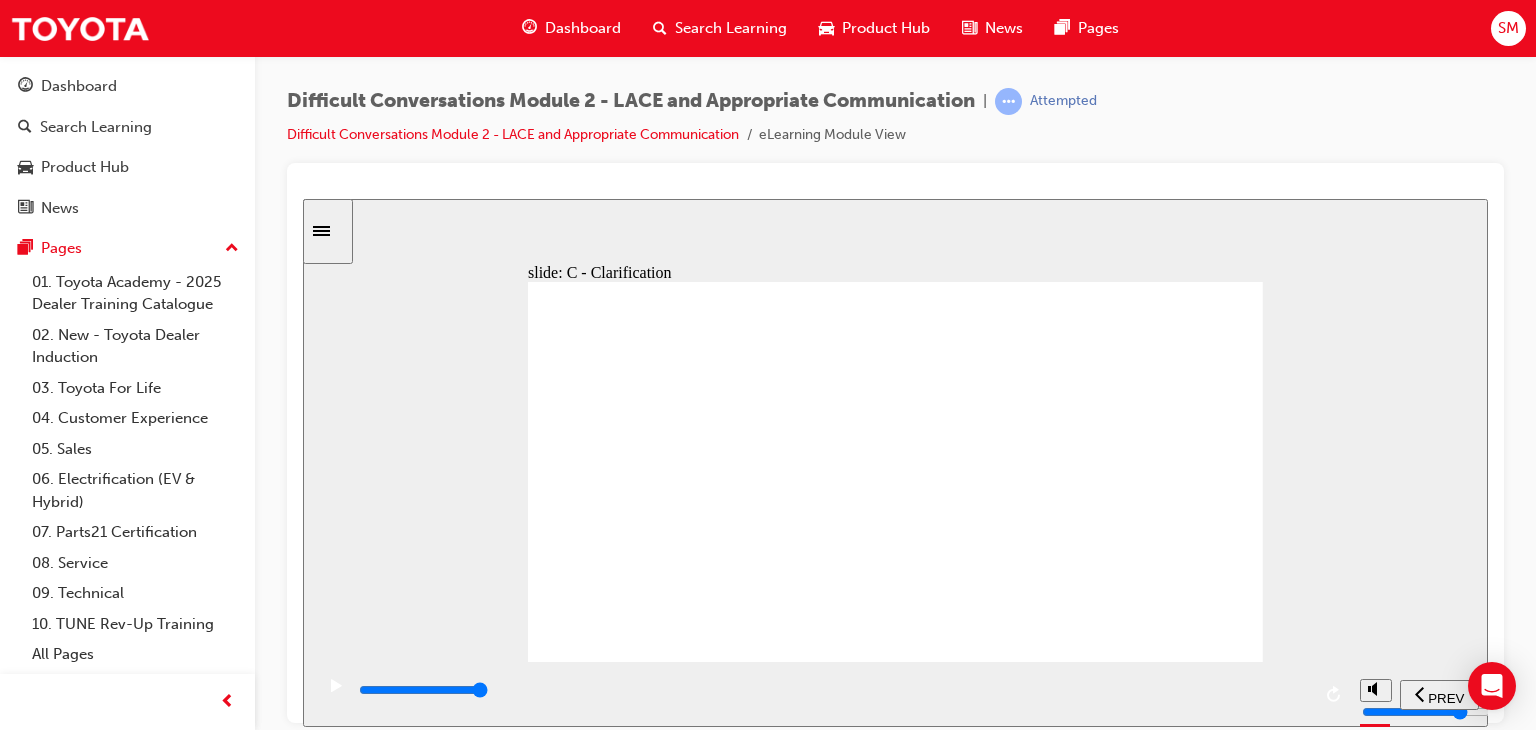 click 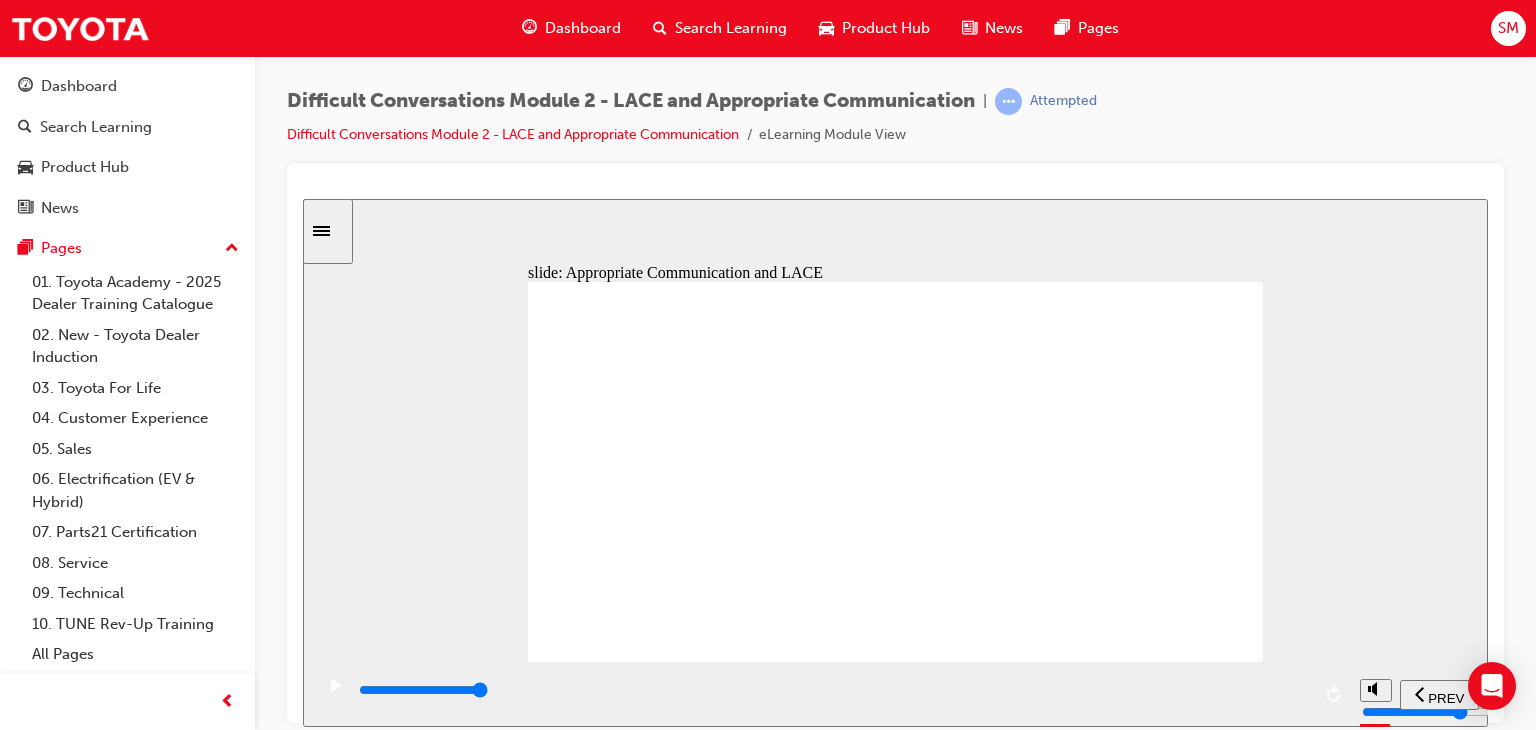 click 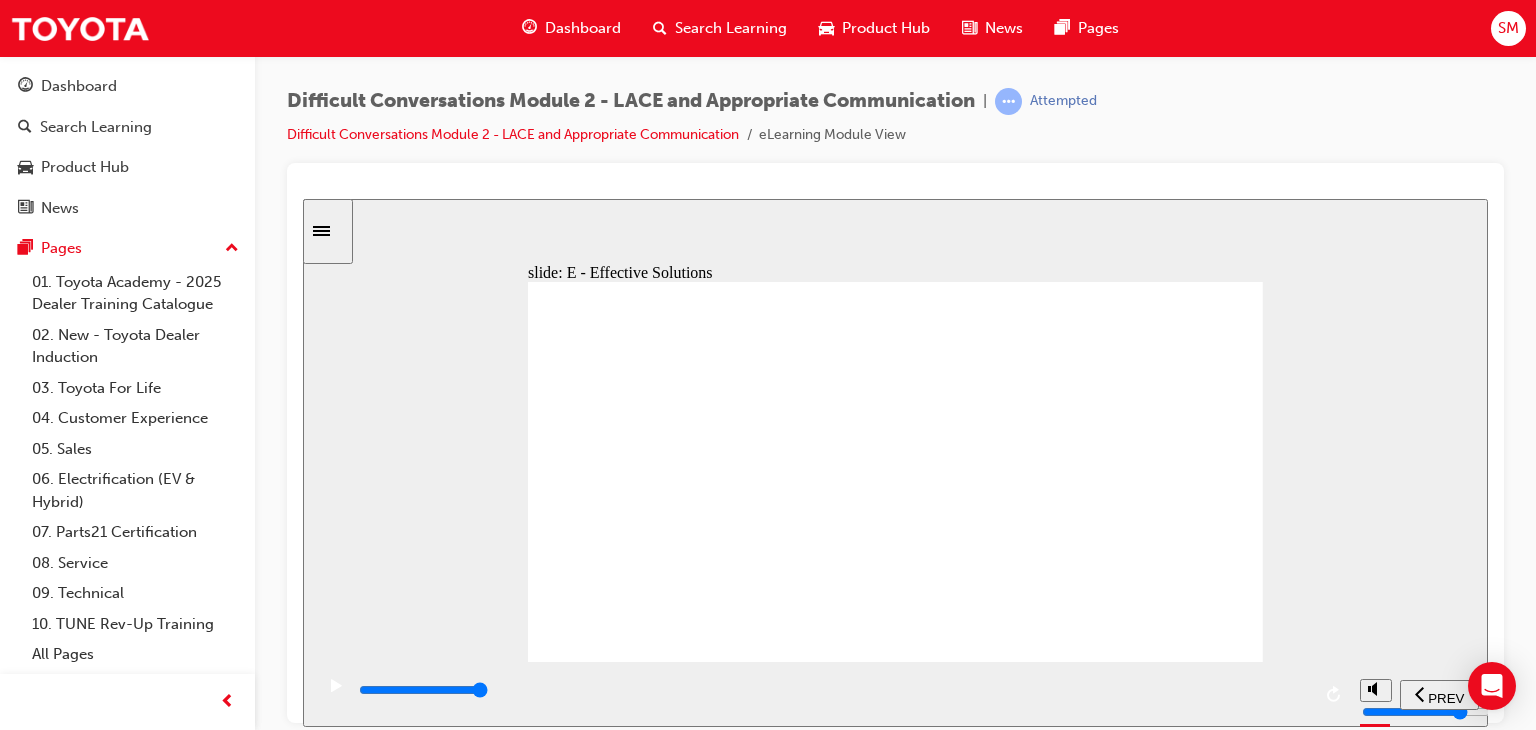 click 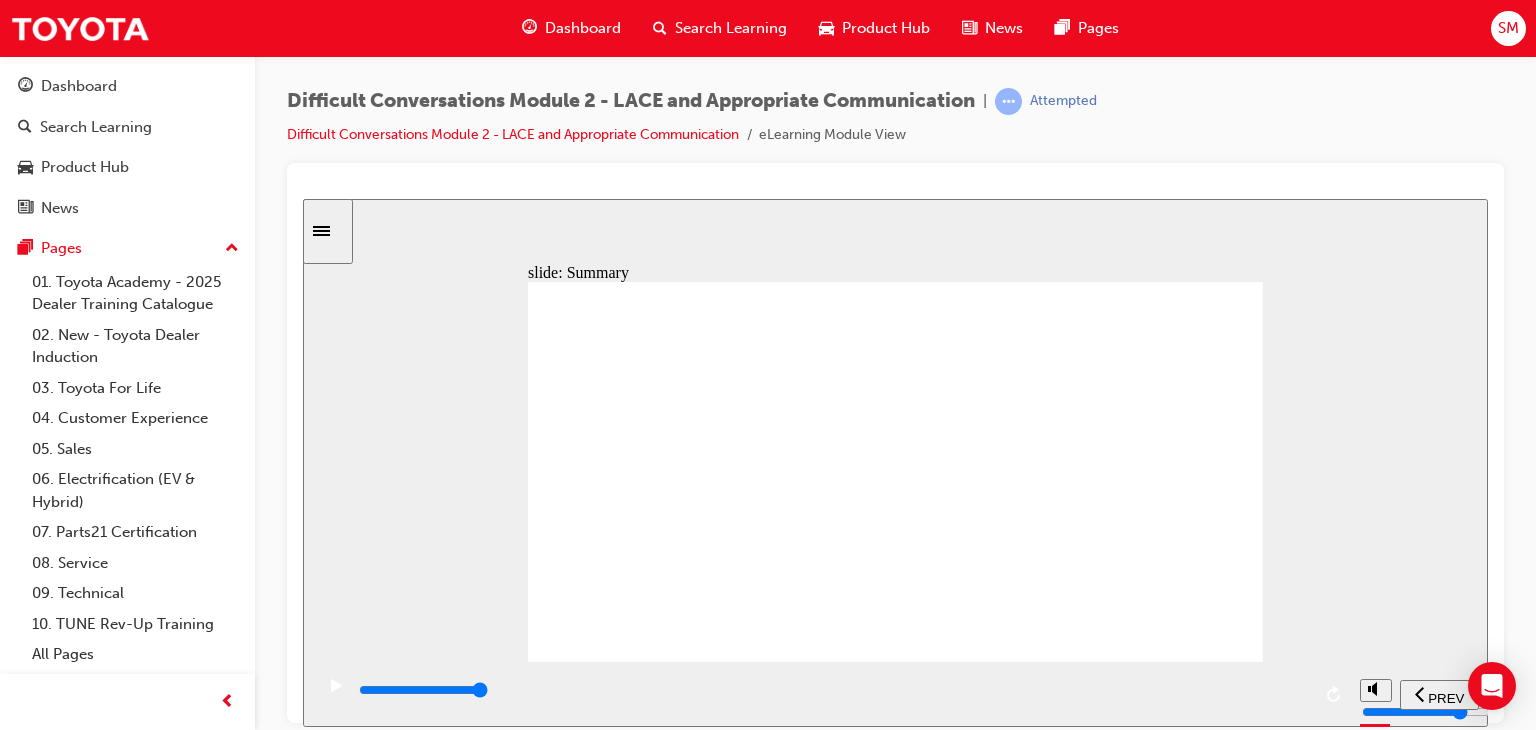 click 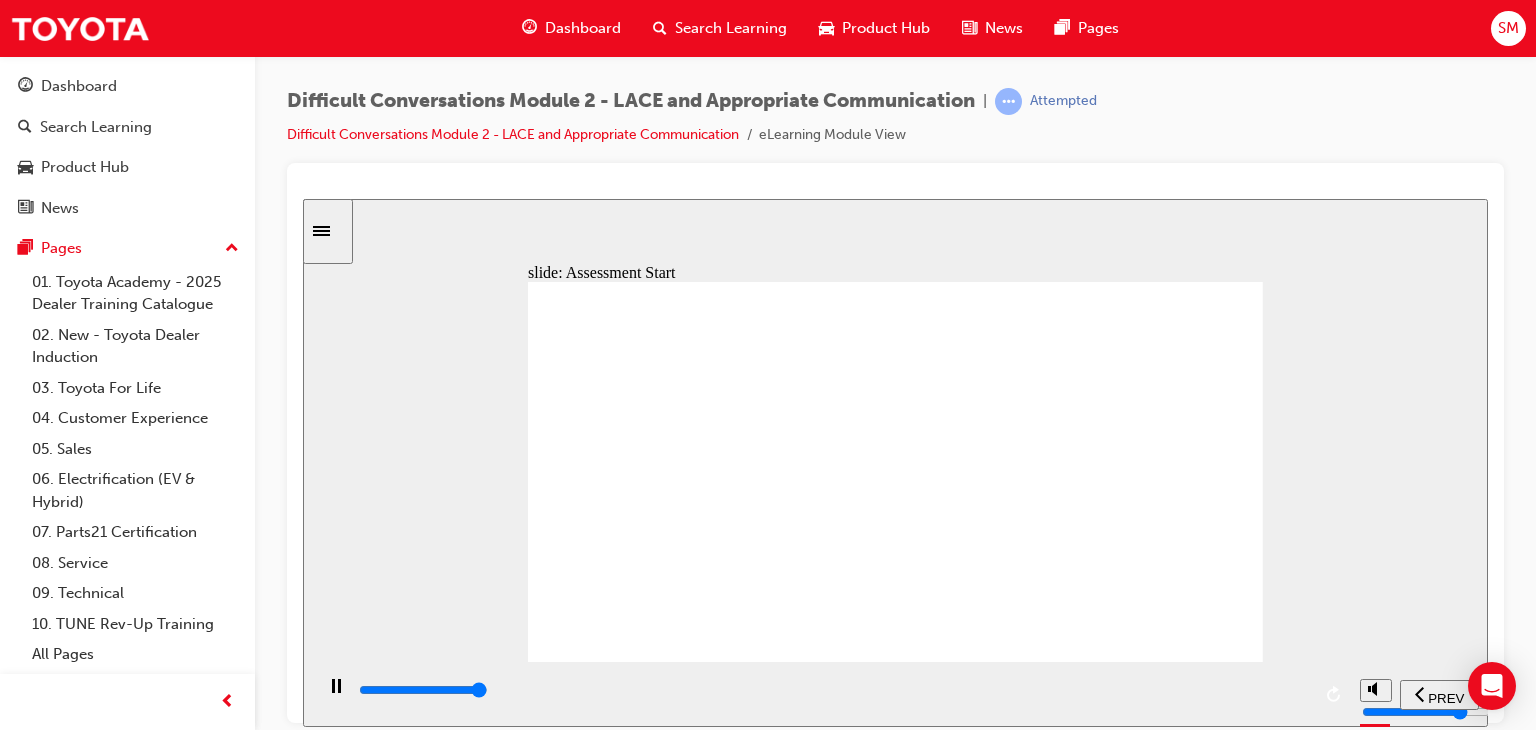 type on "9600" 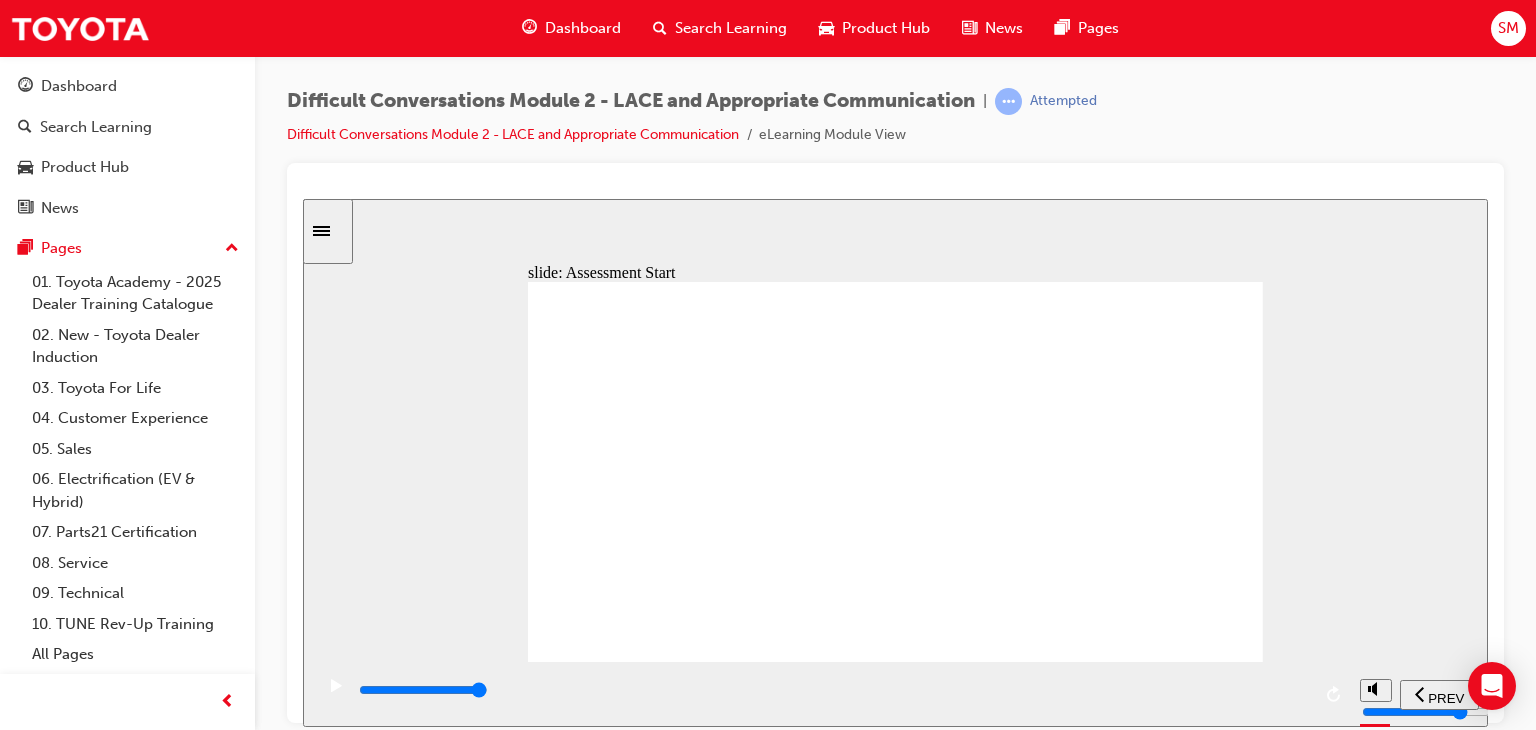click 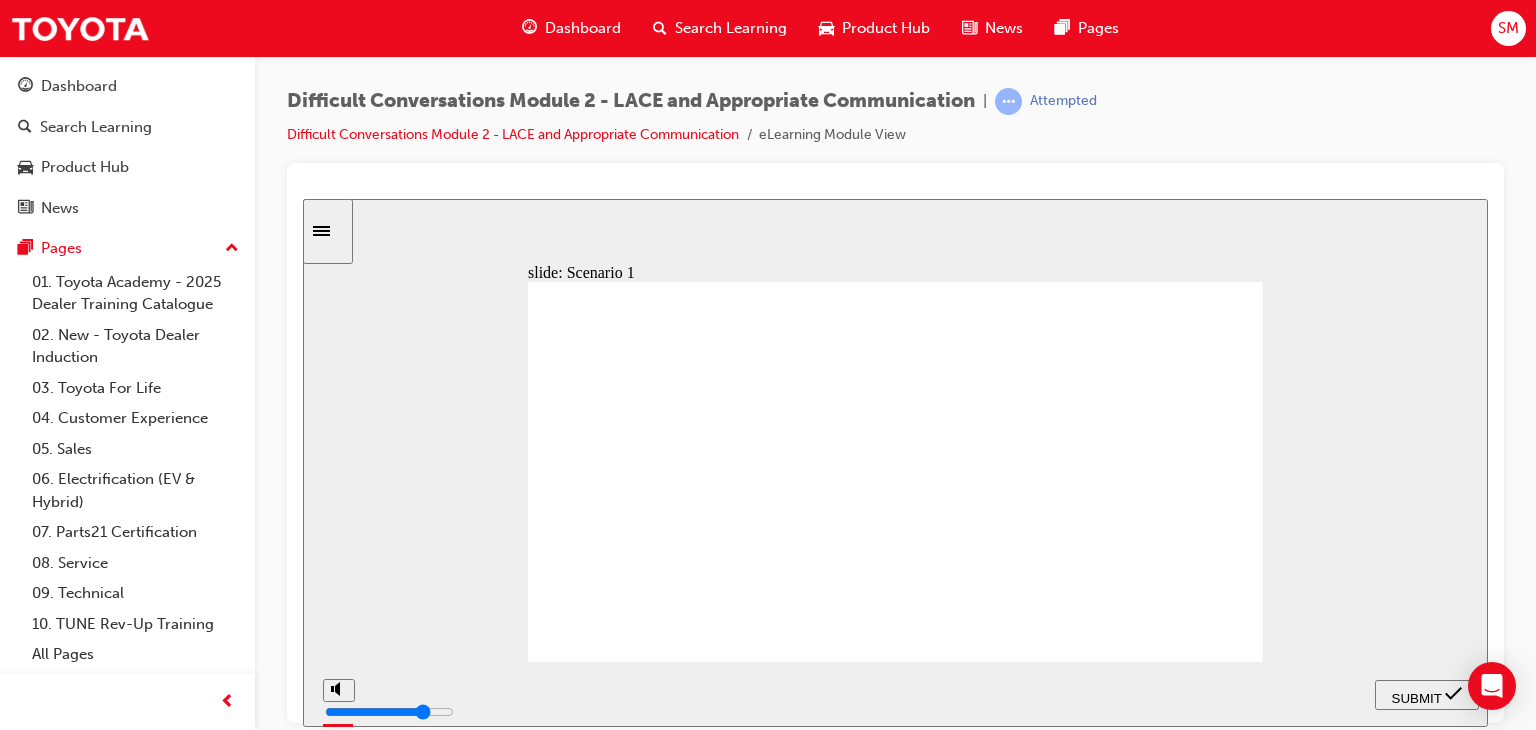 click 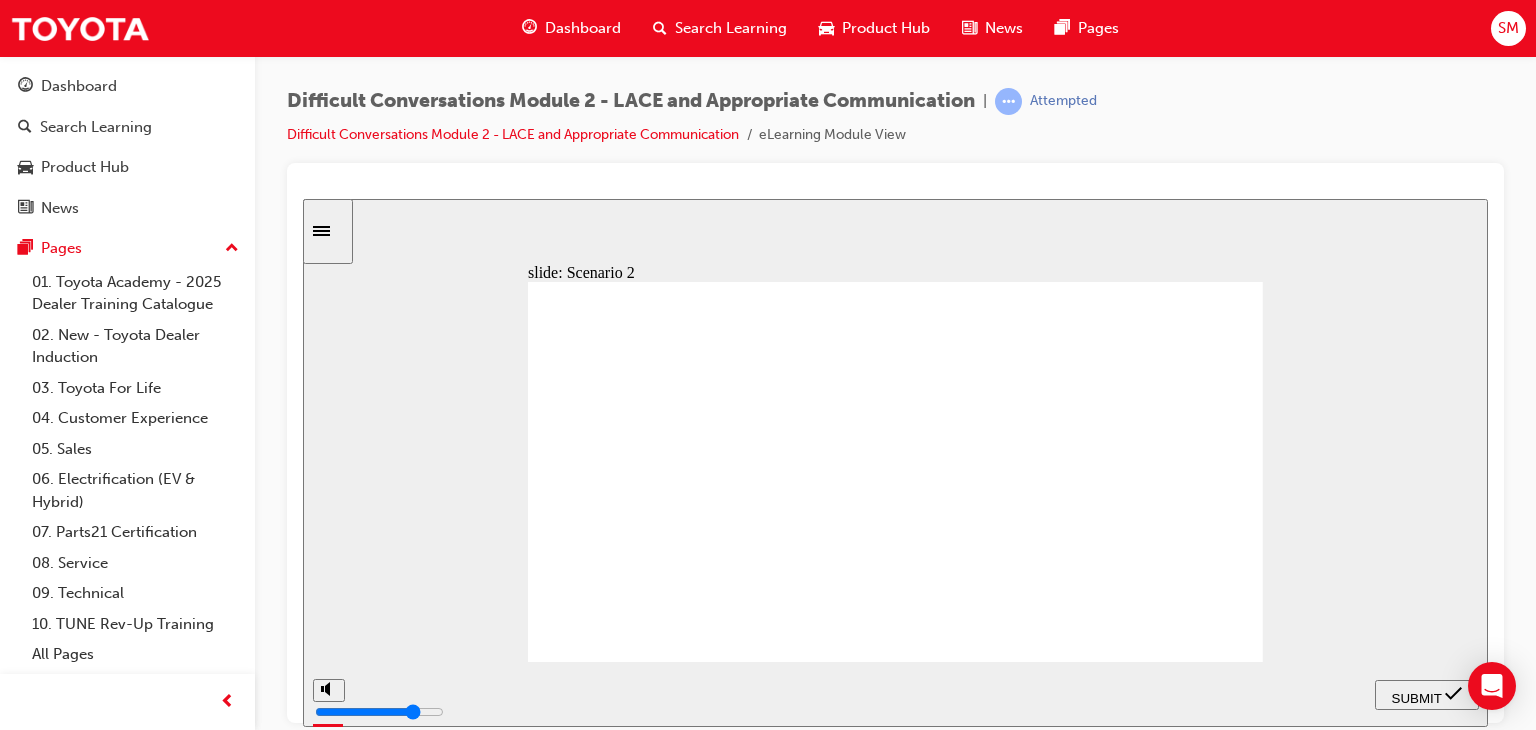 click 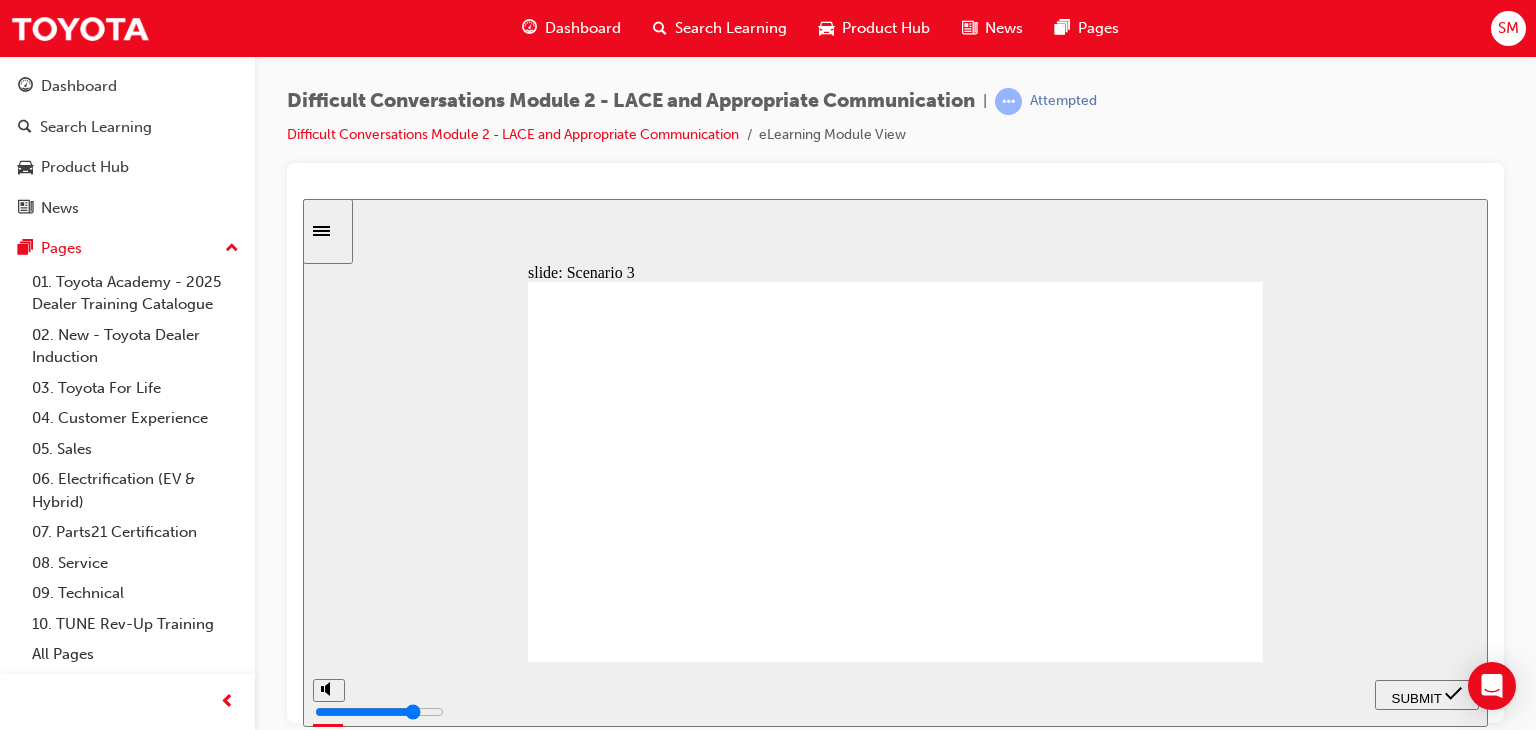 click 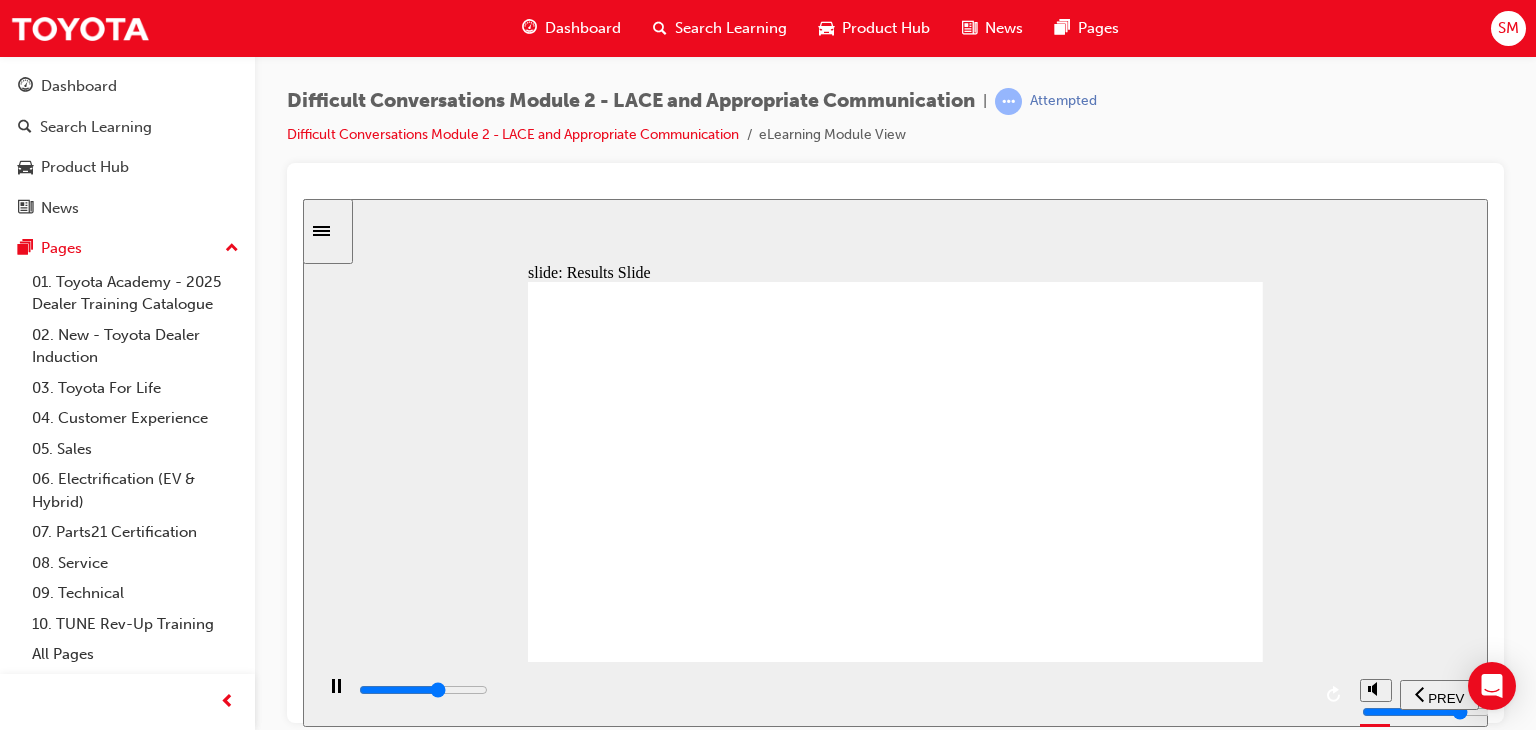 type on "2500" 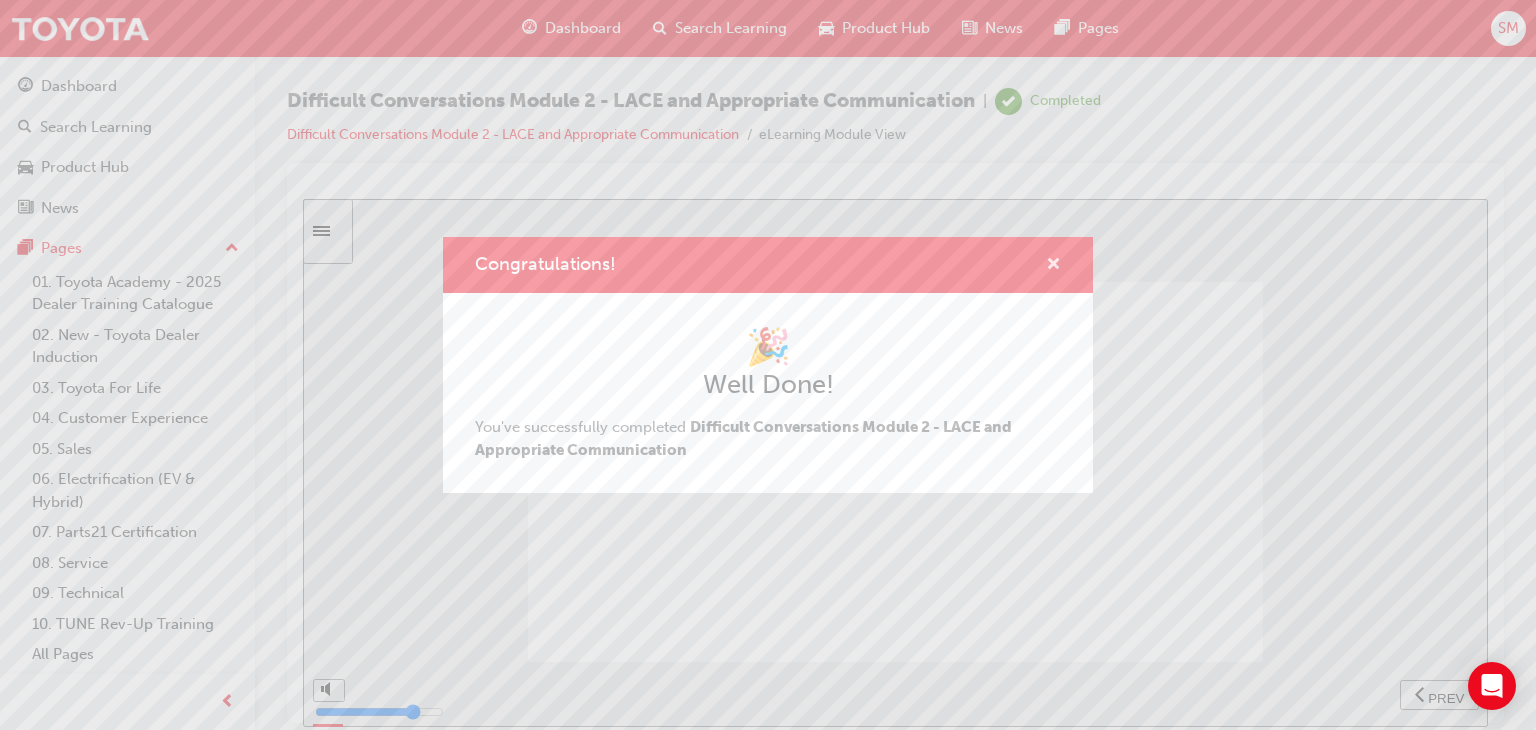 click at bounding box center (1053, 266) 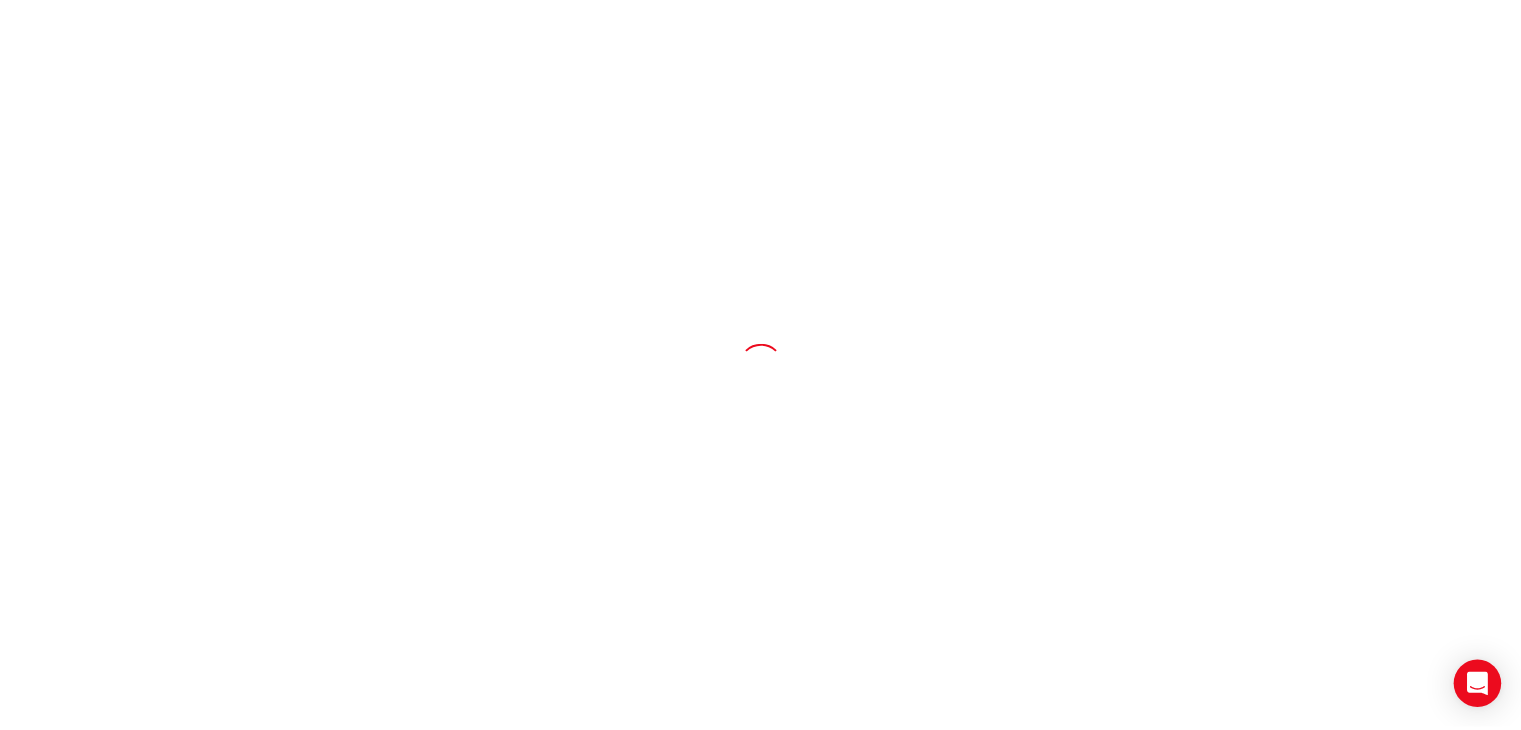 scroll, scrollTop: 0, scrollLeft: 0, axis: both 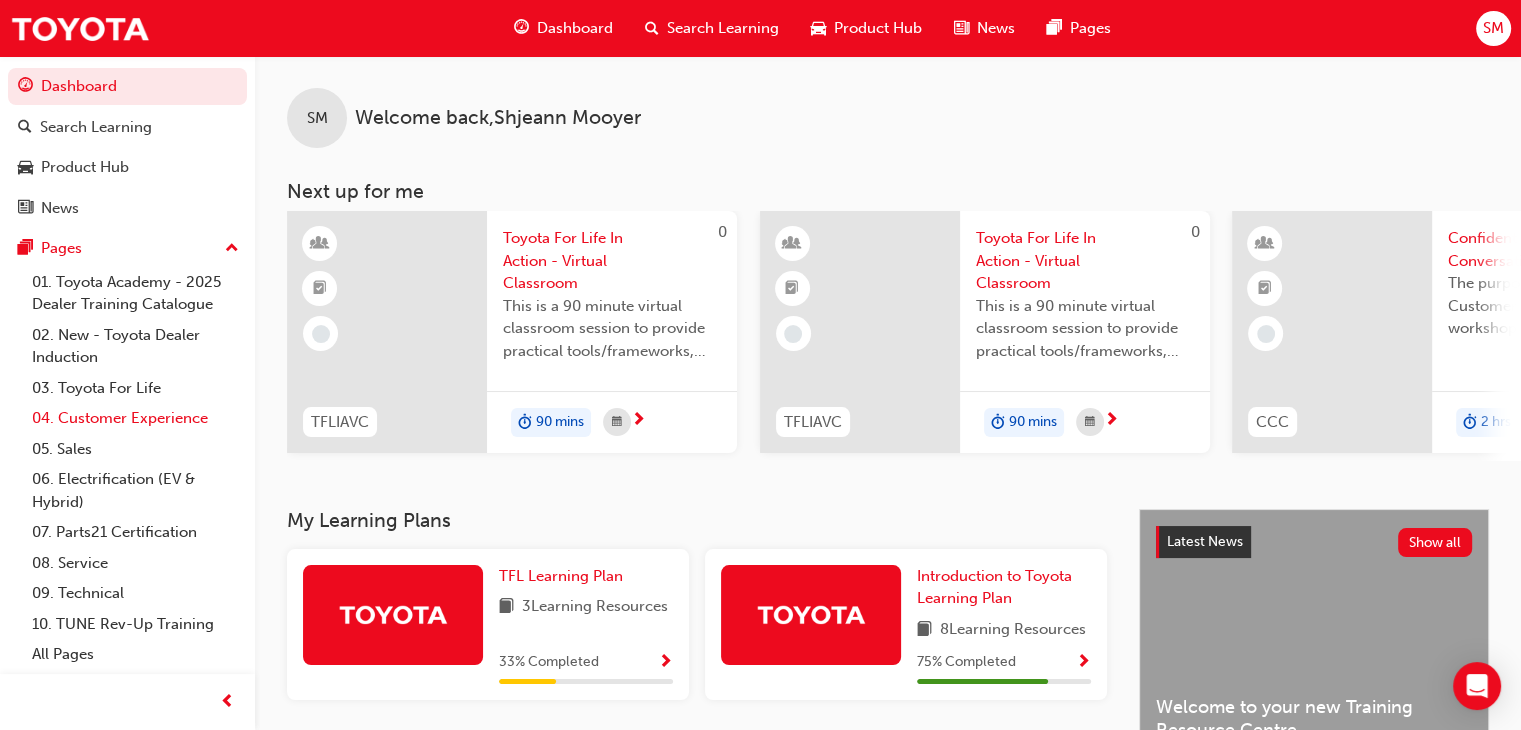 click on "04. Customer Experience" at bounding box center (135, 418) 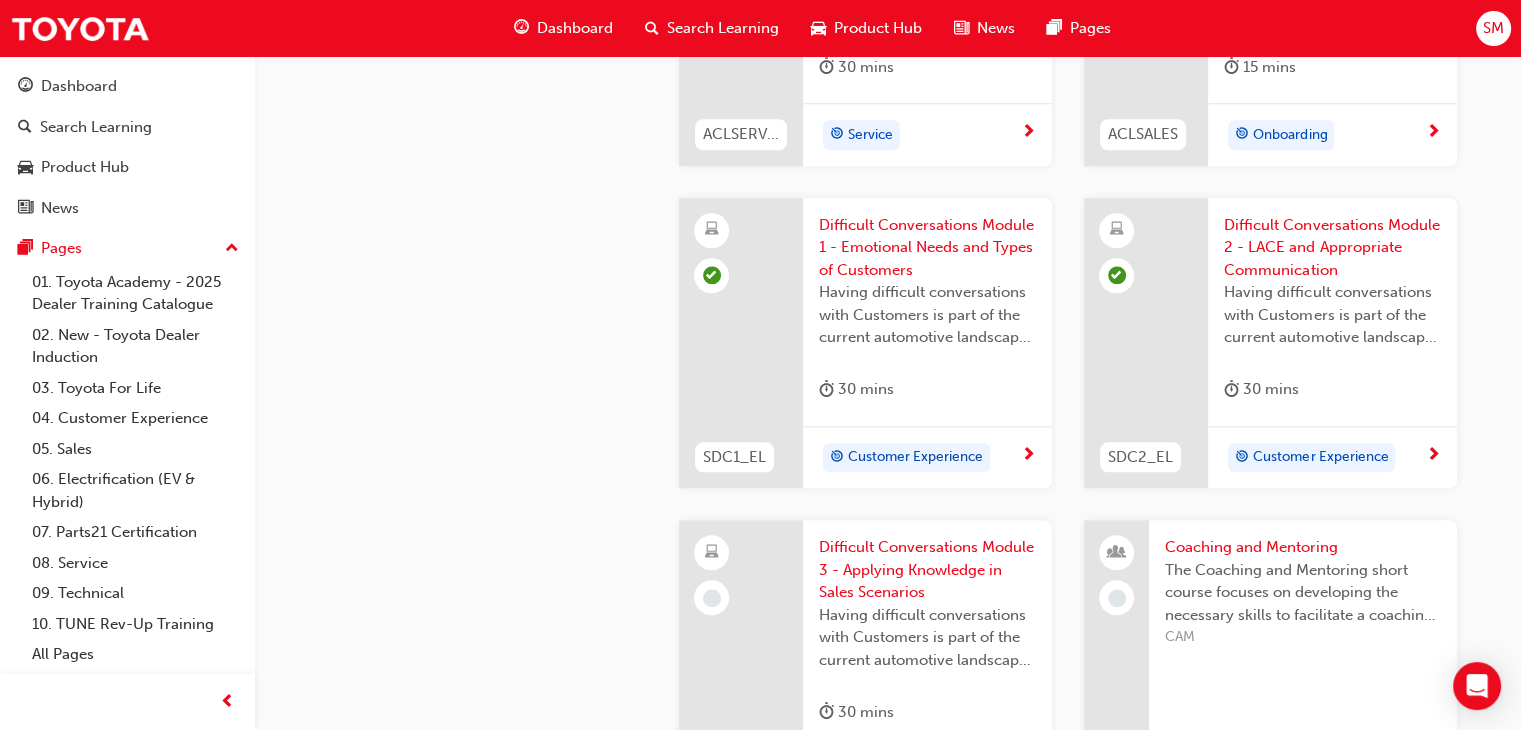 scroll, scrollTop: 1892, scrollLeft: 0, axis: vertical 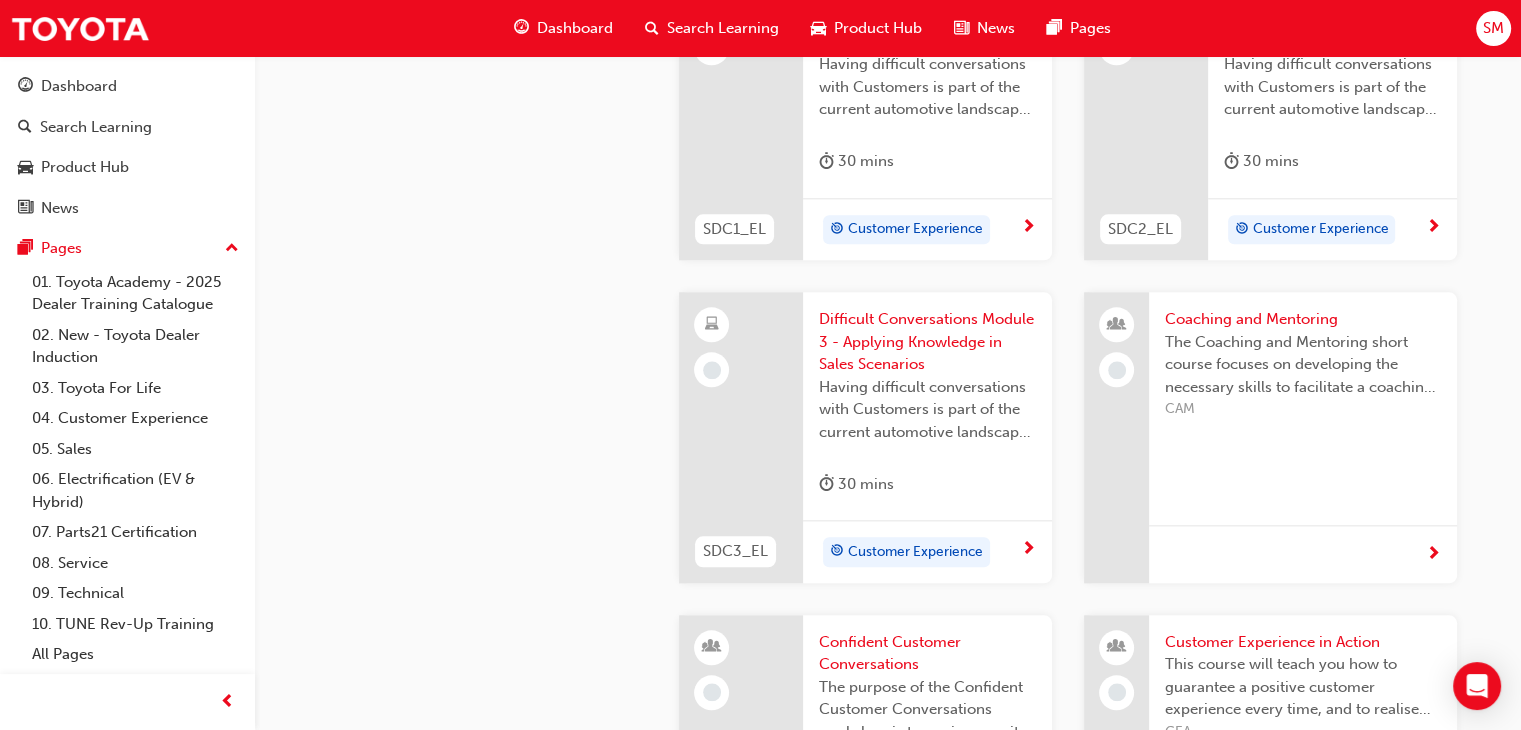 click on "Customer Experience" at bounding box center (906, 552) 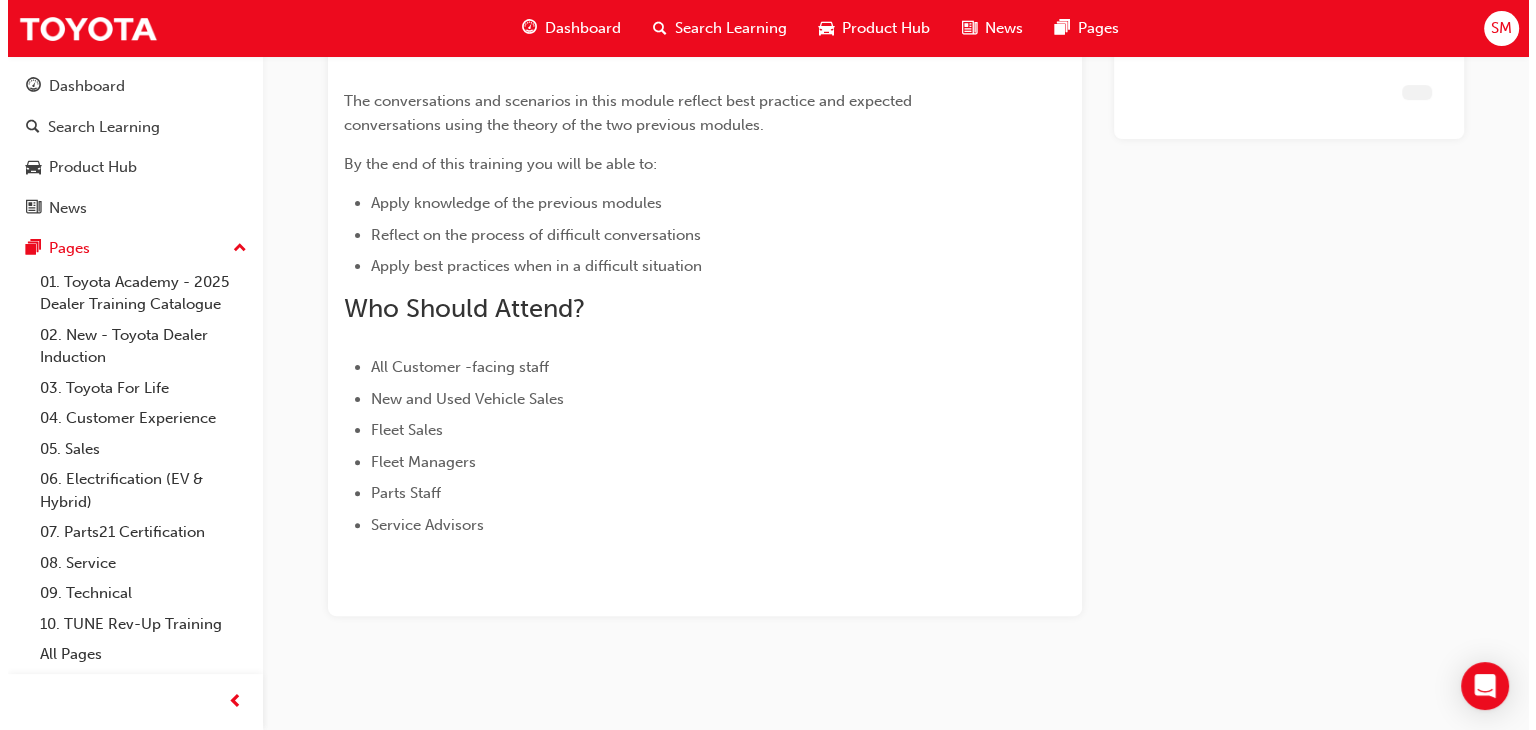 scroll, scrollTop: 0, scrollLeft: 0, axis: both 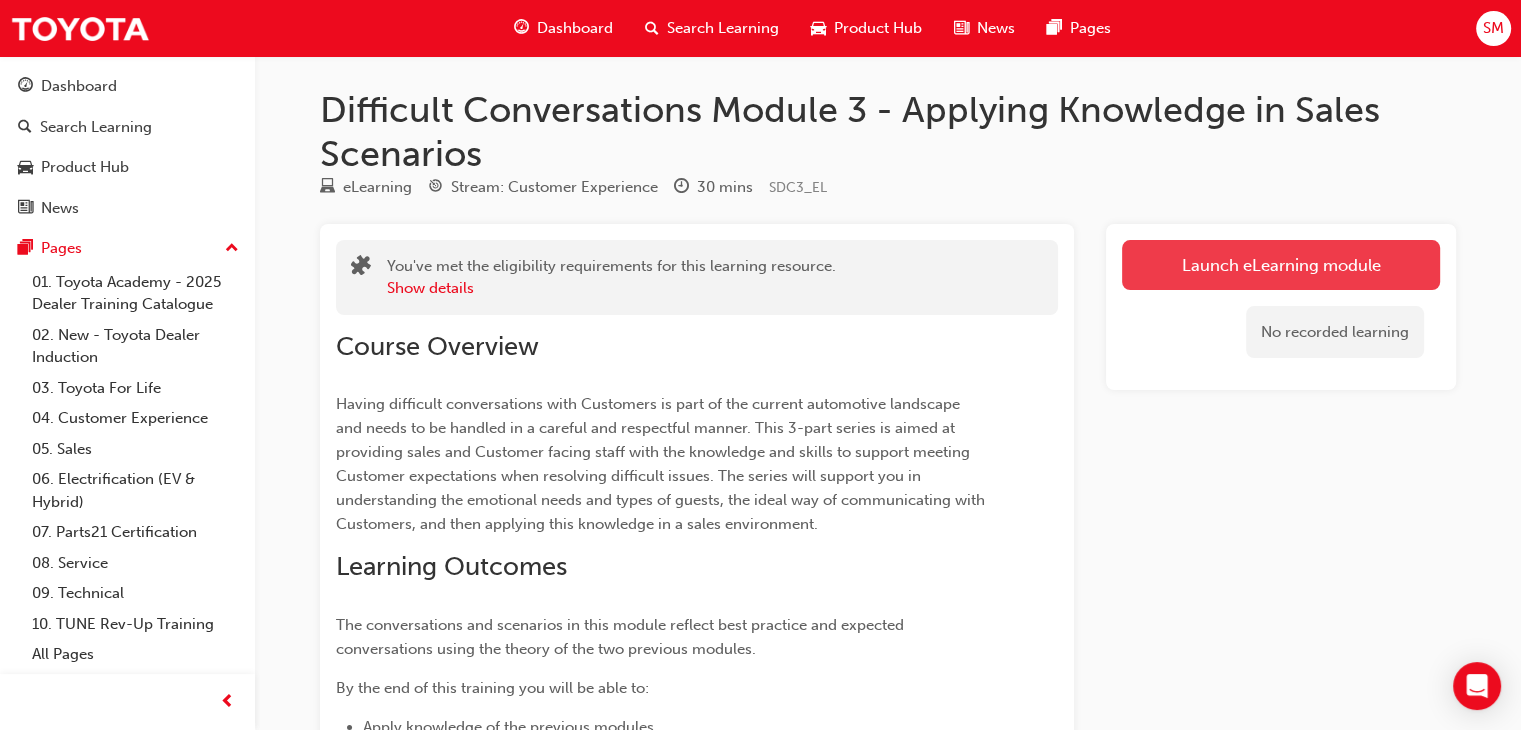 click on "Launch eLearning module" at bounding box center (1281, 265) 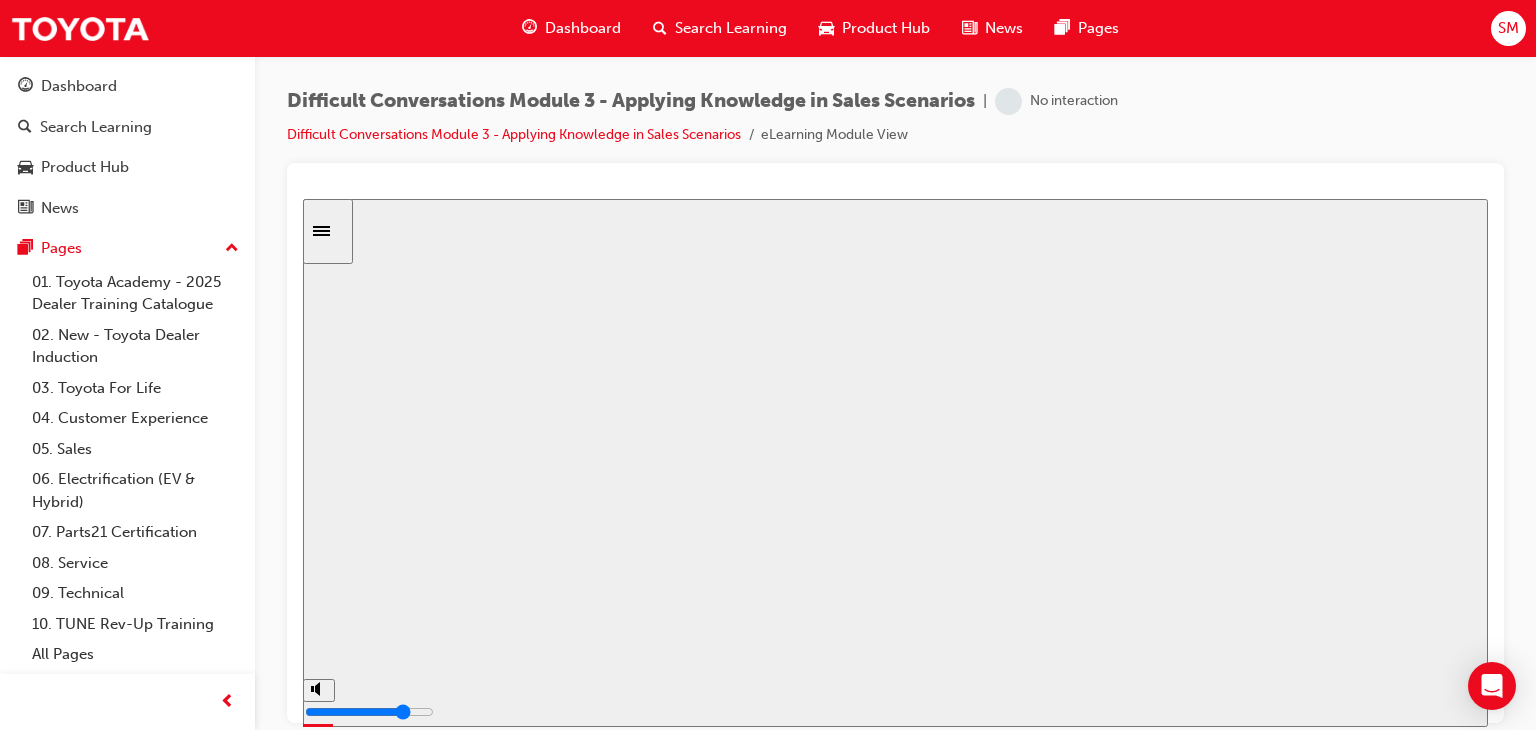 scroll, scrollTop: 0, scrollLeft: 0, axis: both 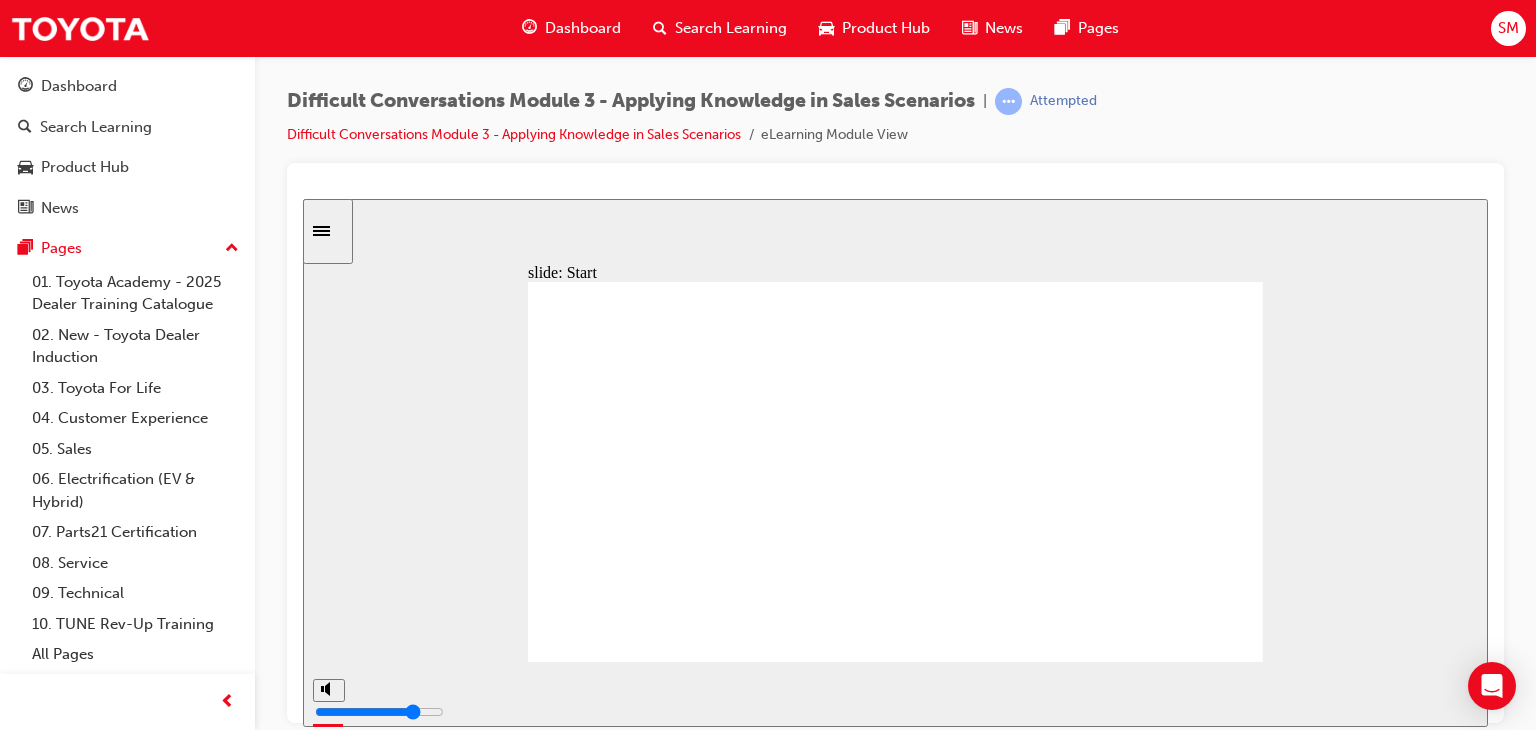 click 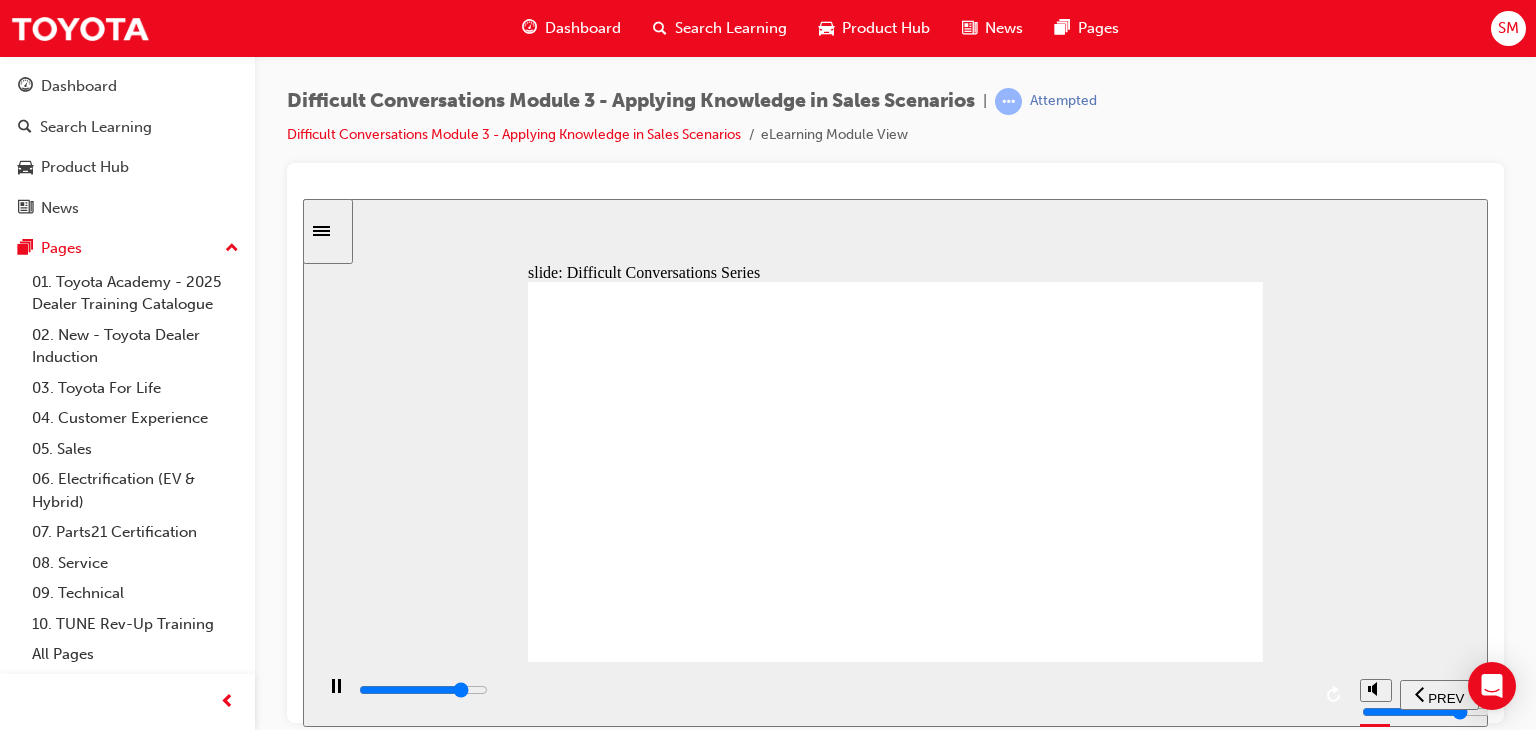 click 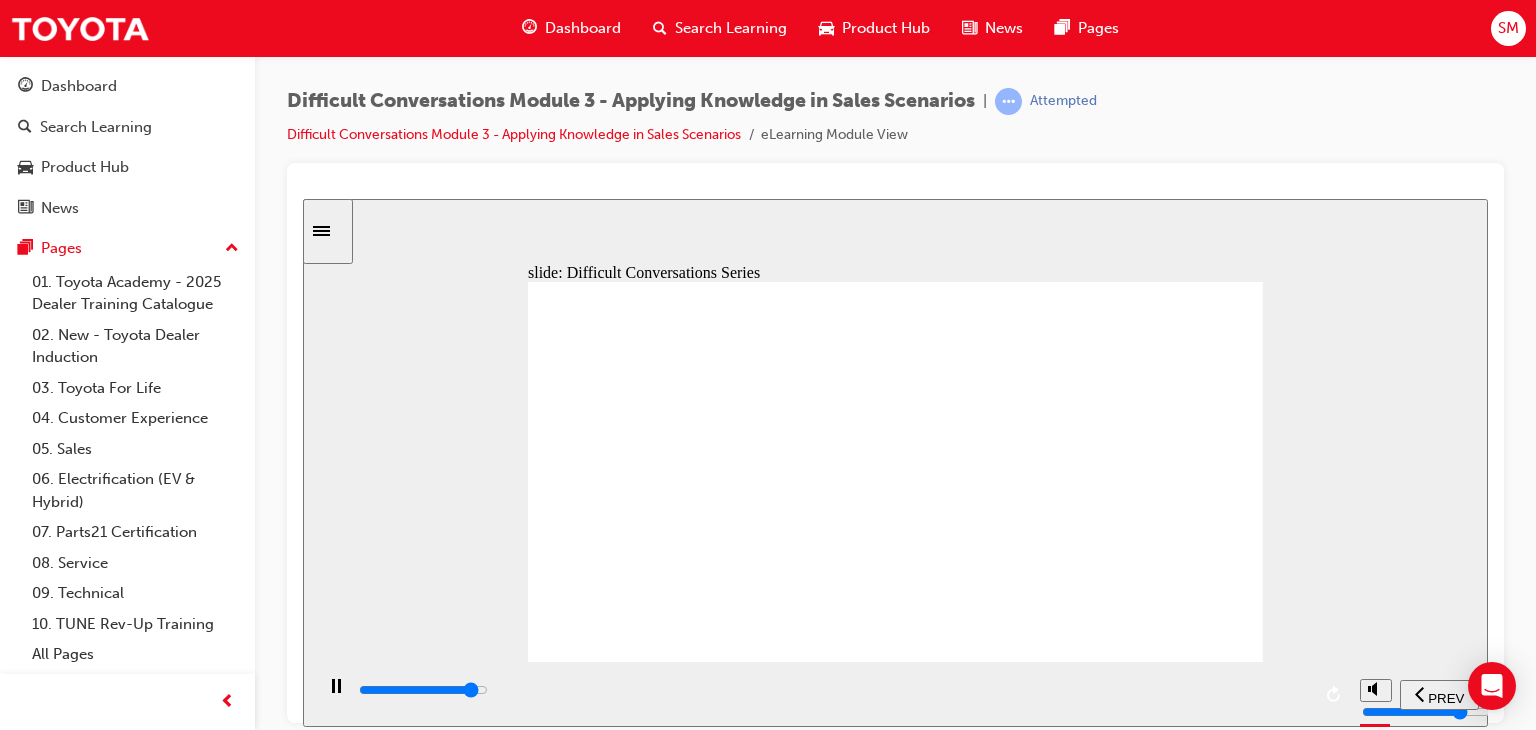 click 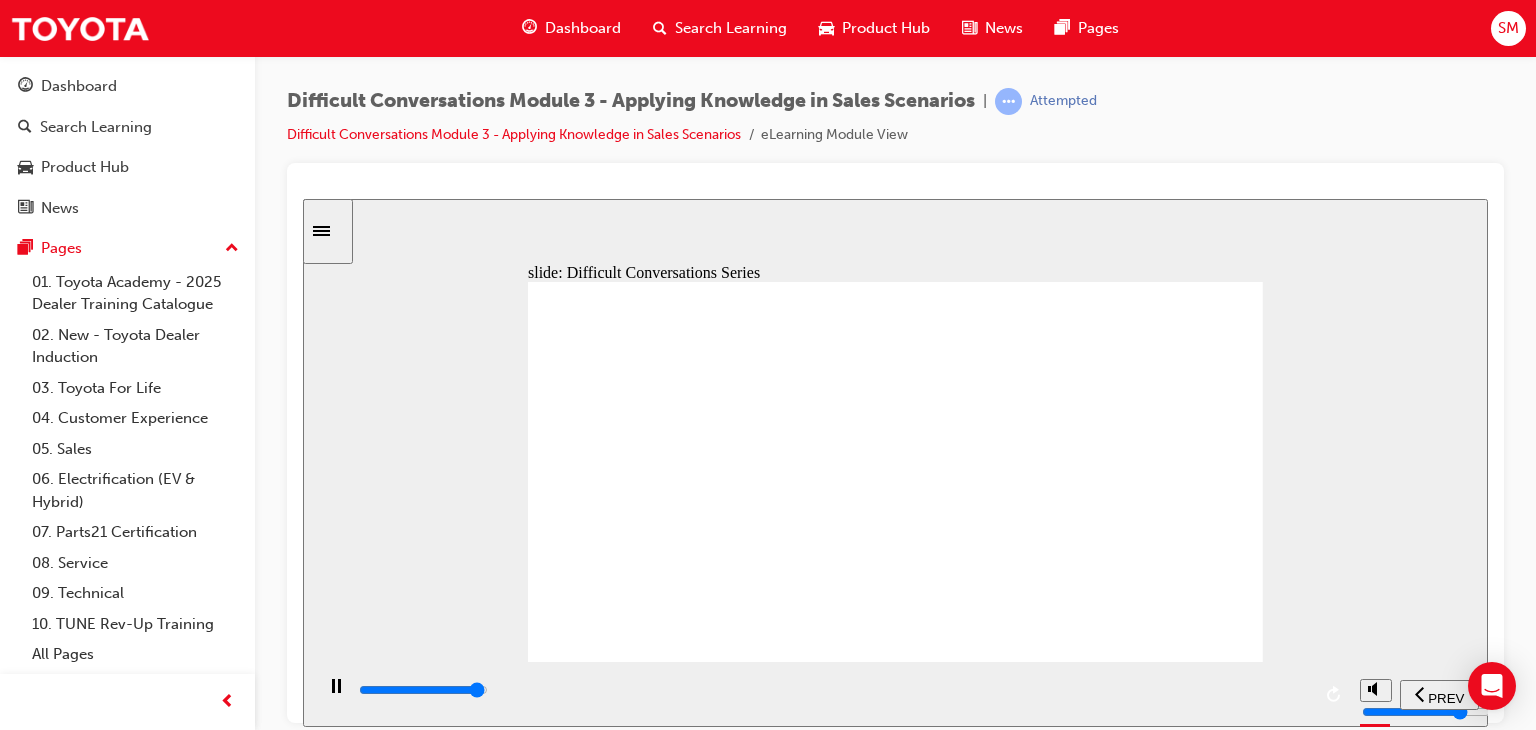 click 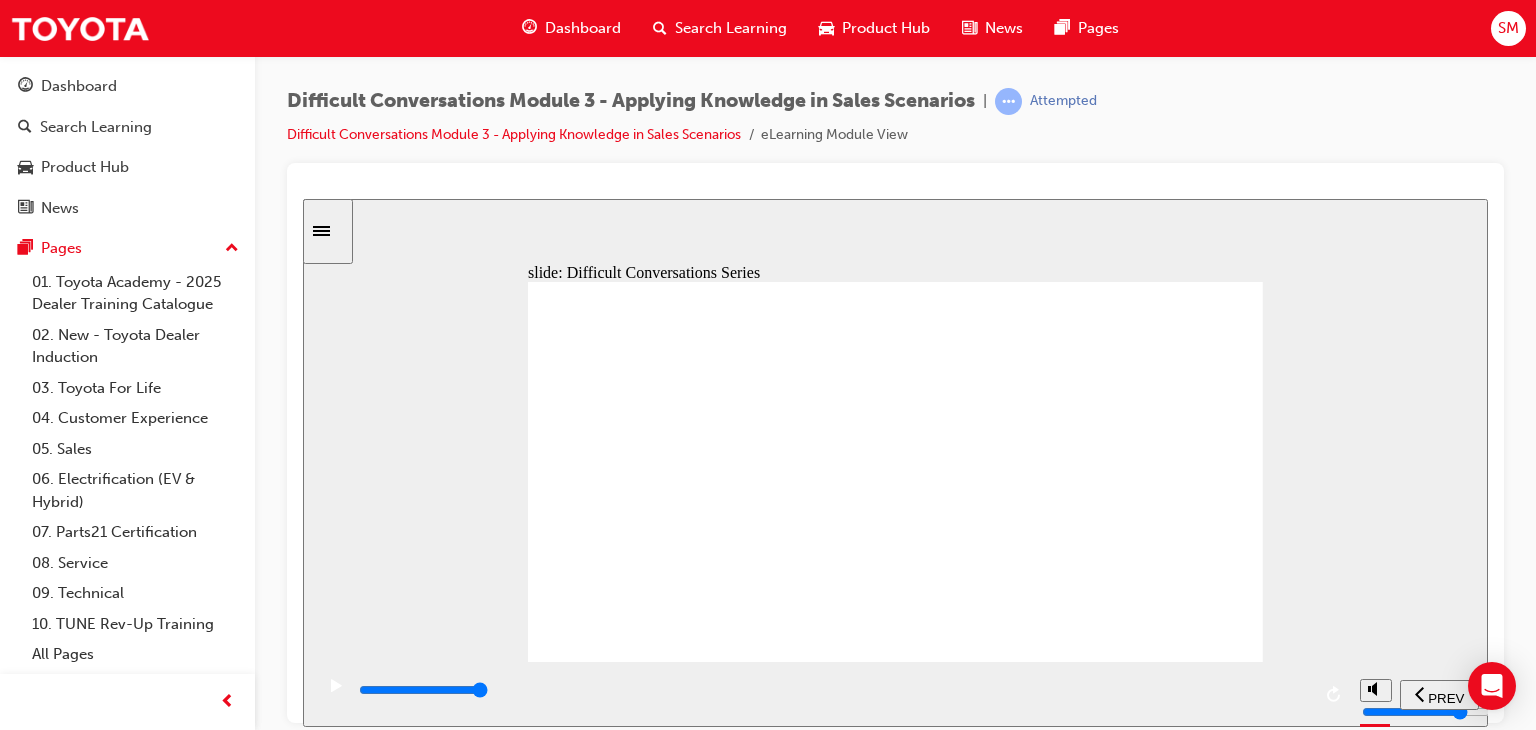 click 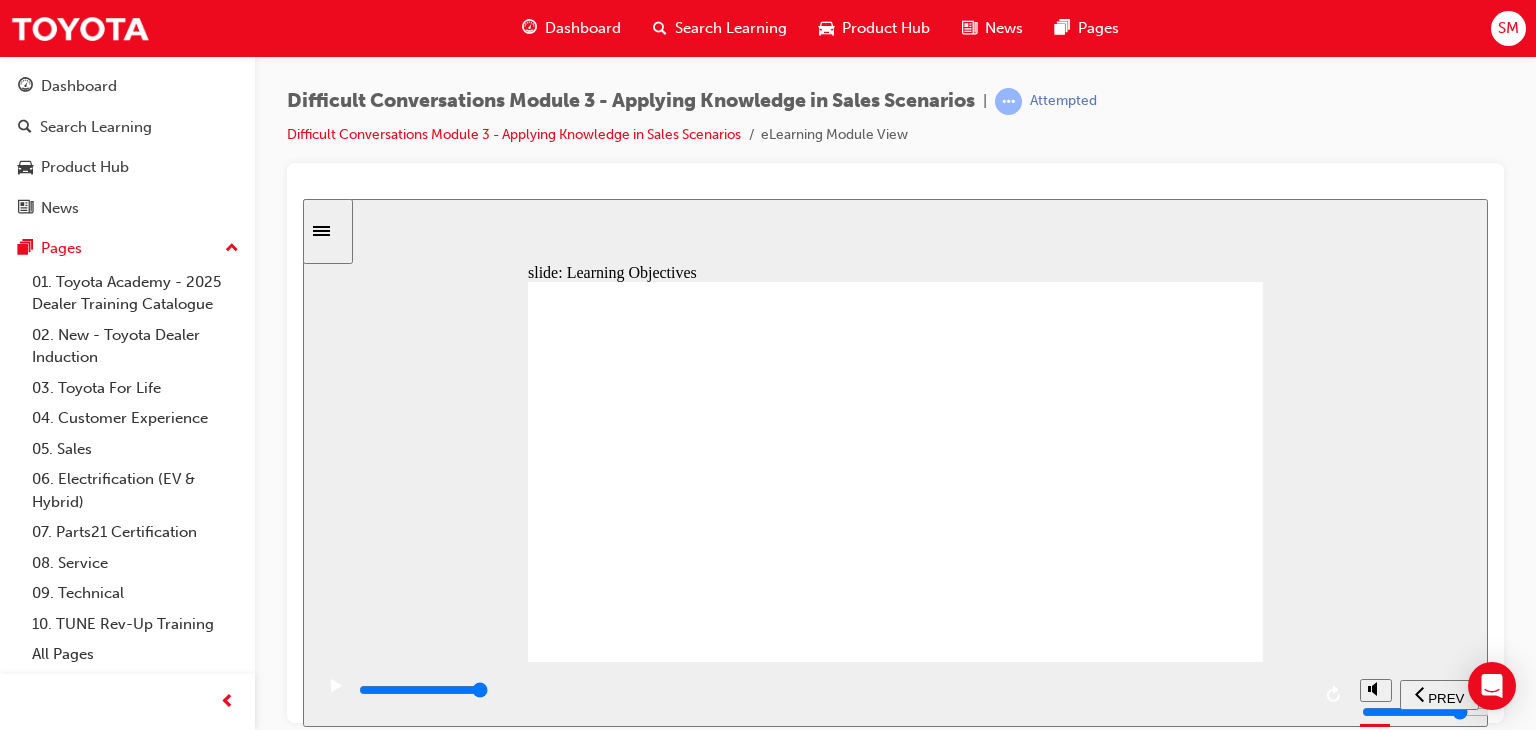 click 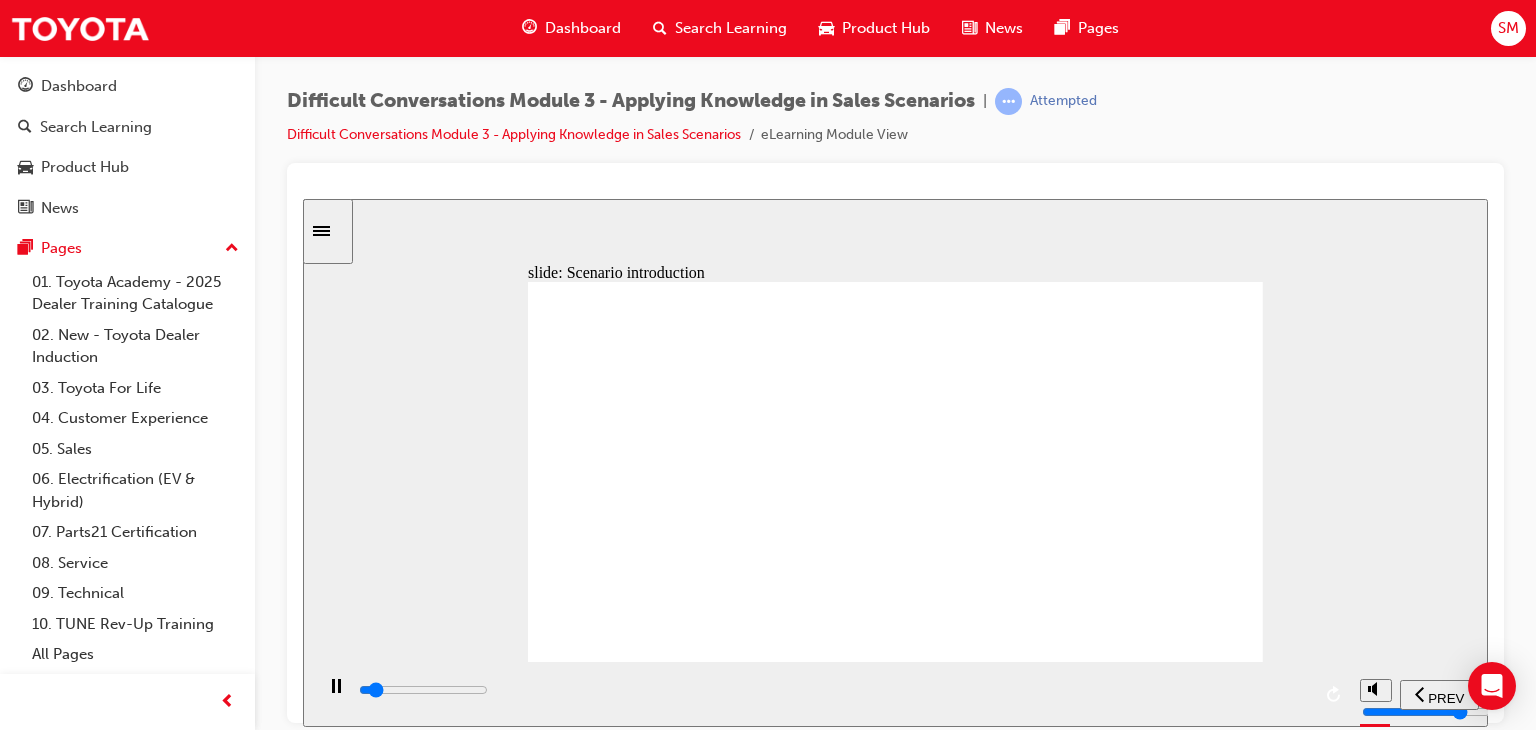 click 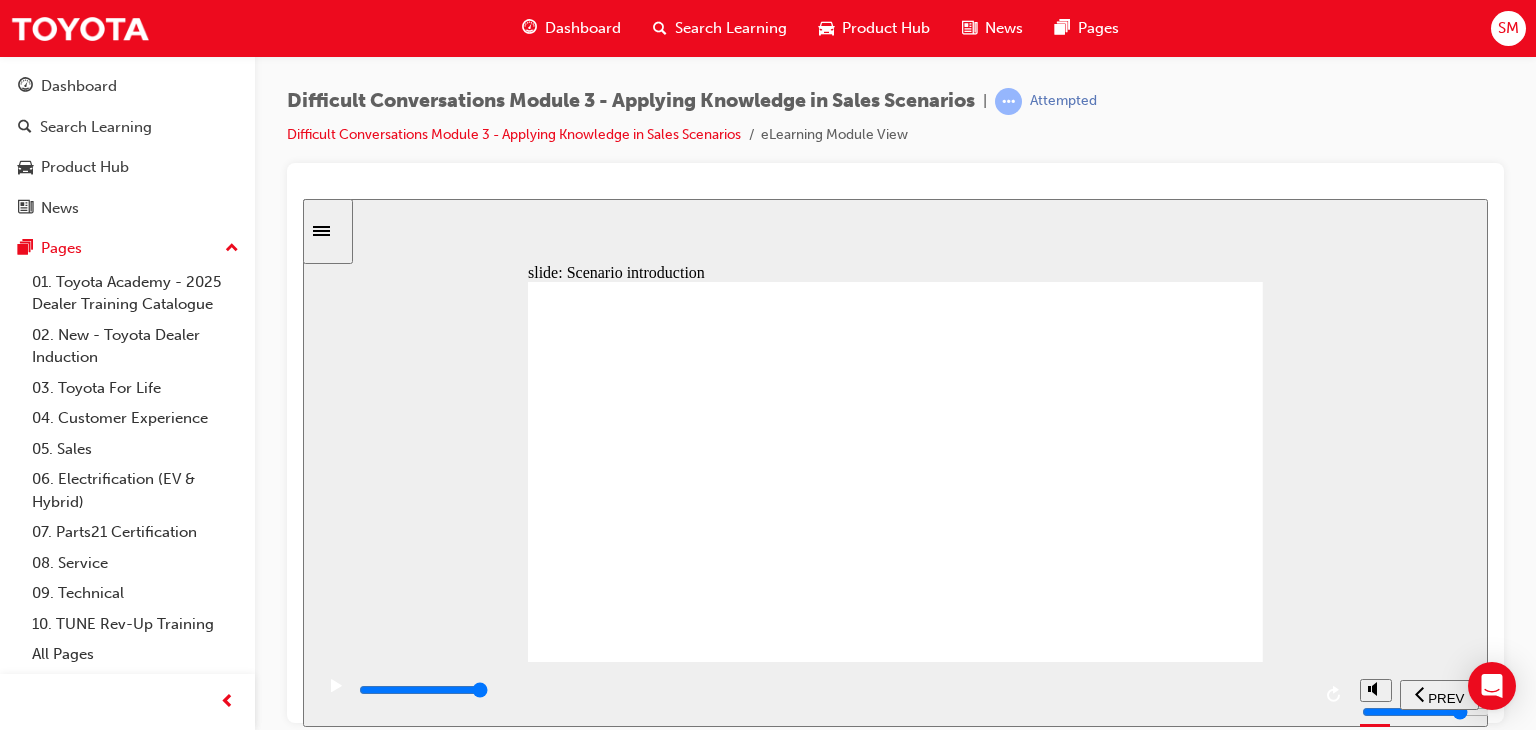 click 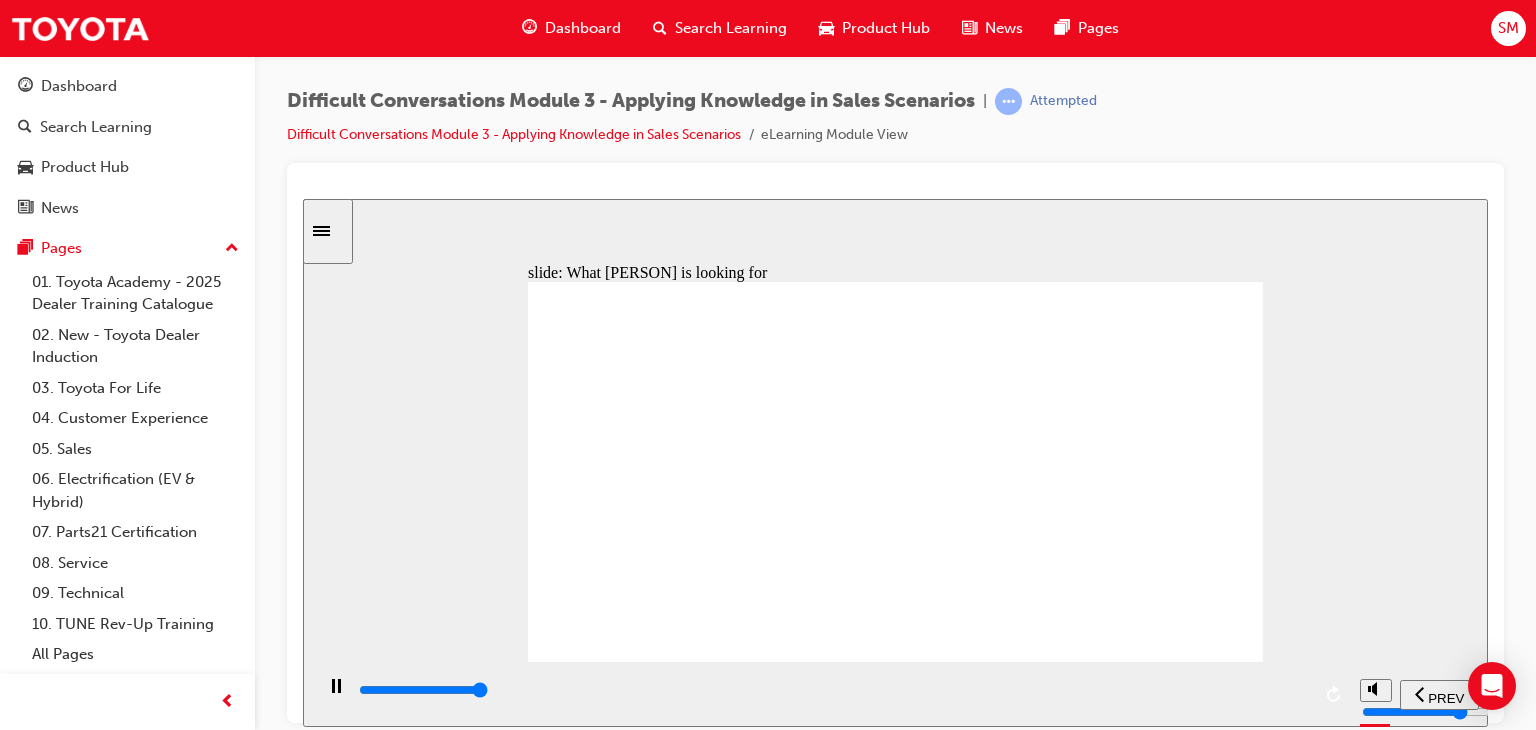 type on "11500" 